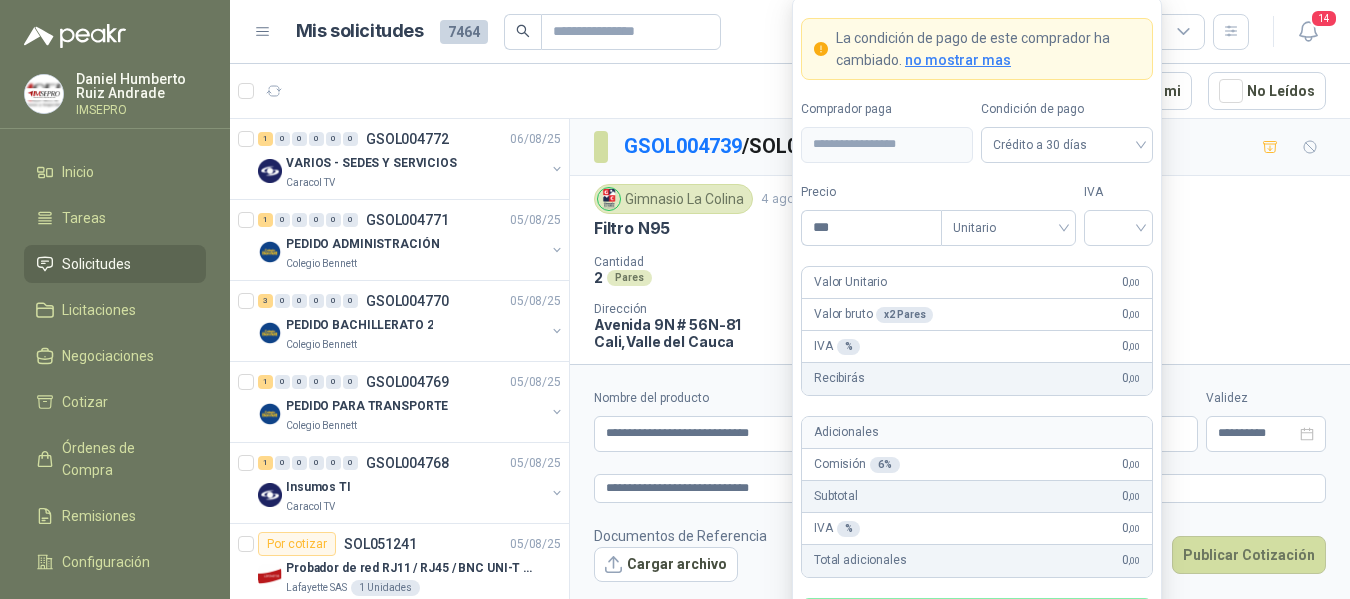 scroll, scrollTop: 0, scrollLeft: 0, axis: both 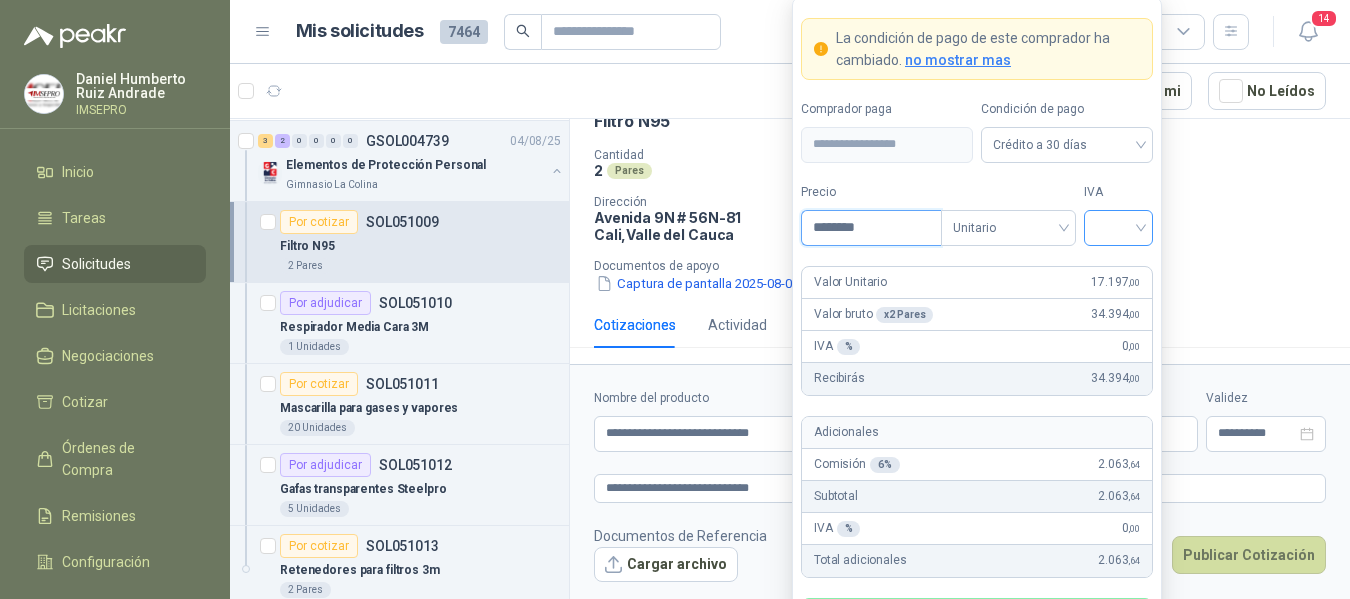 type on "********" 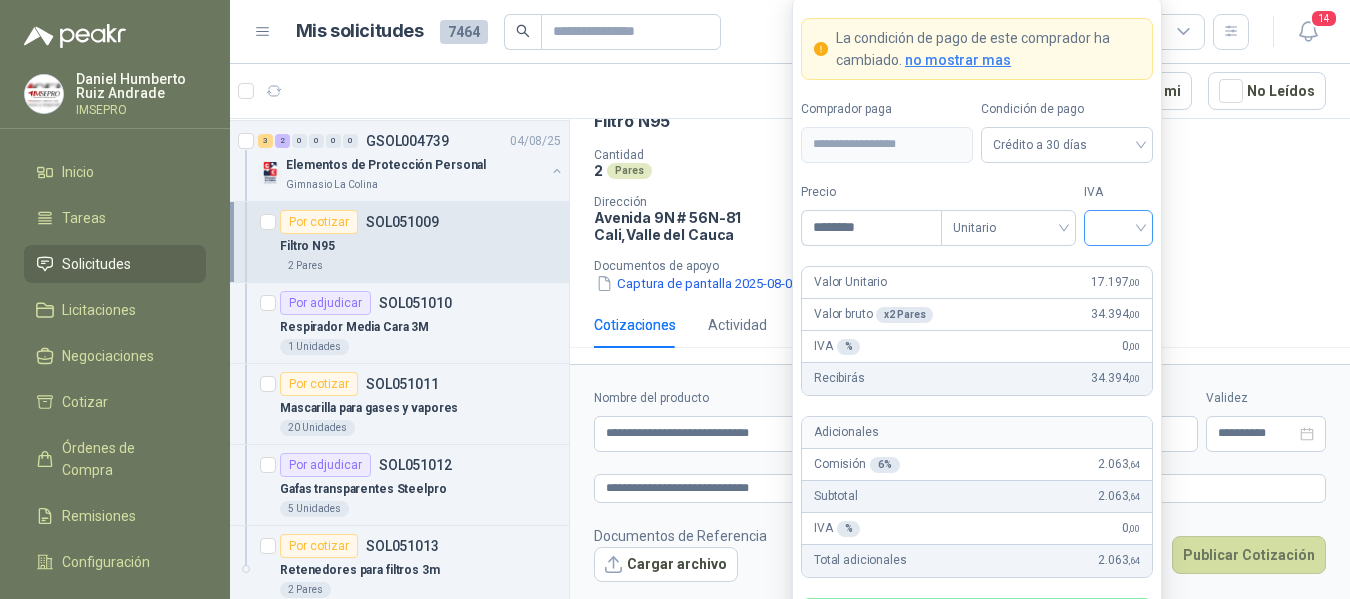 click at bounding box center [1118, 226] 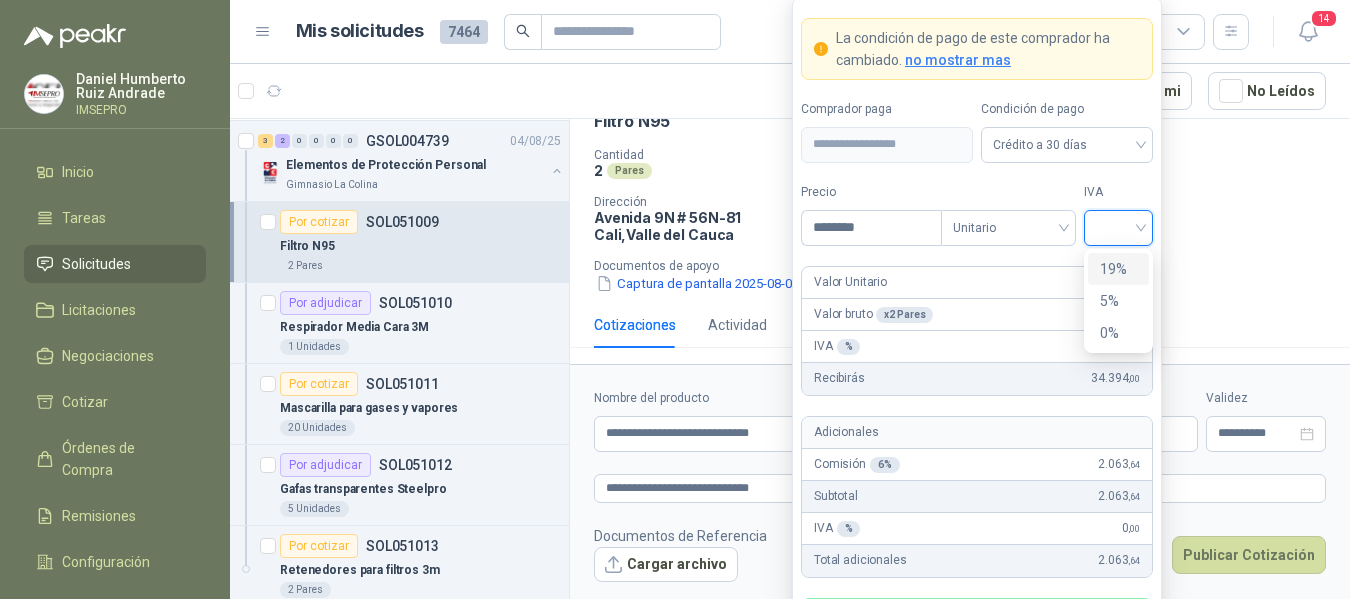 click on "19%" at bounding box center (1118, 269) 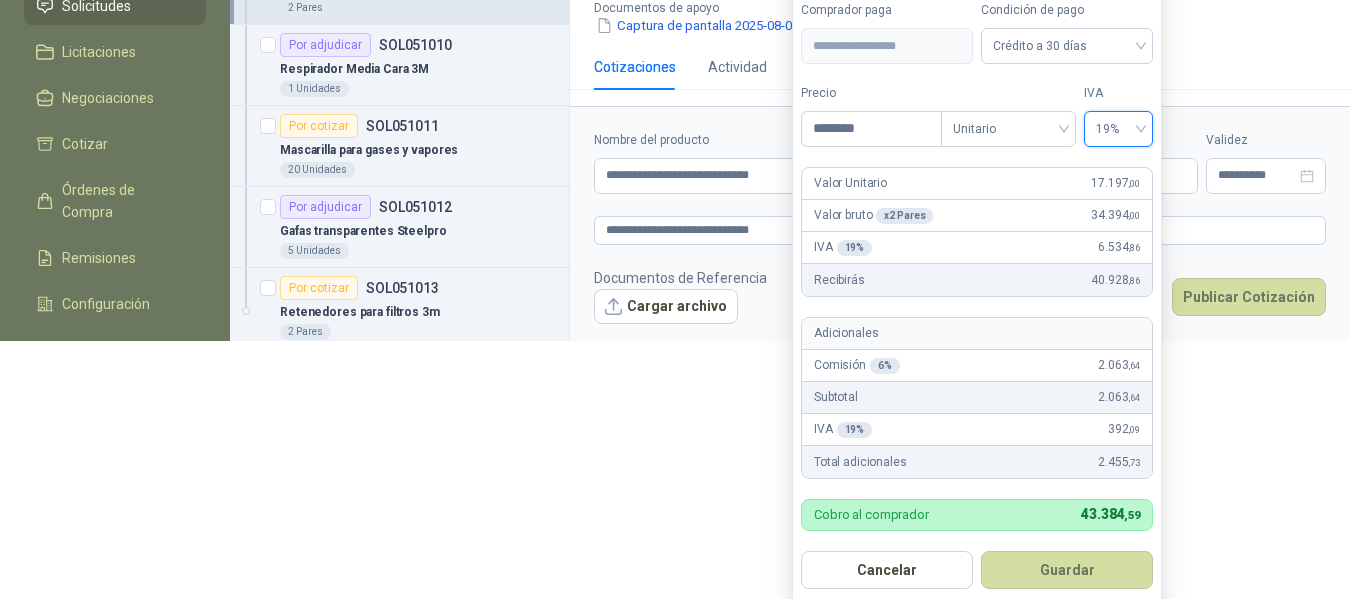 scroll, scrollTop: 266, scrollLeft: 0, axis: vertical 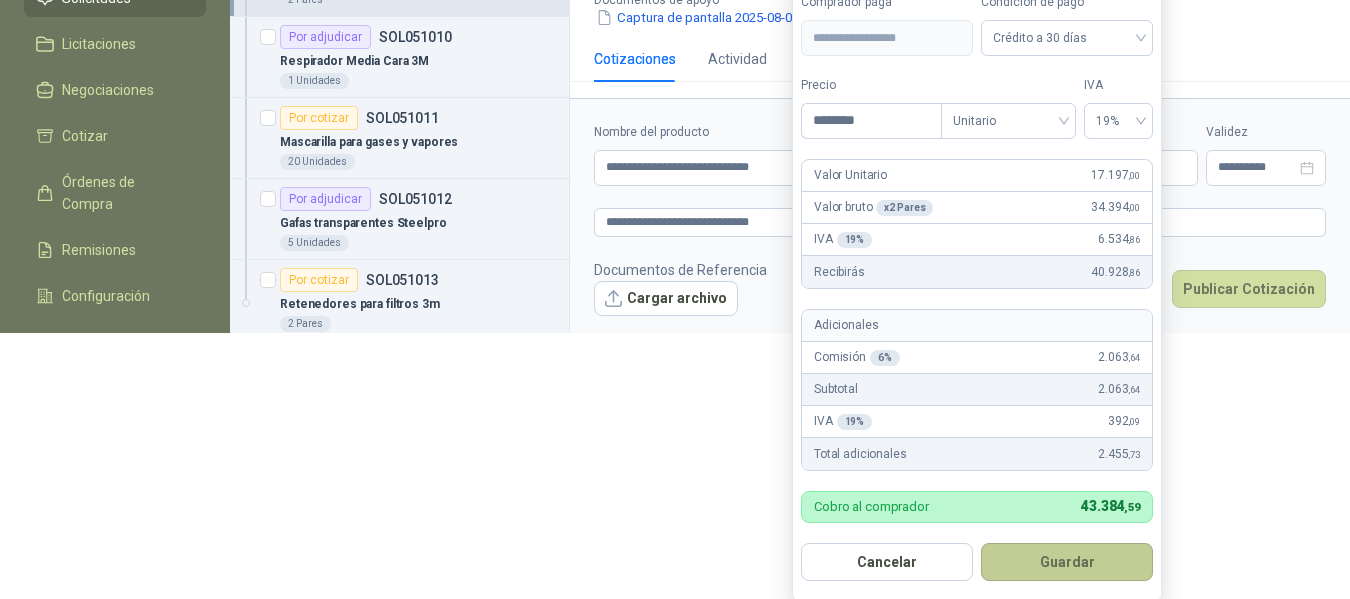 click on "Guardar" at bounding box center (1067, 562) 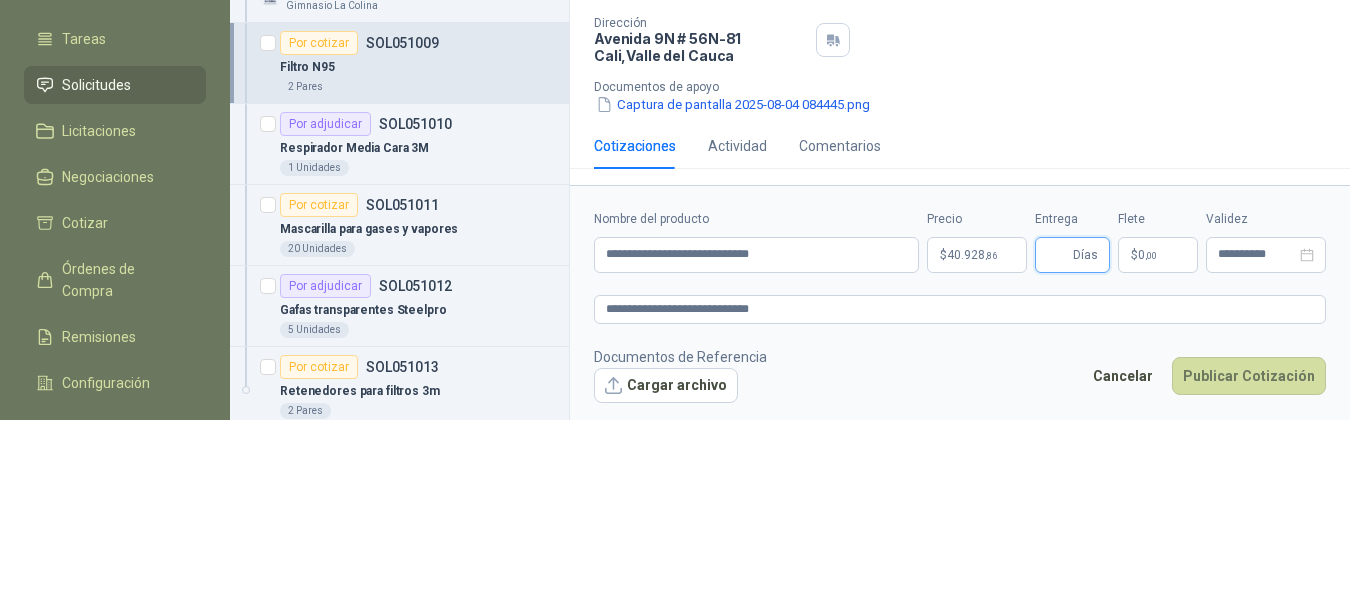 scroll, scrollTop: 184, scrollLeft: 0, axis: vertical 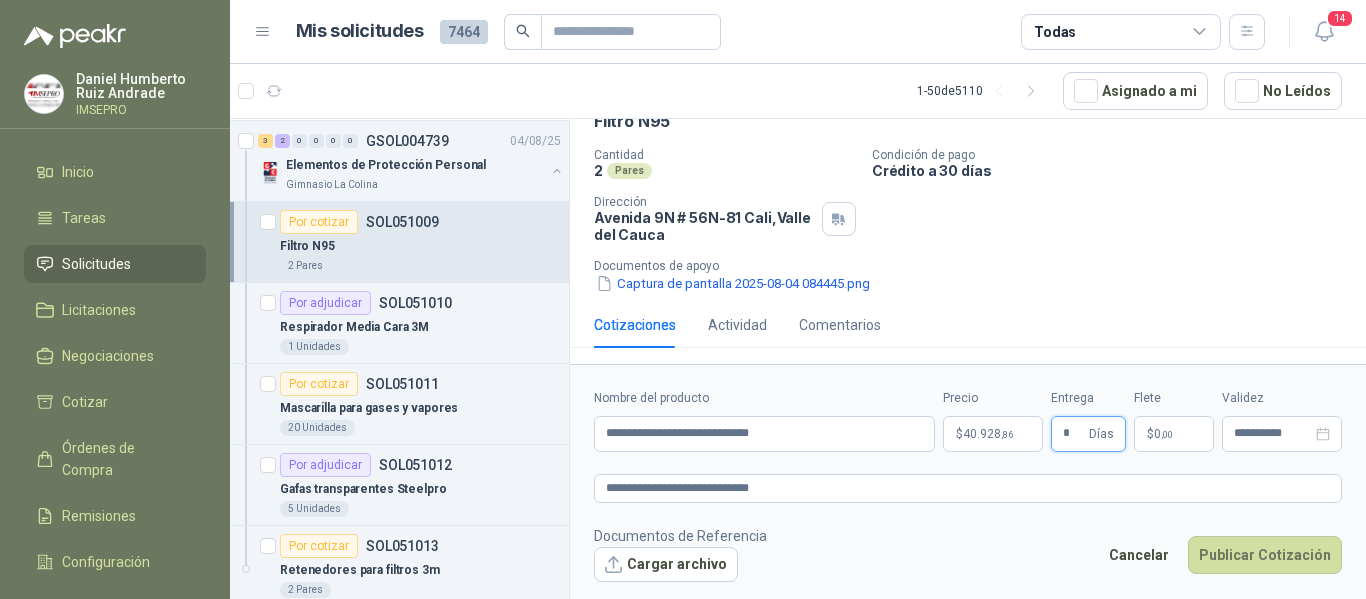 type on "*" 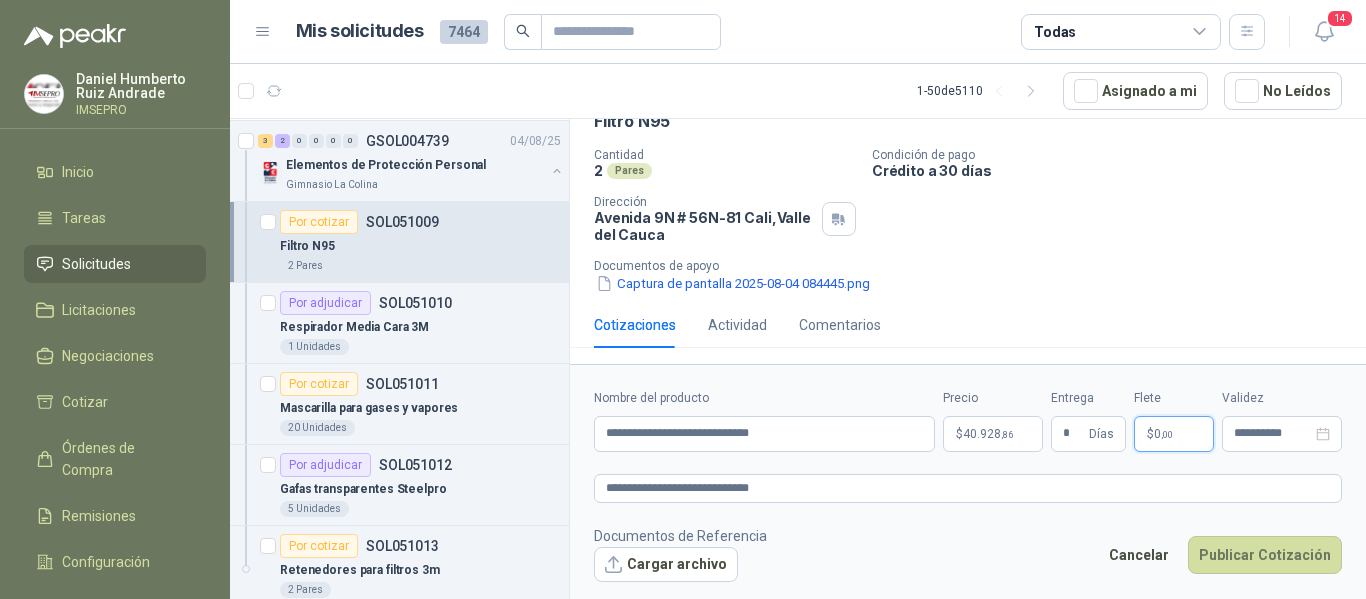 click on "$    0 ,00" at bounding box center (1174, 434) 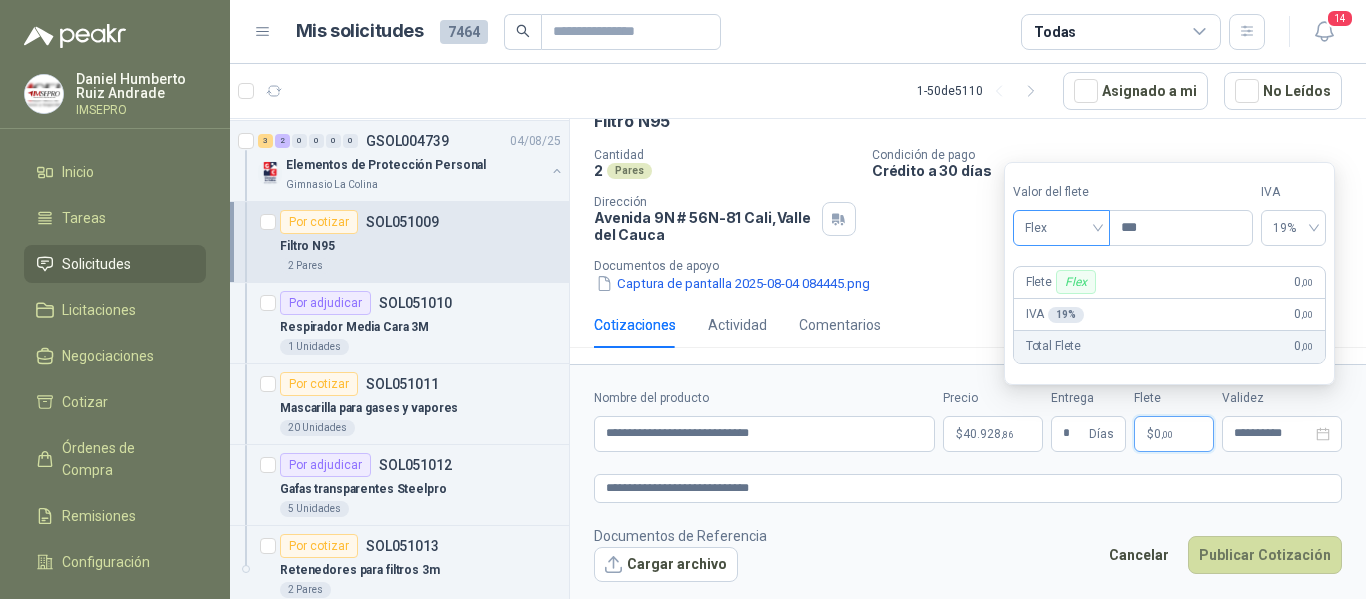 click on "Flex" at bounding box center (1061, 228) 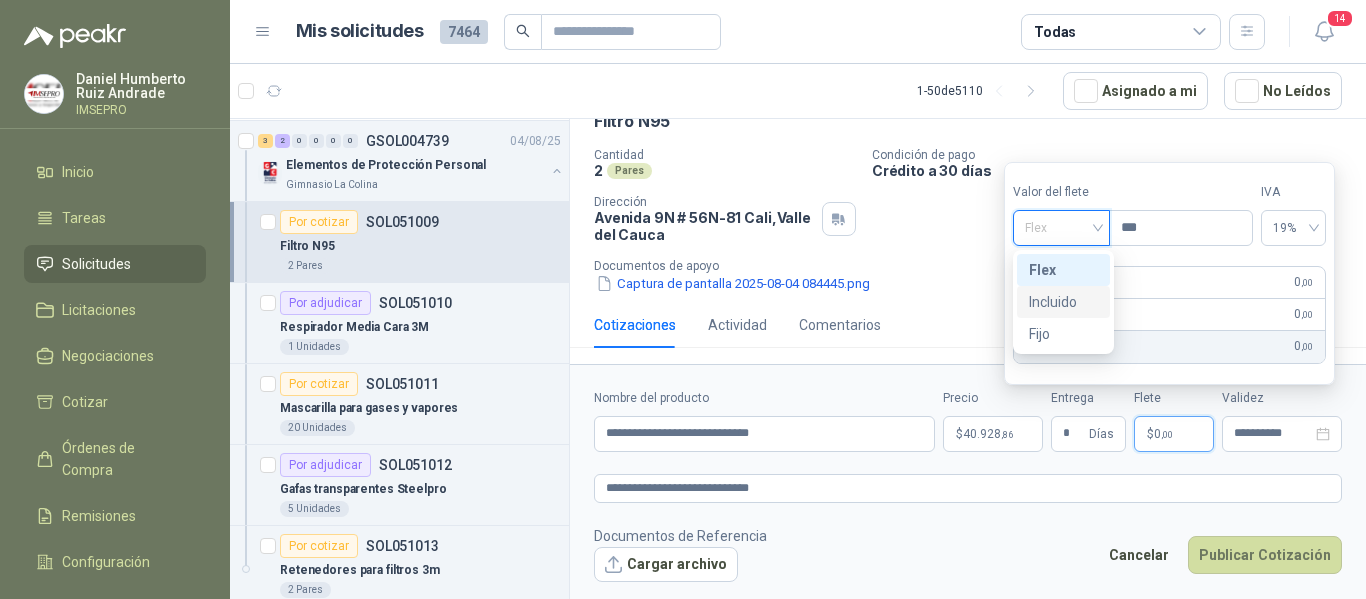click on "Incluido" at bounding box center [1063, 302] 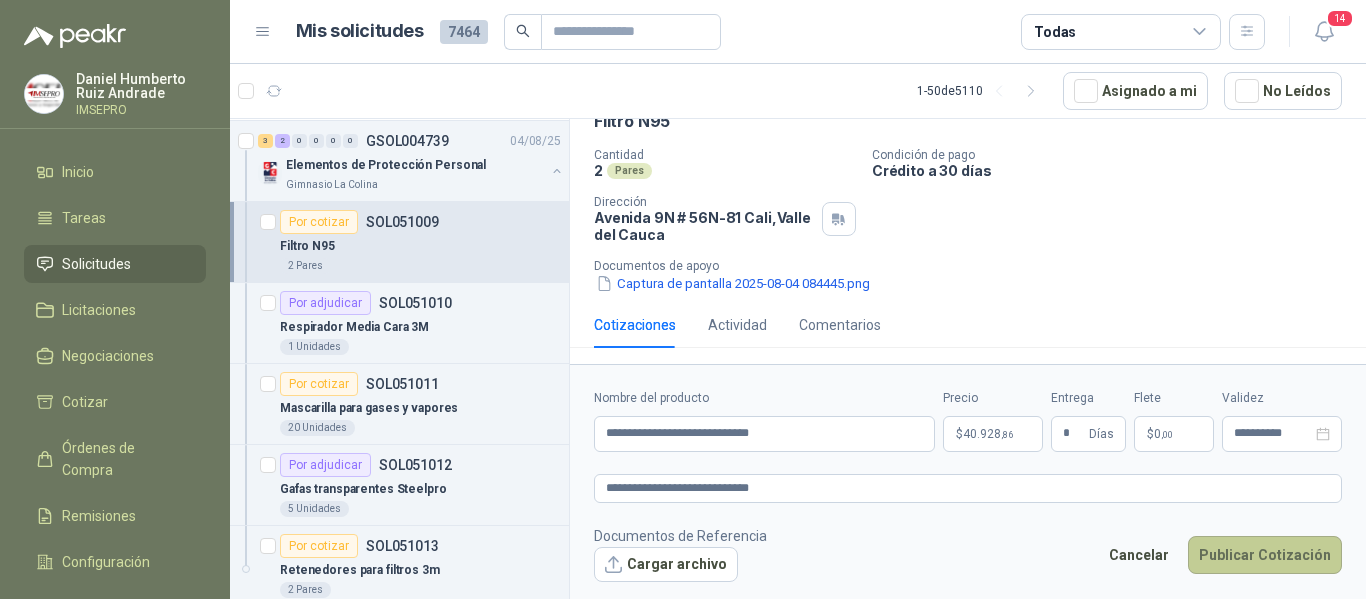 click on "Publicar Cotización" at bounding box center [1265, 555] 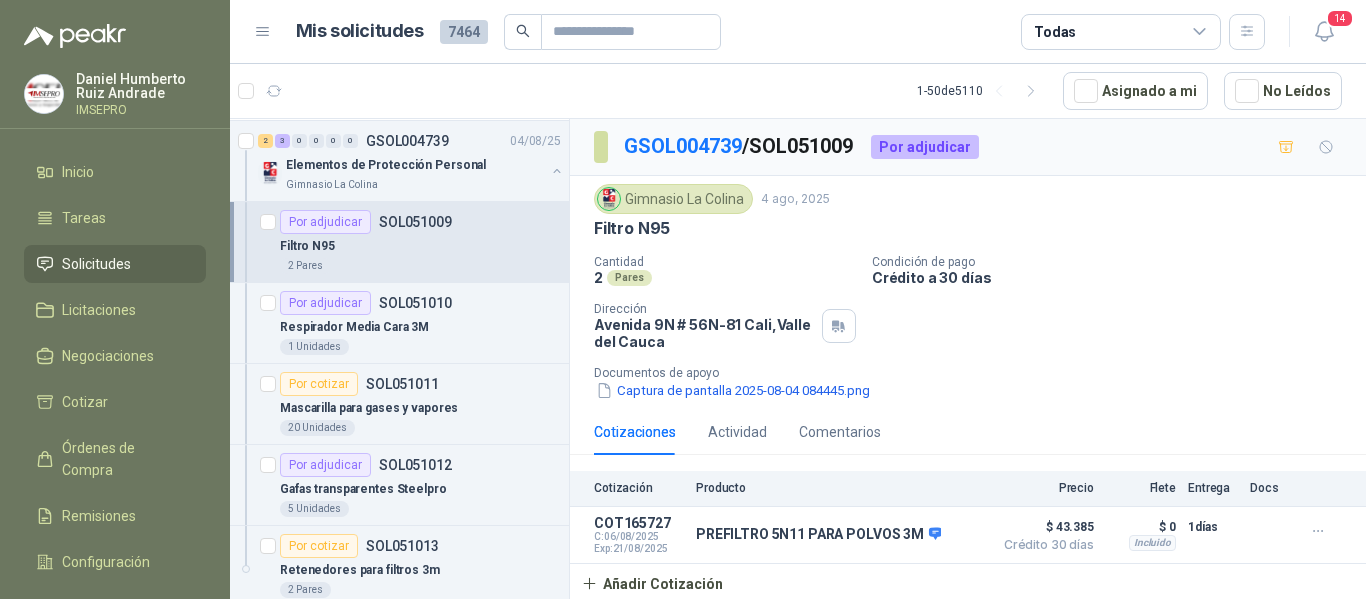 scroll, scrollTop: 0, scrollLeft: 0, axis: both 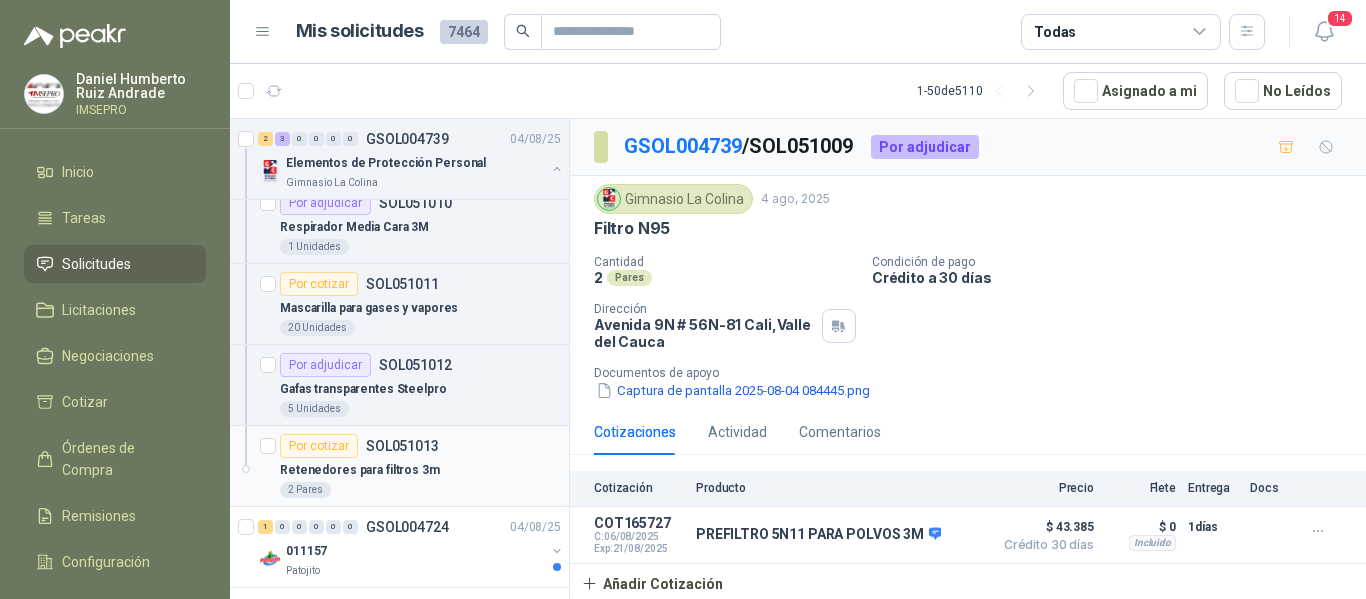click on "SOL051013" at bounding box center [402, 446] 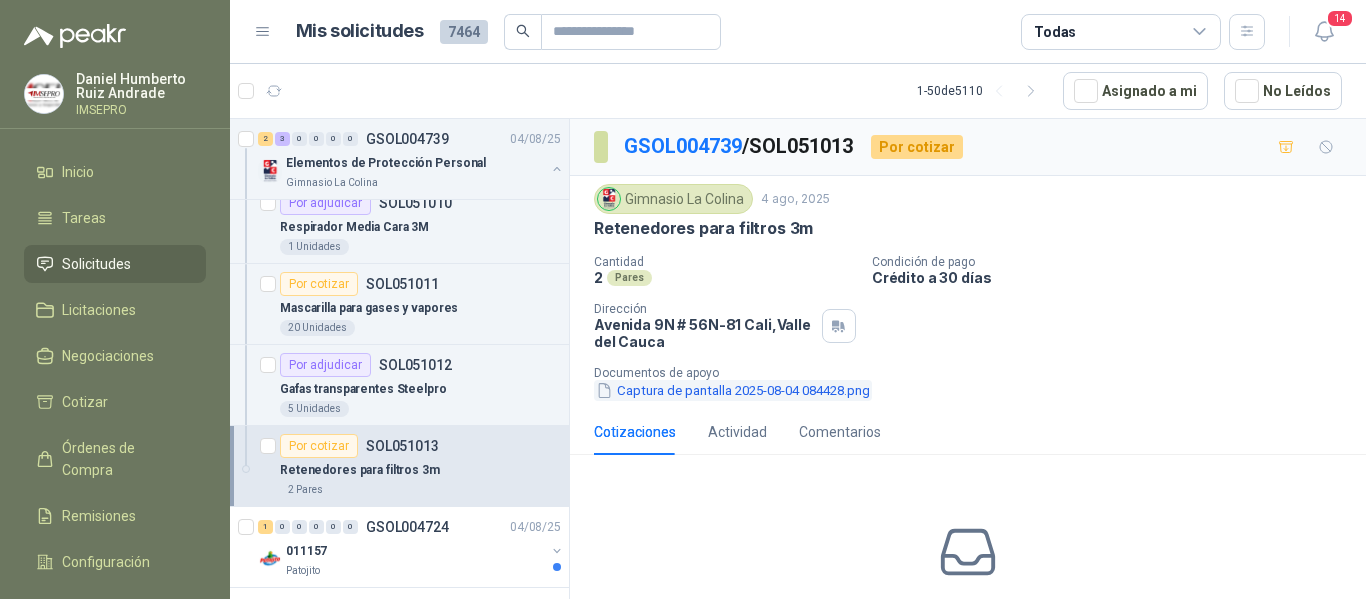 click on "Captura de pantalla 2025-08-04 084428.png" at bounding box center (733, 390) 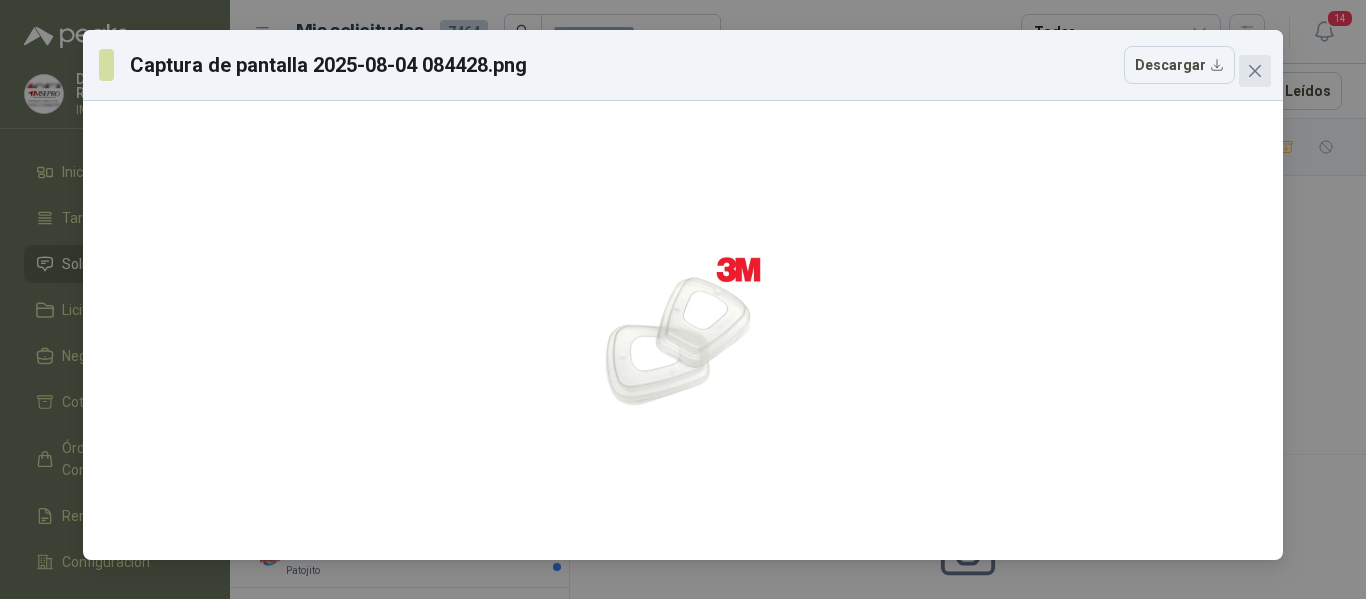 click 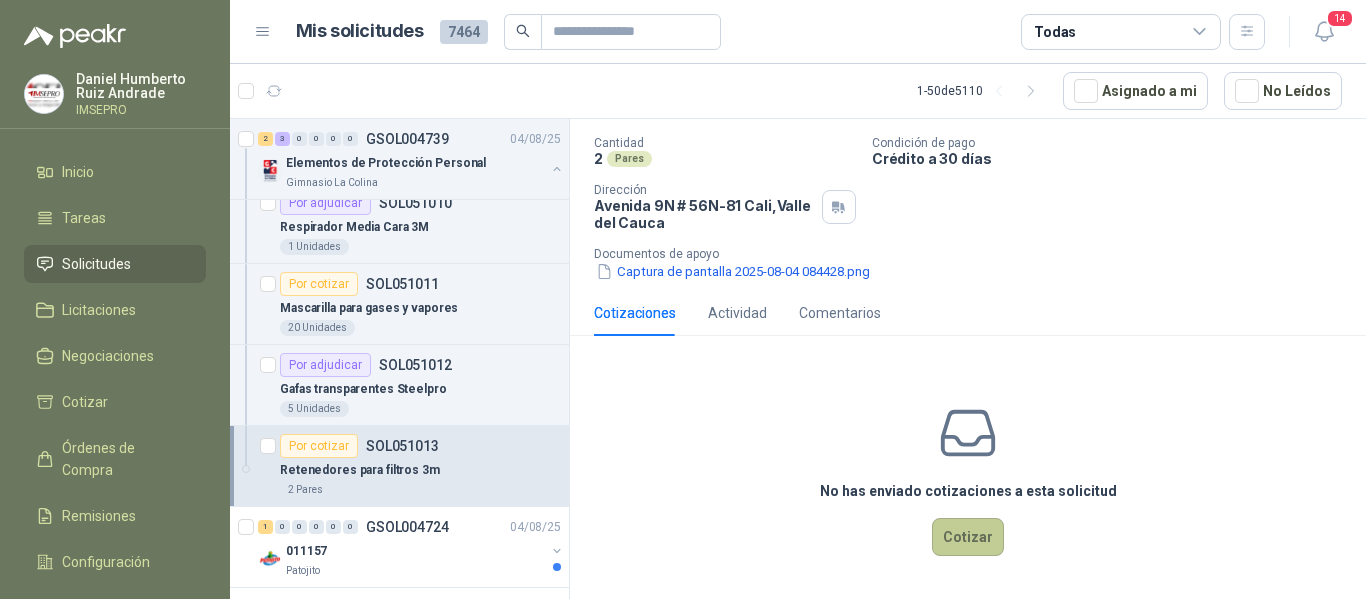 click on "Cotizar" at bounding box center (968, 537) 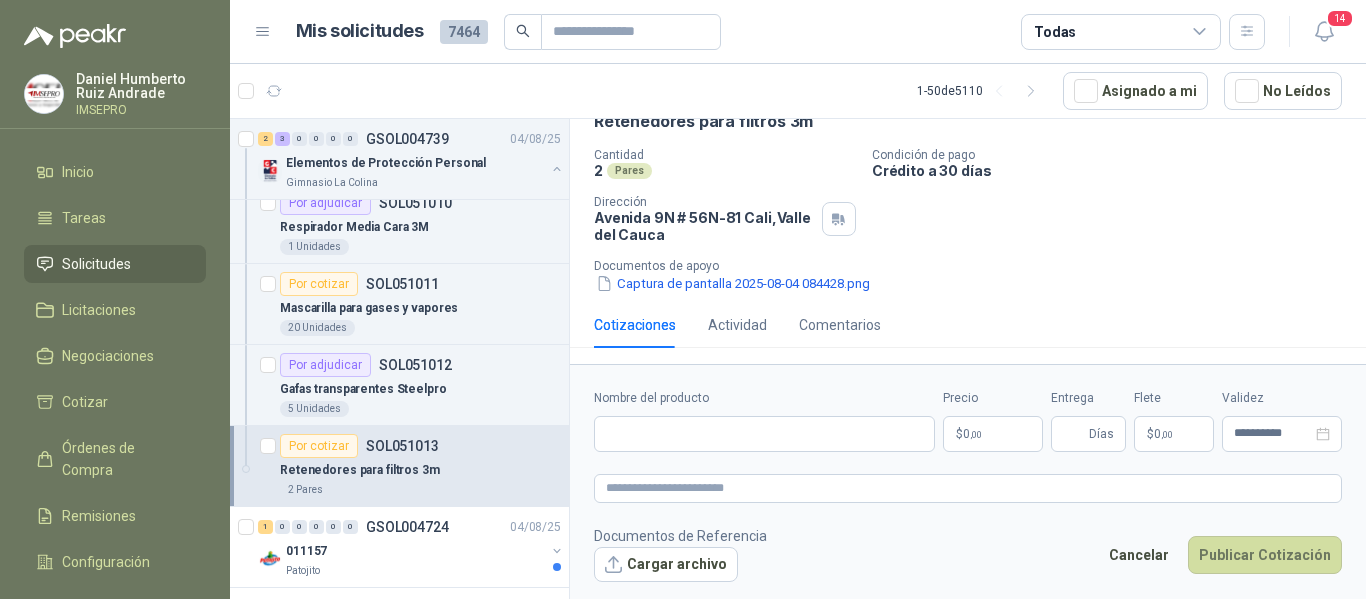 type 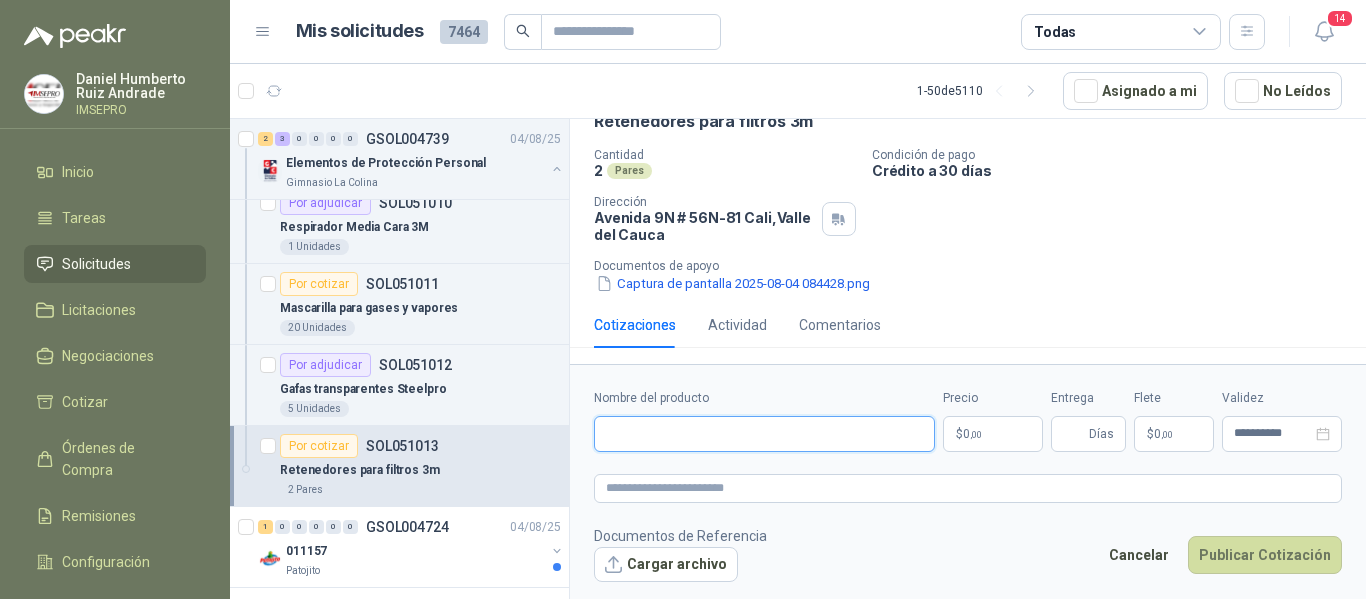click on "Nombre del producto" at bounding box center (764, 434) 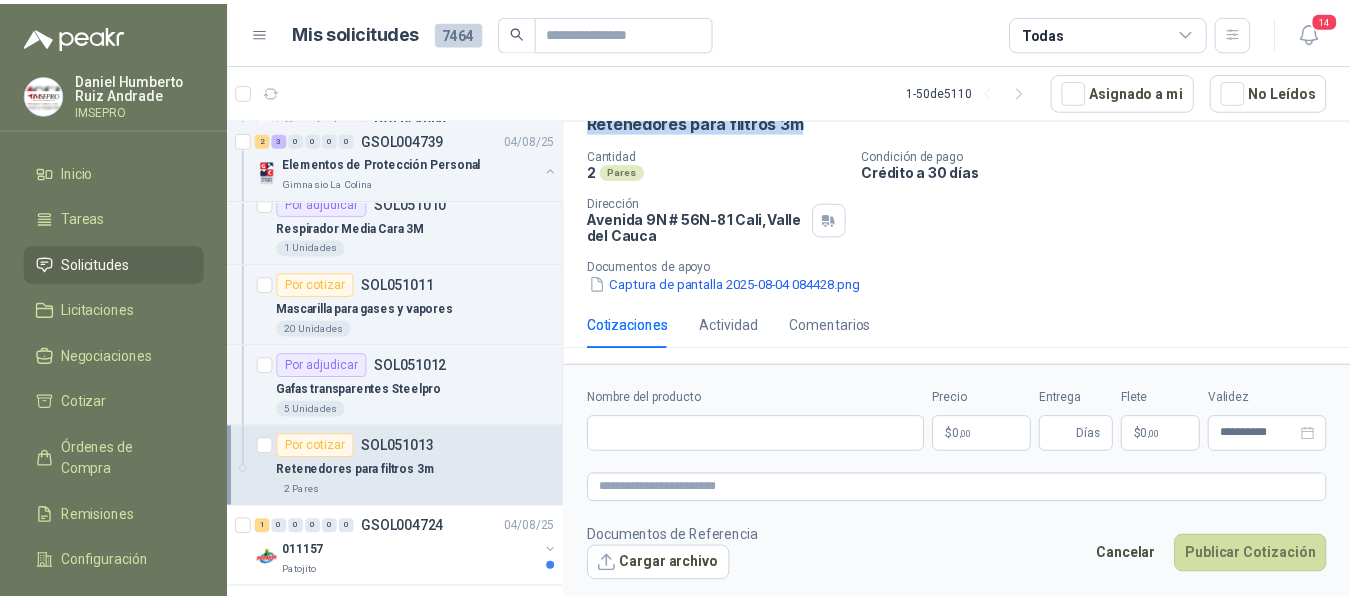 scroll, scrollTop: 0, scrollLeft: 0, axis: both 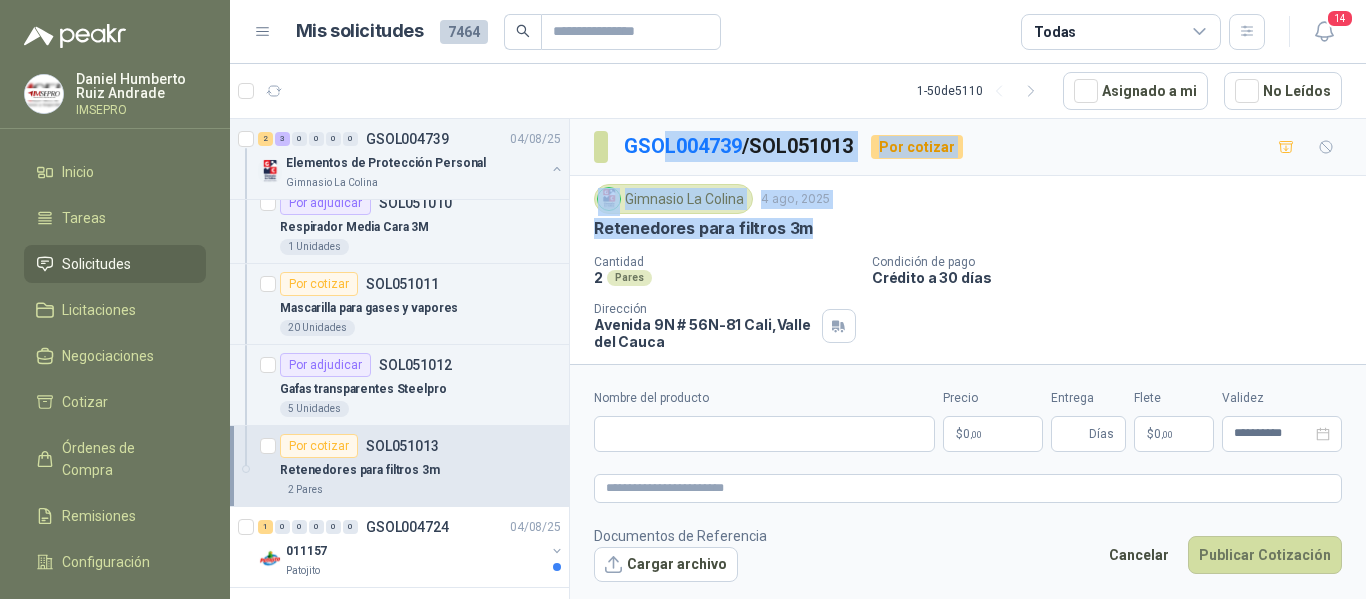 drag, startPoint x: 807, startPoint y: 123, endPoint x: 663, endPoint y: 130, distance: 144.17004 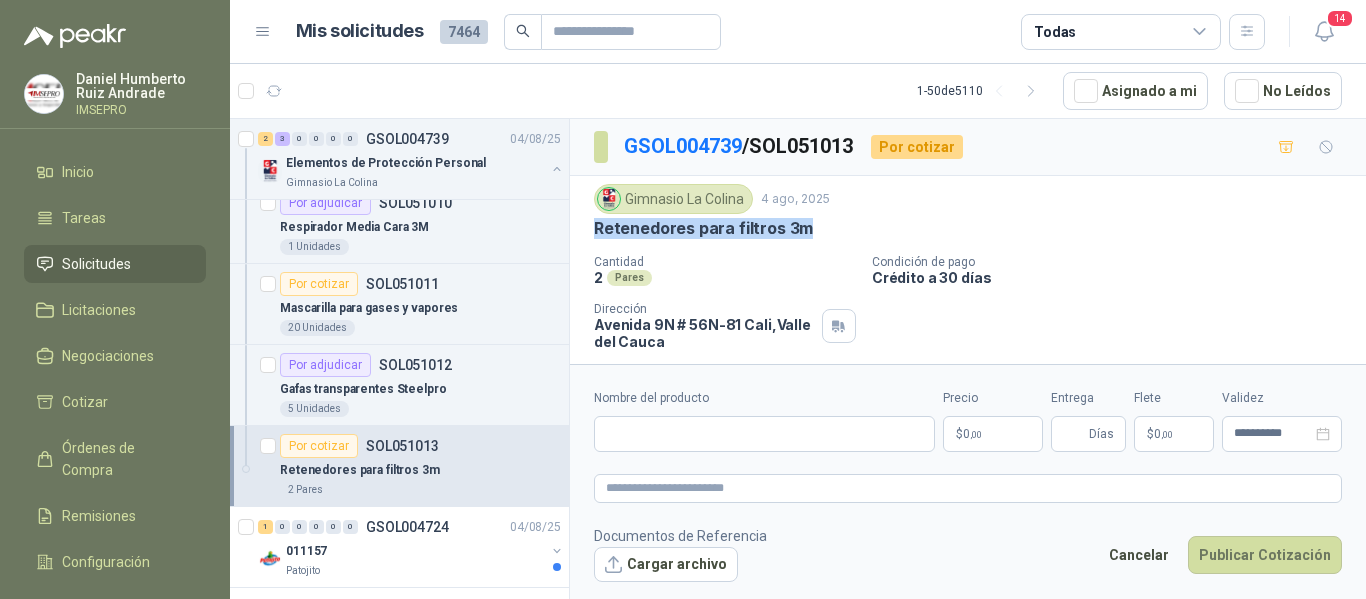 drag, startPoint x: 806, startPoint y: 231, endPoint x: 586, endPoint y: 234, distance: 220.02045 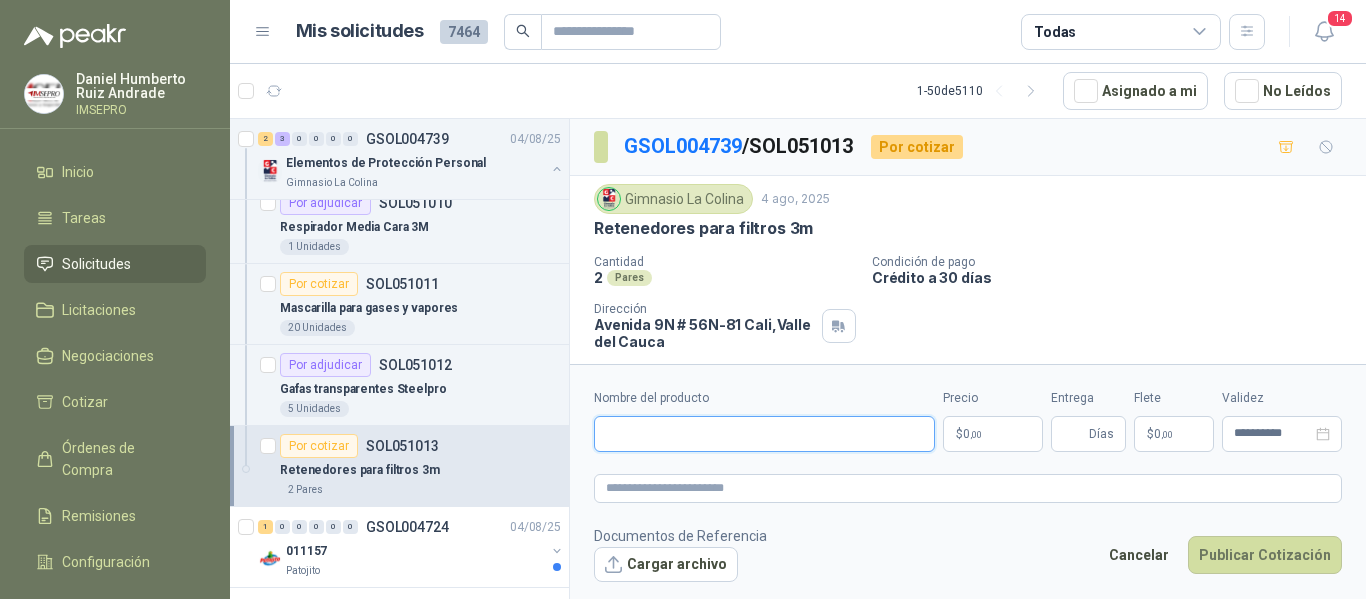 click on "Nombre del producto" at bounding box center (764, 434) 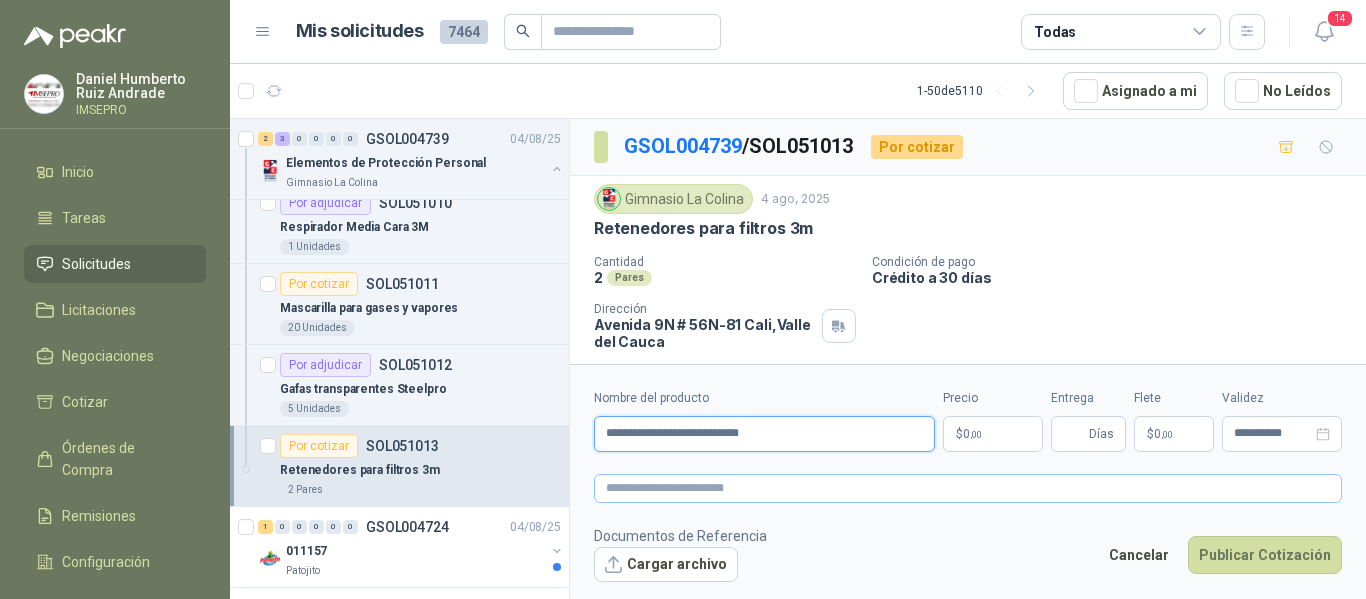 type on "**********" 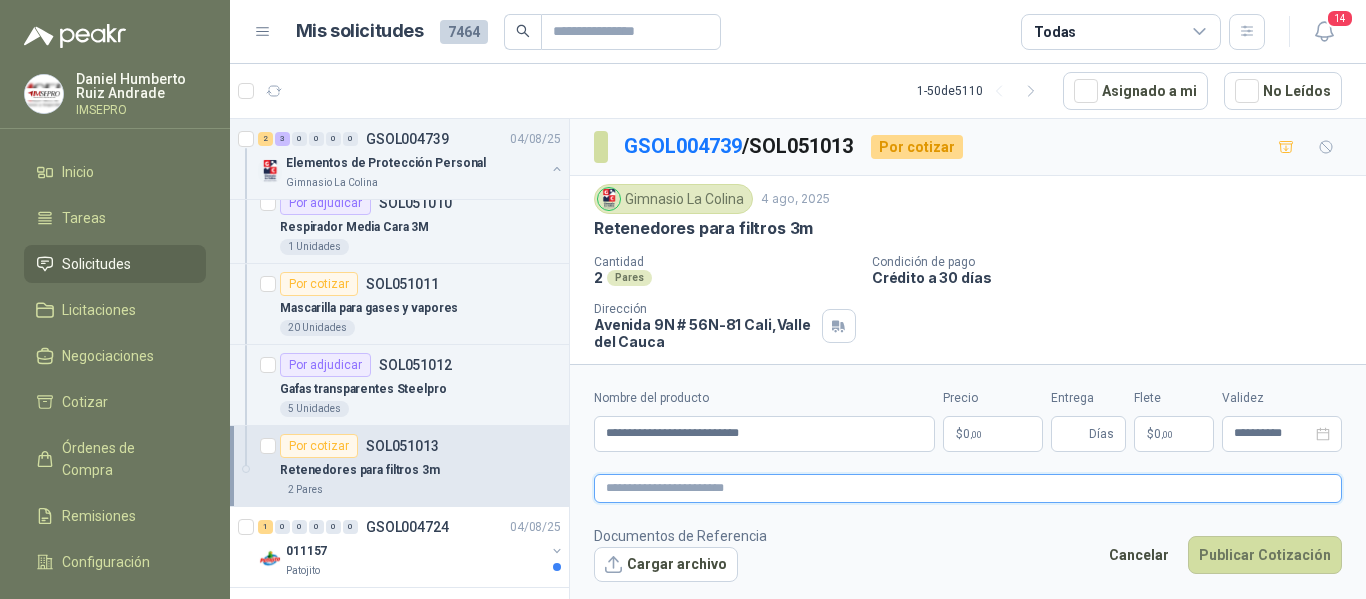 click at bounding box center (968, 488) 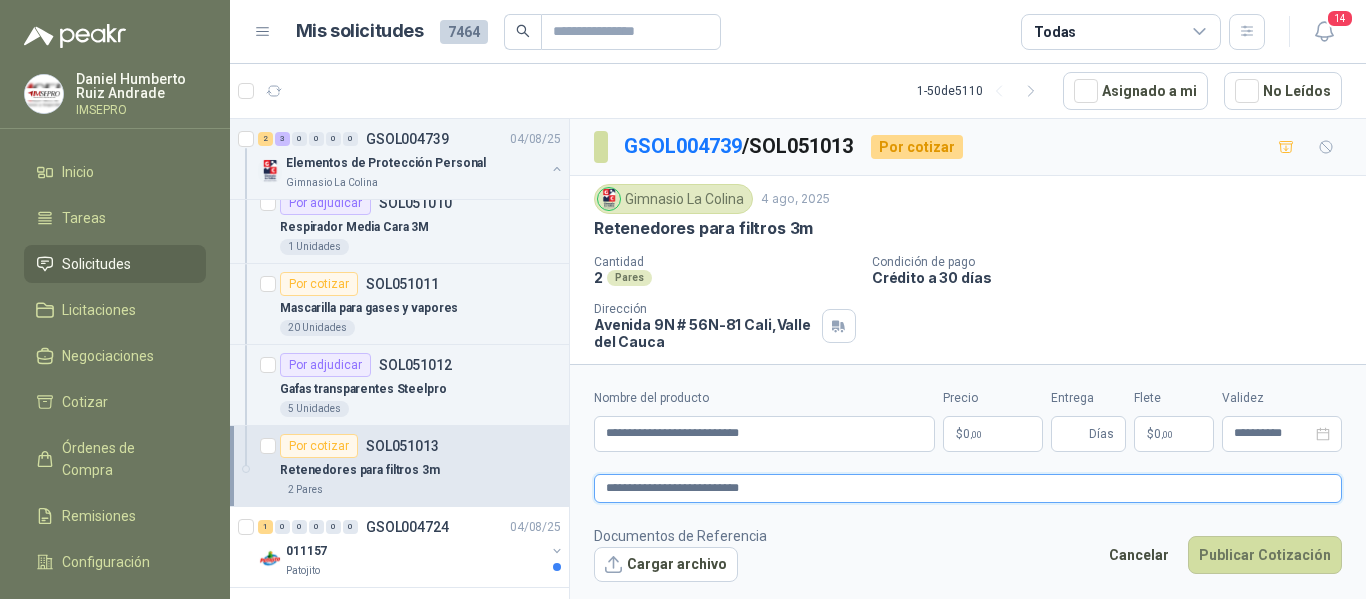 type on "**********" 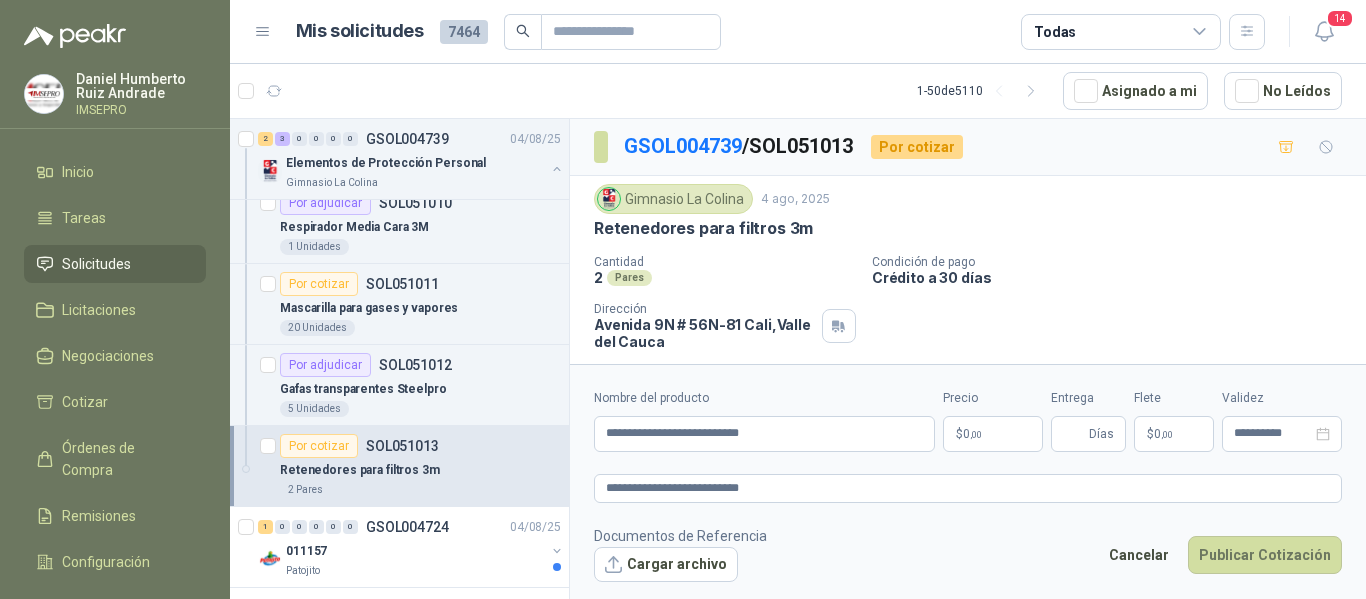 click on "[FIRST] [LAST] IMSEPRO   Inicio   Tareas   Solicitudes   Licitaciones   Negociaciones   Cotizar   Órdenes de Compra   Remisiones   Configuración   Manuales y ayuda Mis solicitudes 7464 Todas 14 1 - 50  de  5110 Asignado a mi No Leídos 1   0   0   0   0   0   GSOL004772 06/08/25   VARIOS - SEDES Y SERVICIOS Caracol TV   1   0   0   0   0   0   GSOL004771 05/08/25   PEDIDO ADMINISTRACIÓN Colegio Bennett   3   0   0   0   0   0   GSOL004770 05/08/25   PEDIDO BACHILLERATO 2 Colegio Bennett   1   0   0   0   0   0   GSOL004769 05/08/25   PEDIDO PARA TRANSPORTE Colegio Bennett   1   0   0   0   0   0   GSOL004768 05/08/25   Insumos TI Caracol TV   Por cotizar SOL051241 05/08/25   Probador de red RJ11 / RJ45 / BNC UNI-T (UT681C-UT681L) Lafayette SAS 1   Unidades 7   0   0   0   0   0   GSOL004763 05/08/25   169609   Club Campestre de Cali   1   0   0   0   0   0   GSOL004762 05/08/25   169499 BISAGRA 169500 AMARRA 169601 BUJ 169617 CER Club Campestre de Cali   3   0   0   0   0   0" at bounding box center (683, 299) 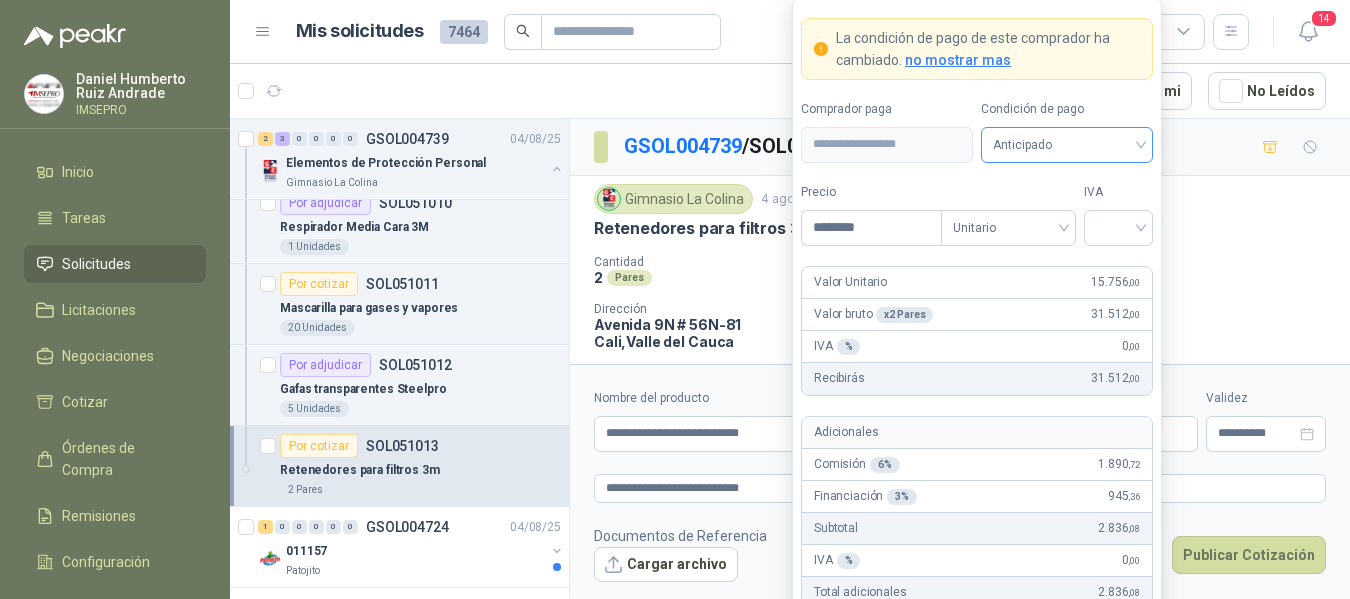 click on "Anticipado" at bounding box center (1067, 145) 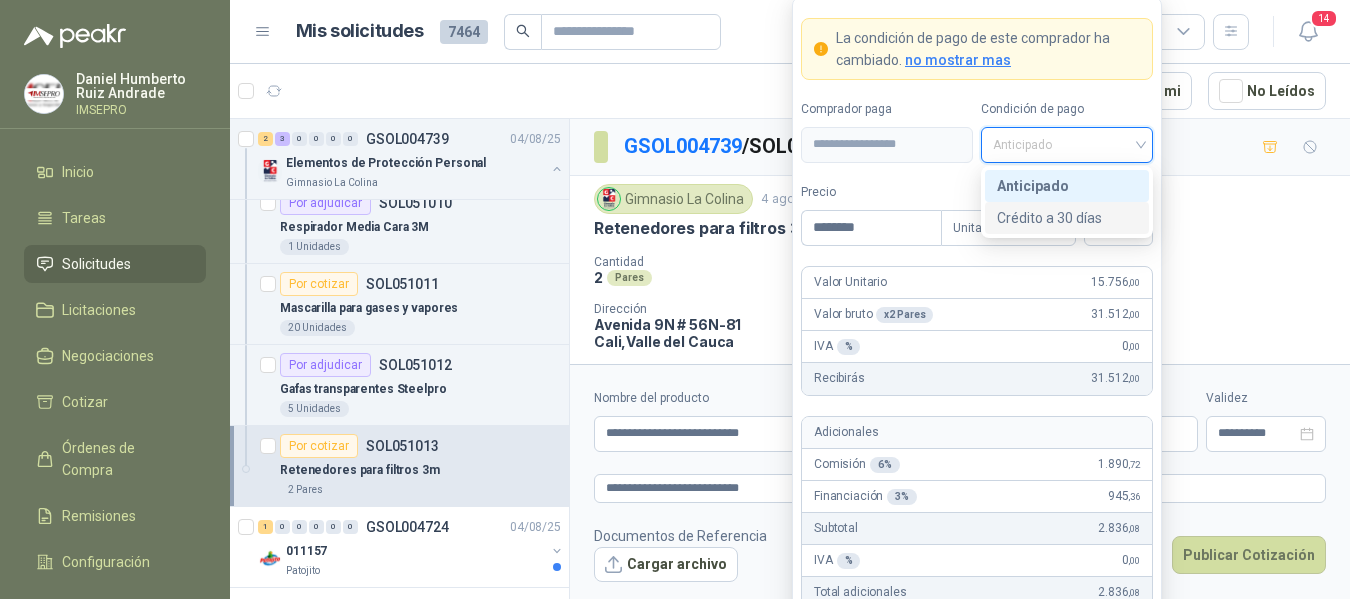 click on "Crédito a 30 días" at bounding box center (1067, 218) 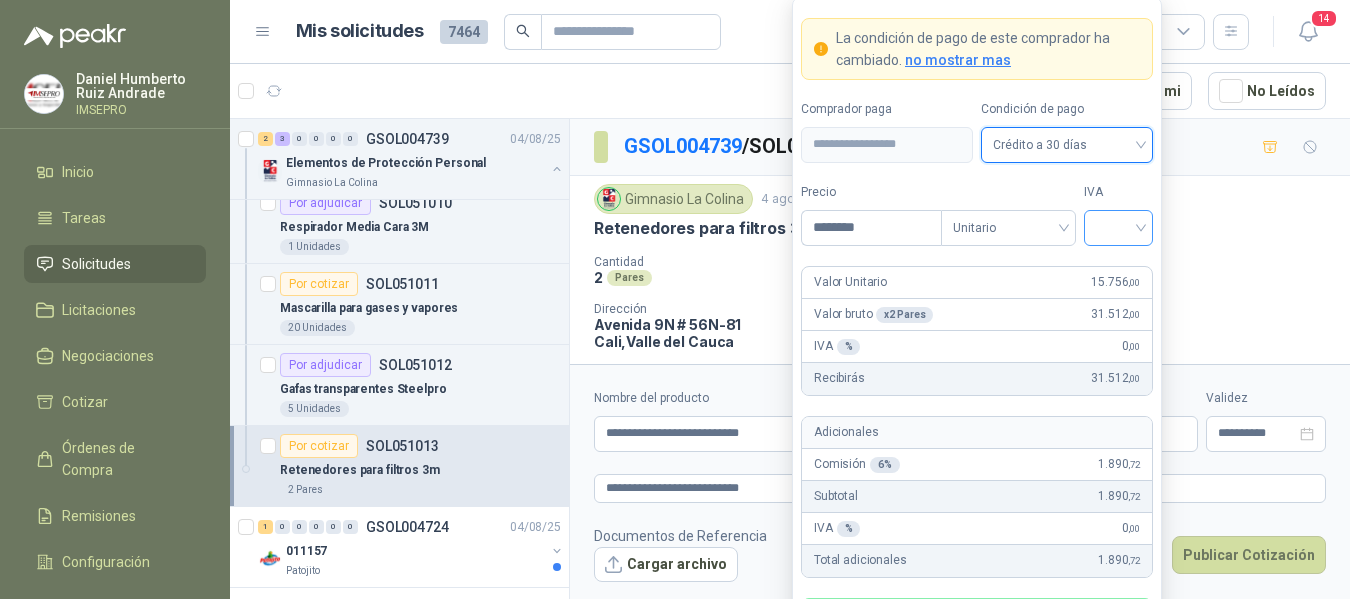 click at bounding box center (1118, 226) 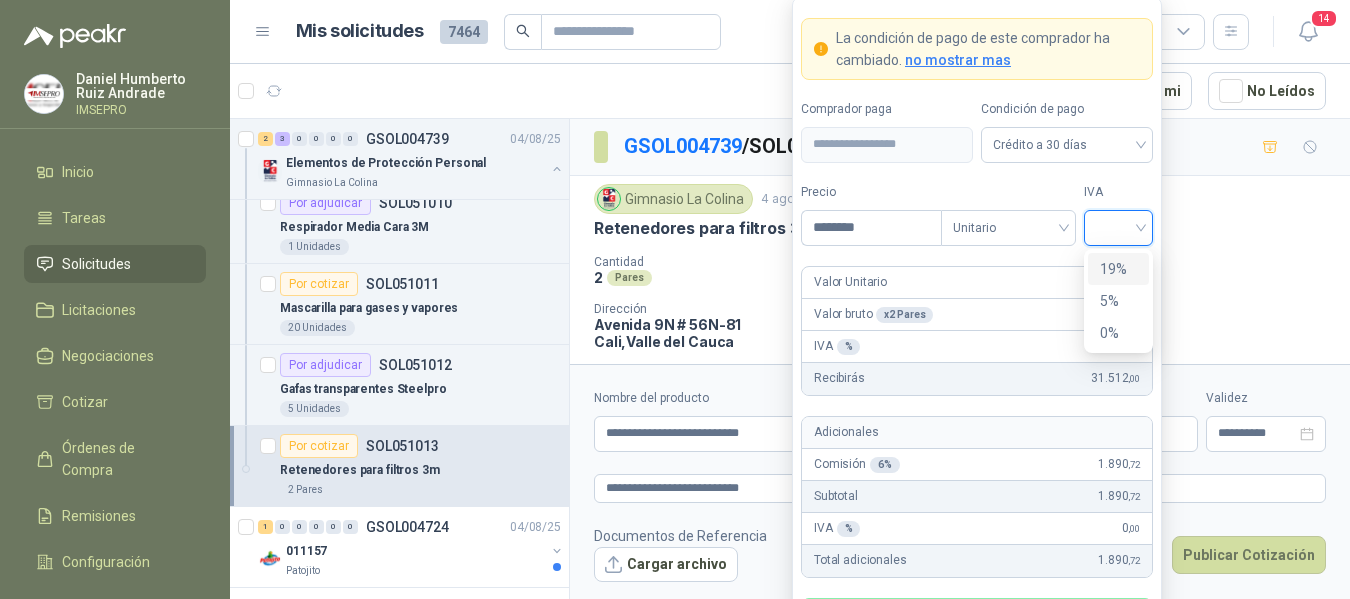 drag, startPoint x: 1110, startPoint y: 272, endPoint x: 1097, endPoint y: 261, distance: 17.029387 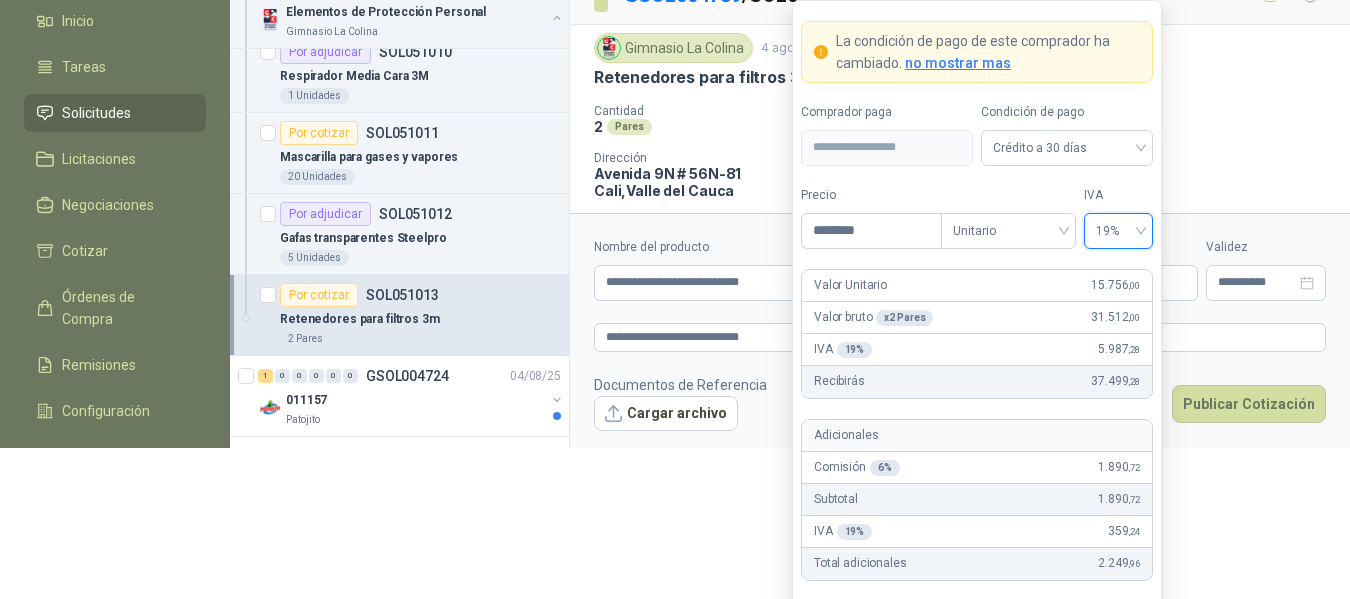 scroll, scrollTop: 218, scrollLeft: 0, axis: vertical 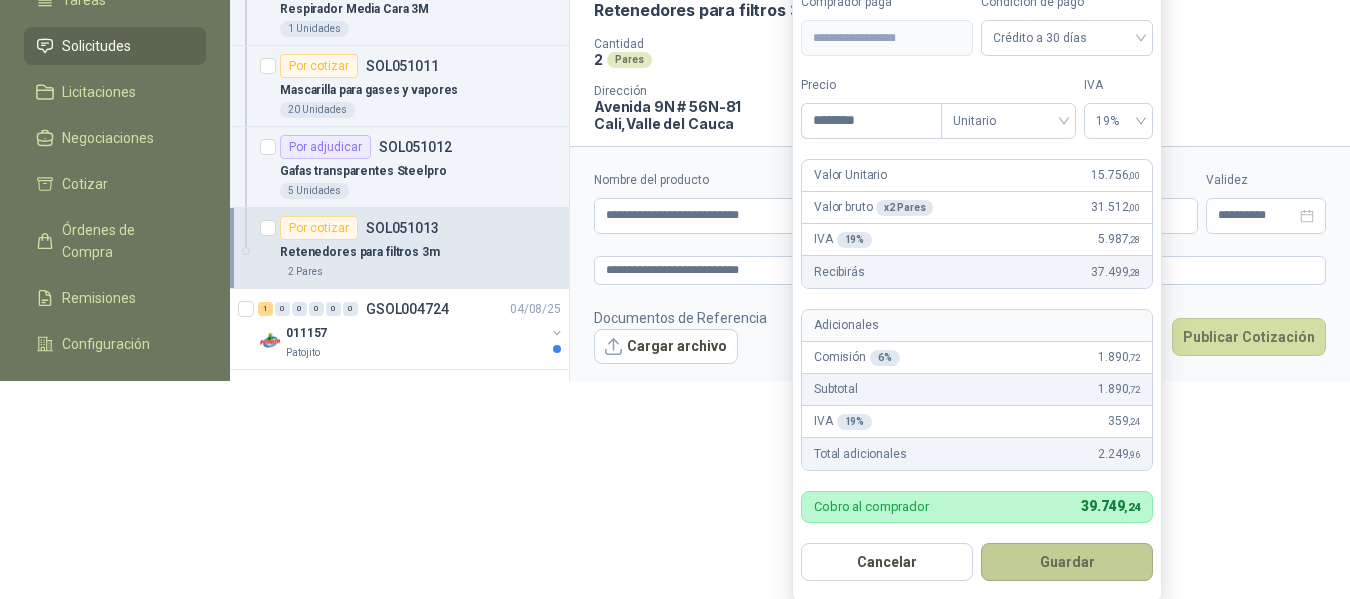 click on "Guardar" at bounding box center (1067, 562) 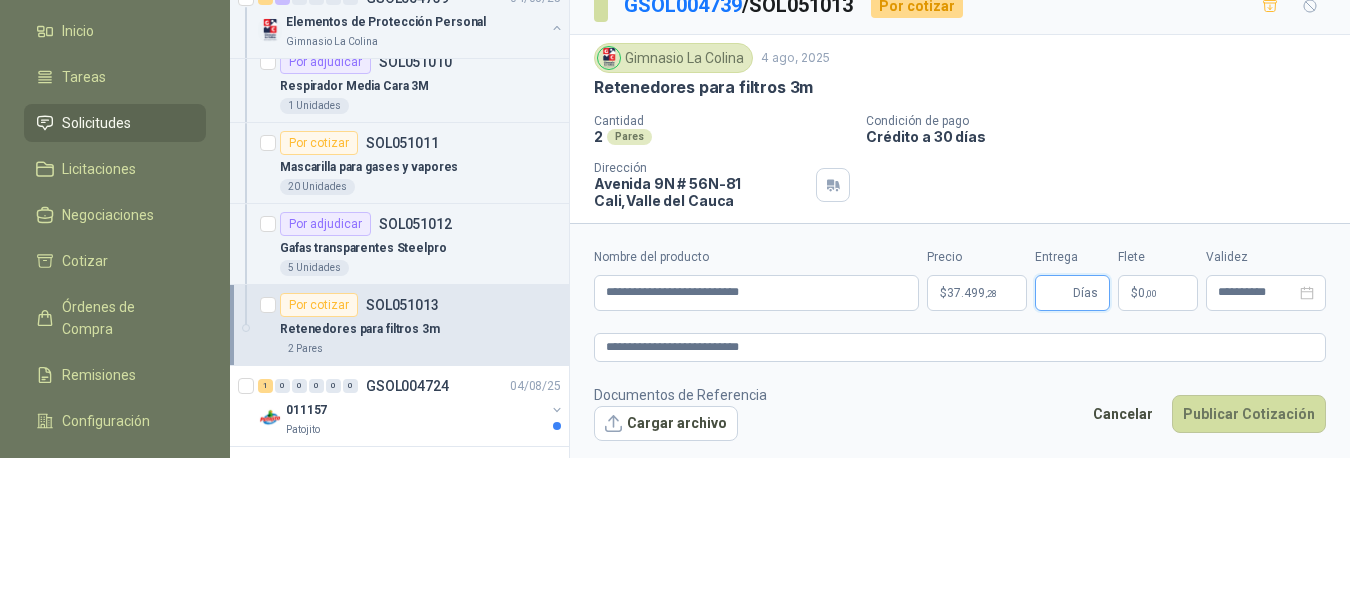 scroll, scrollTop: 145, scrollLeft: 0, axis: vertical 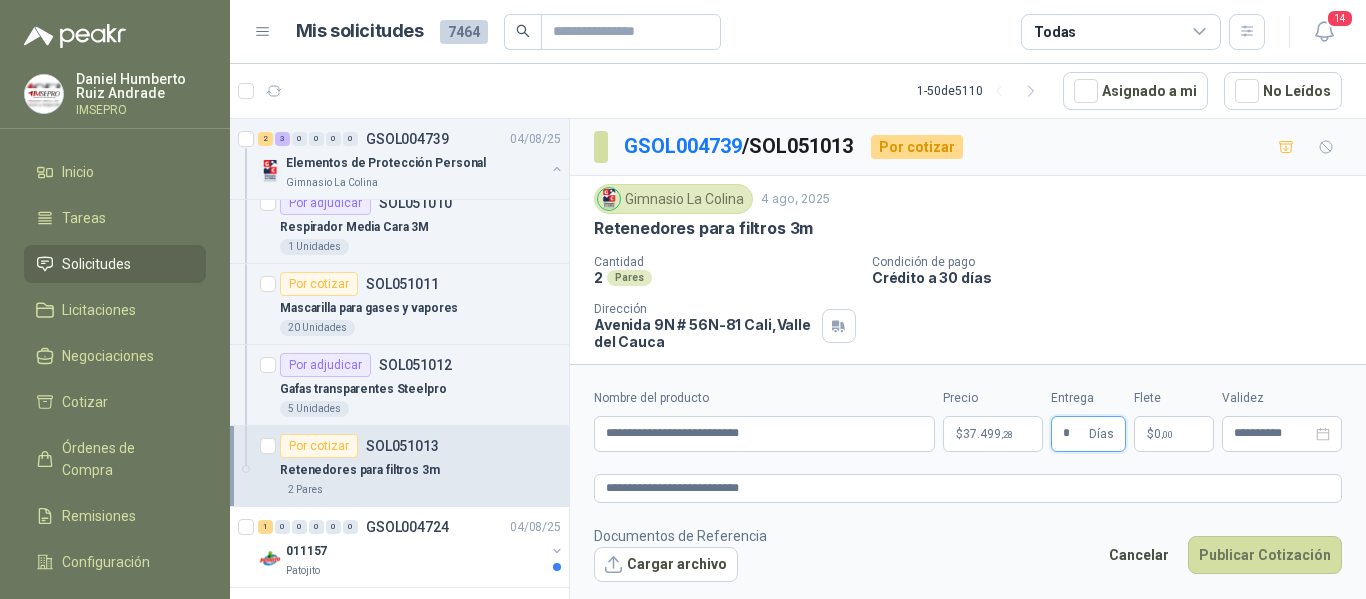 type on "*" 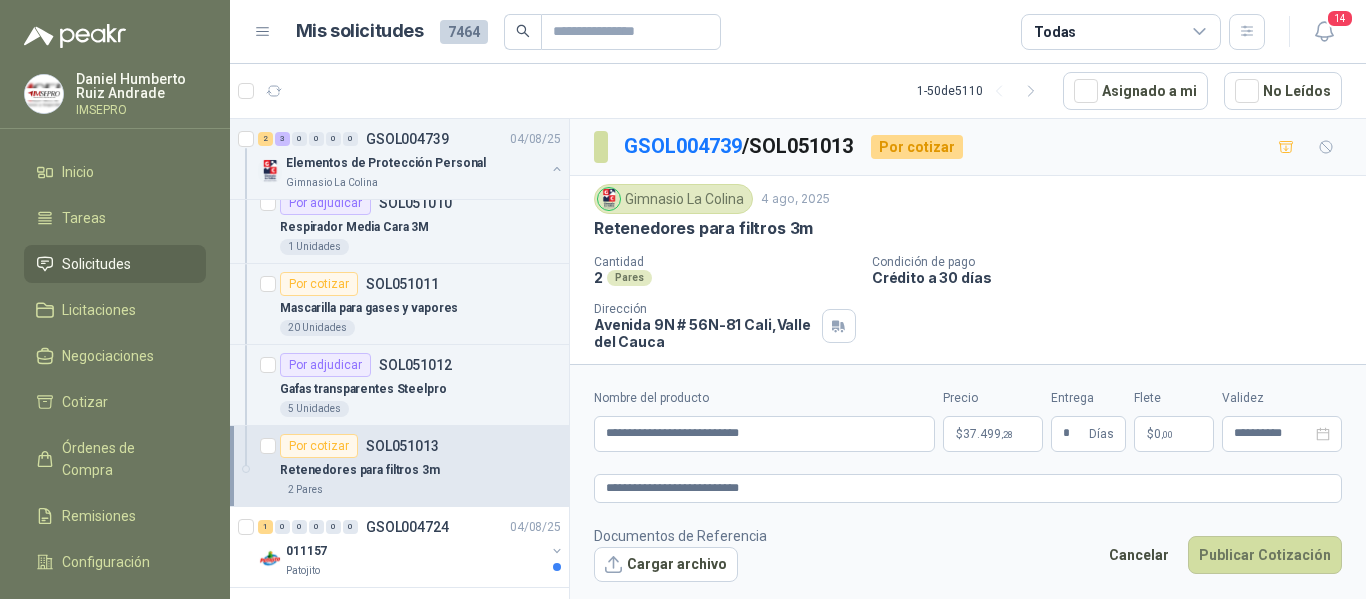 click on "$    0 ,00" at bounding box center [1174, 434] 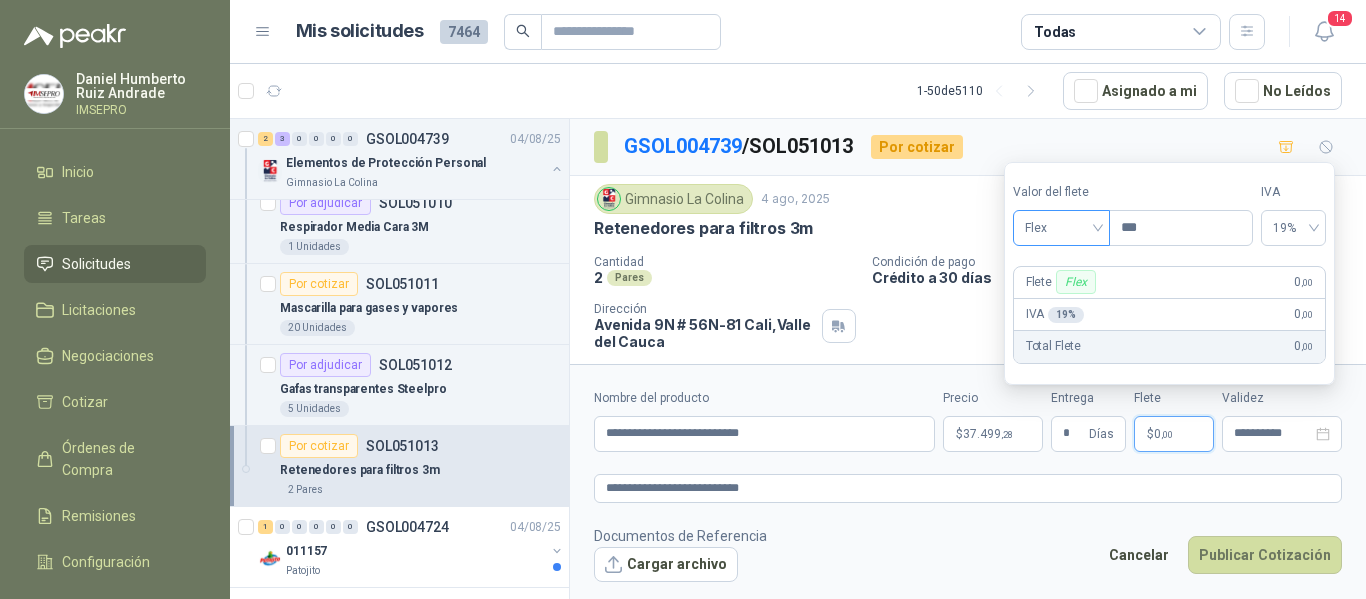 click on "Flex" at bounding box center (1061, 228) 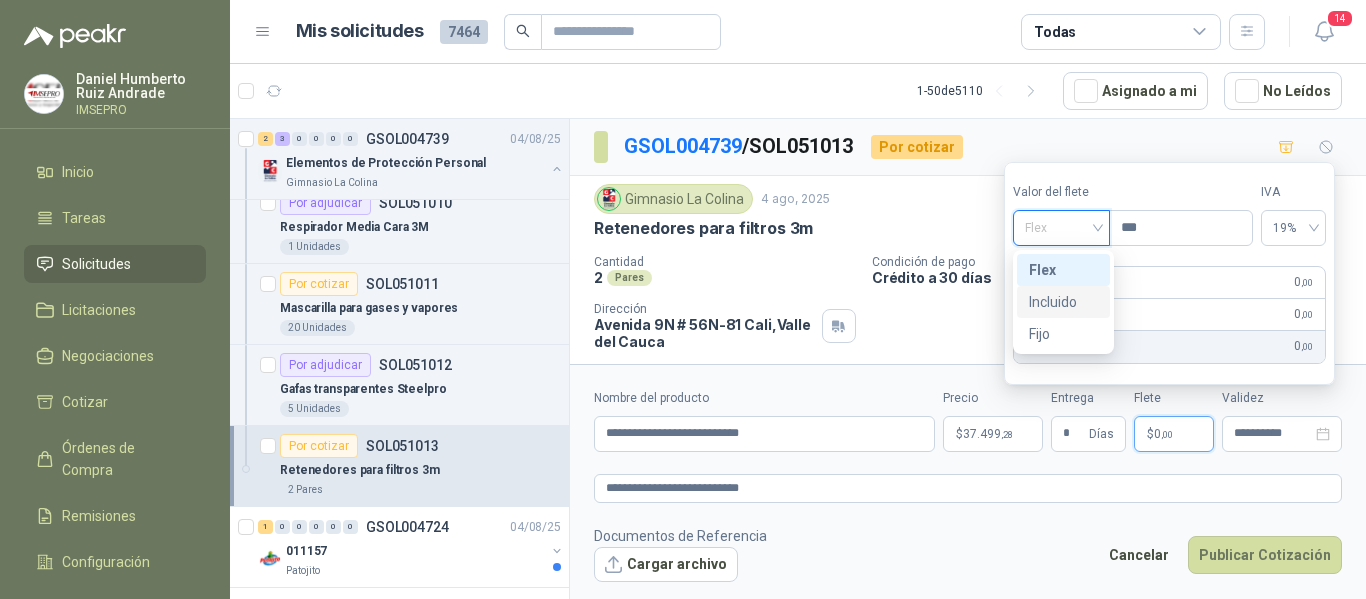 click on "Incluido" at bounding box center [1063, 302] 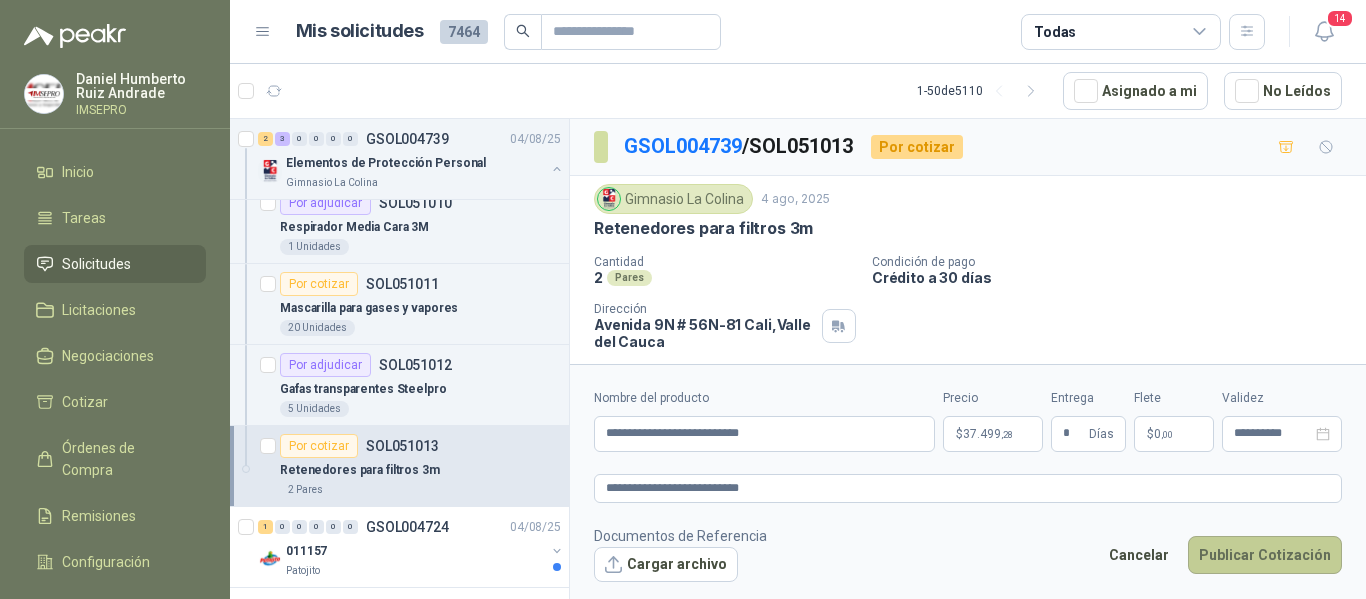 click on "Publicar Cotización" at bounding box center [1265, 555] 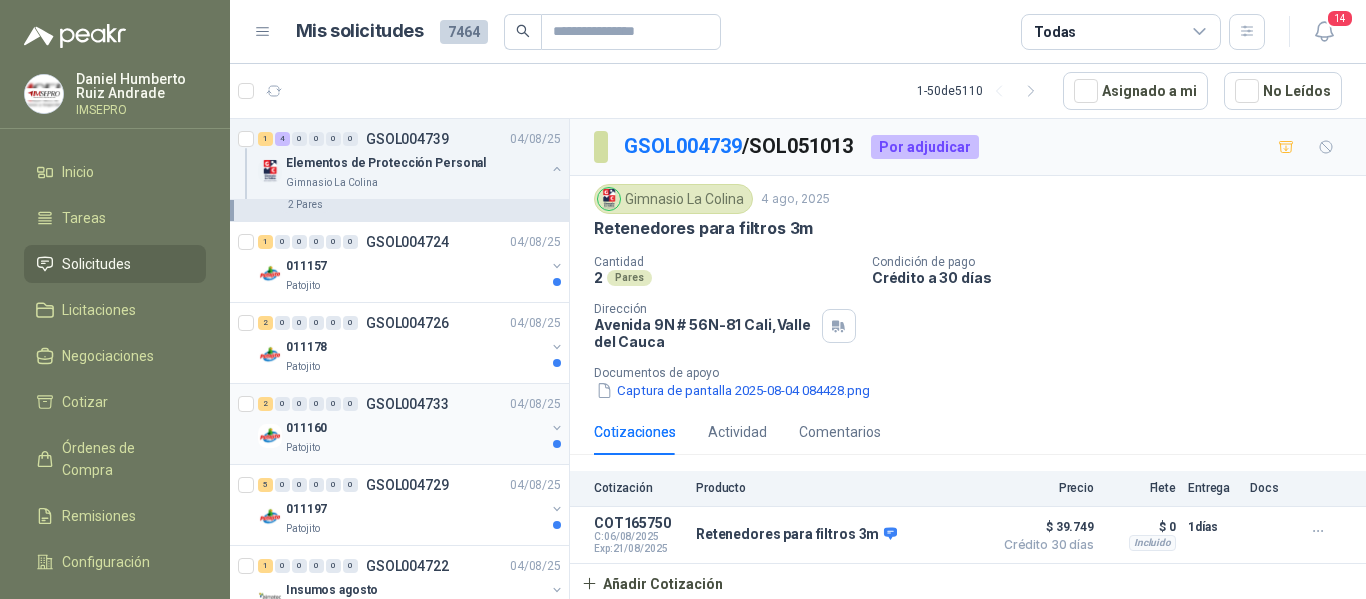 scroll, scrollTop: 3800, scrollLeft: 0, axis: vertical 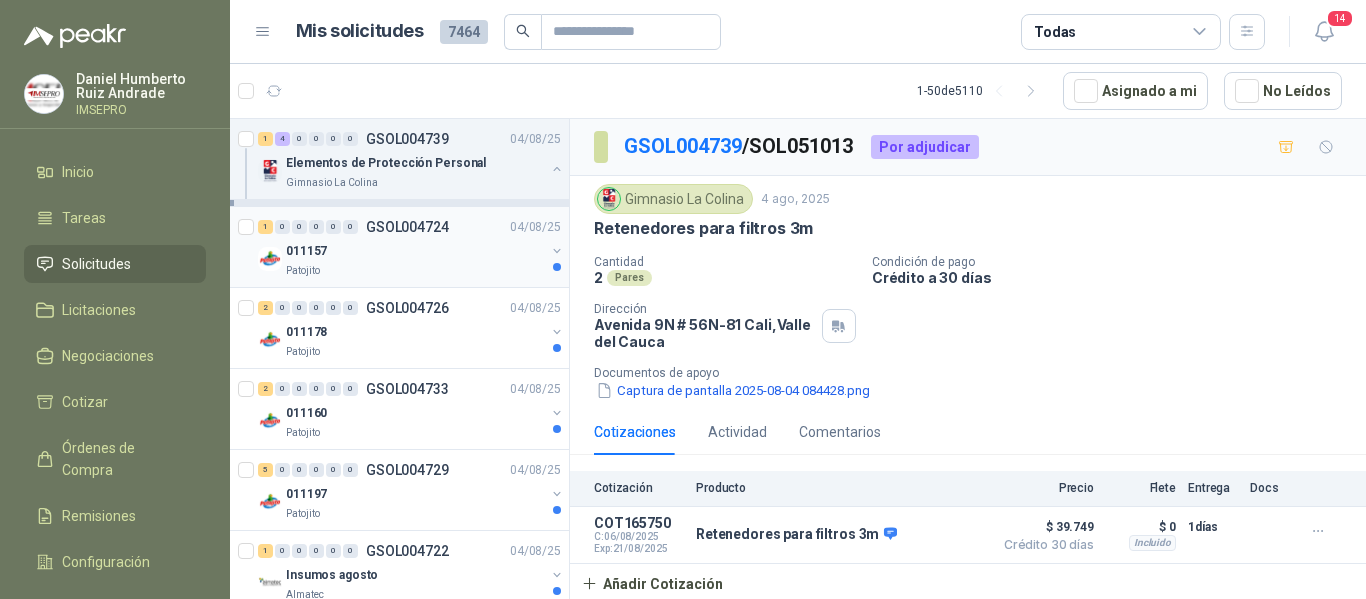 click on "Patojito" at bounding box center (415, 271) 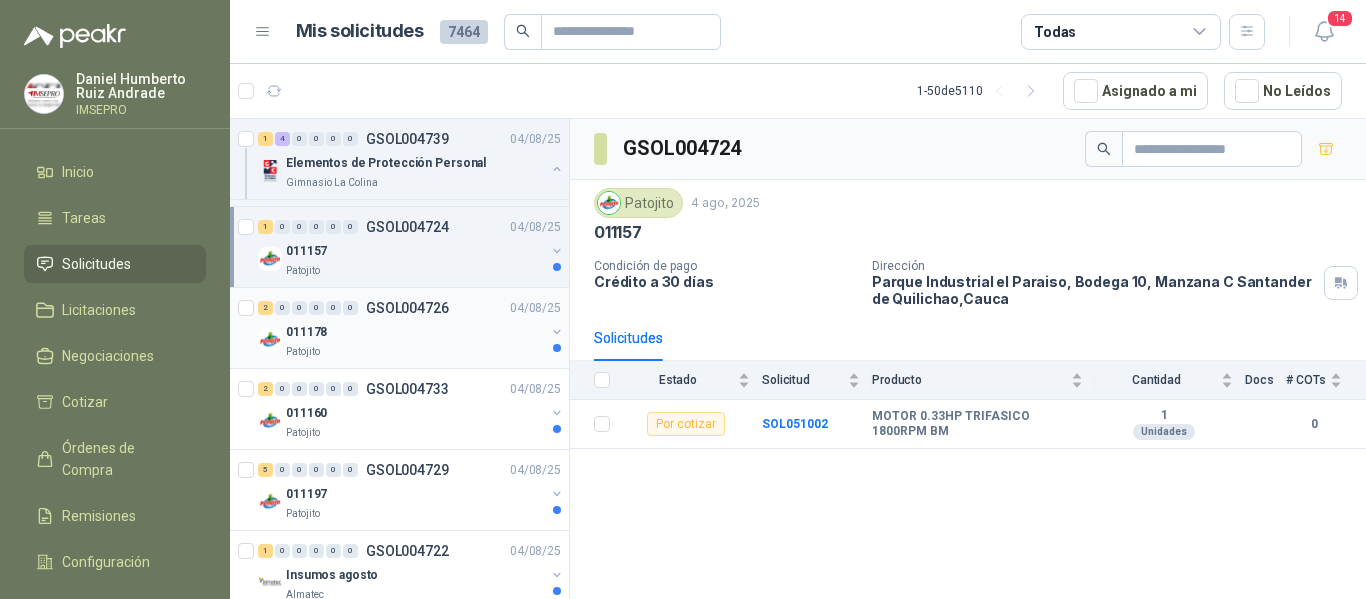 click on "011178" at bounding box center [415, 332] 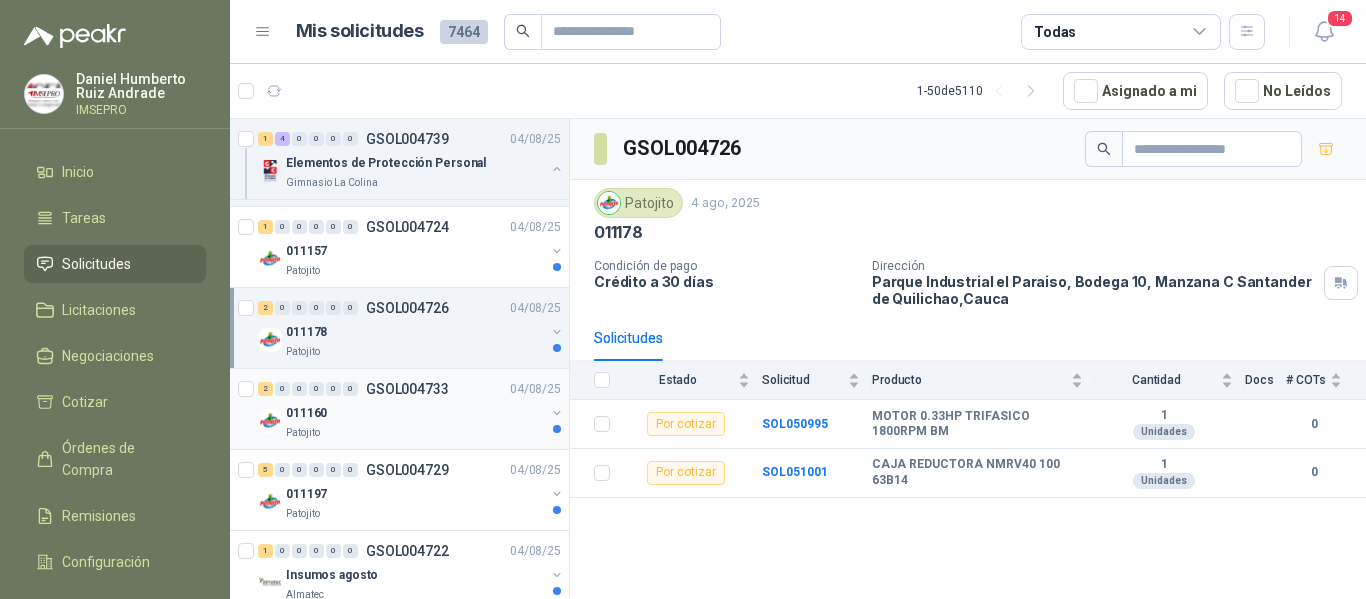 click on "Patojito" at bounding box center [415, 433] 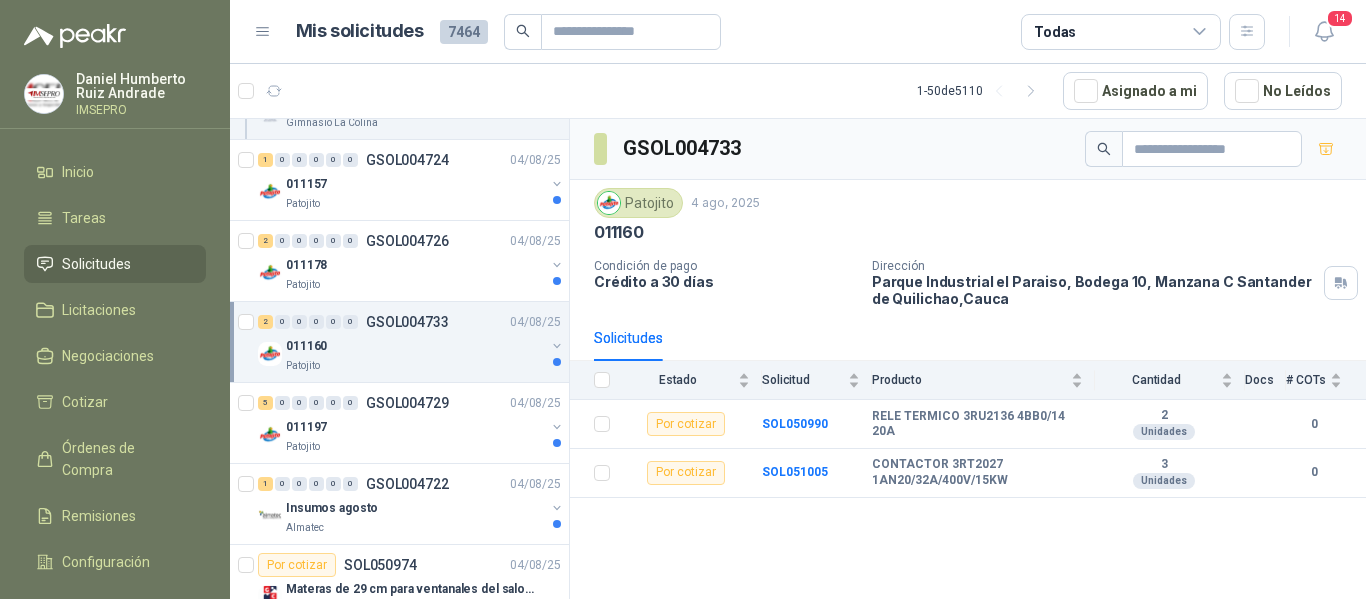 scroll, scrollTop: 3900, scrollLeft: 0, axis: vertical 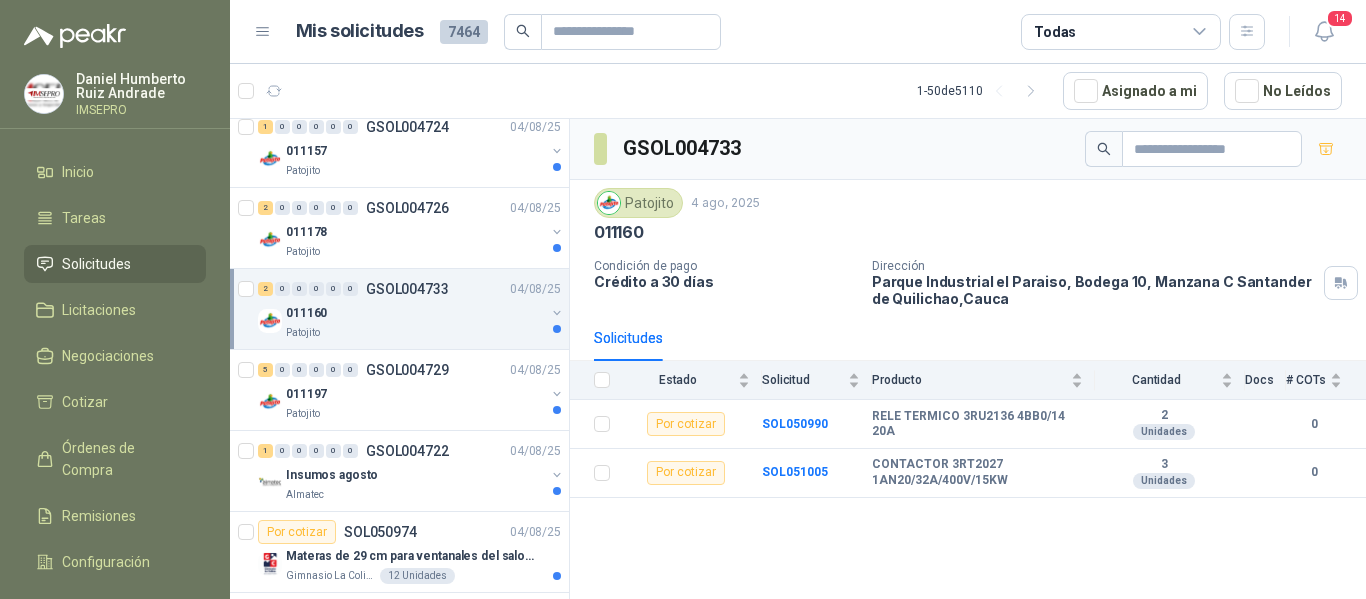 click on "011160" at bounding box center (415, 313) 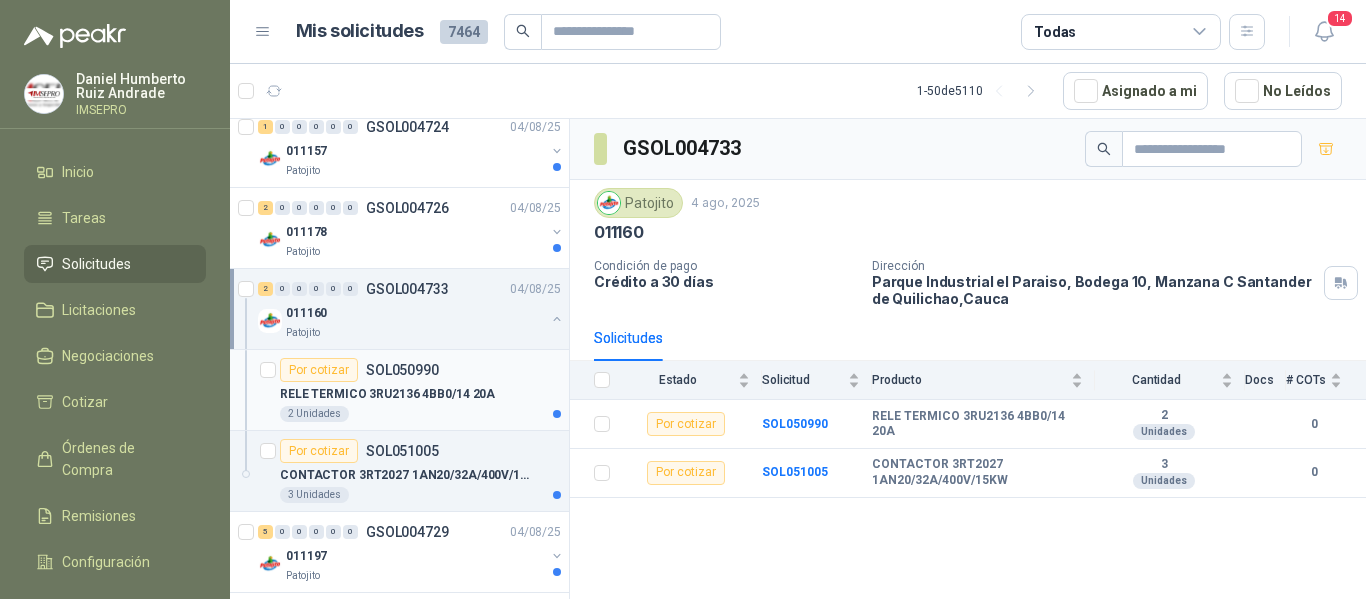 click on "2   Unidades" at bounding box center [420, 414] 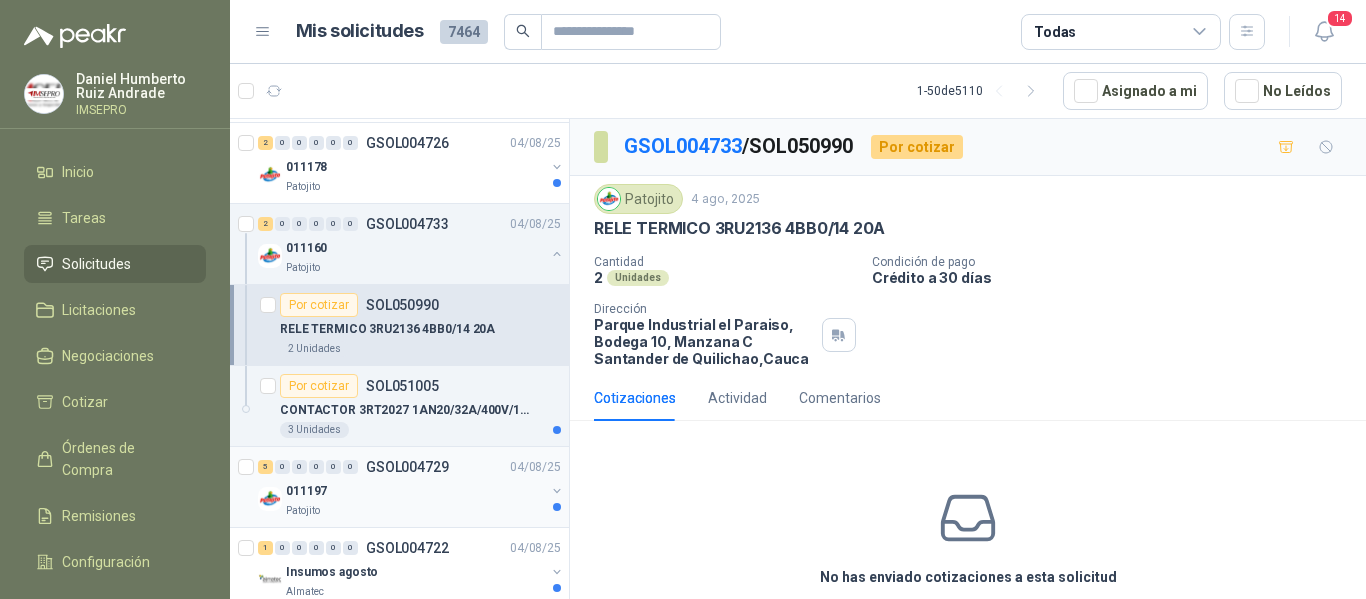 scroll, scrollTop: 4000, scrollLeft: 0, axis: vertical 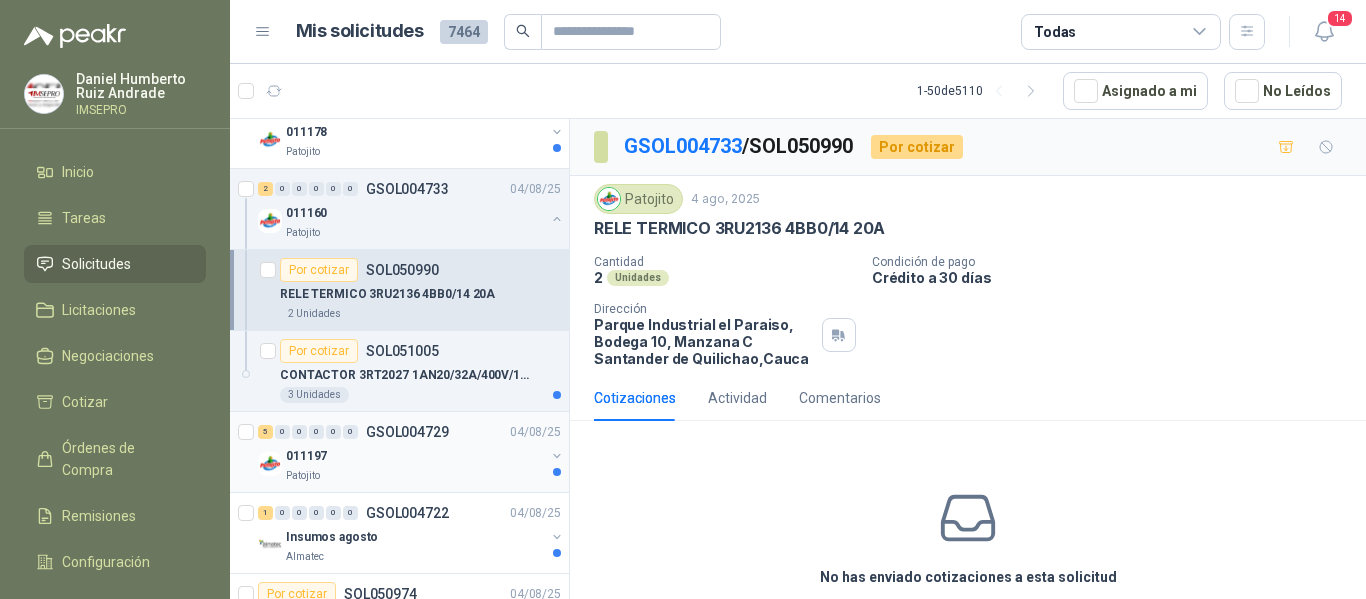click on "GSOL004729" at bounding box center [407, 432] 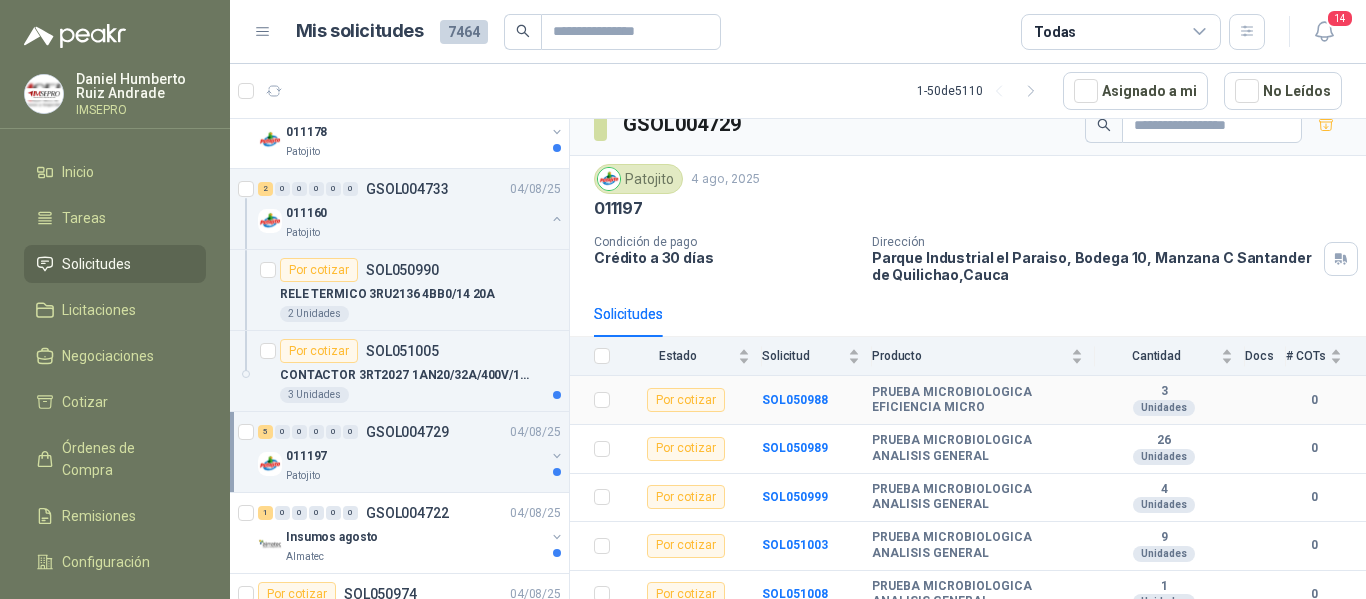 scroll, scrollTop: 37, scrollLeft: 0, axis: vertical 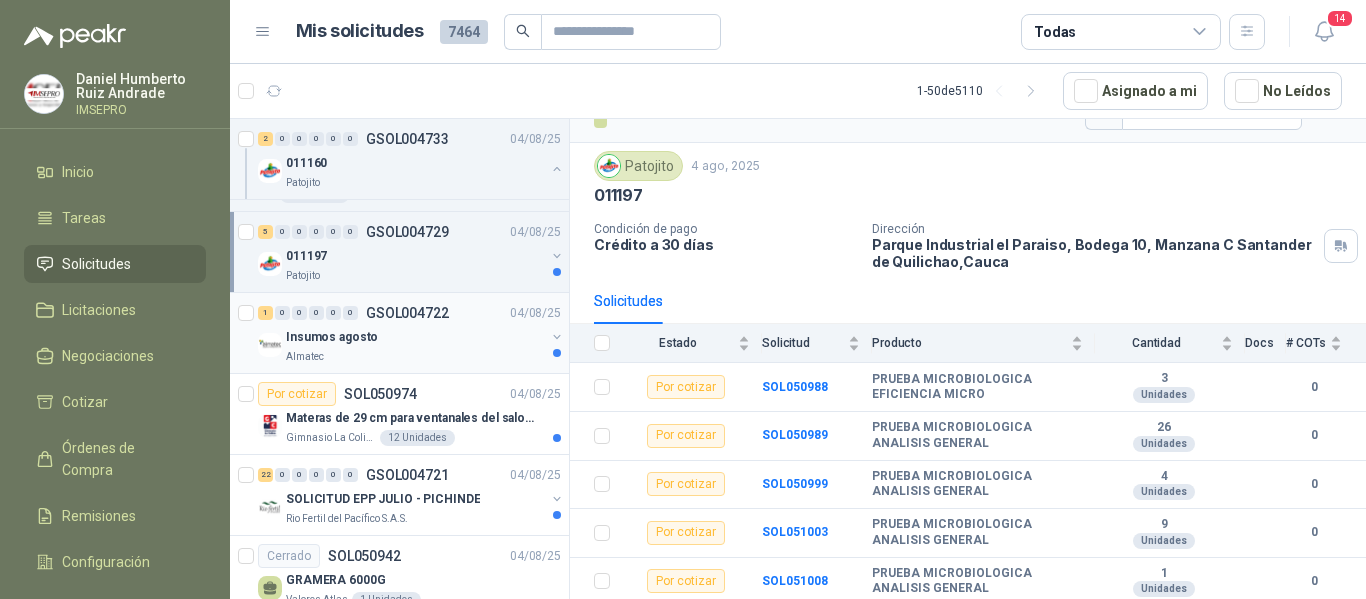 click on "Insumos agosto" at bounding box center (415, 337) 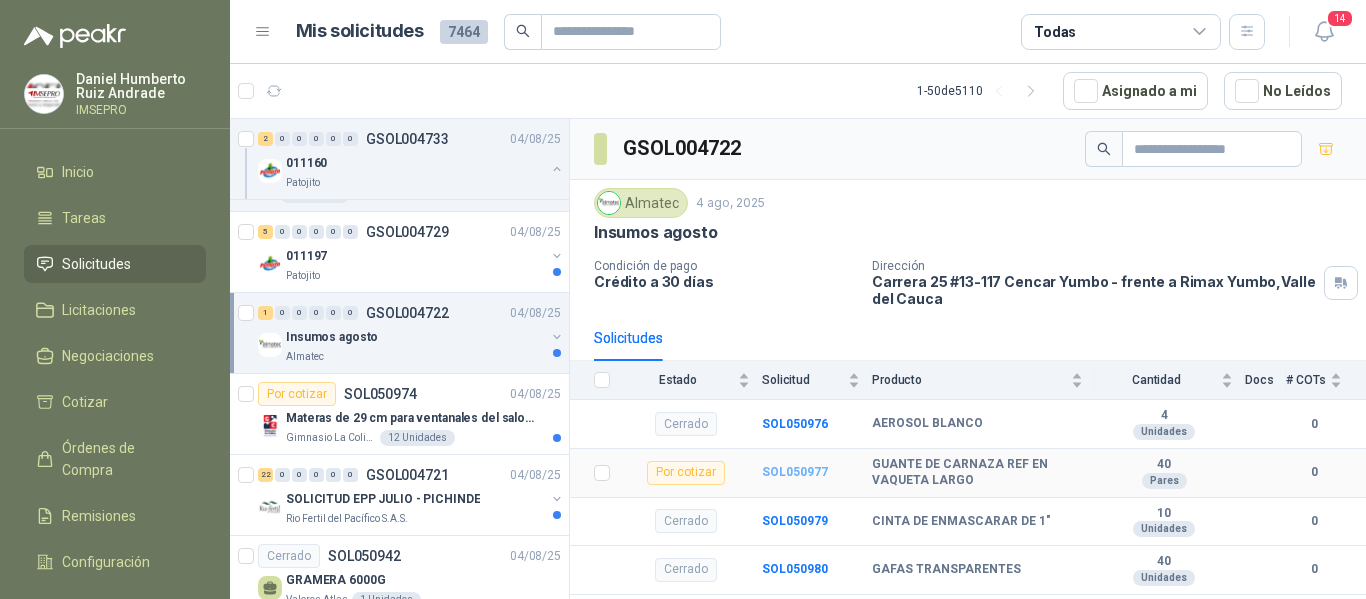 click on "SOL050977" at bounding box center (795, 472) 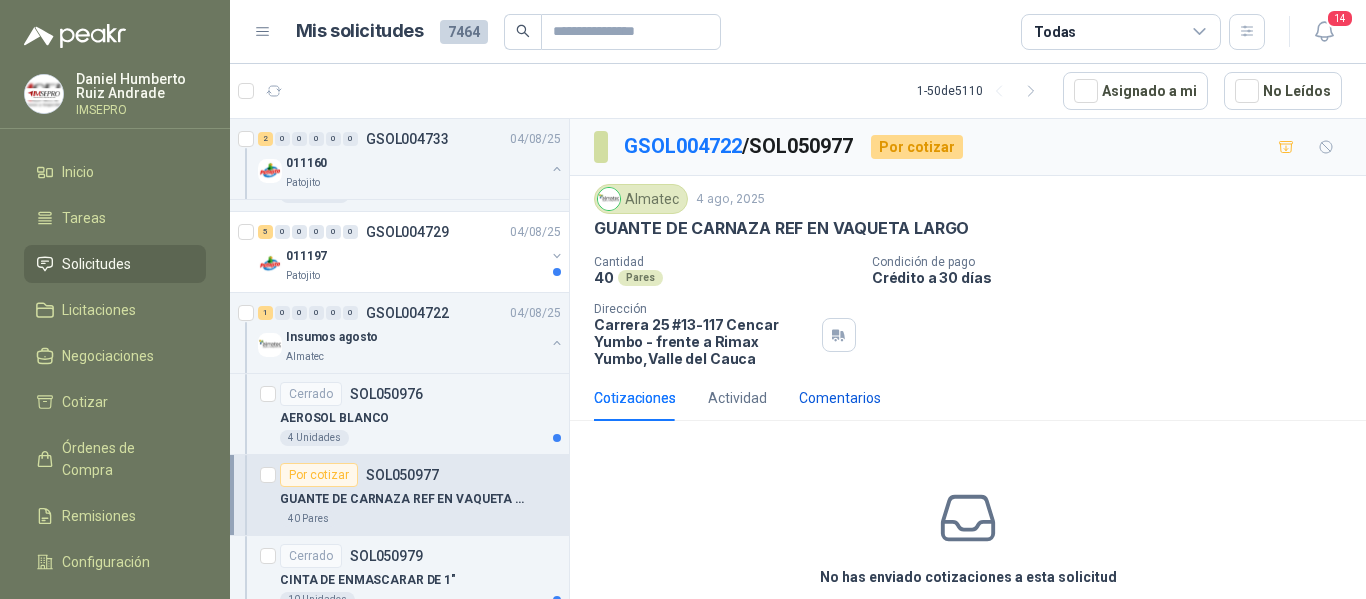 click on "Comentarios" at bounding box center [840, 398] 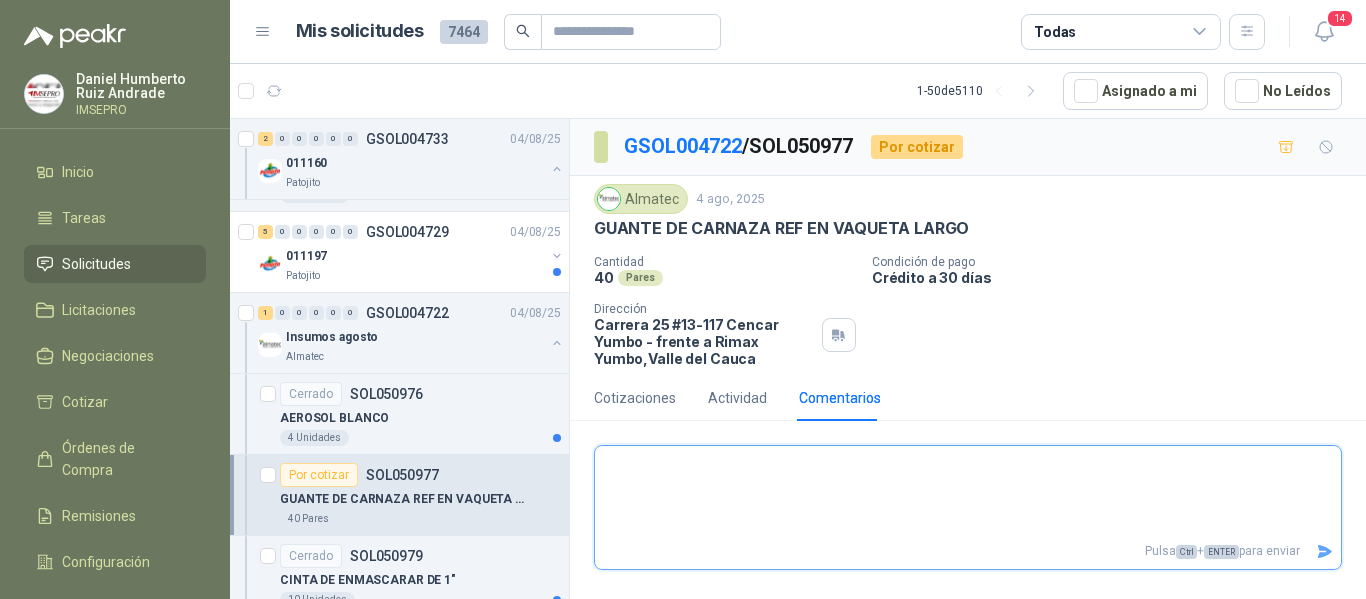 click at bounding box center (968, 492) 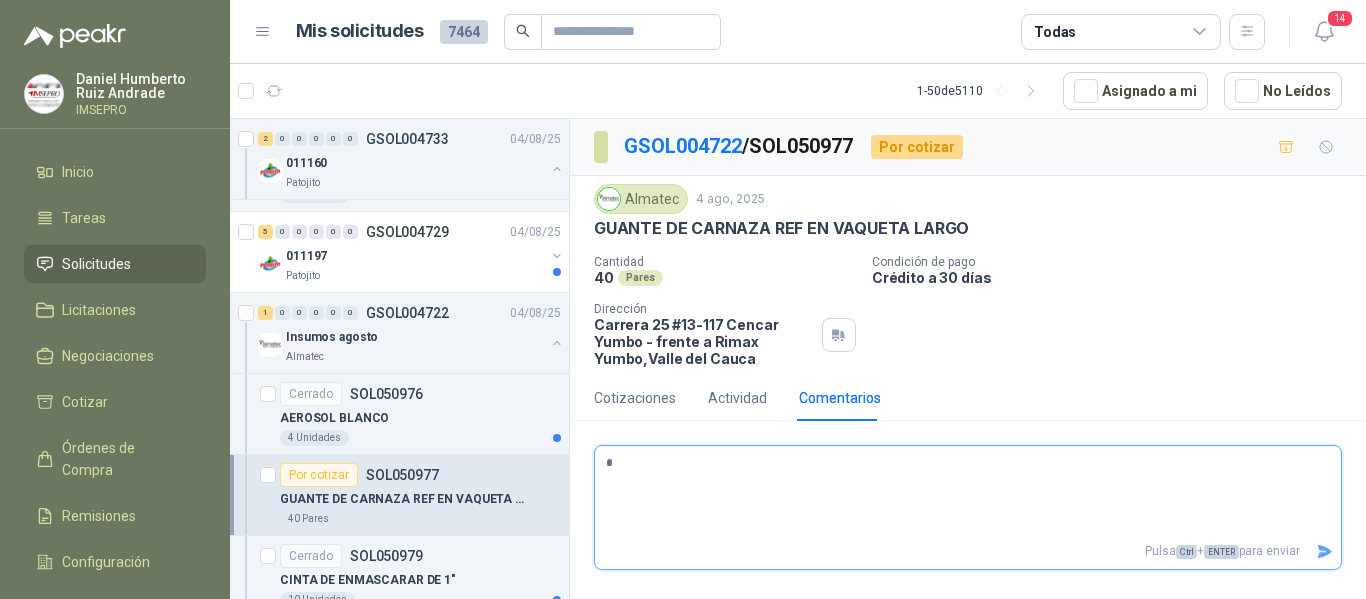 type 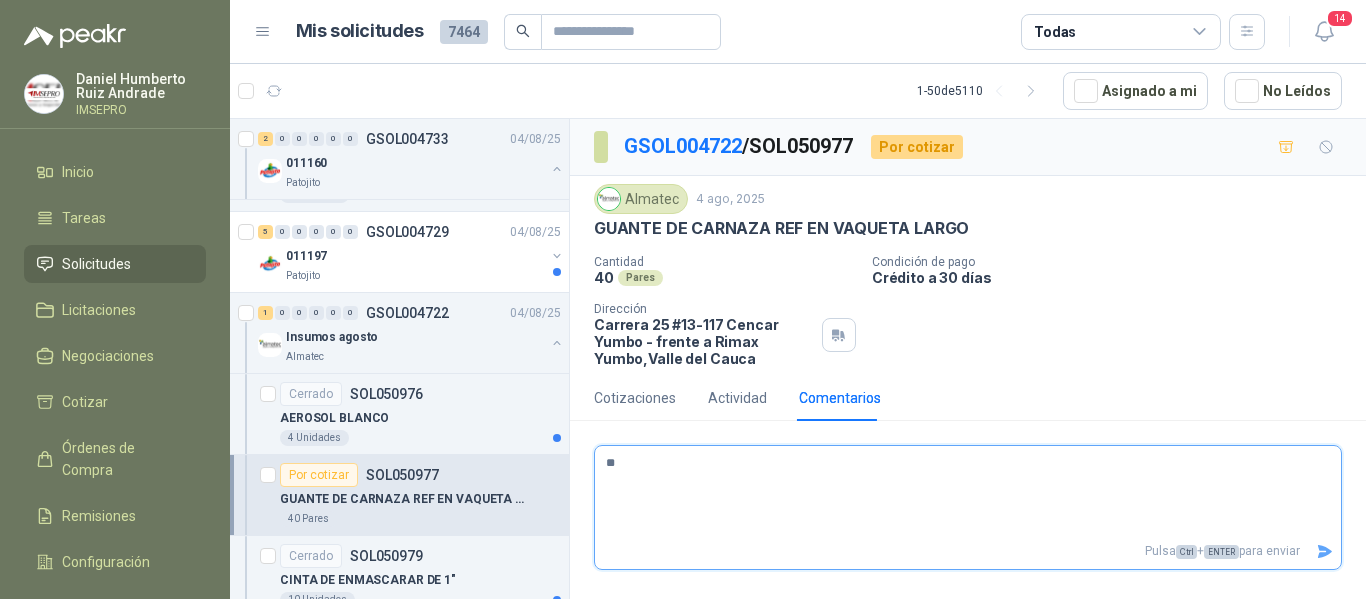 type 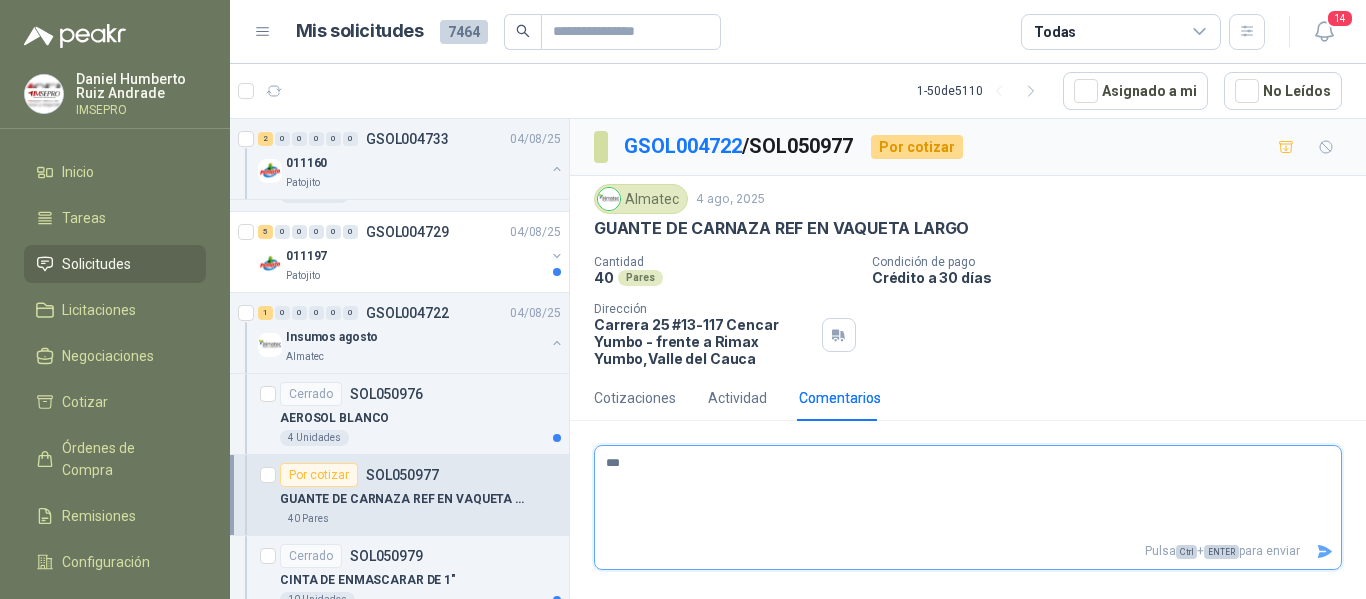 type 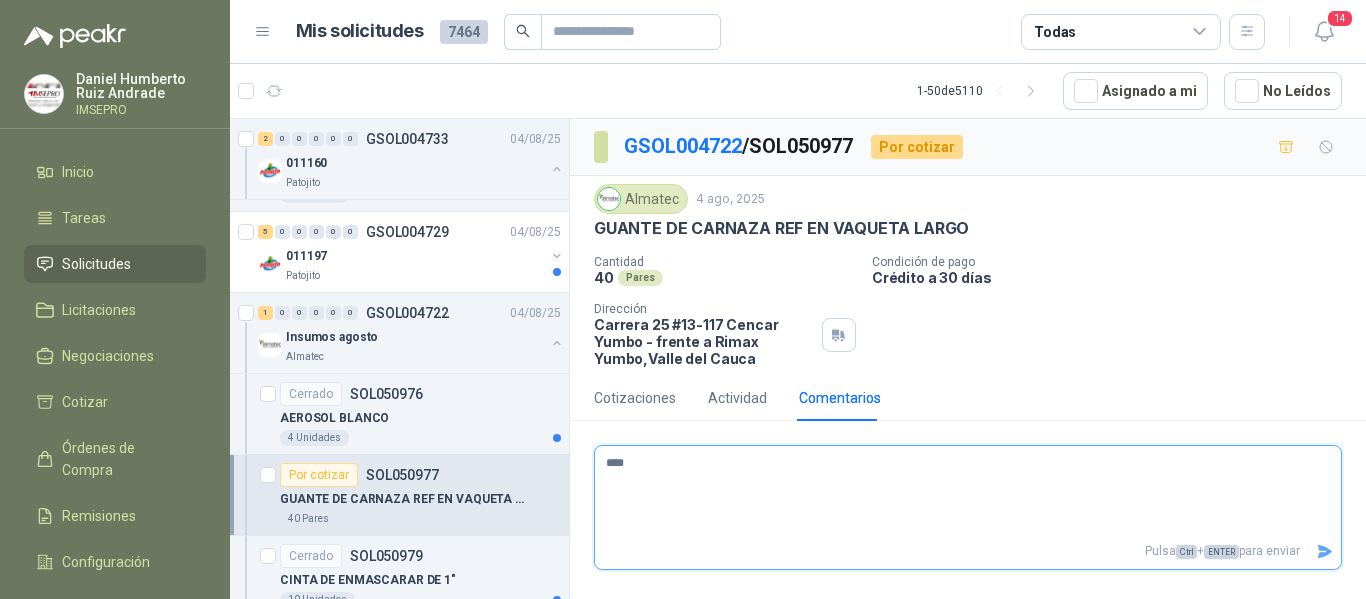 type 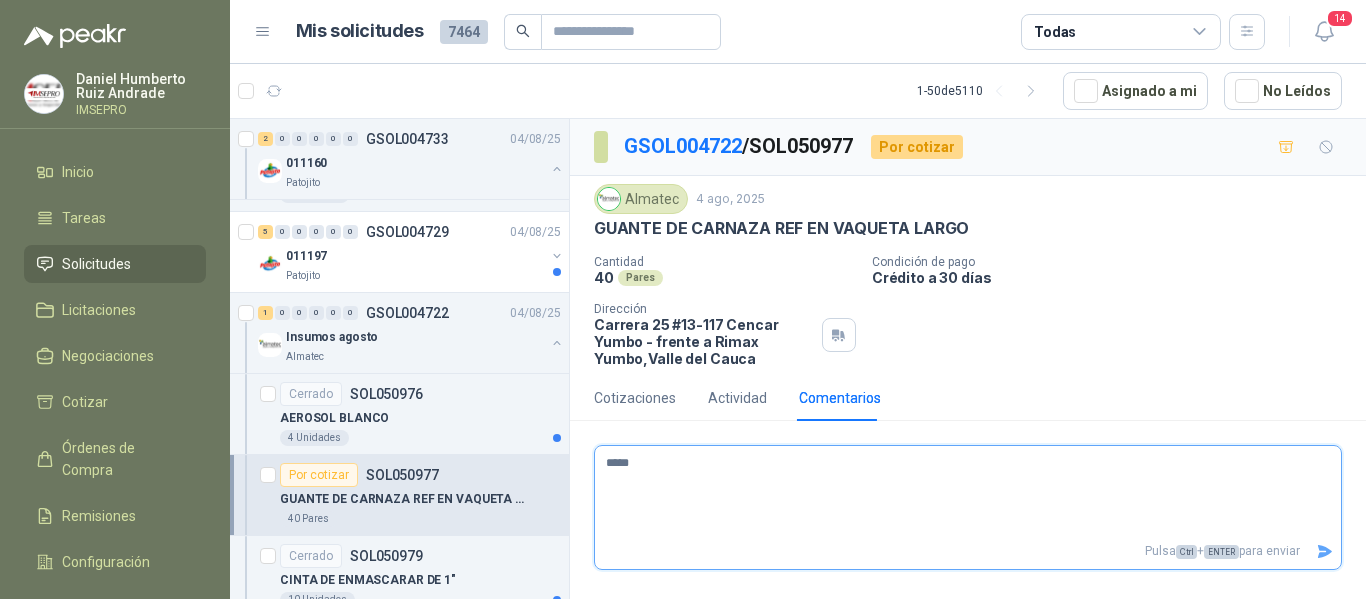 type 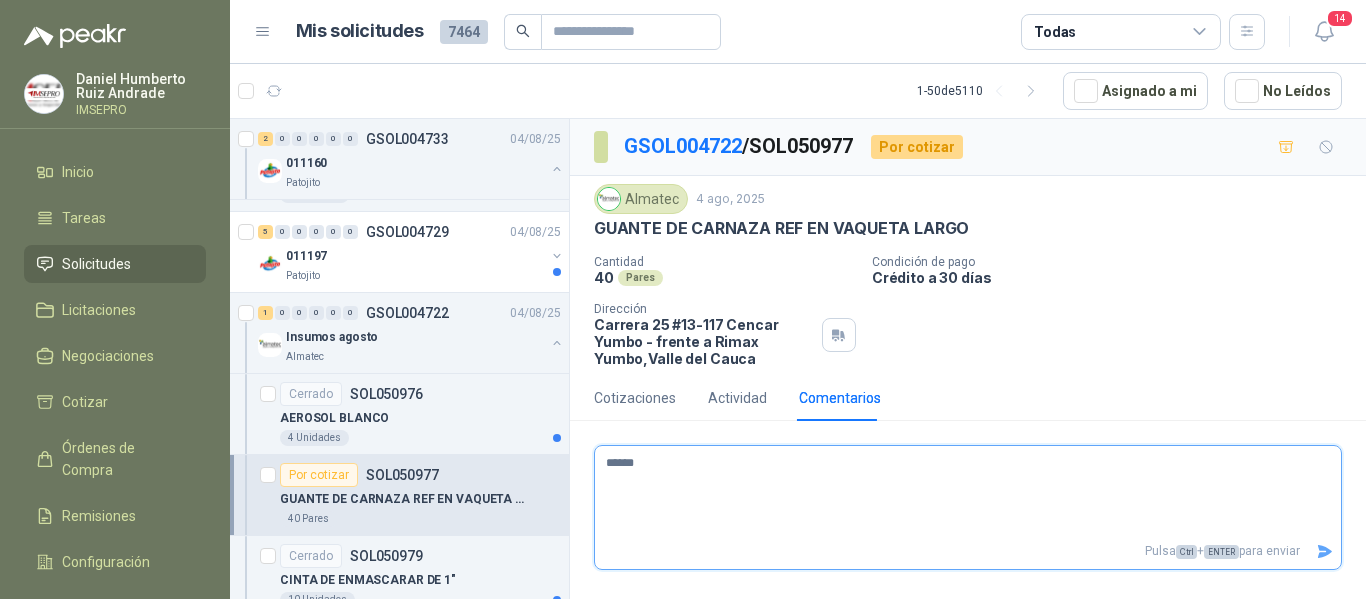 type on "******" 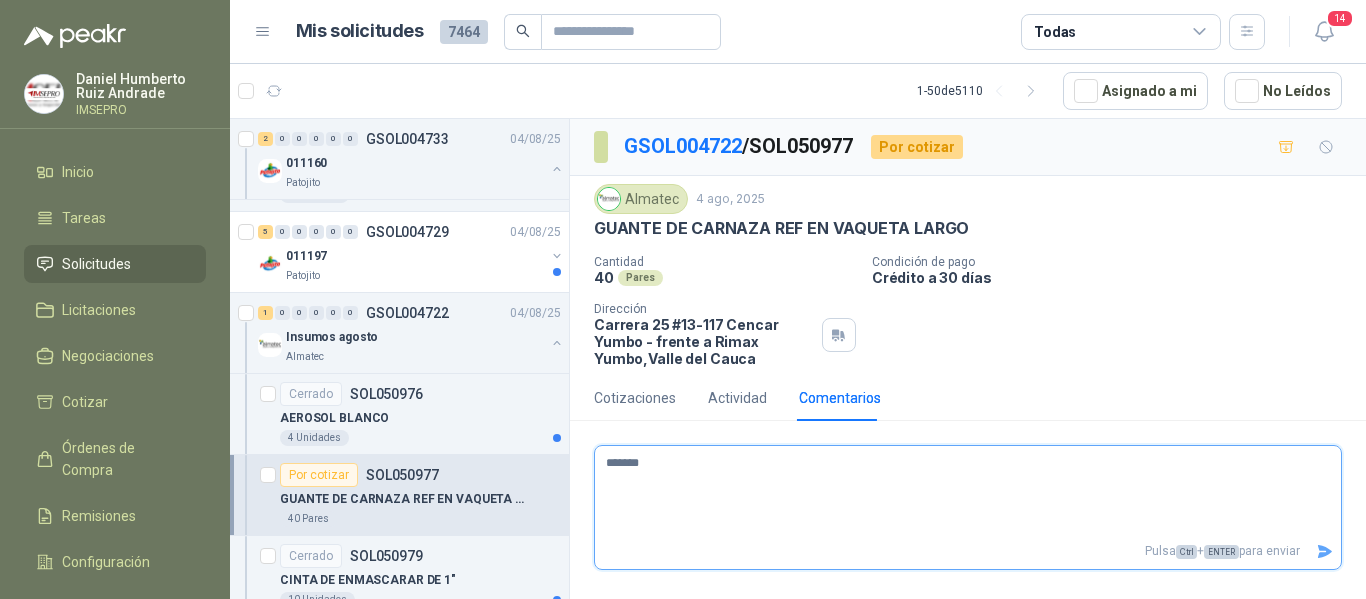 type 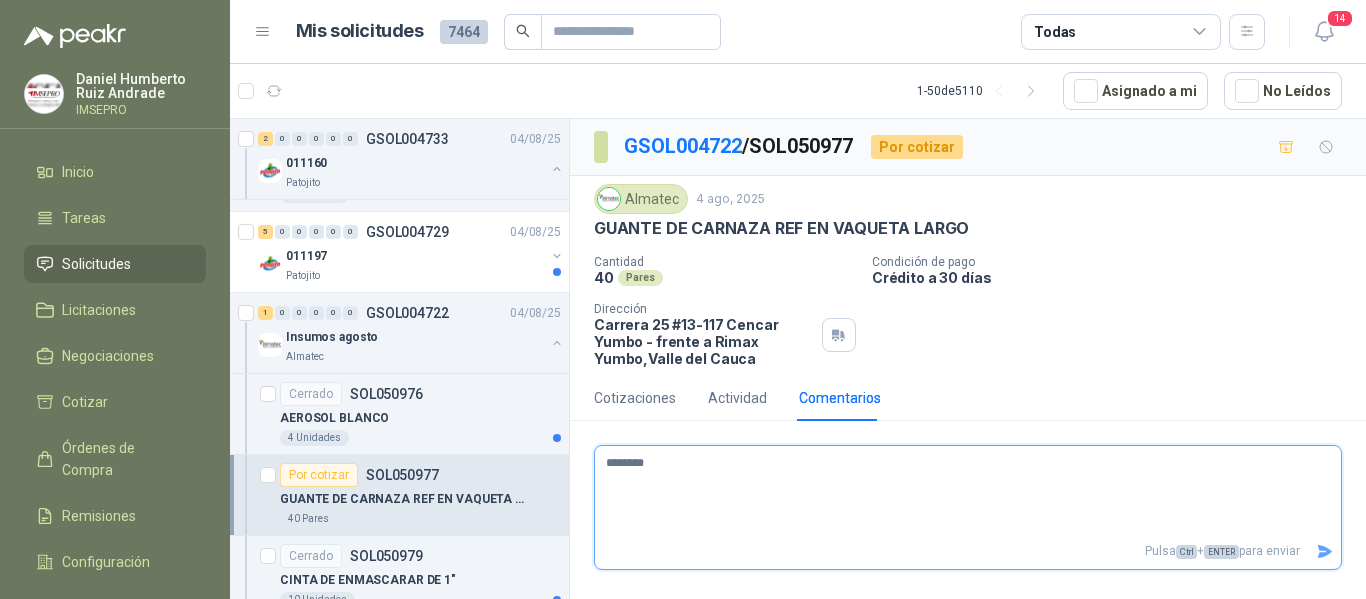 type 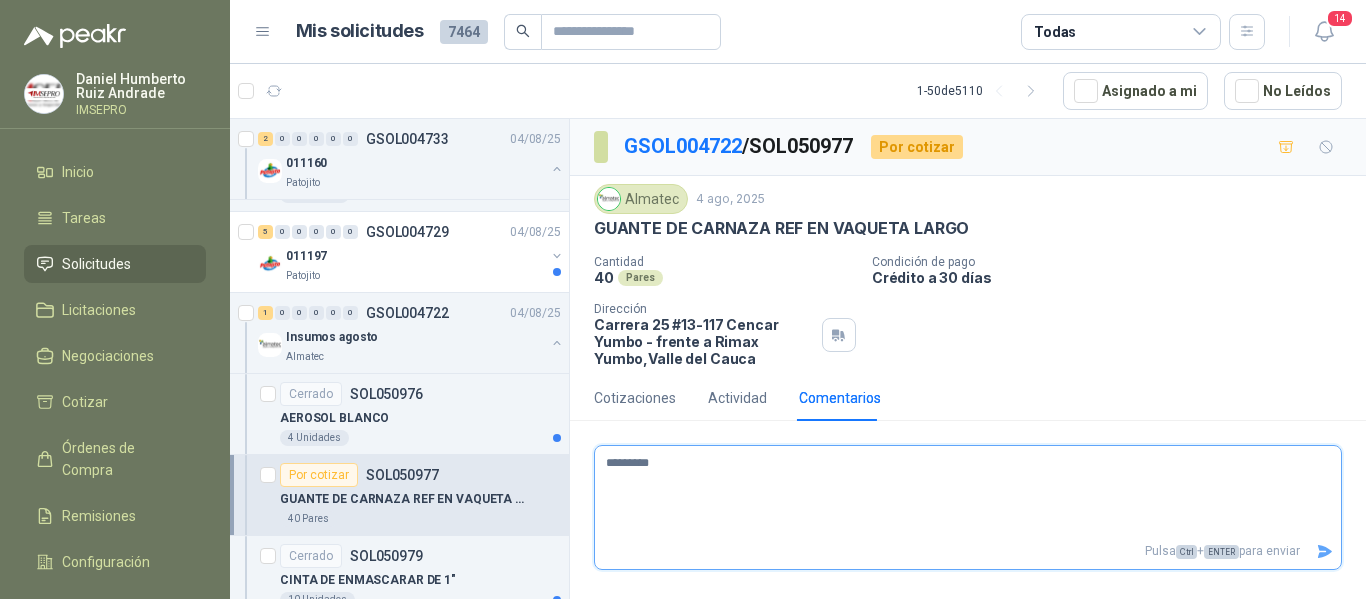 type 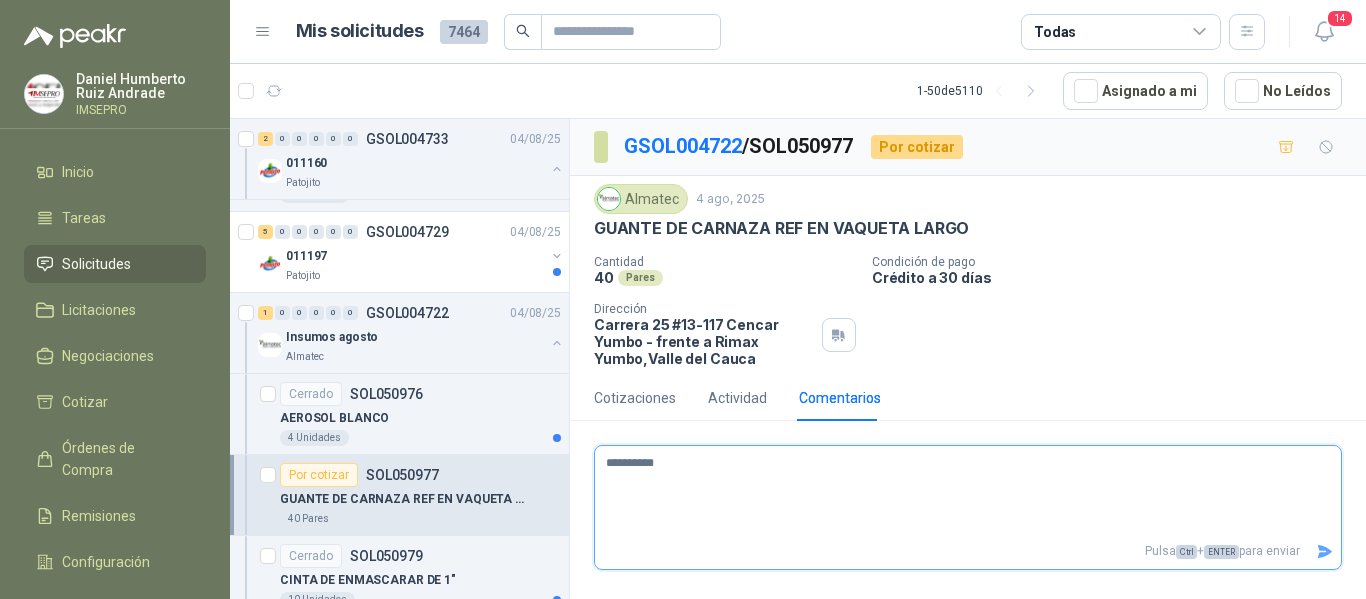 type 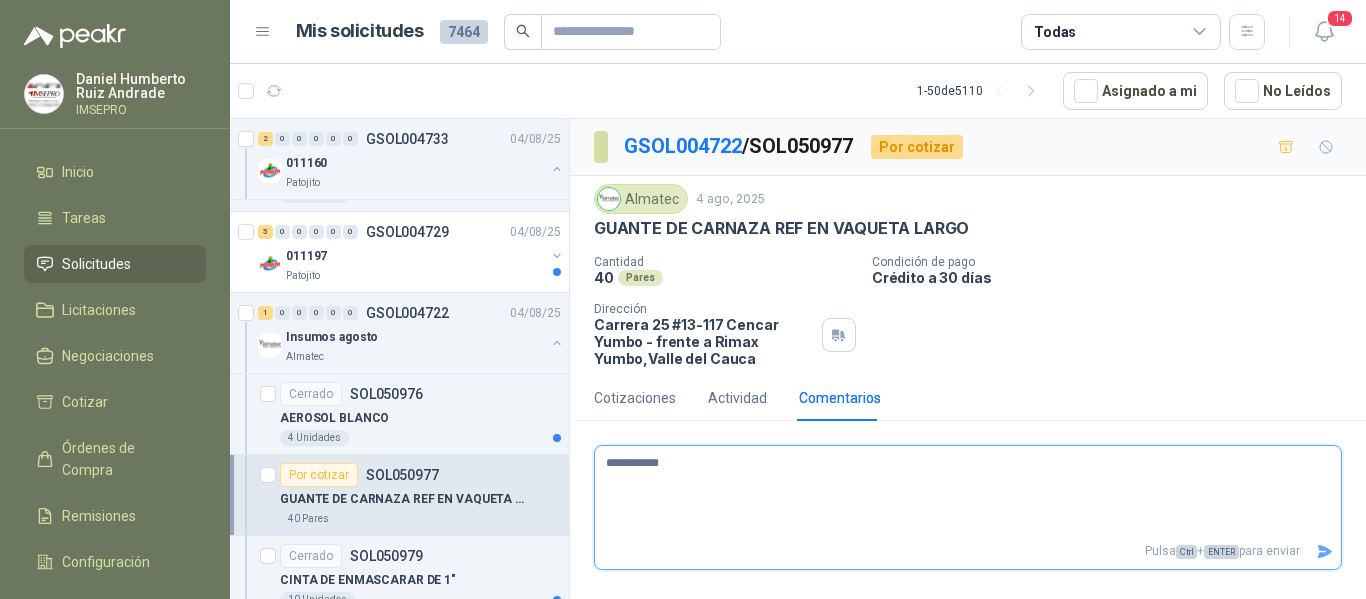 type on "**********" 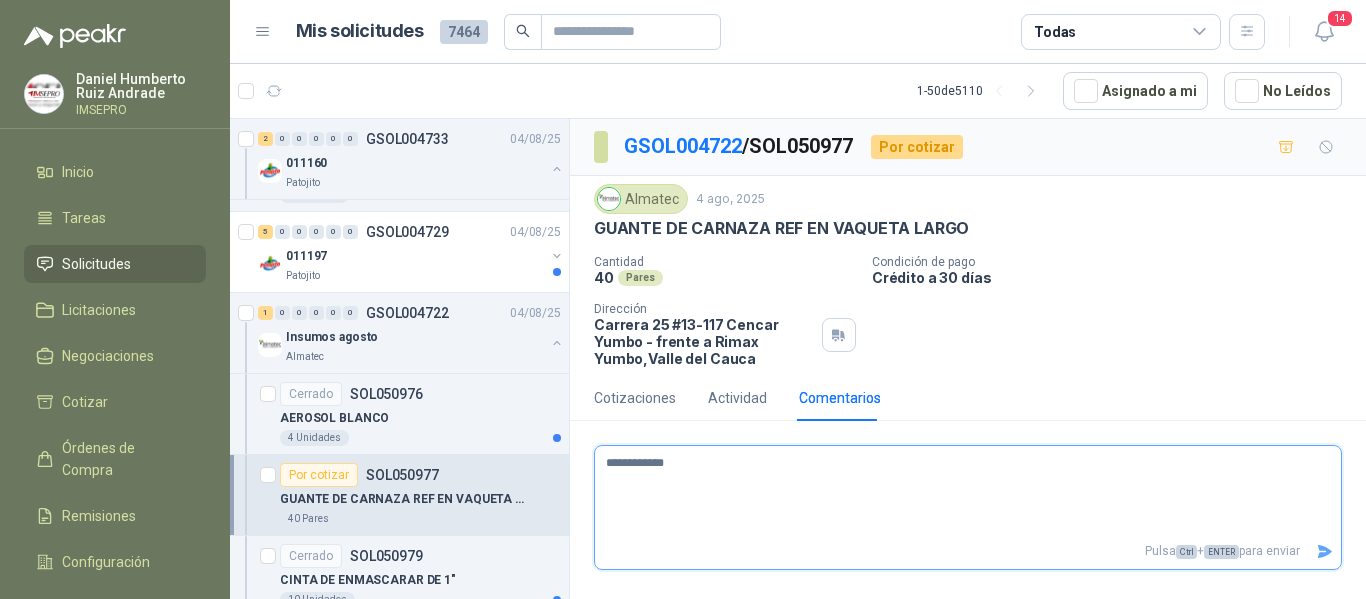 type 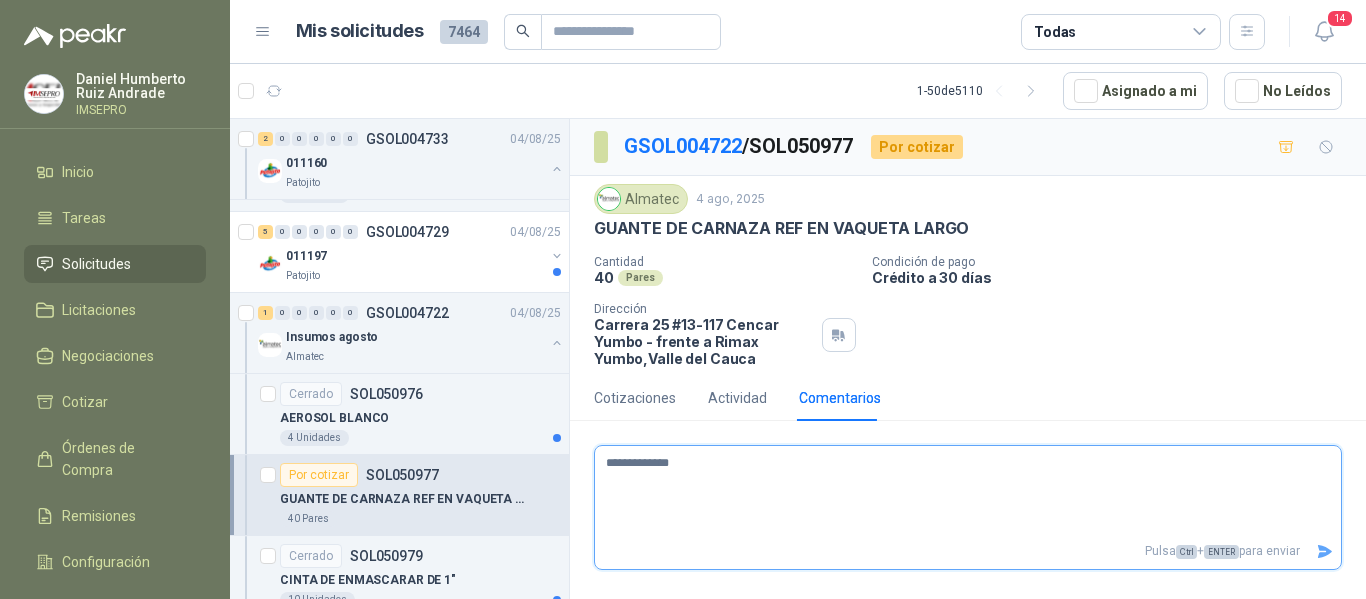 type 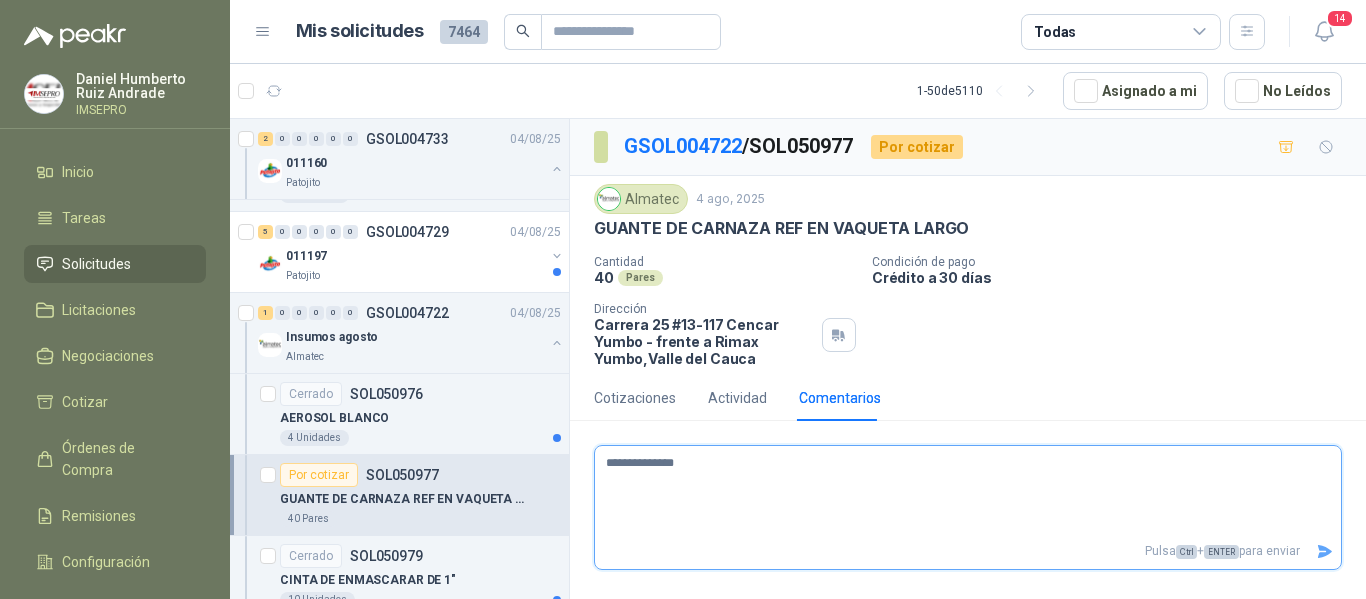 type 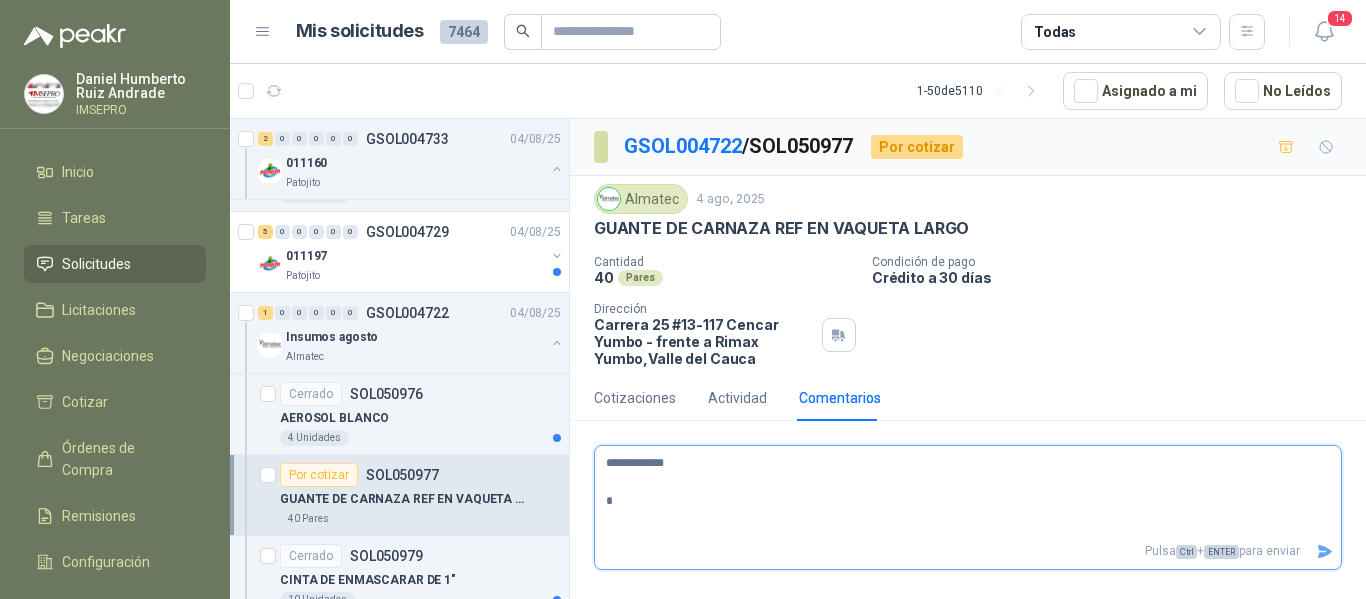 type 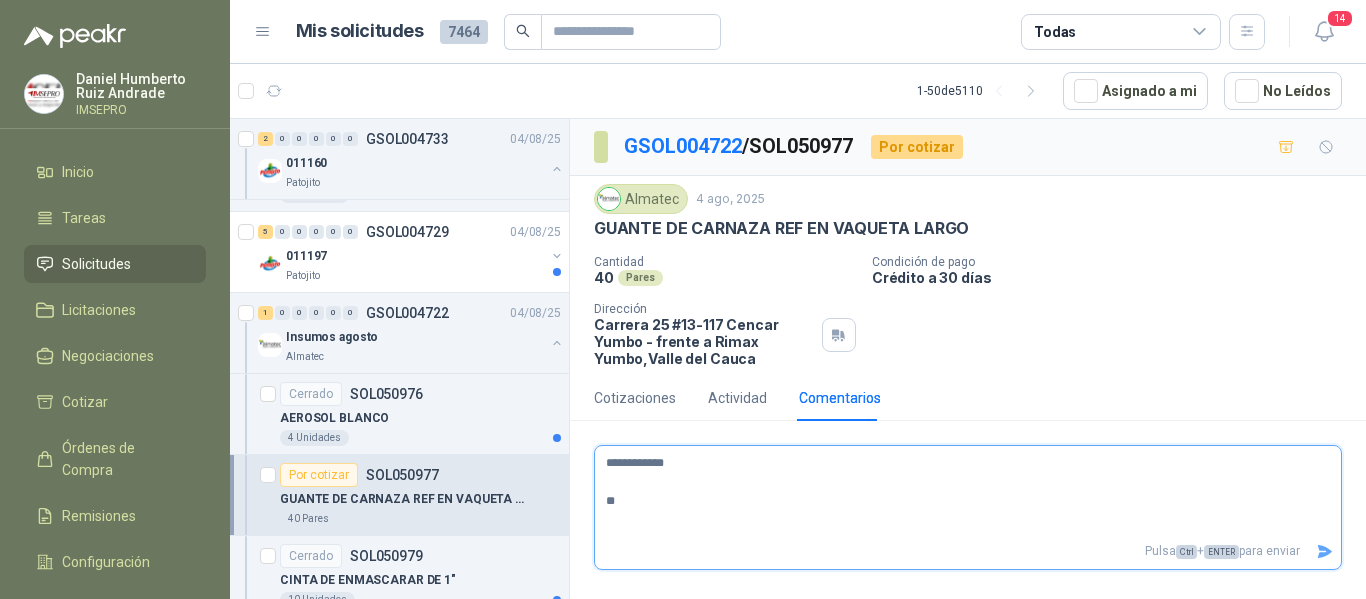 type 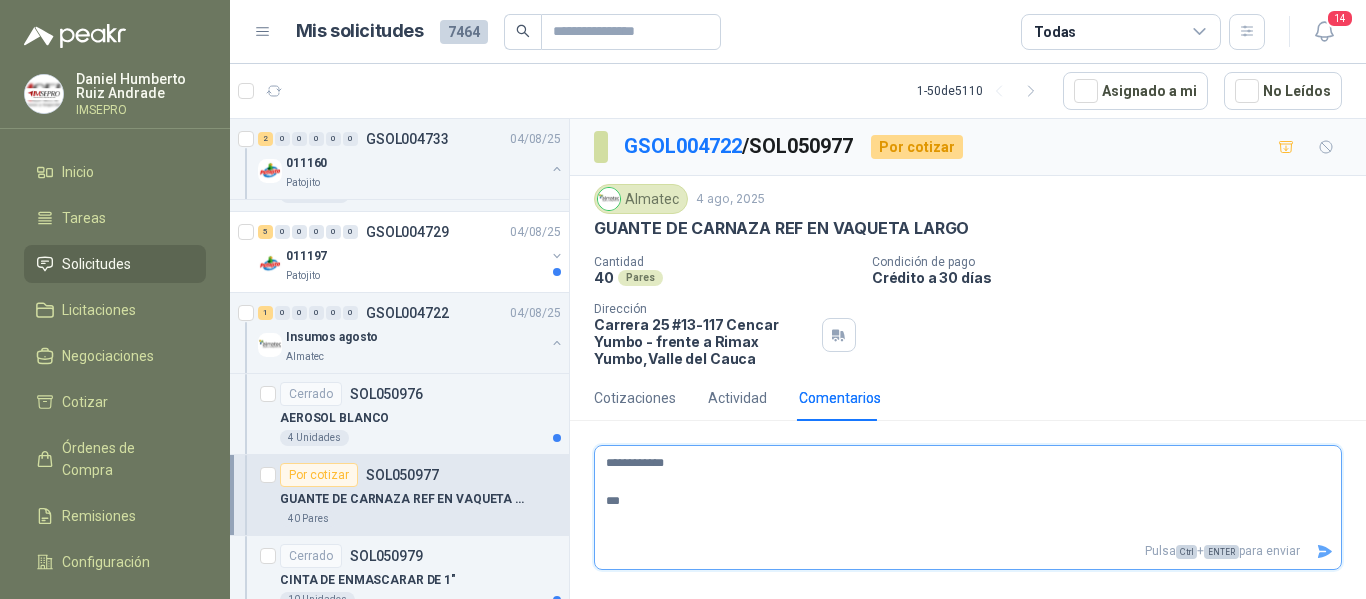 type 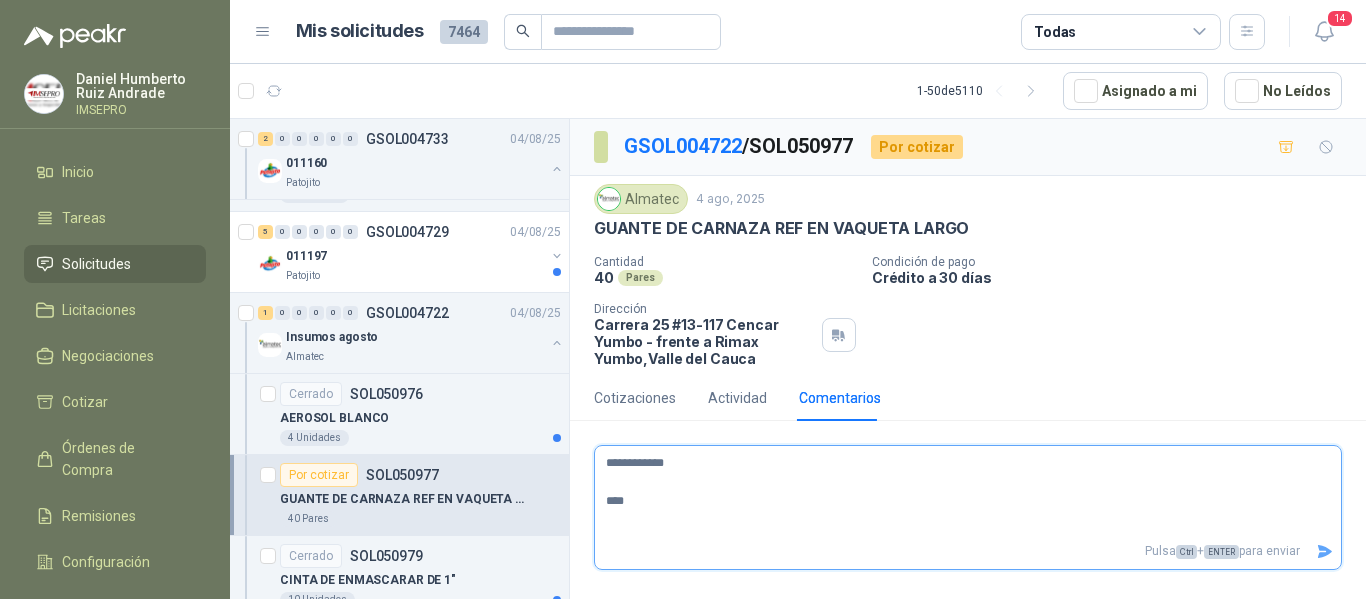 type 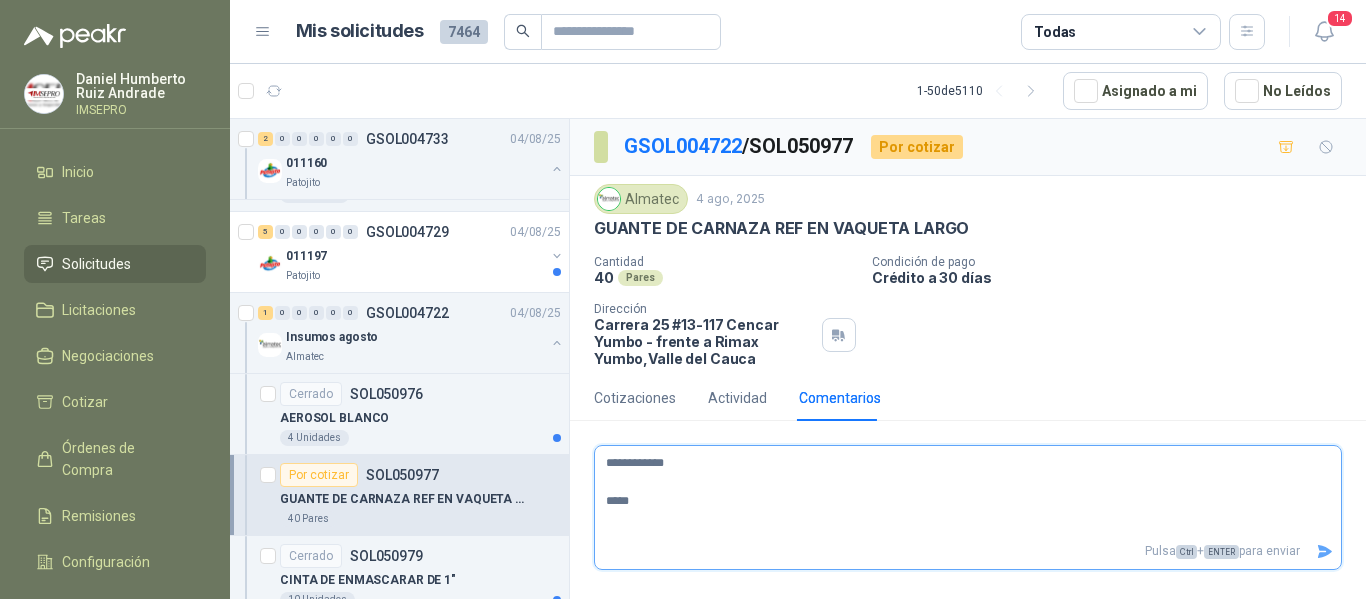 type 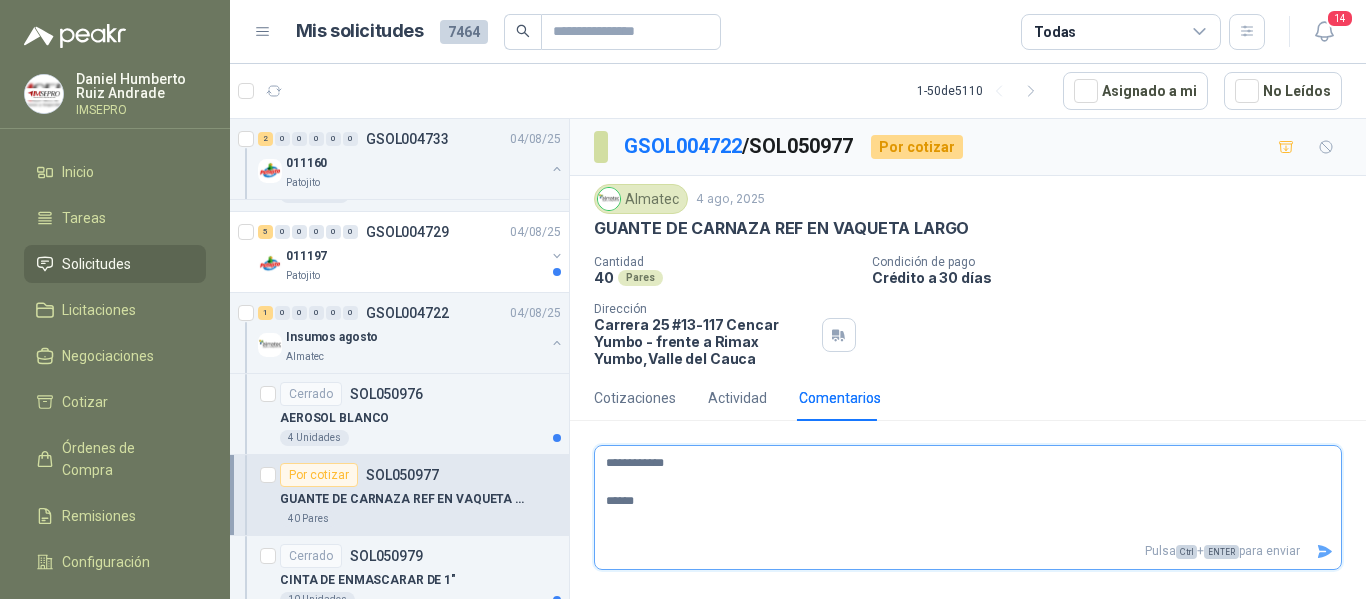 type 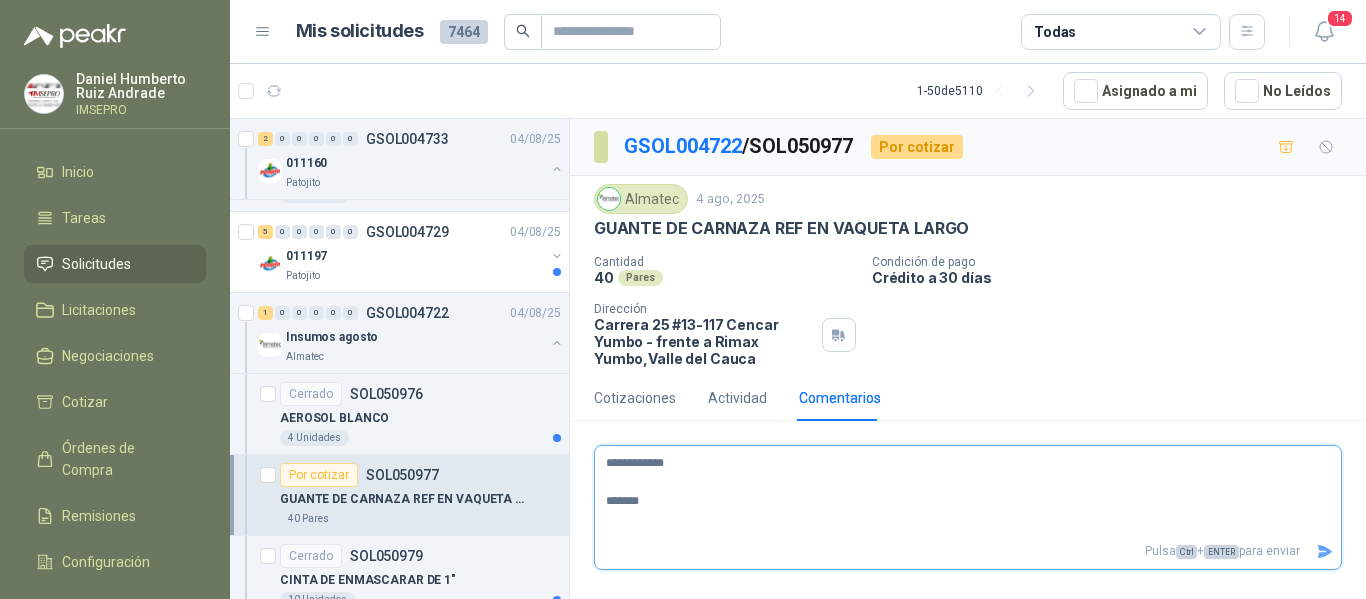 type 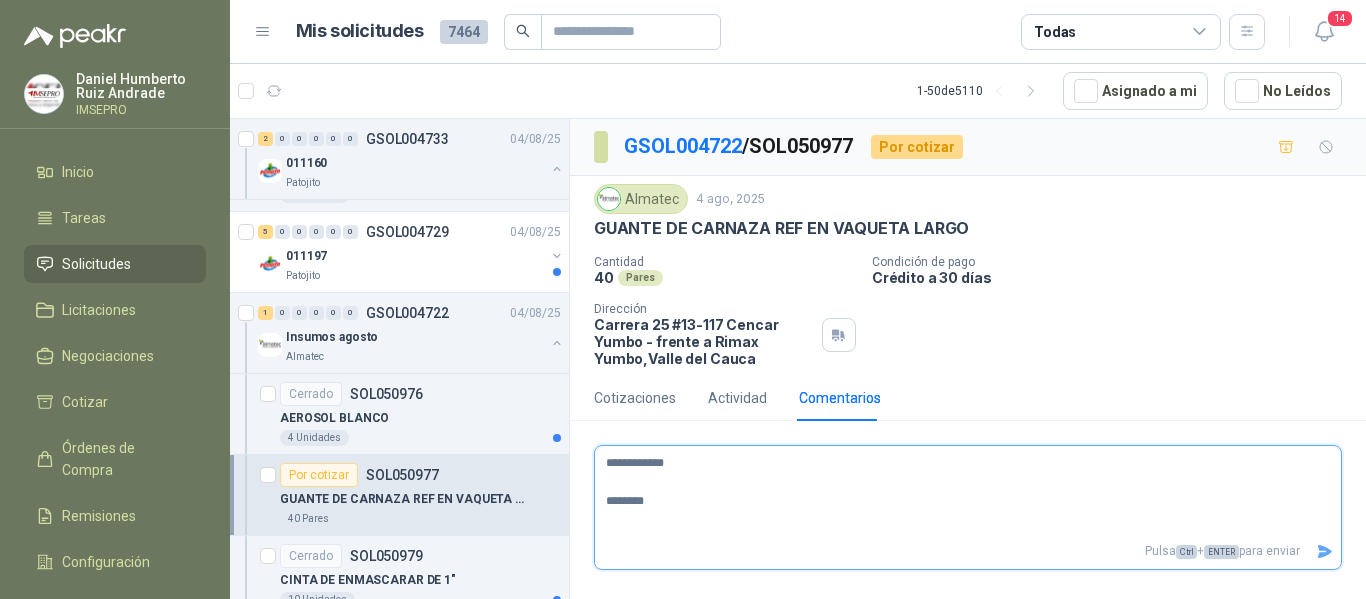 type 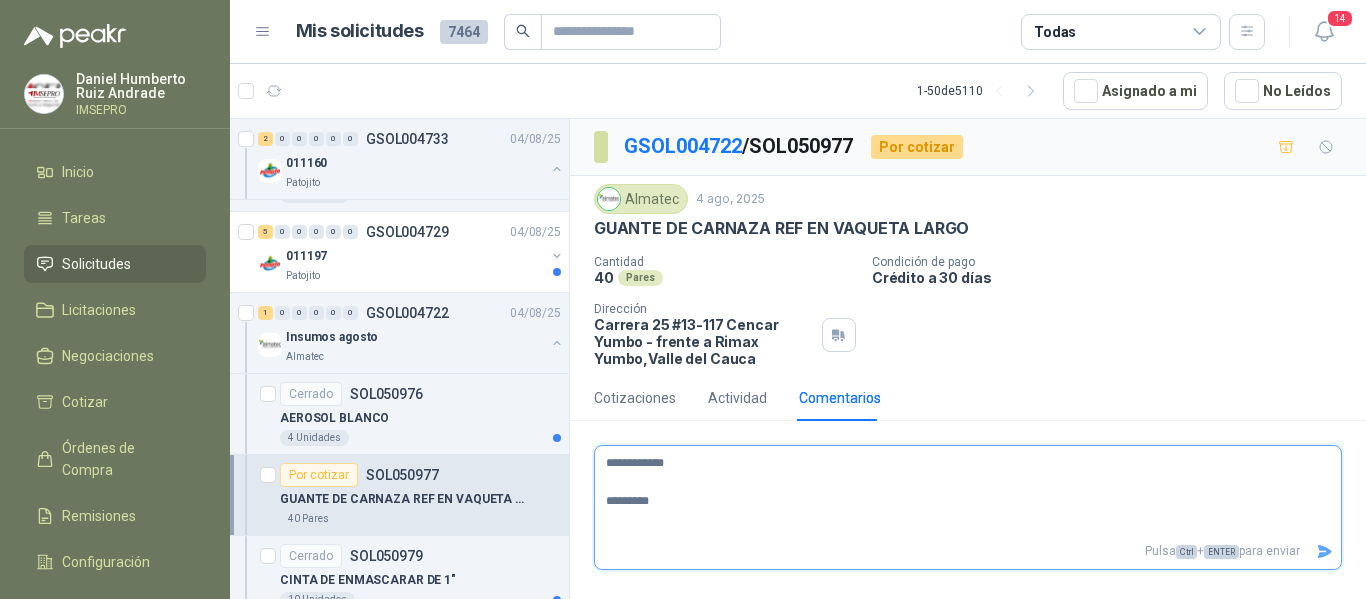 type 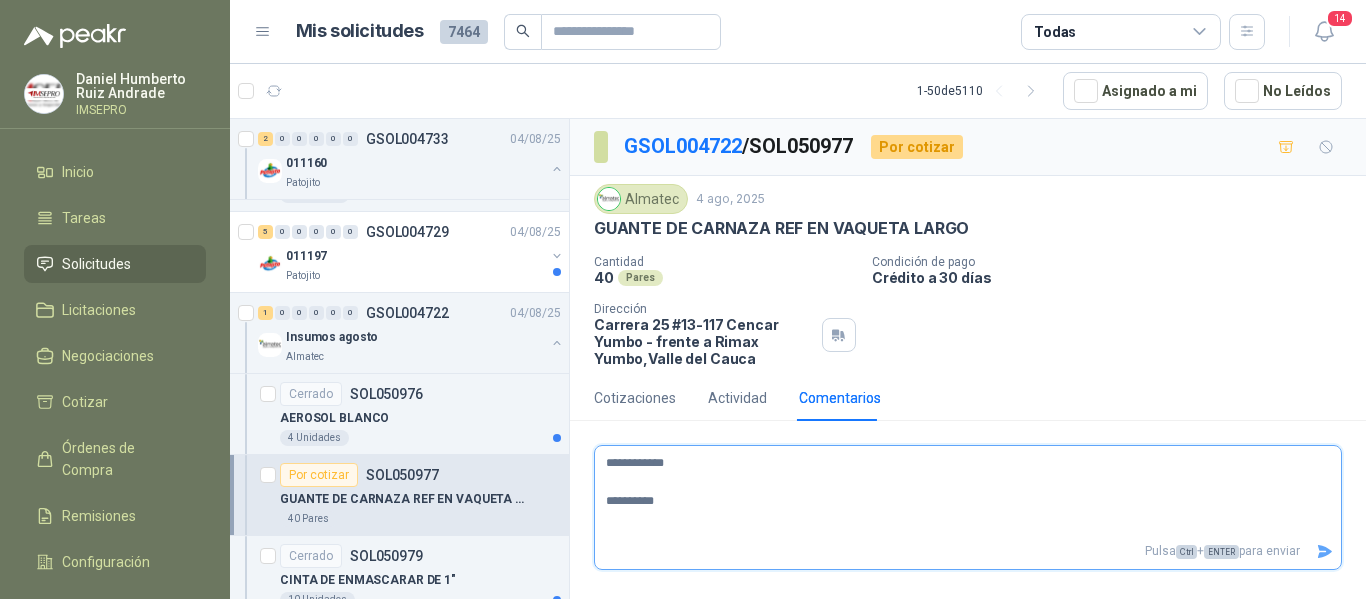 type 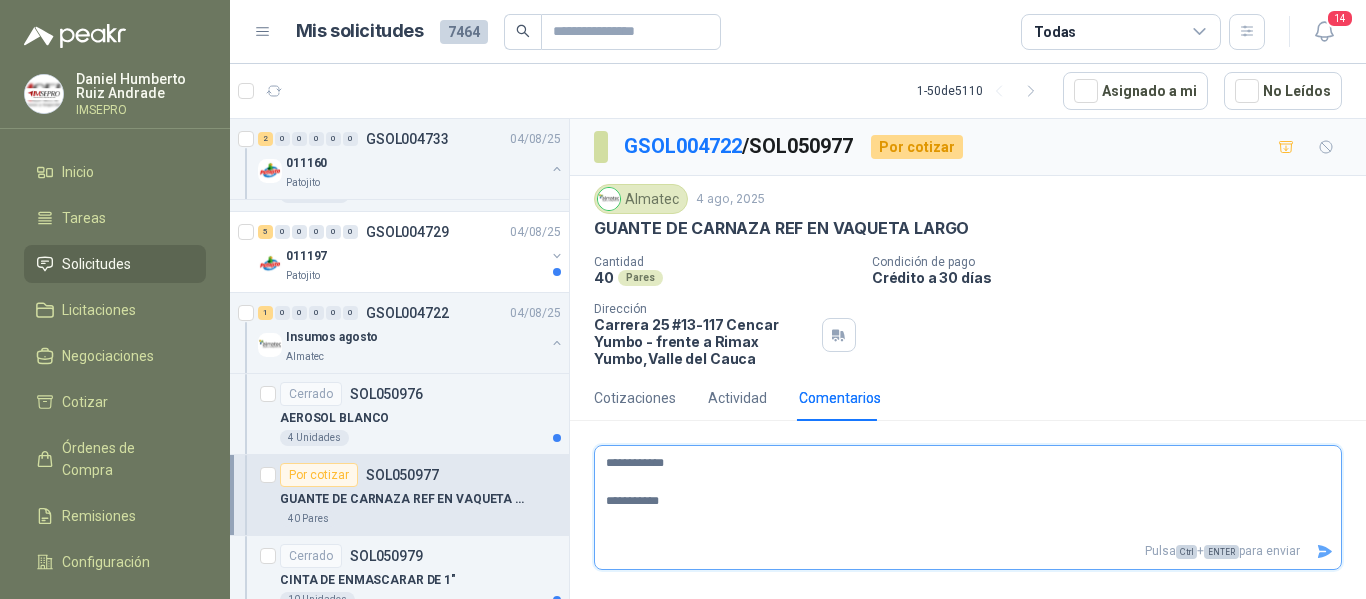 type 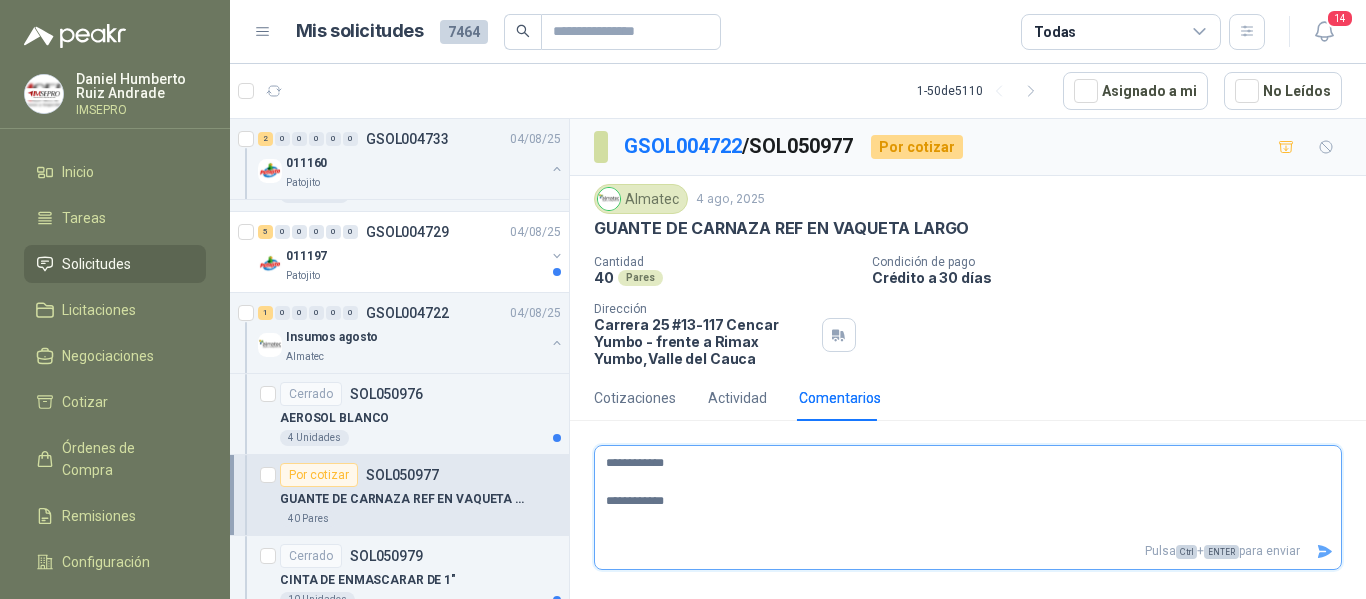 type 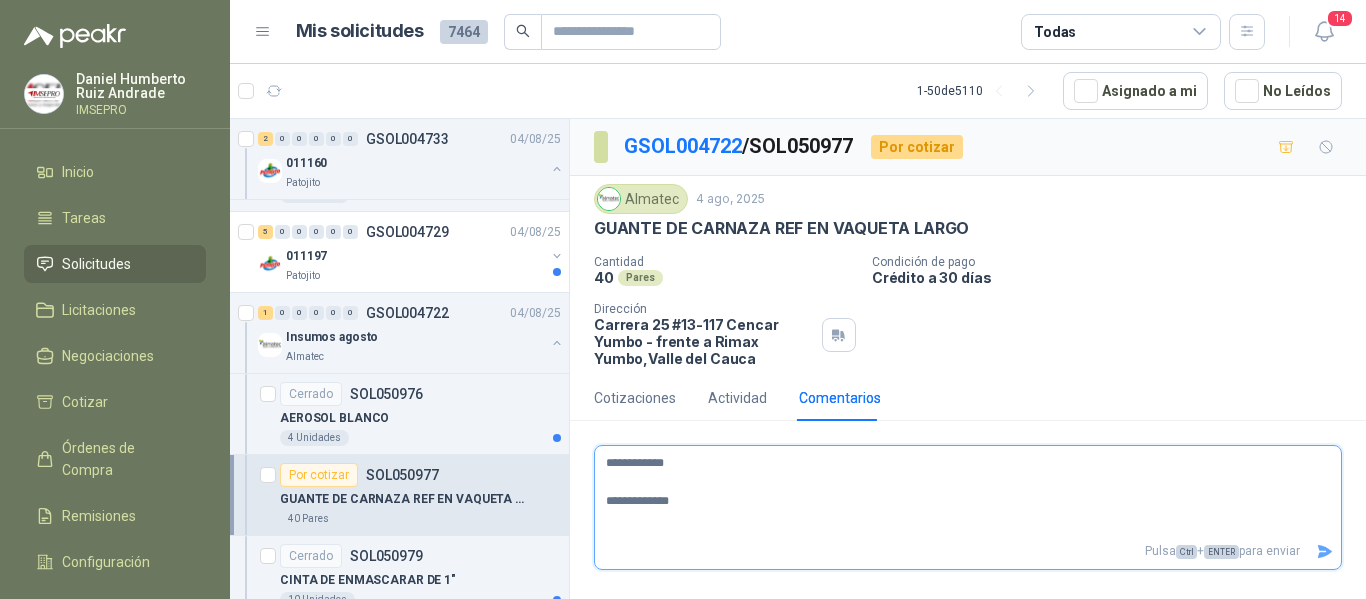 type 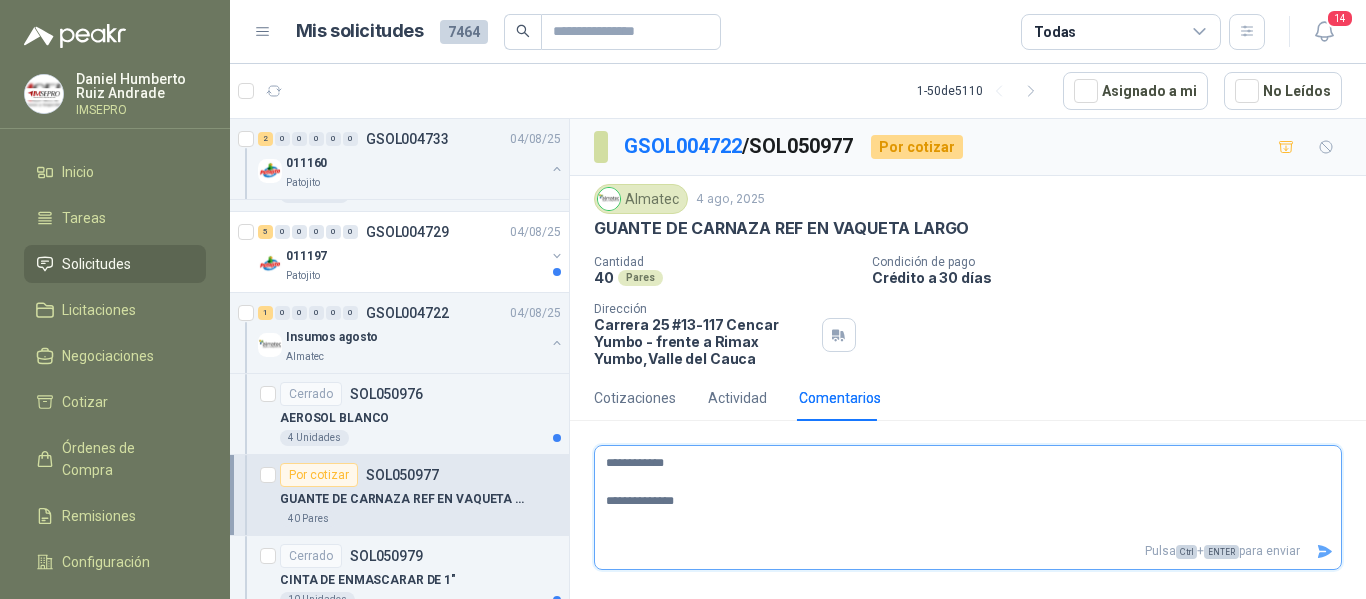 type 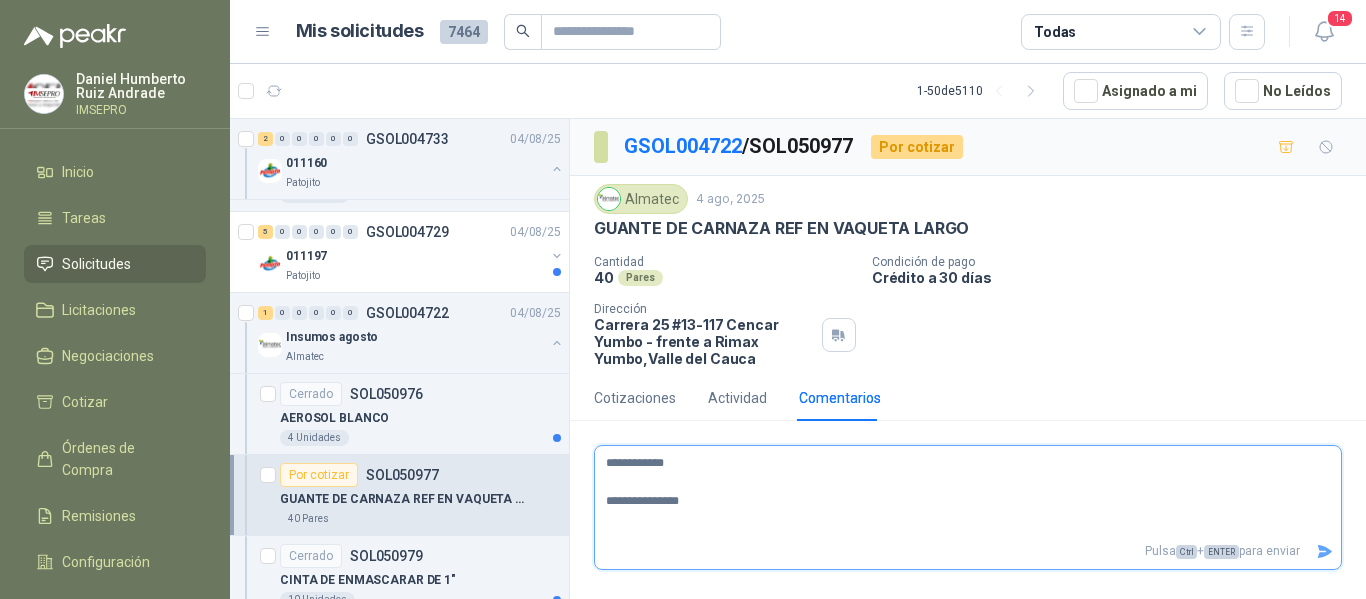 type 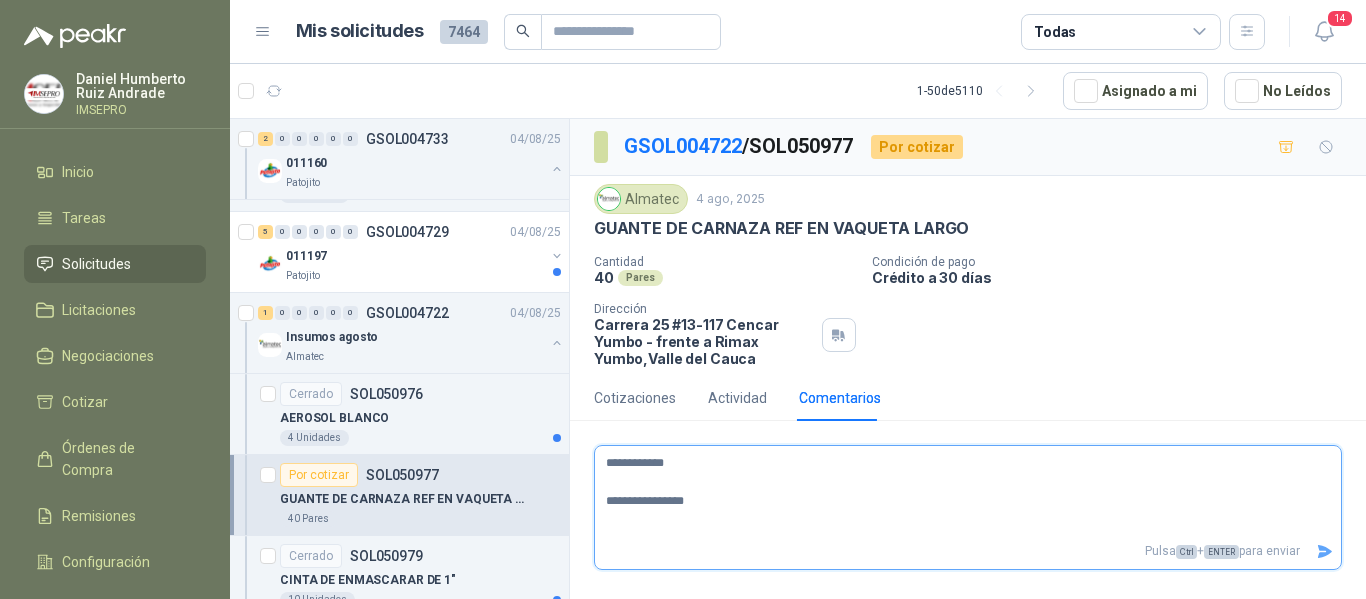 type 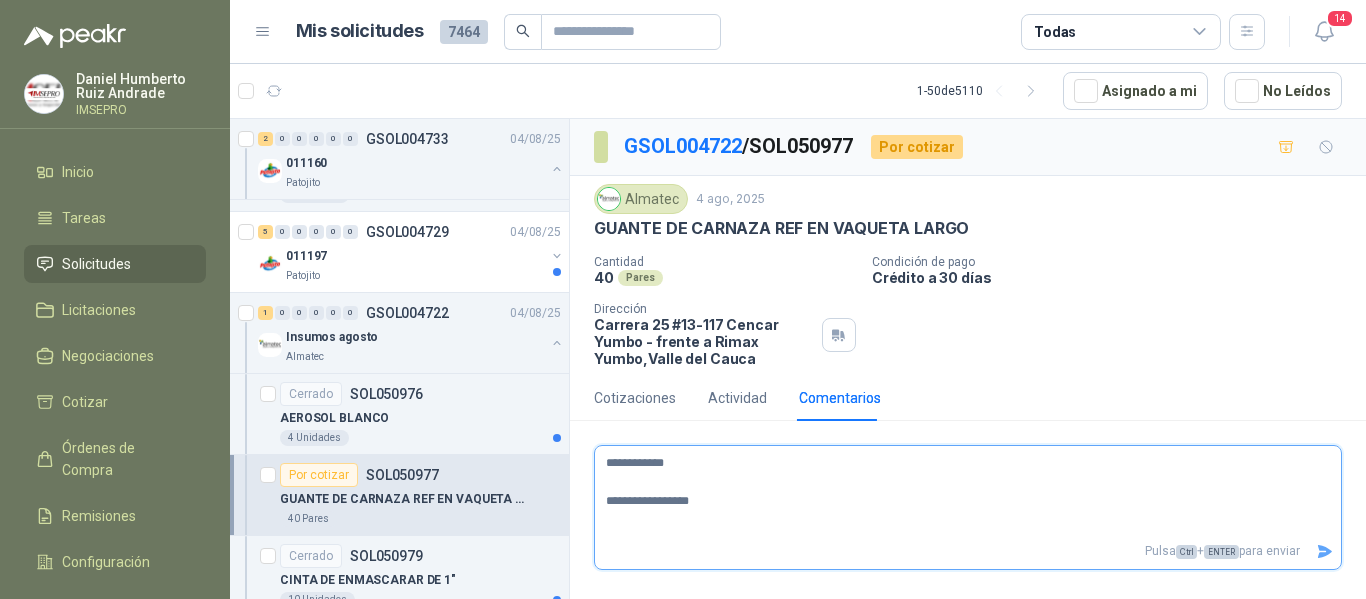 type 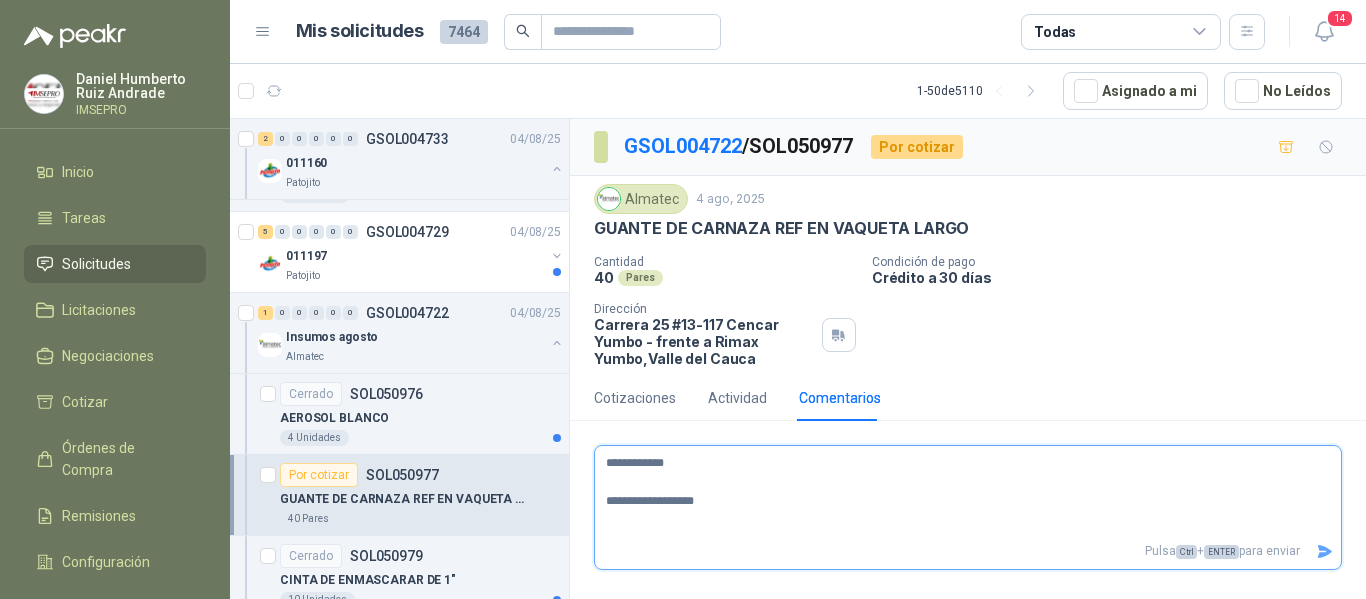 type 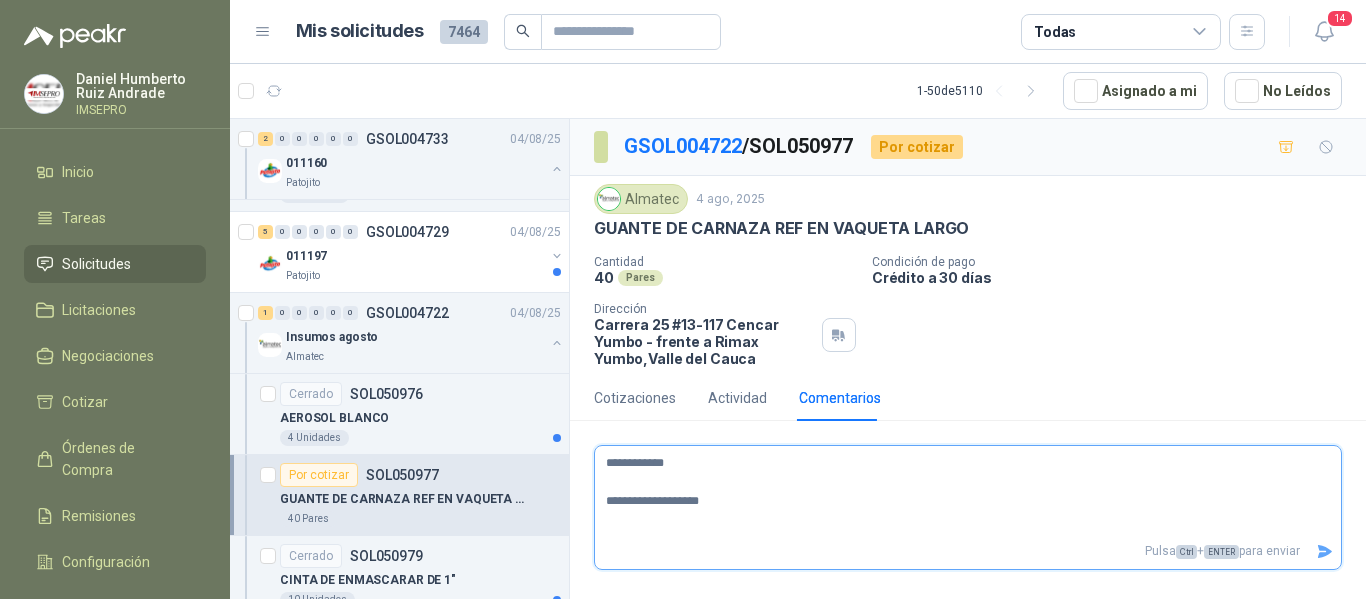 type 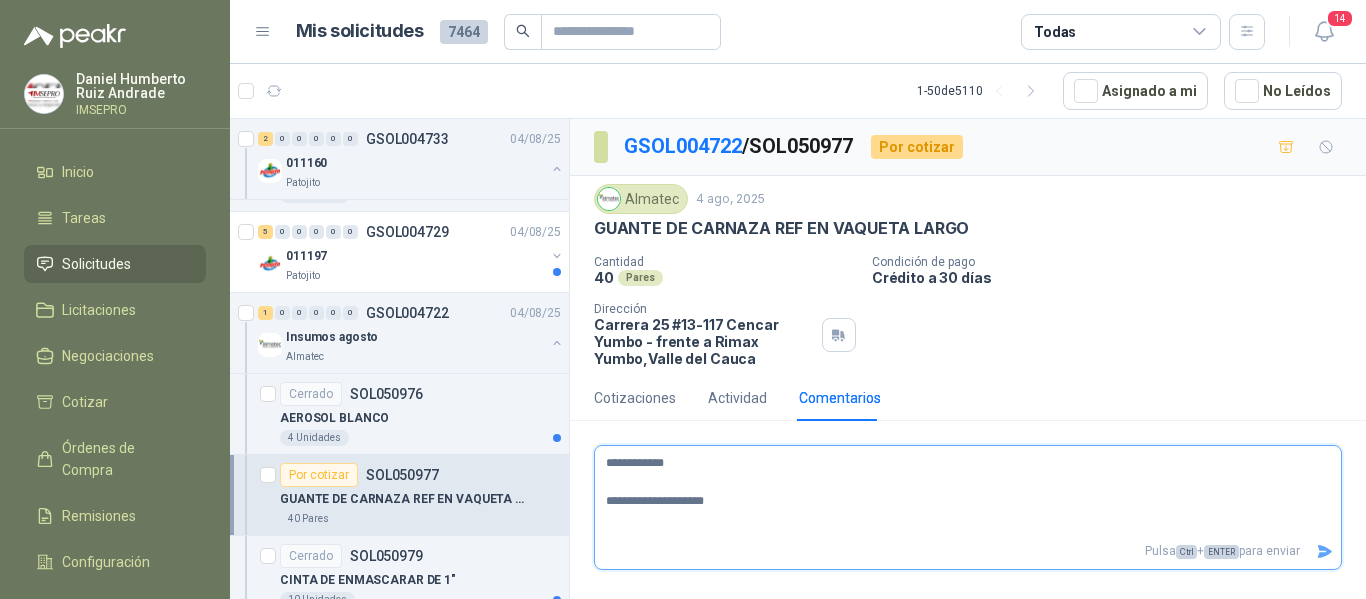 type 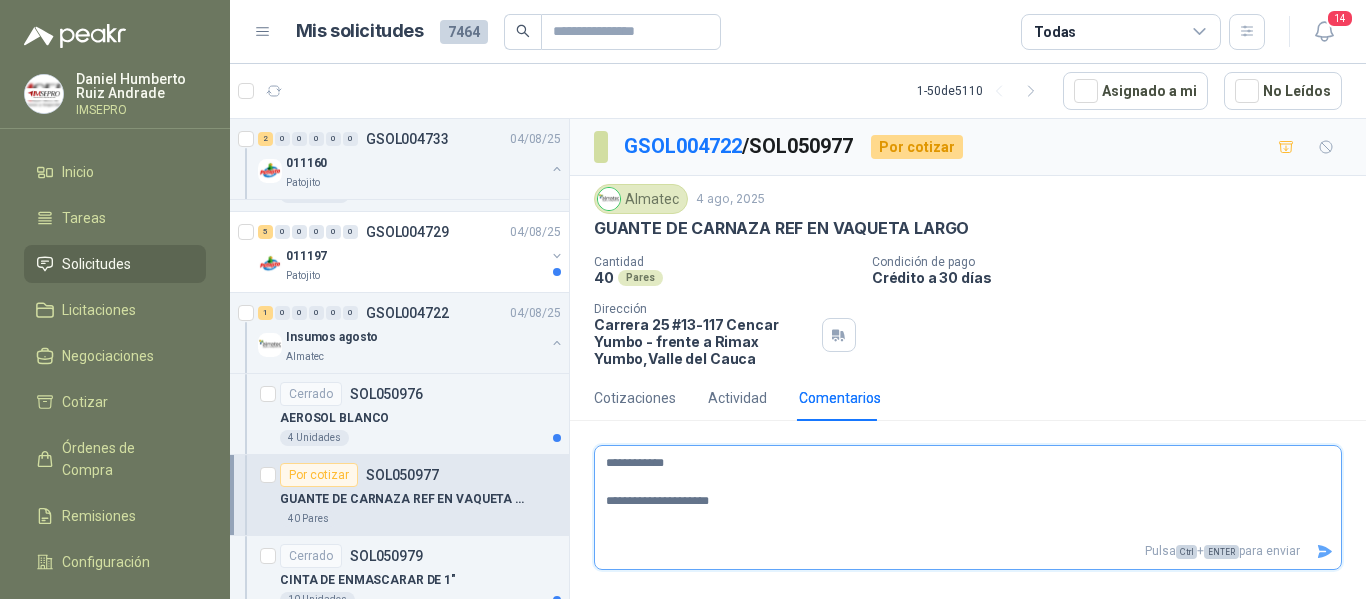 type 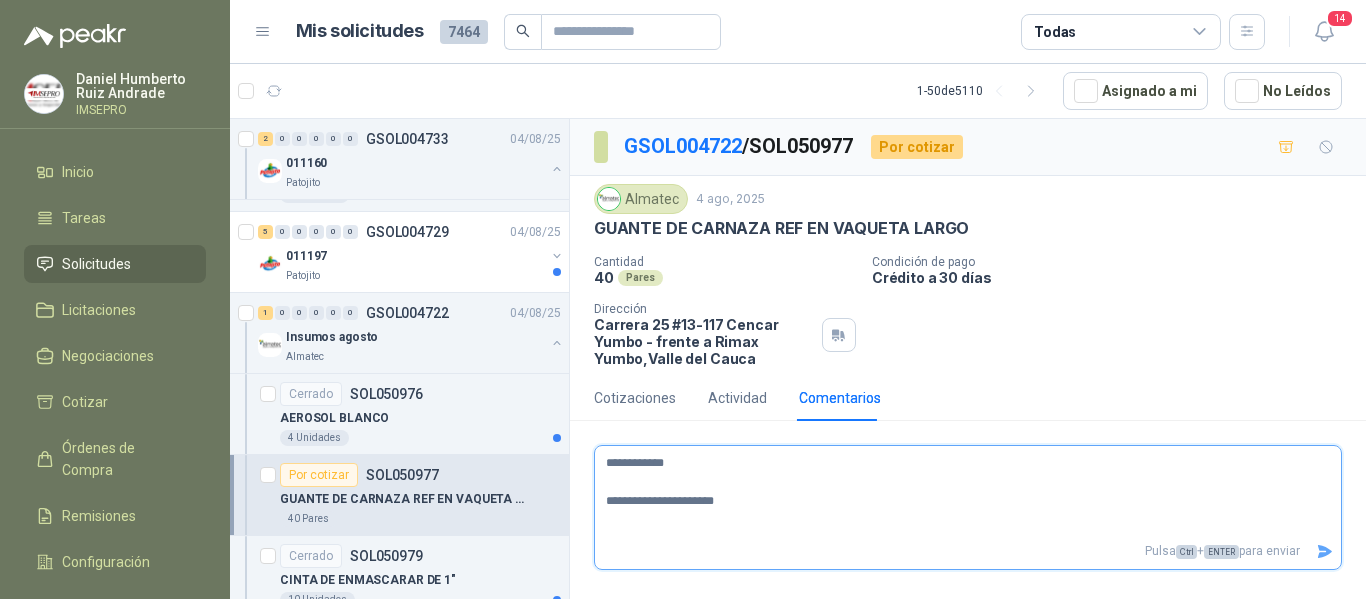 type 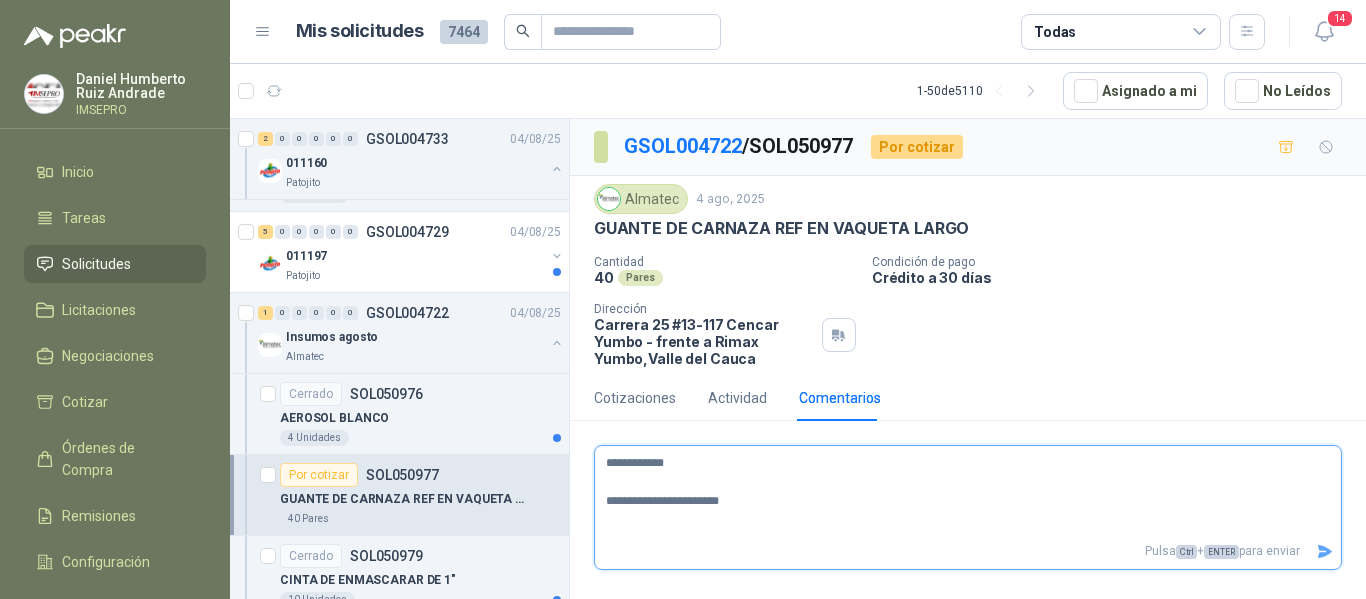 type 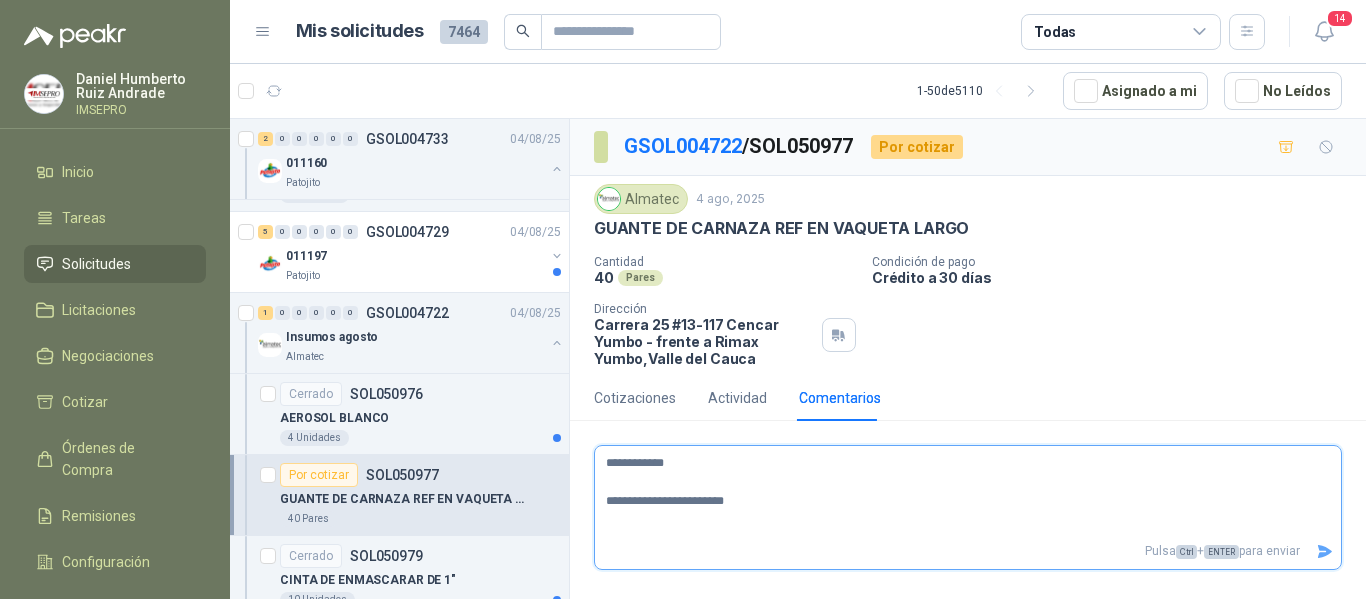 type 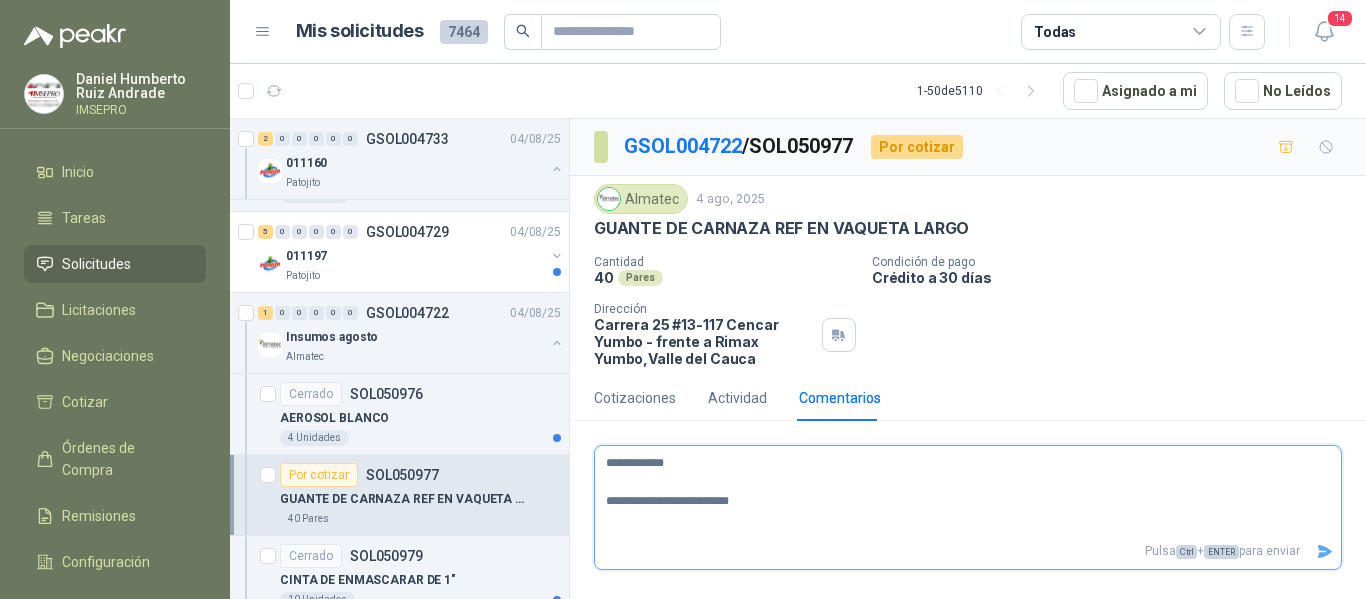 type 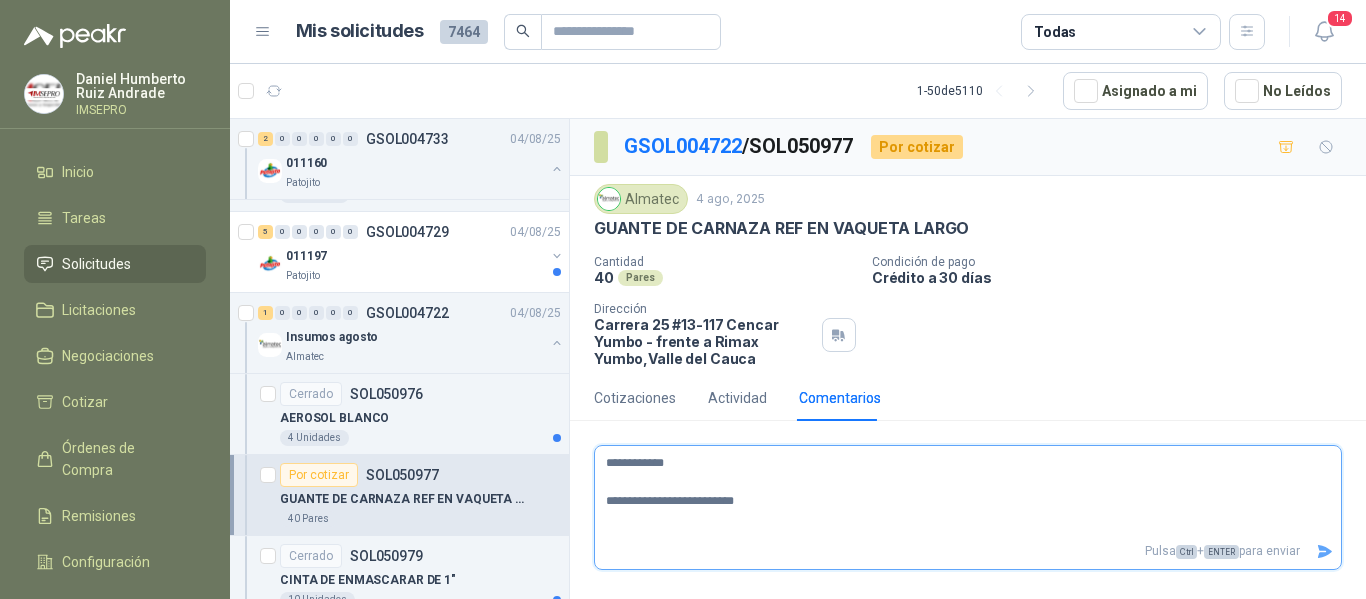 type 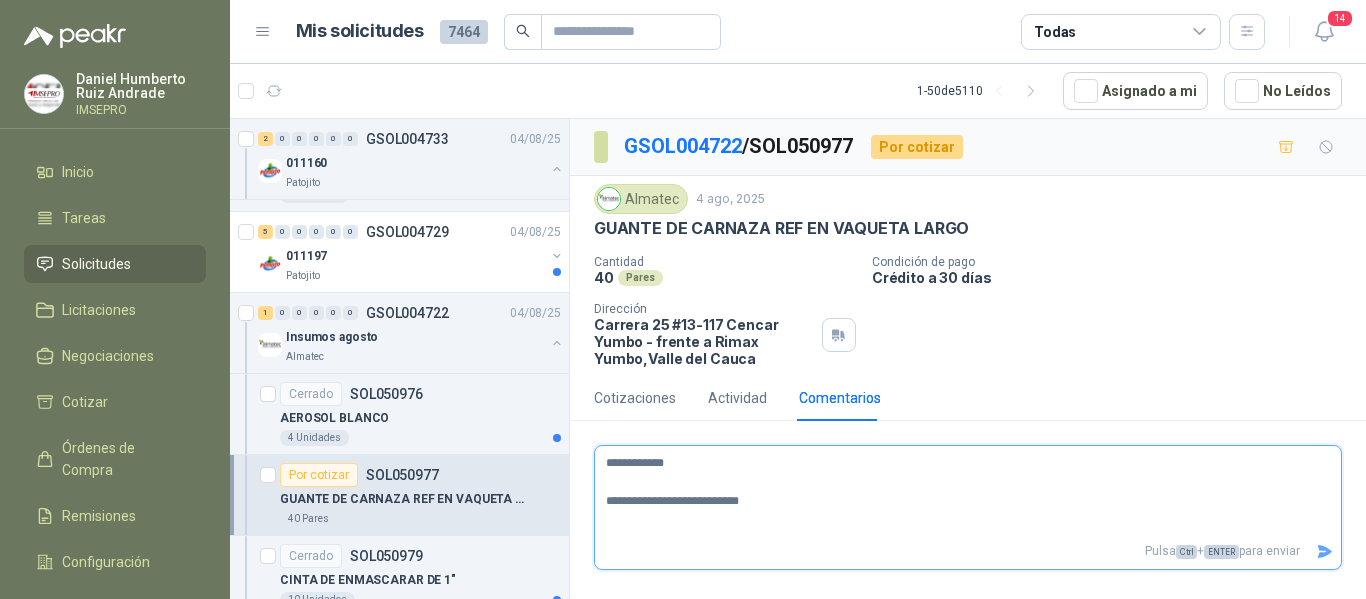 type 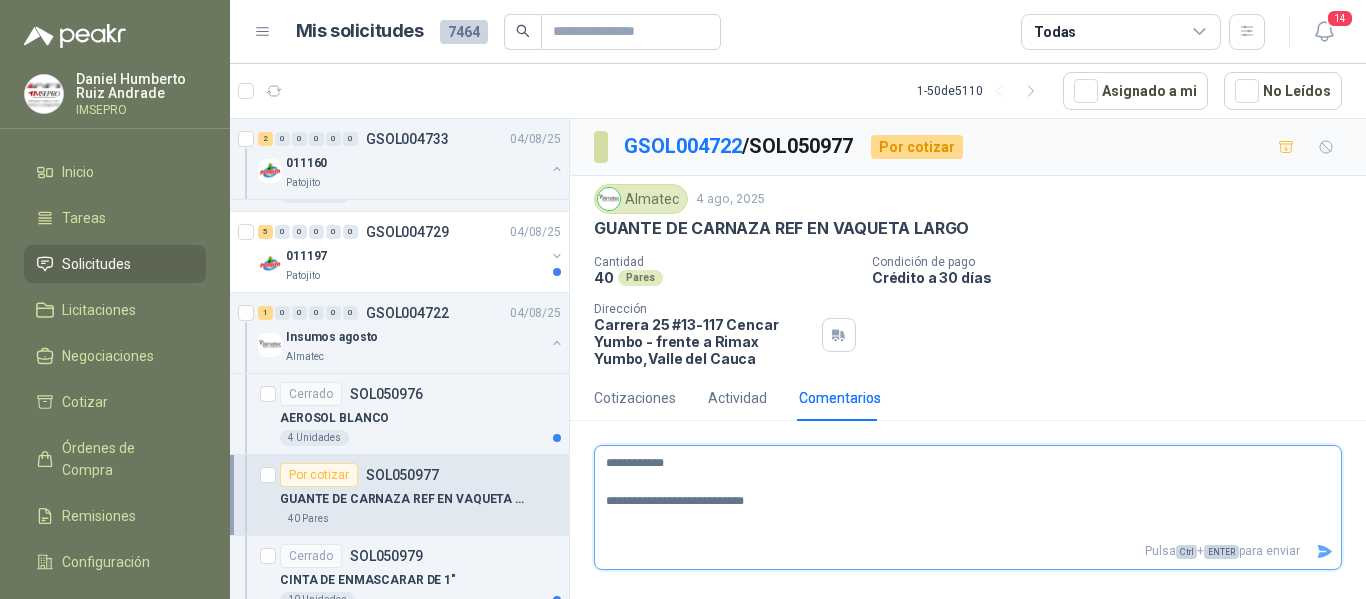 type 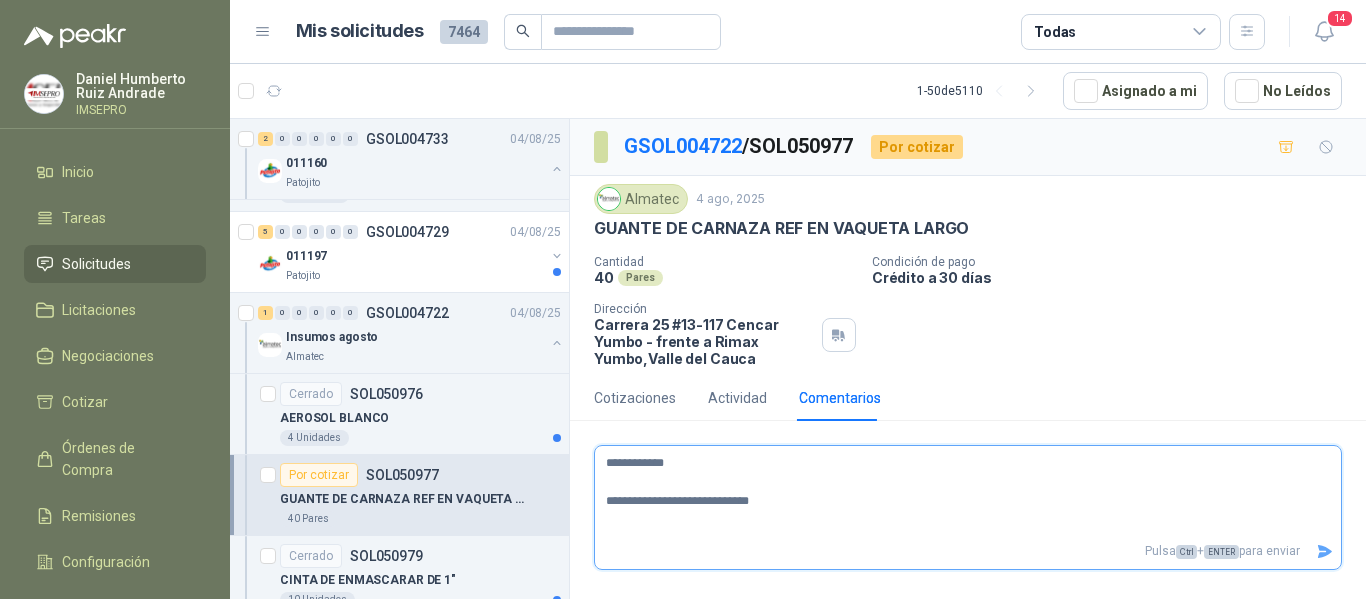 type 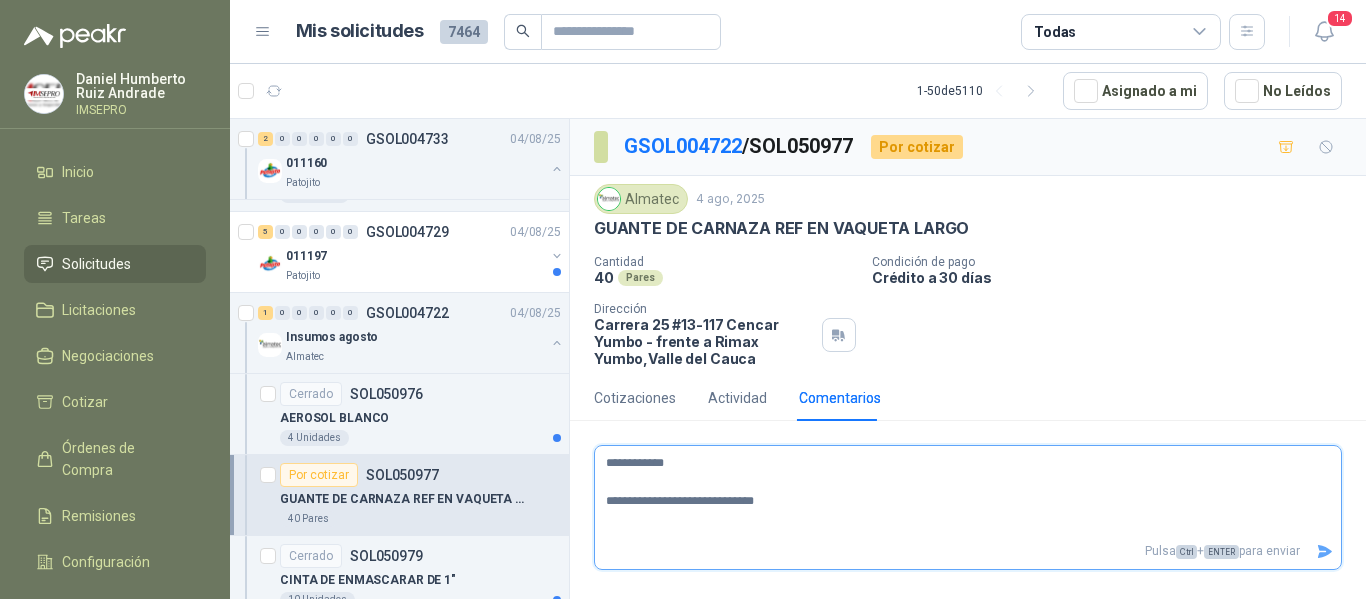 type 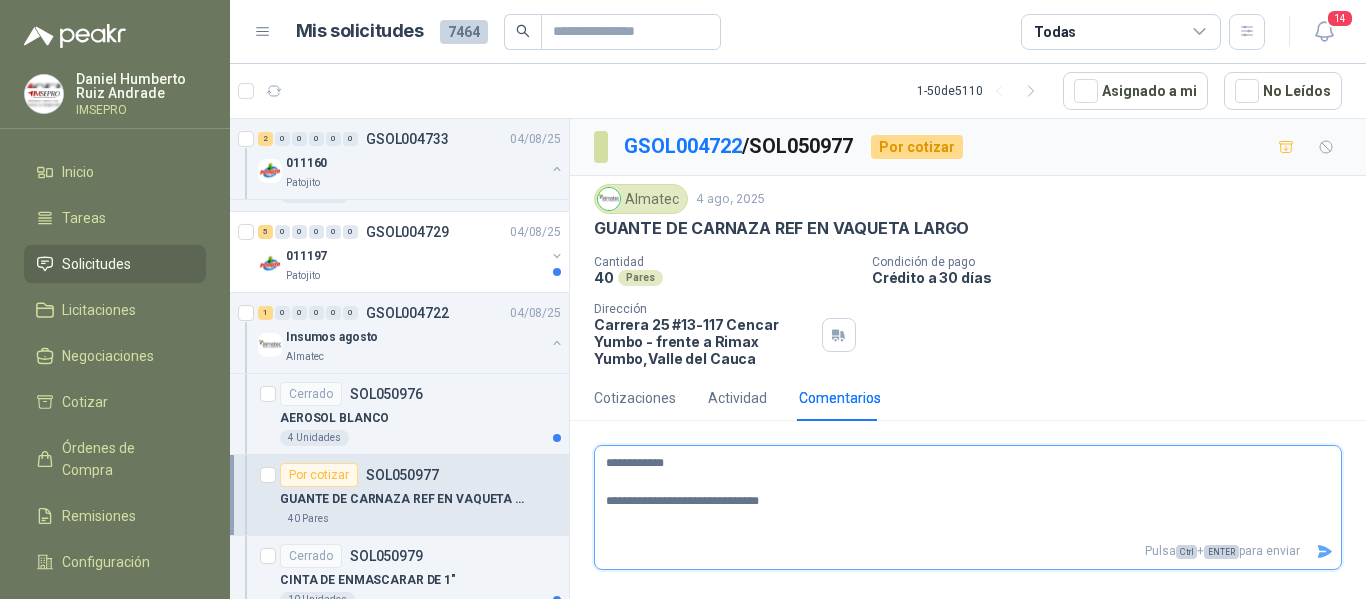 type 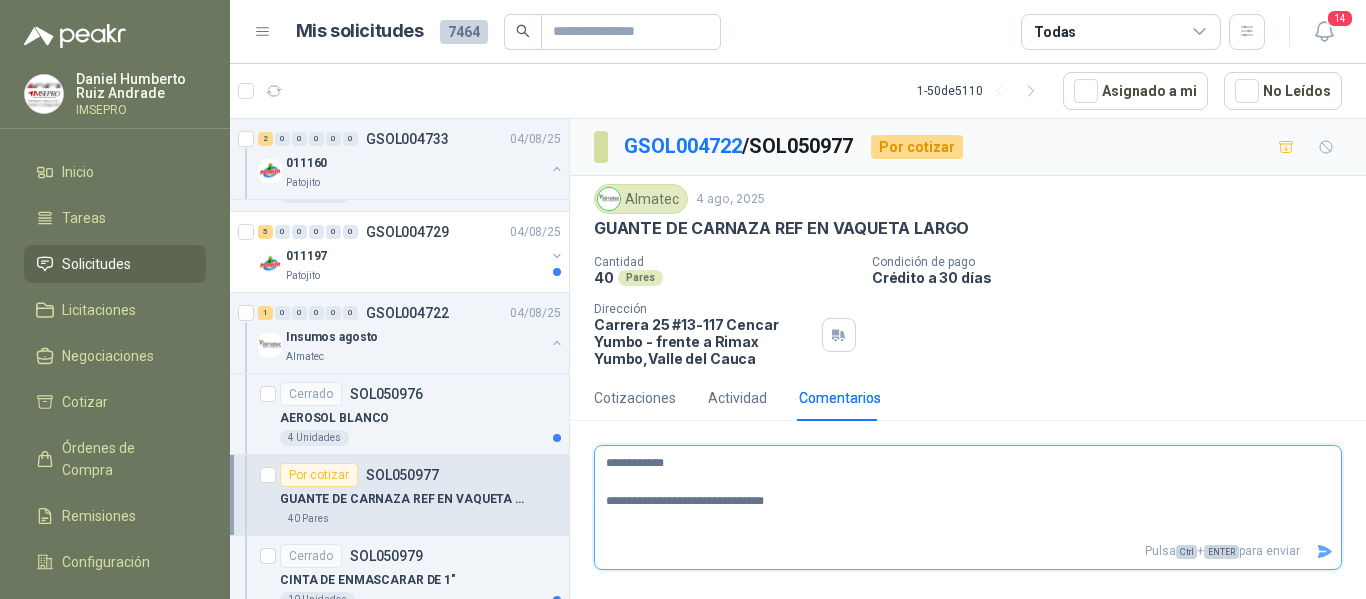 type 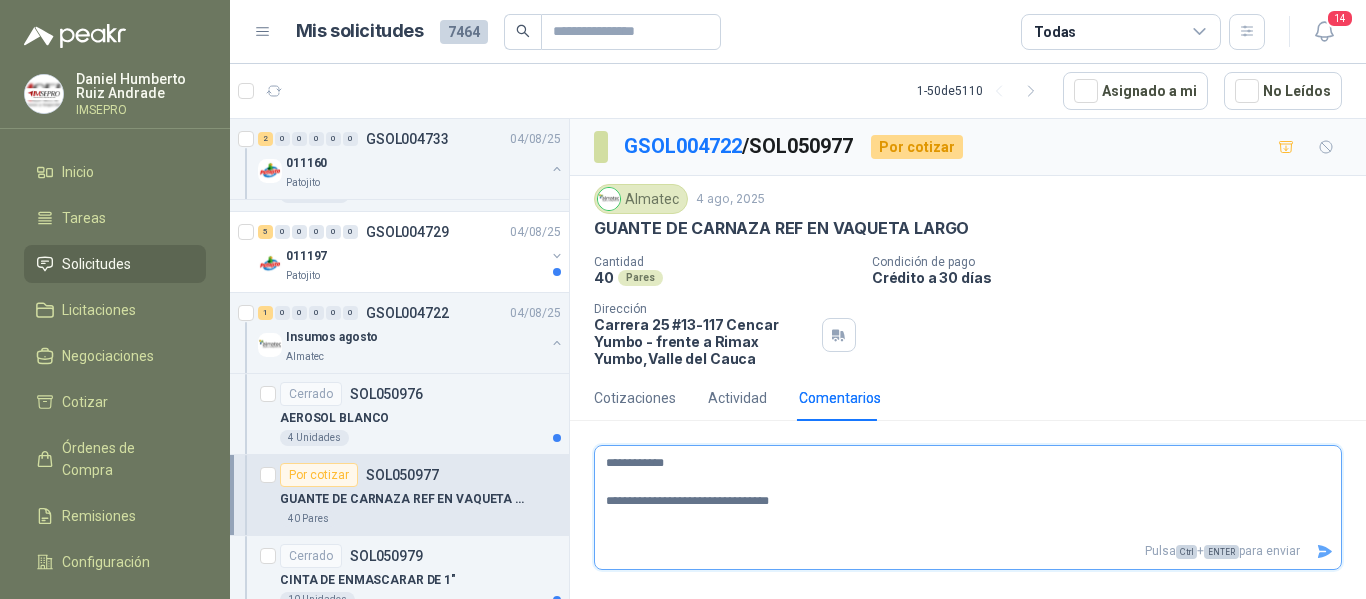 type 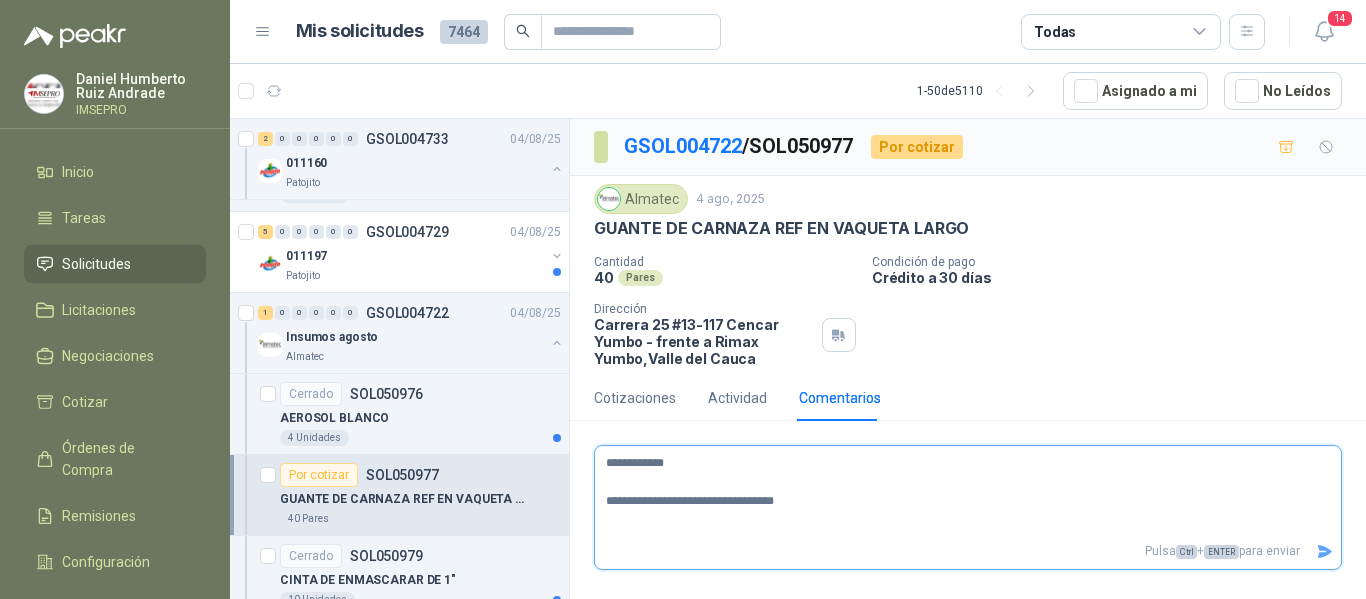 type 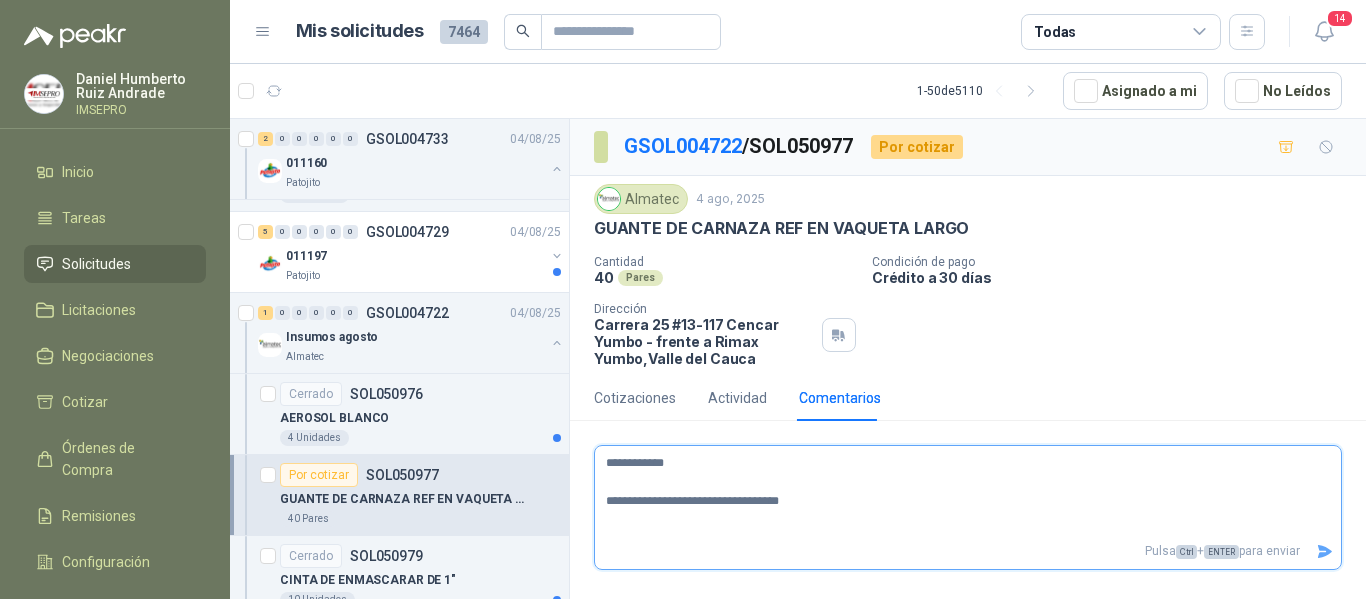 type 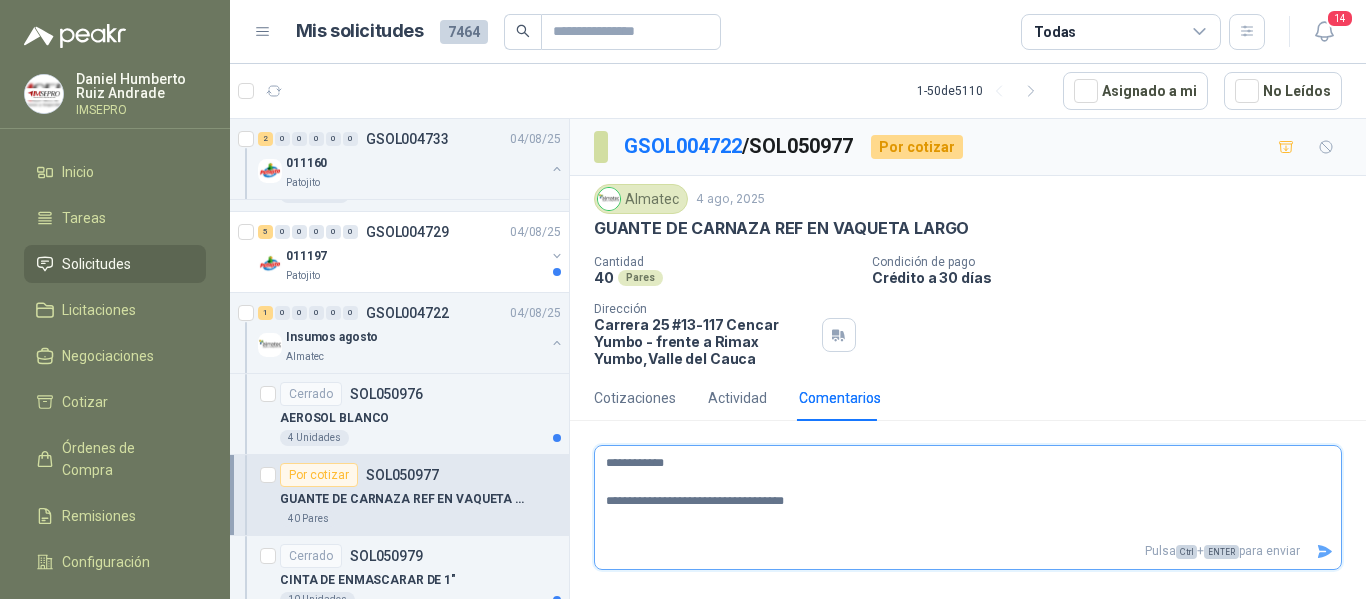 type 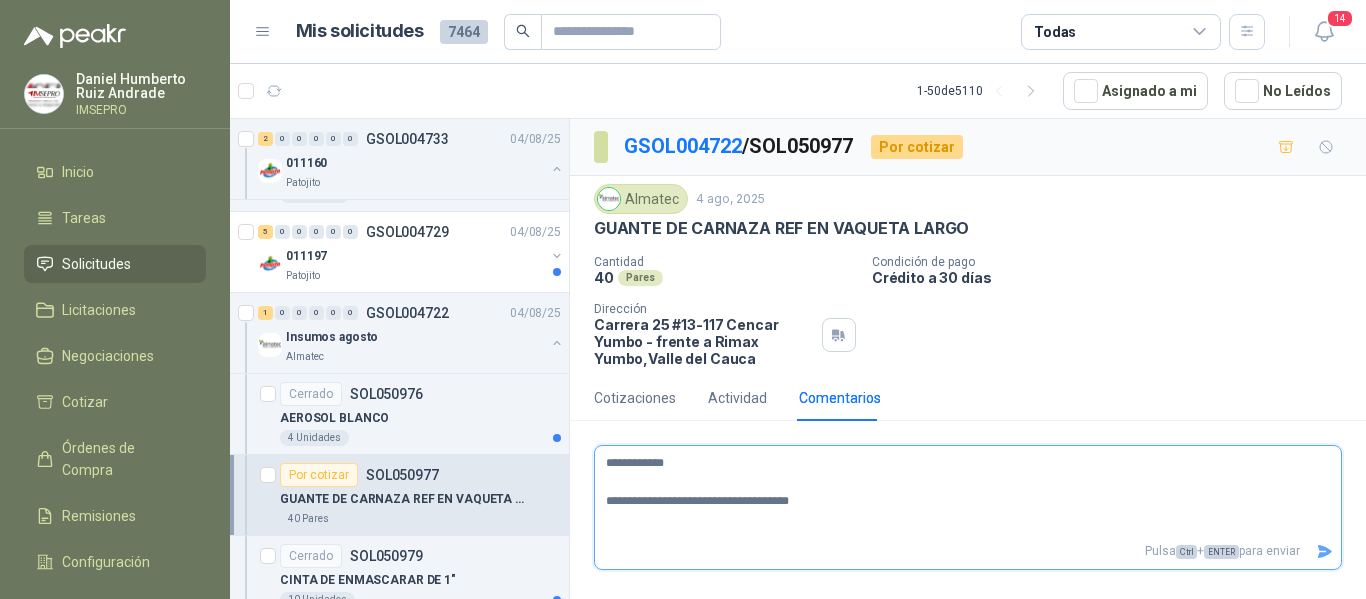 type 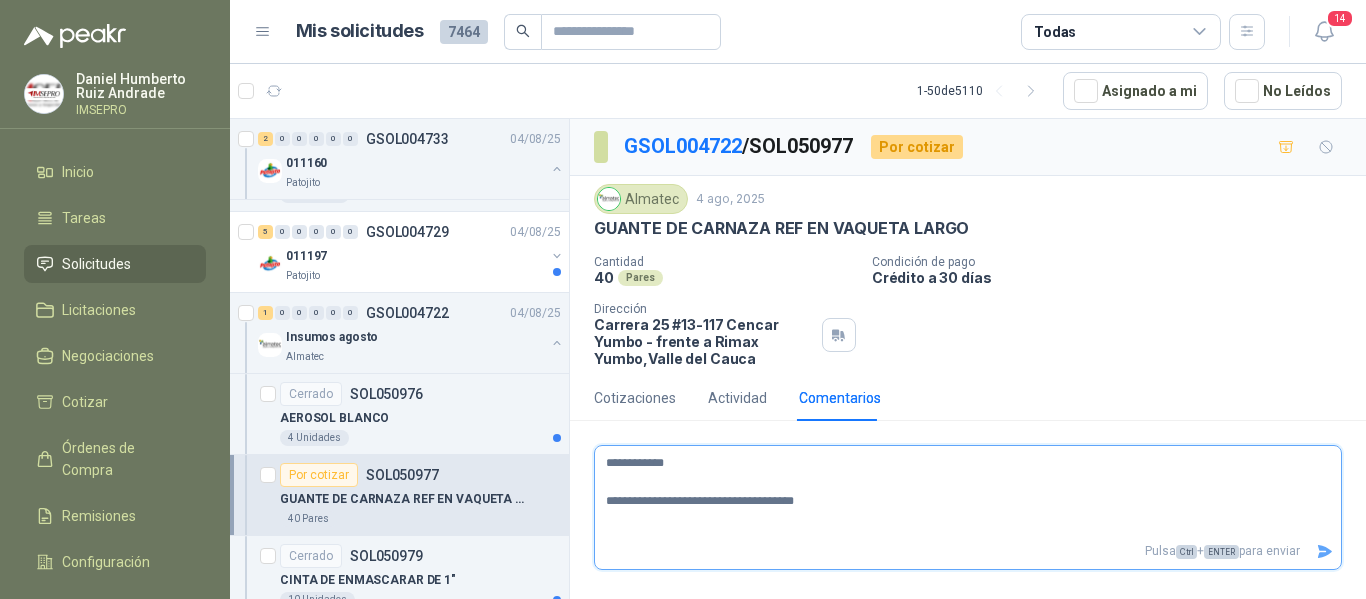 type 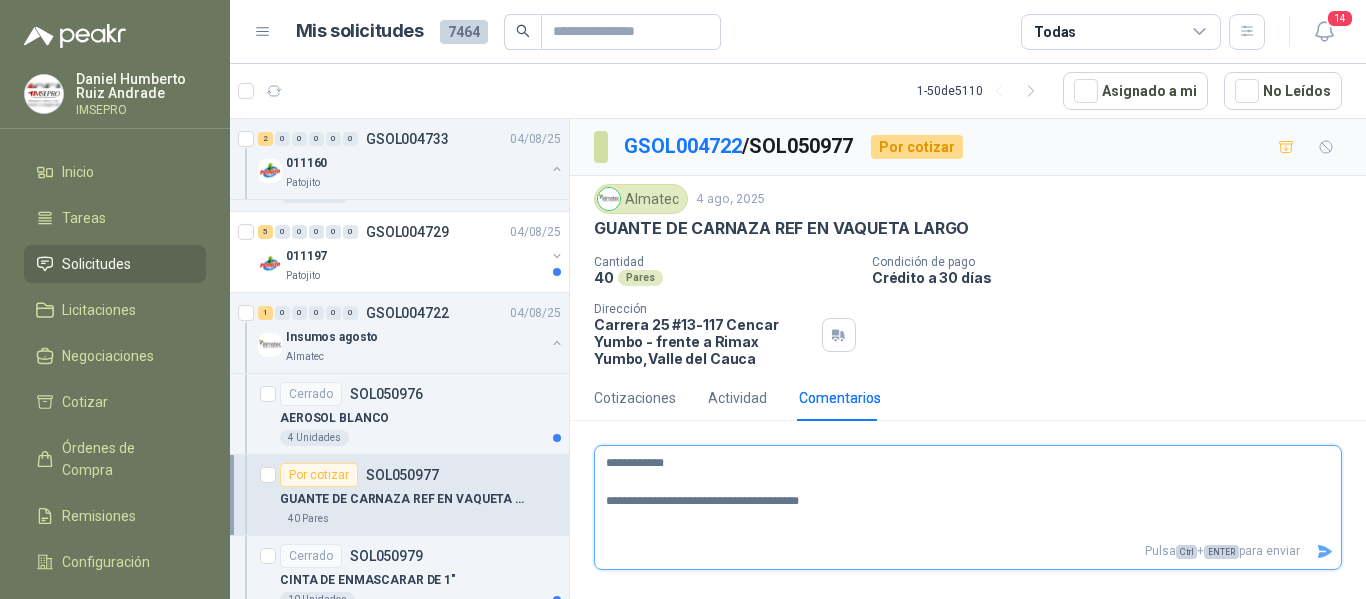 type 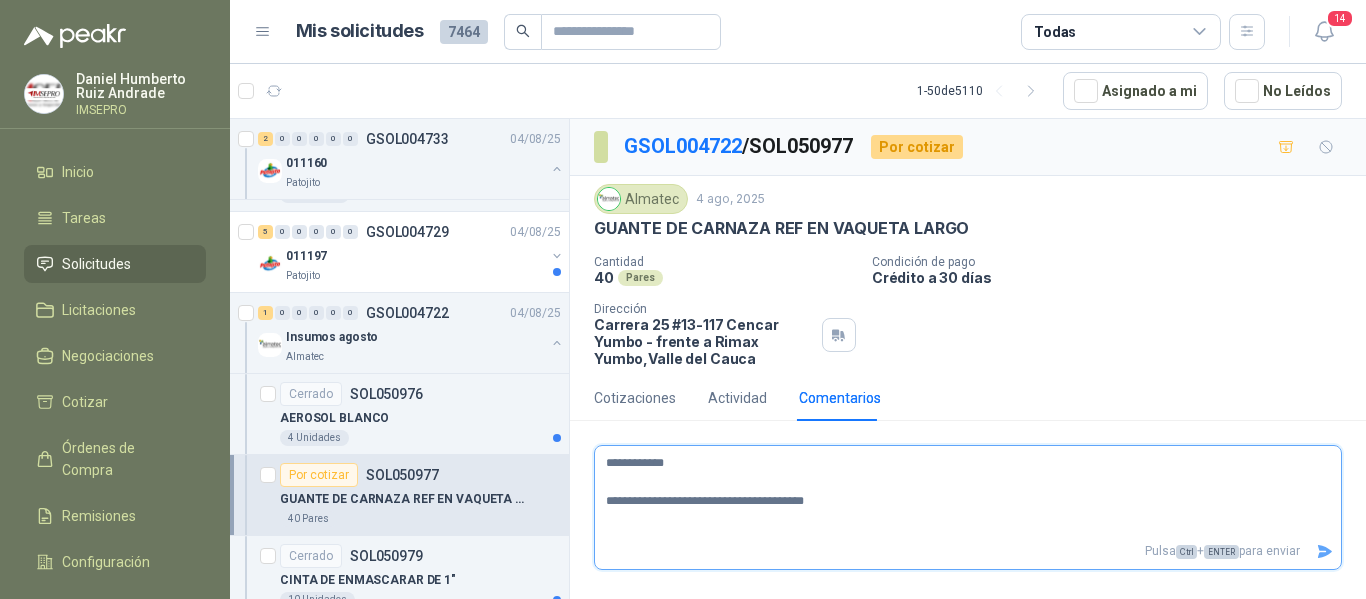 type 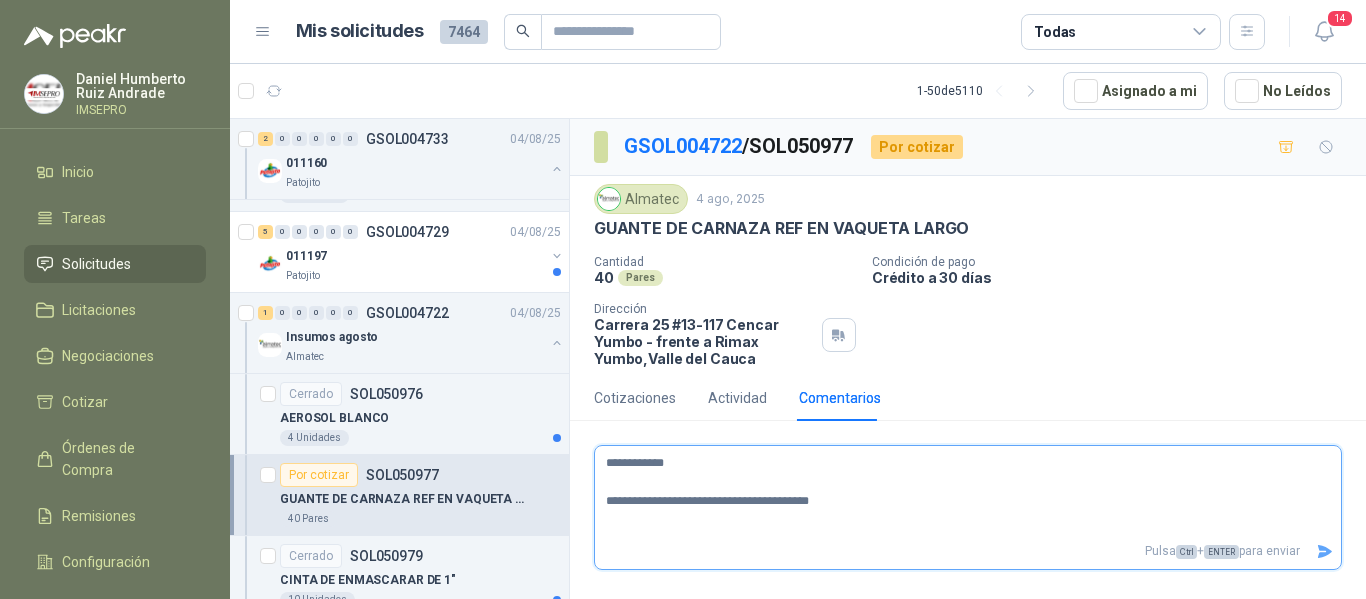 type 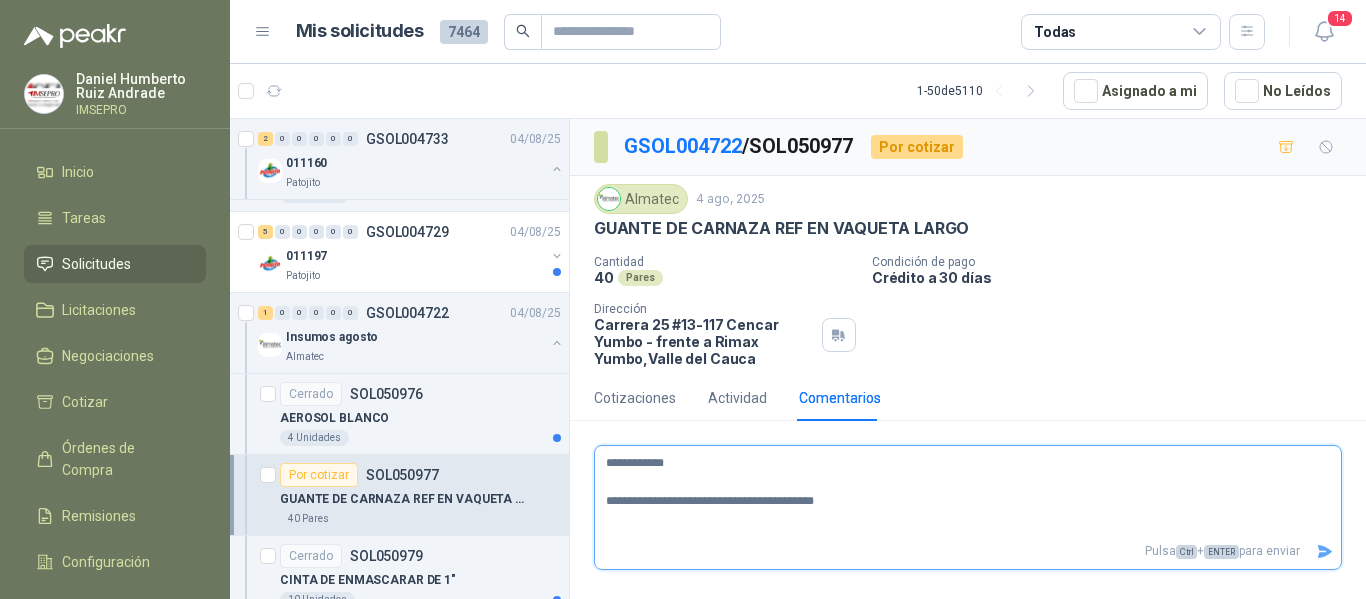 type 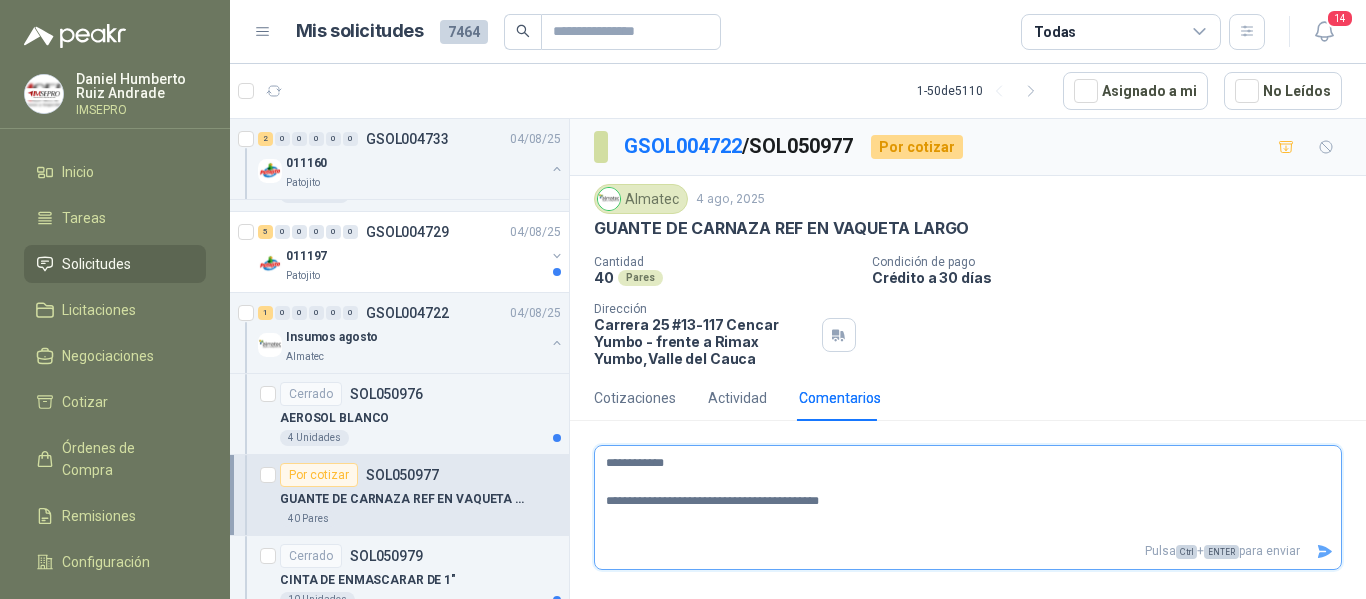 type 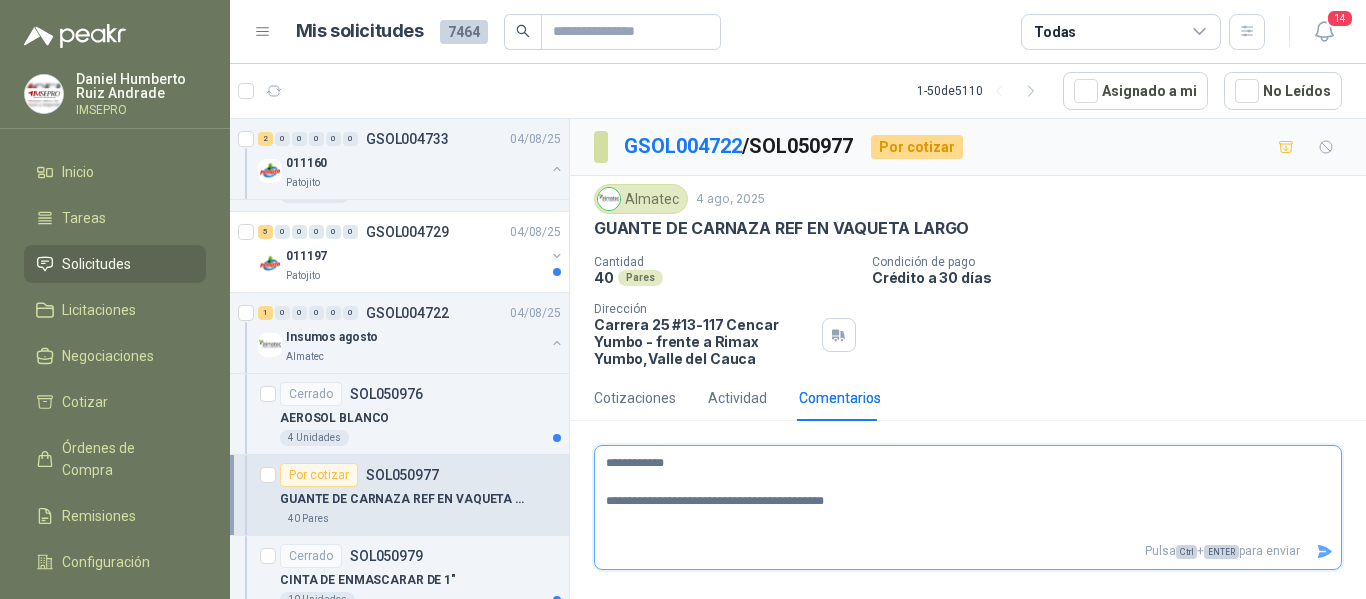 type 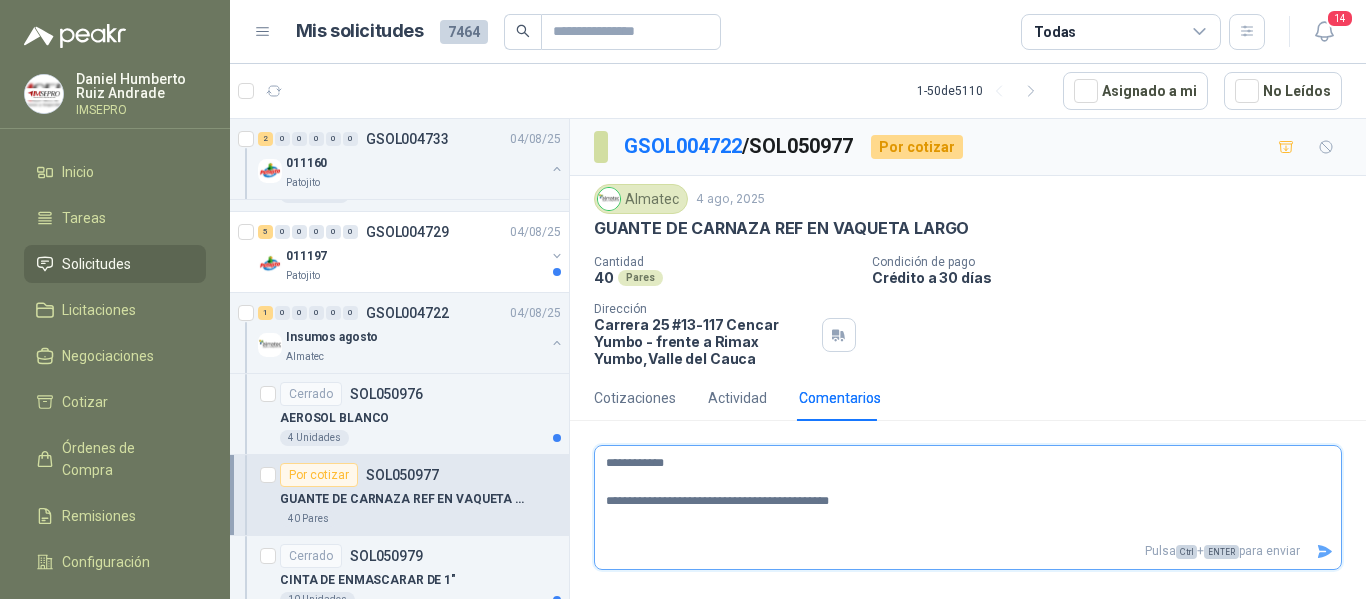 type 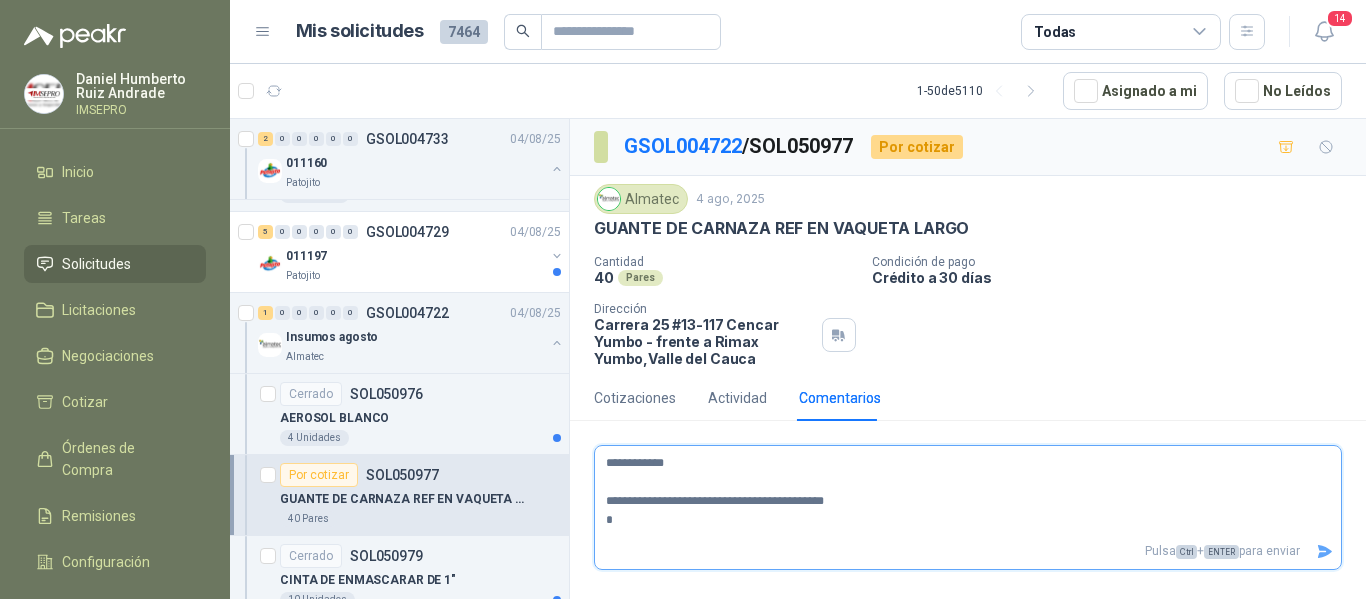 type 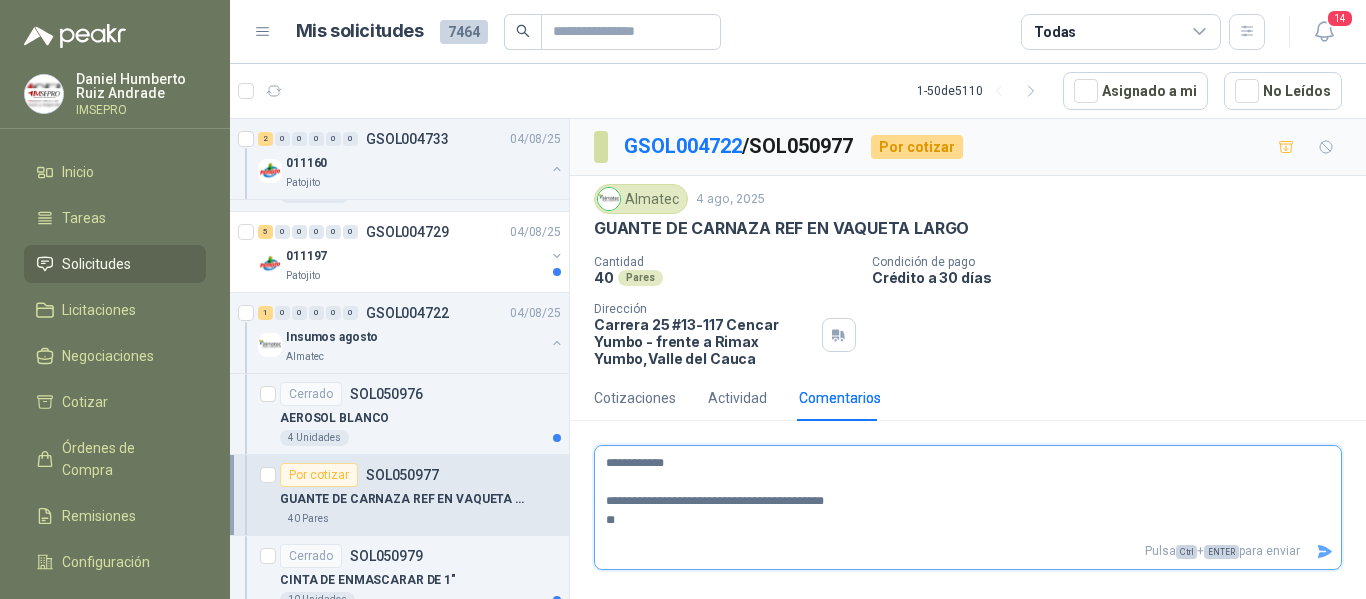 type 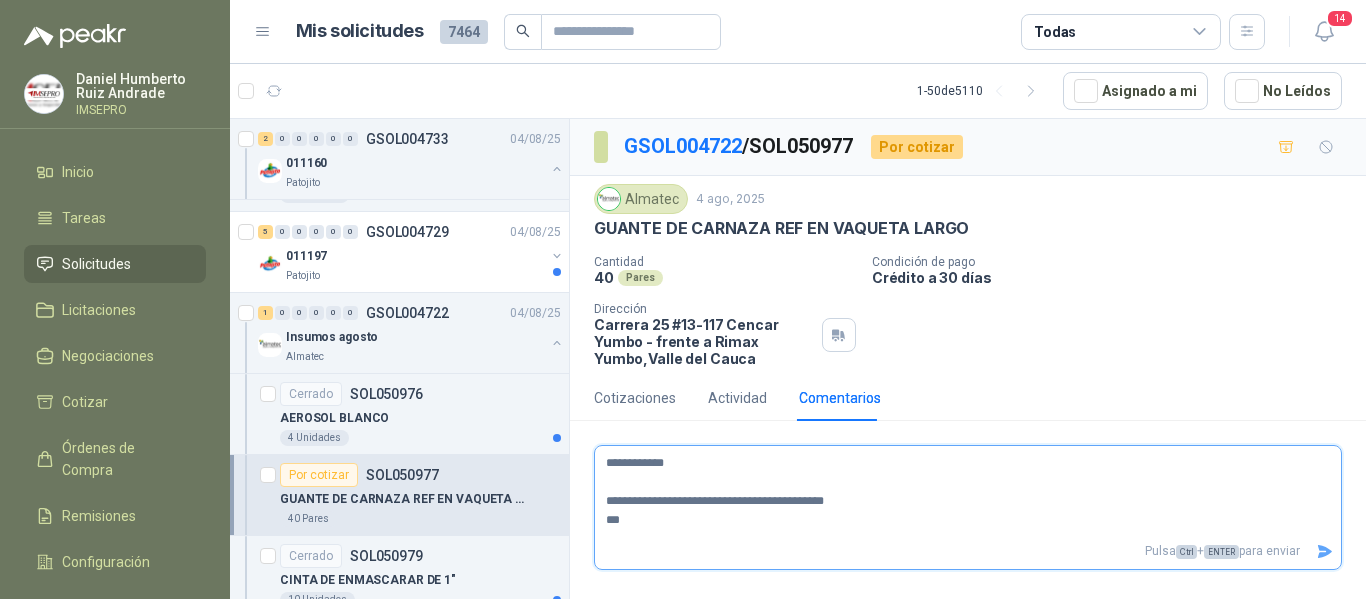 type 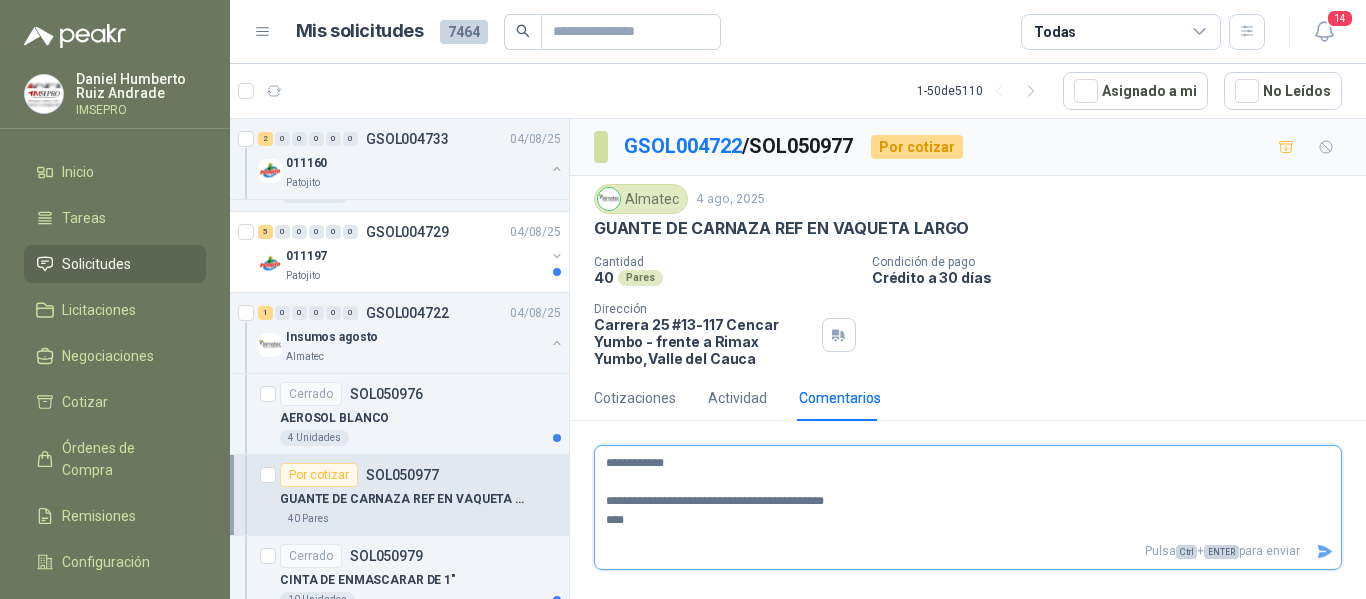 type 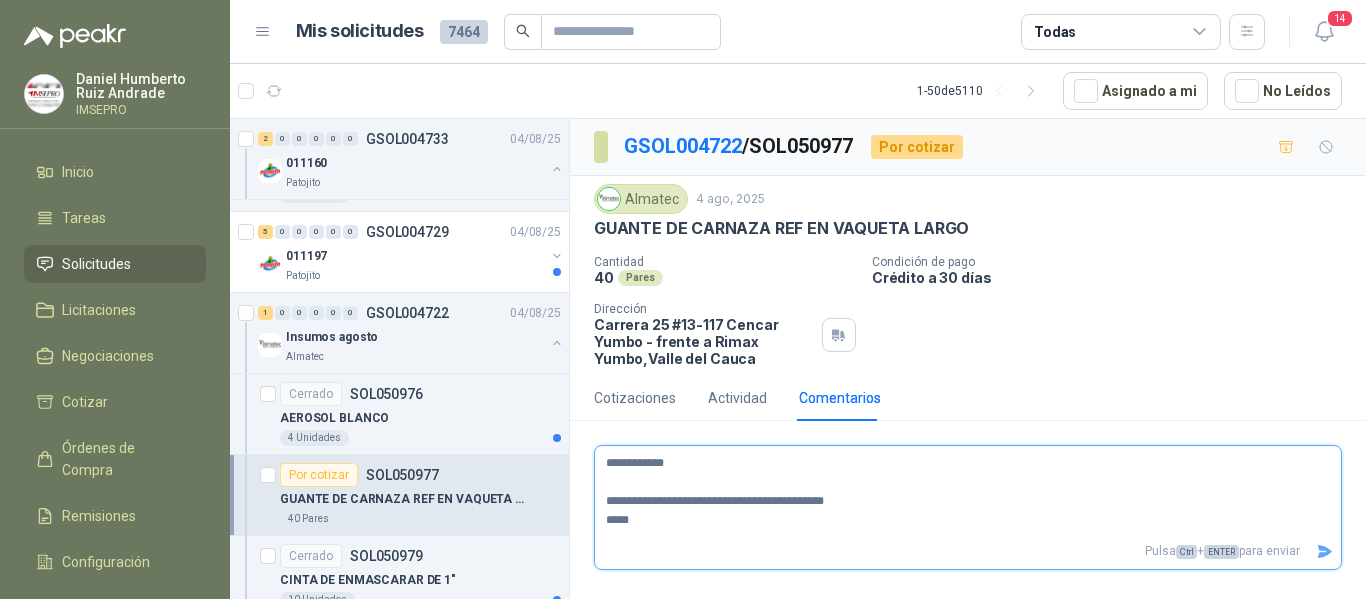 type 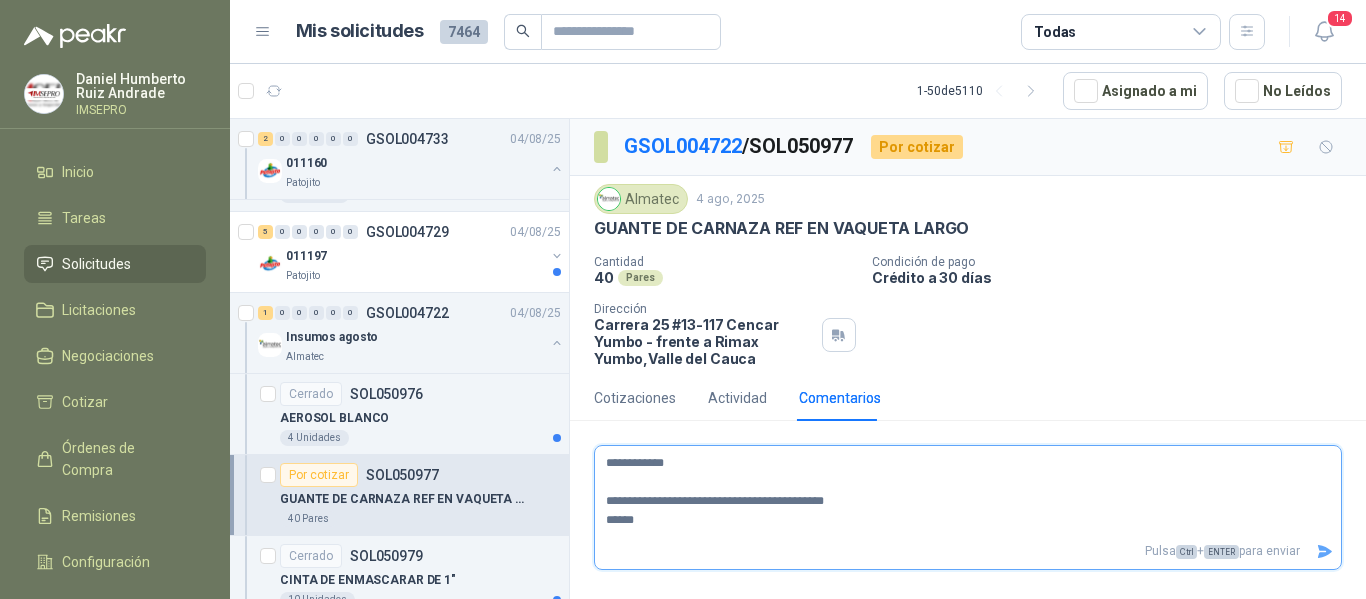 type 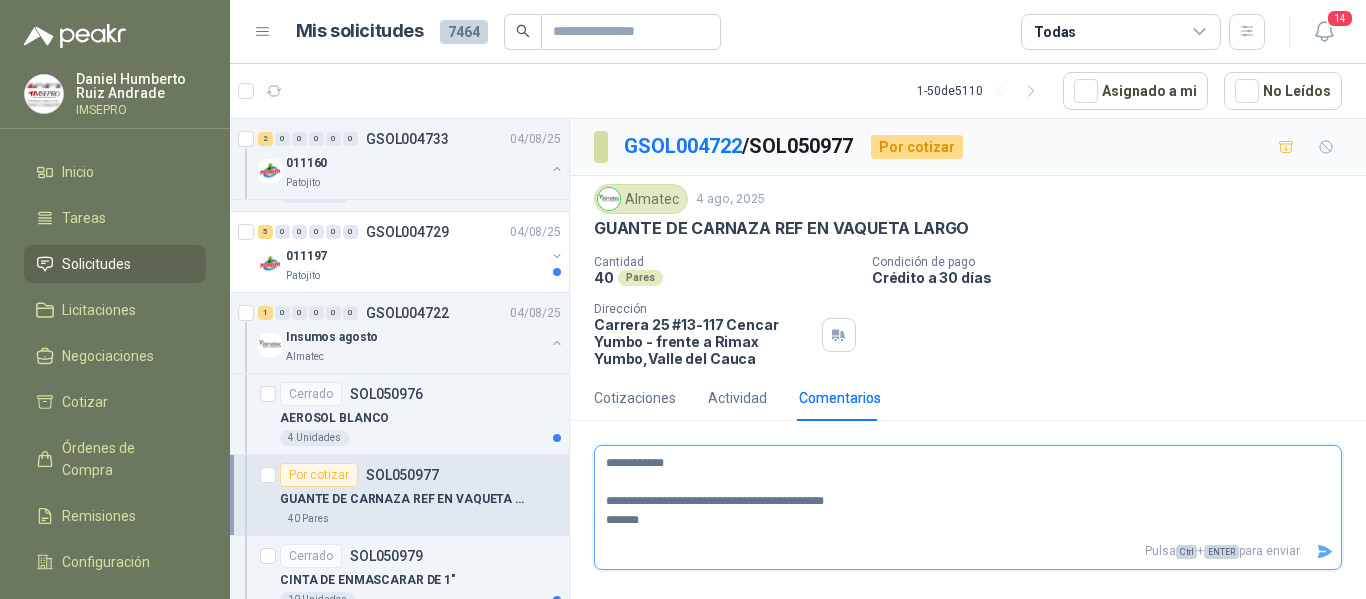 type 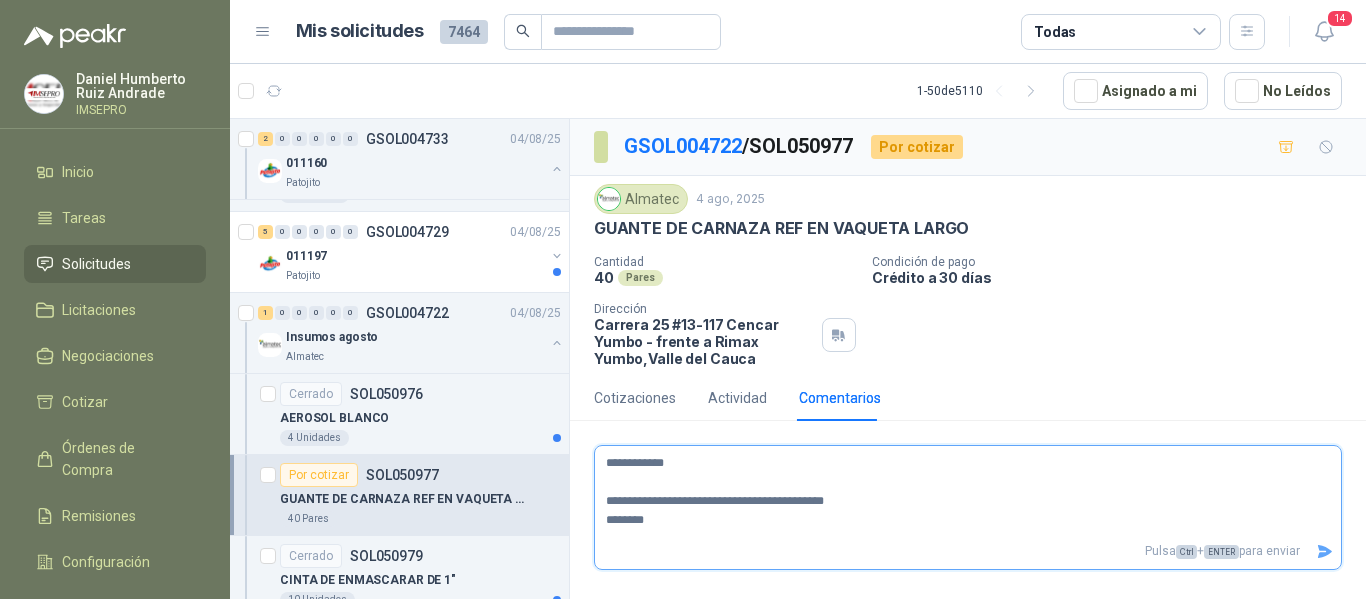 click on "**********" at bounding box center (960, 492) 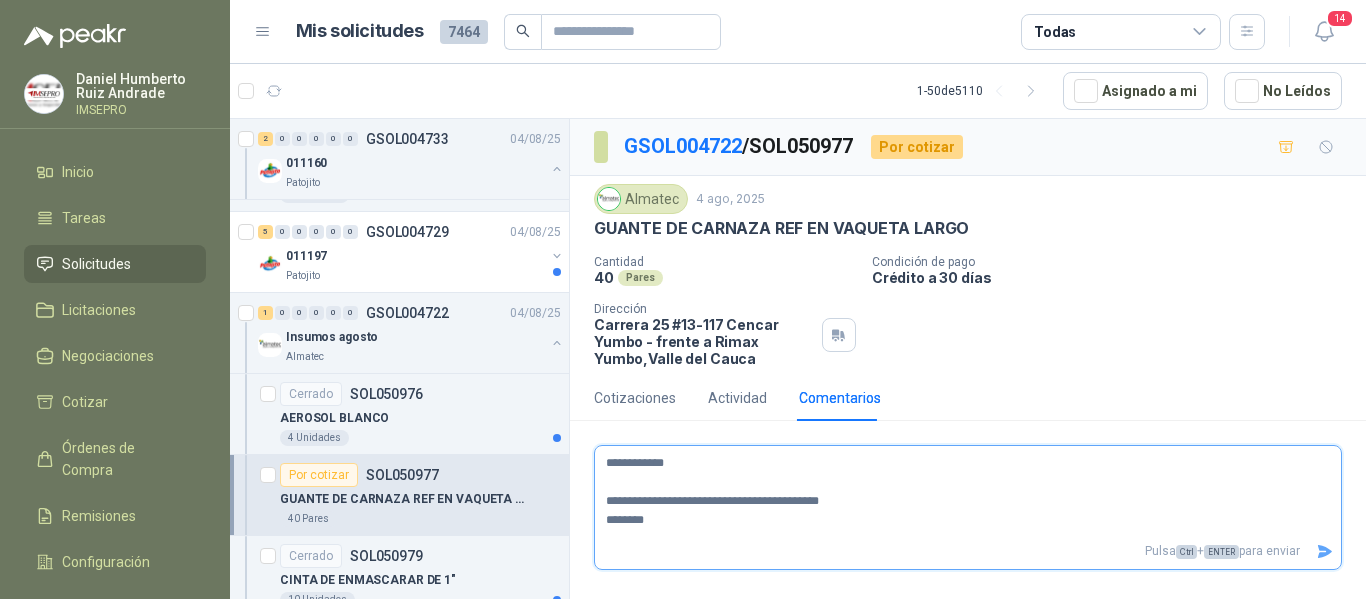 type 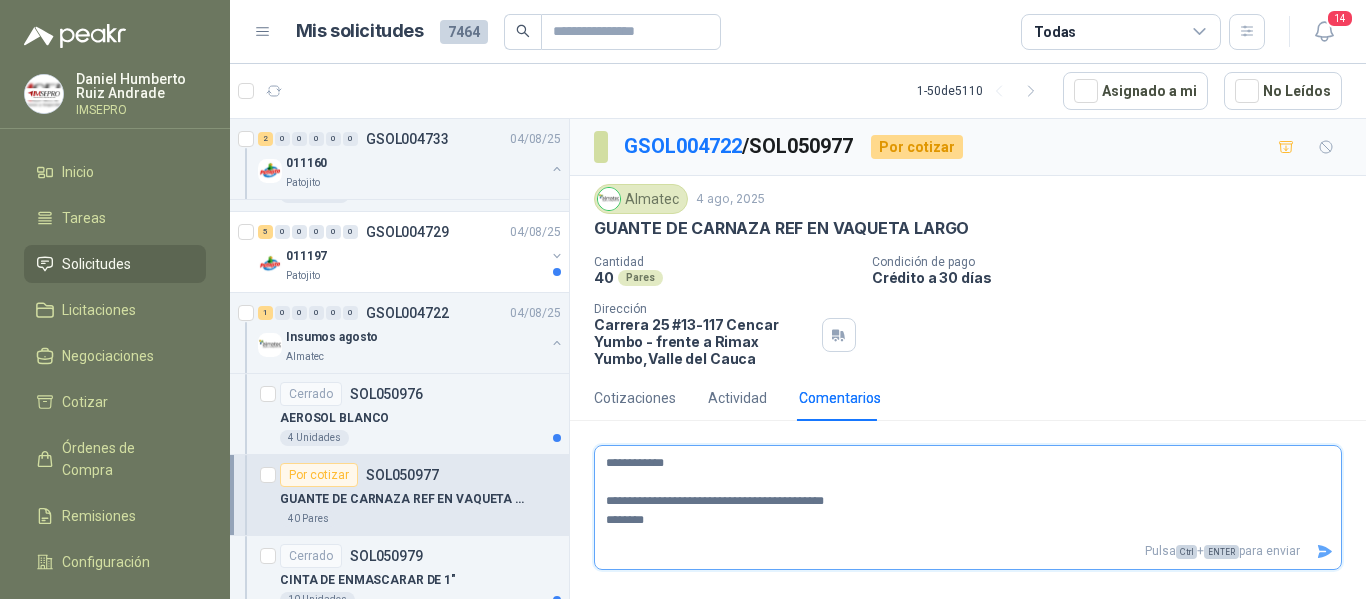 type on "**********" 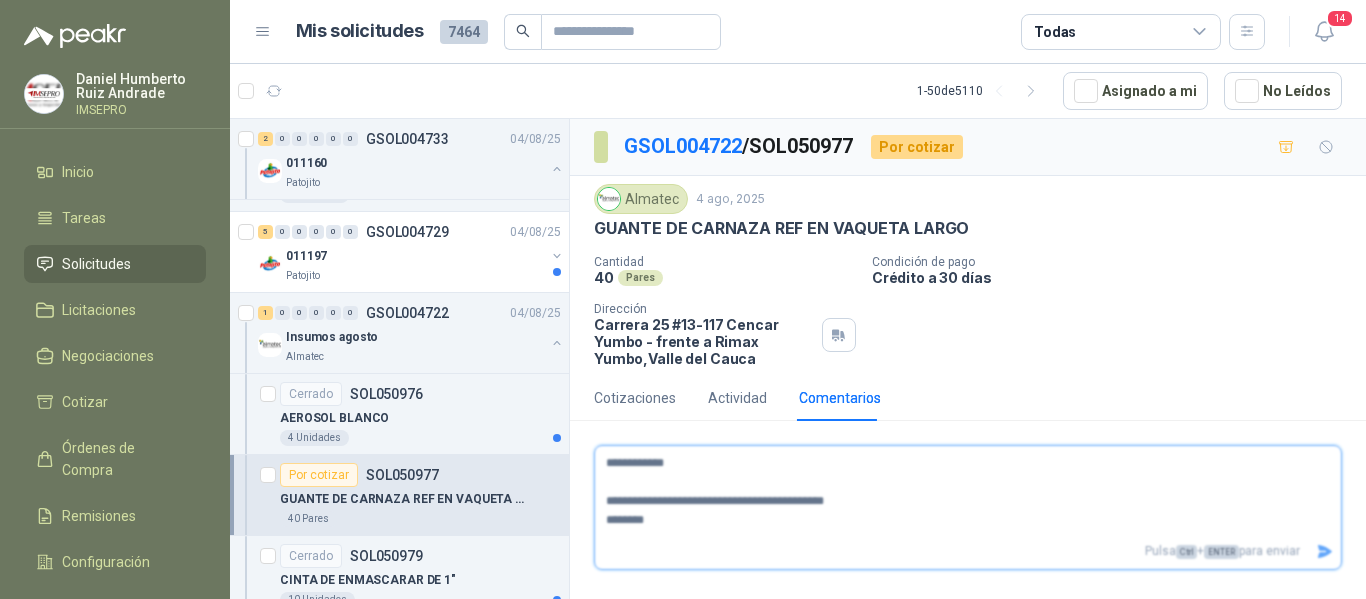 type 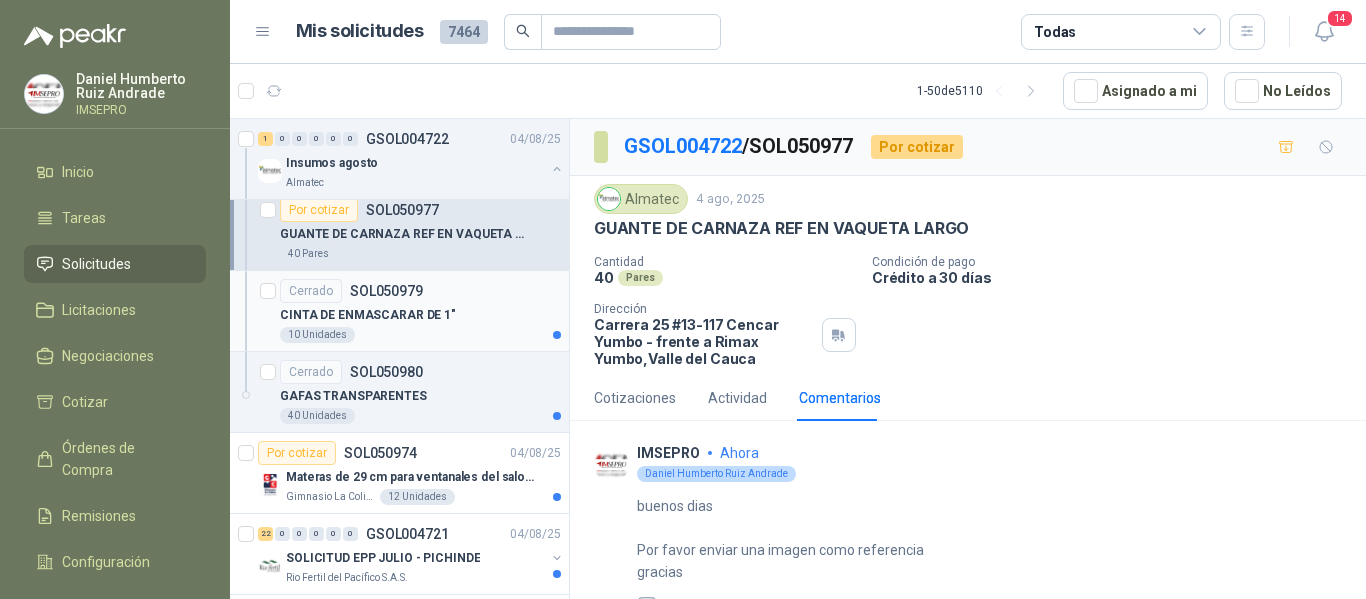 scroll, scrollTop: 4500, scrollLeft: 0, axis: vertical 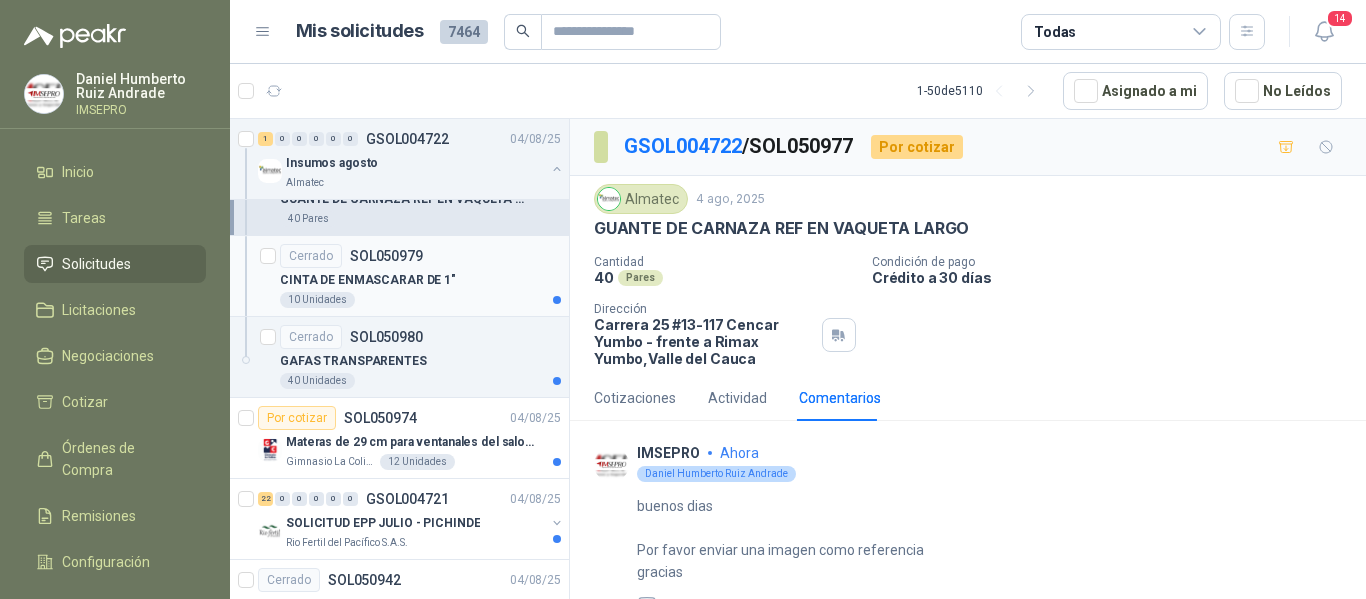 click on "CINTA DE ENMASCARAR DE 1"" at bounding box center (420, 280) 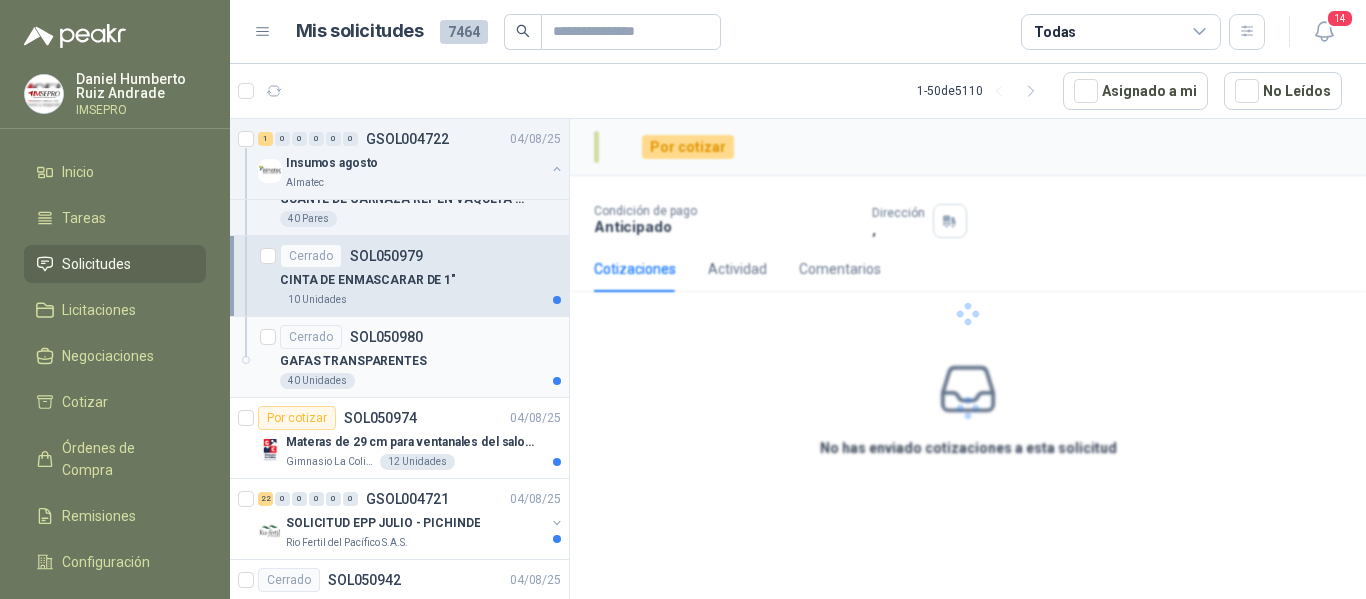 click on "Cerrado SOL050980" at bounding box center [420, 337] 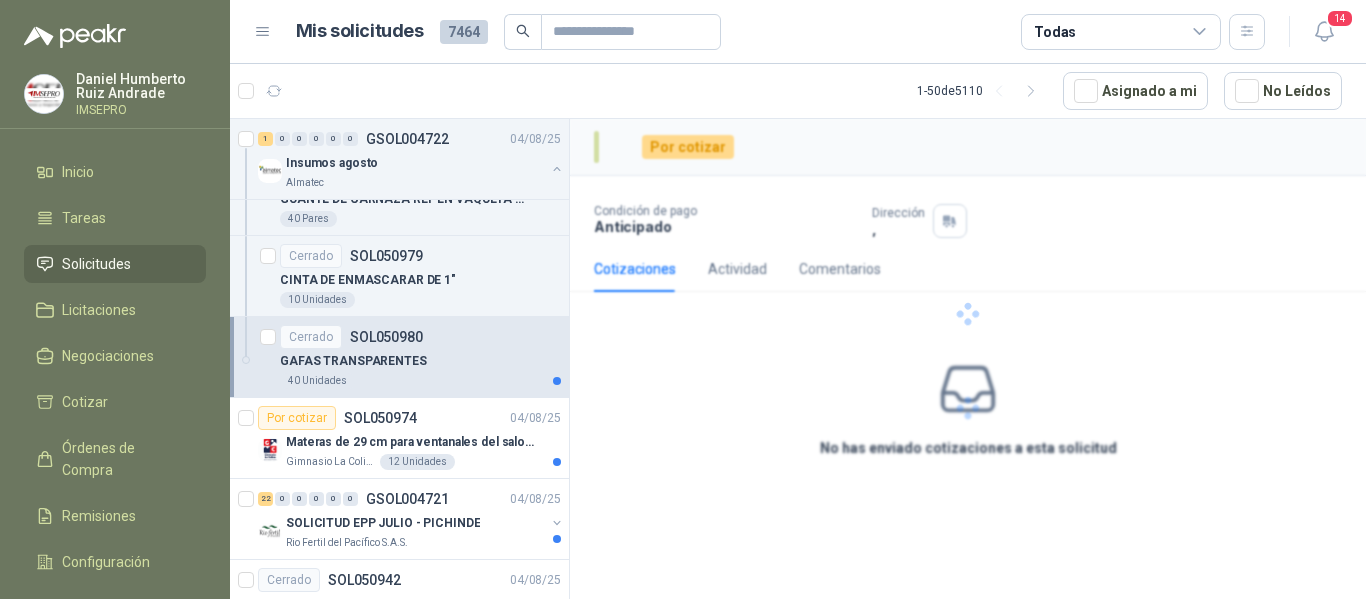 scroll, scrollTop: 4600, scrollLeft: 0, axis: vertical 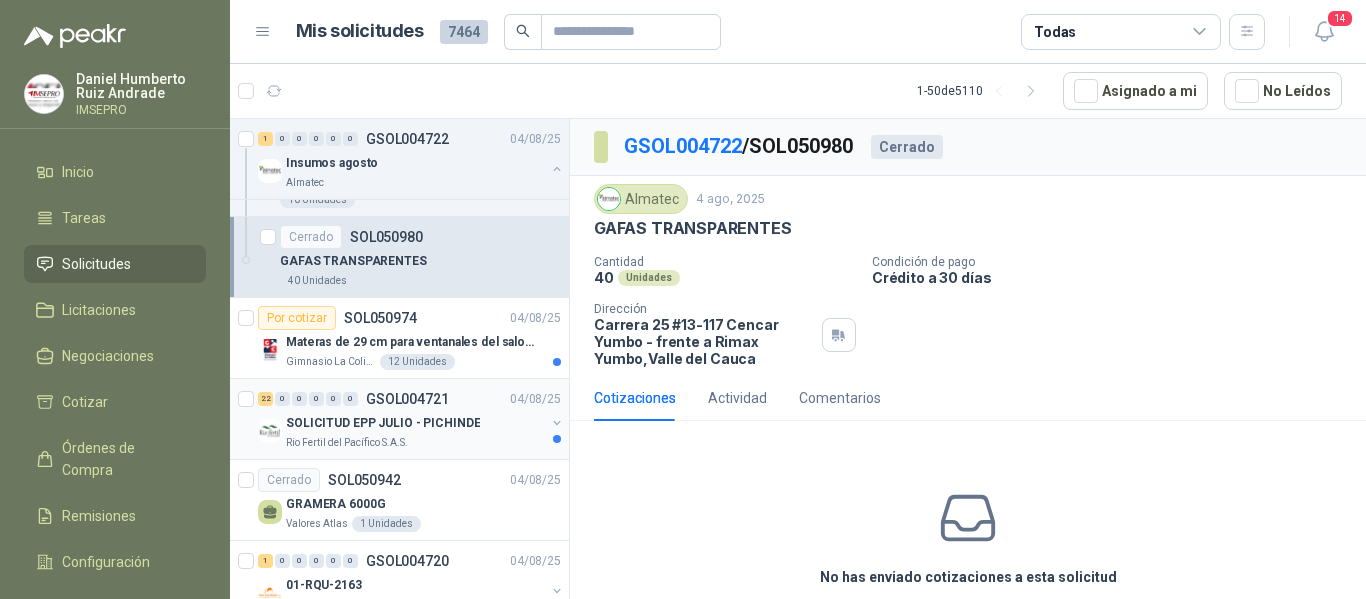 click on "SOLICITUD EPP JULIO - PICHINDE" at bounding box center (415, 423) 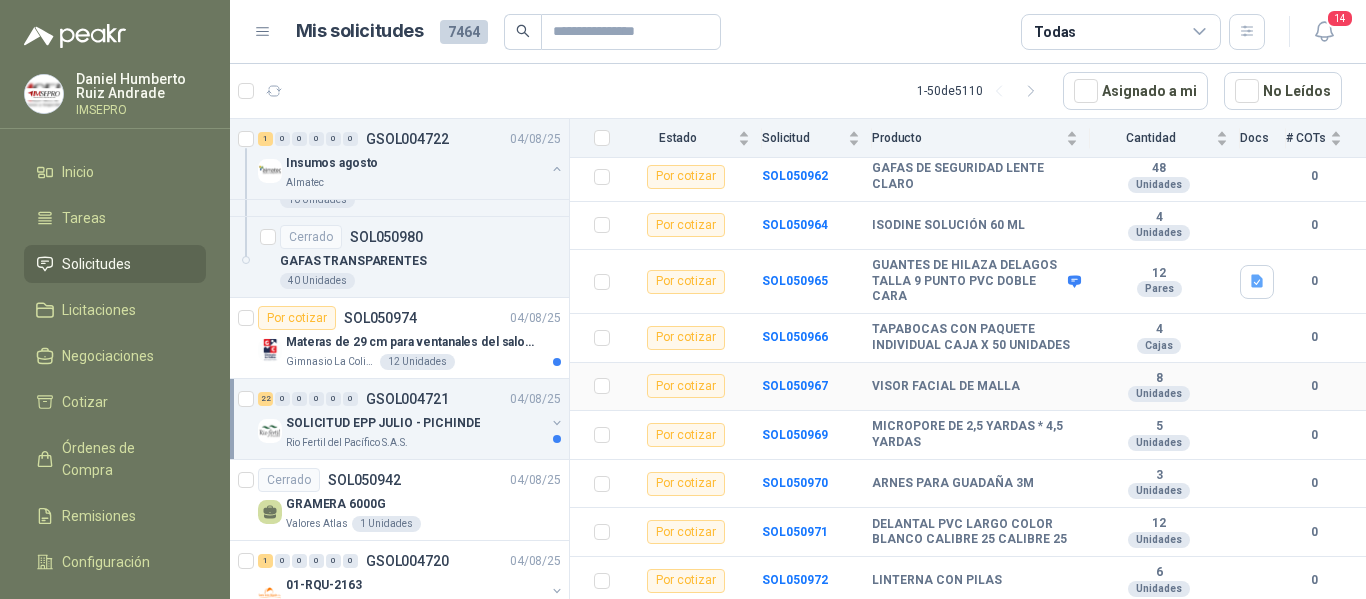 scroll, scrollTop: 841, scrollLeft: 0, axis: vertical 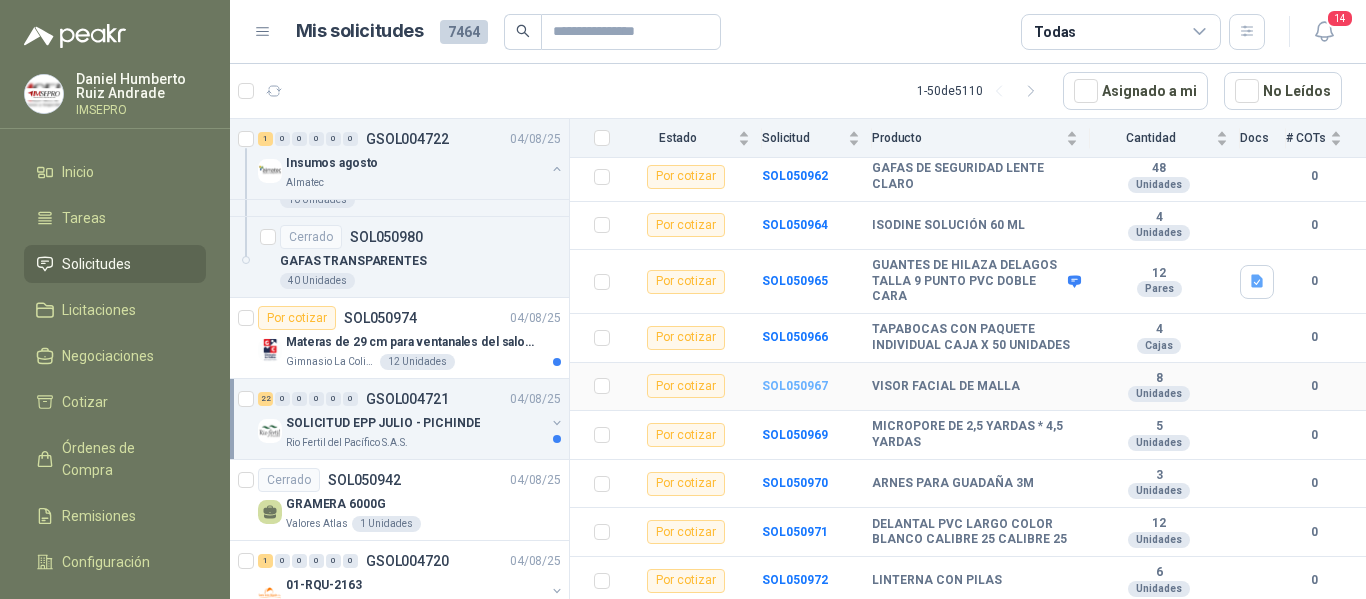 click on "SOL050967" at bounding box center (795, 386) 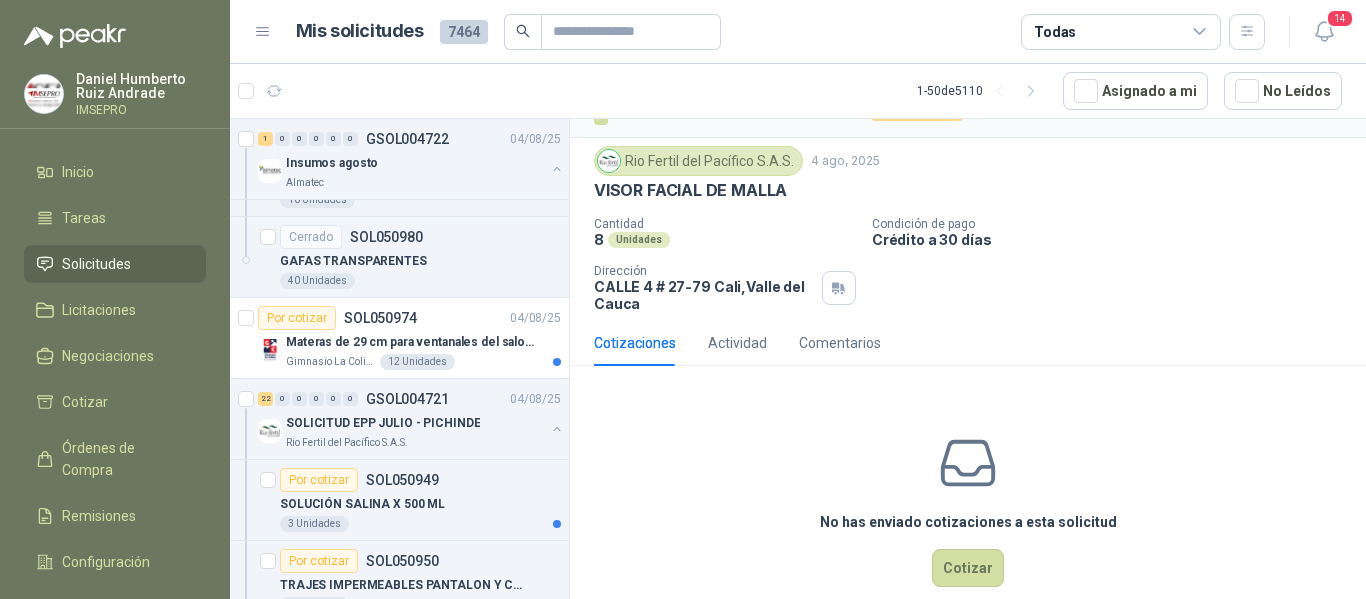 scroll, scrollTop: 70, scrollLeft: 0, axis: vertical 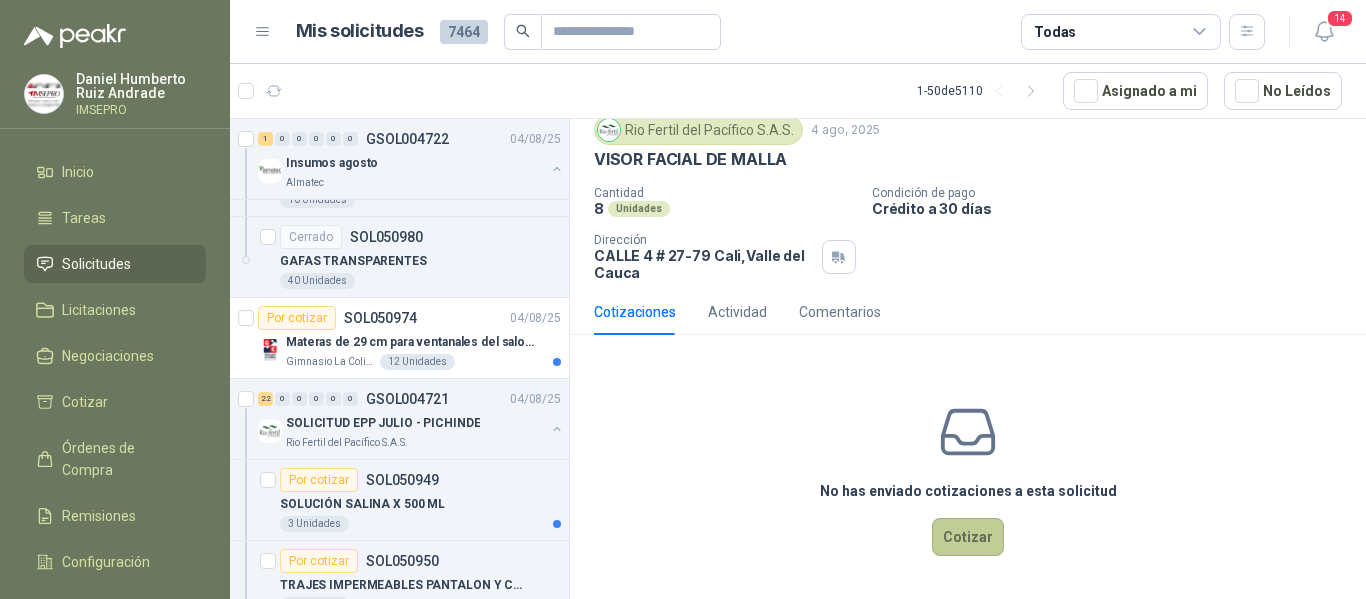 click on "Cotizar" at bounding box center [968, 537] 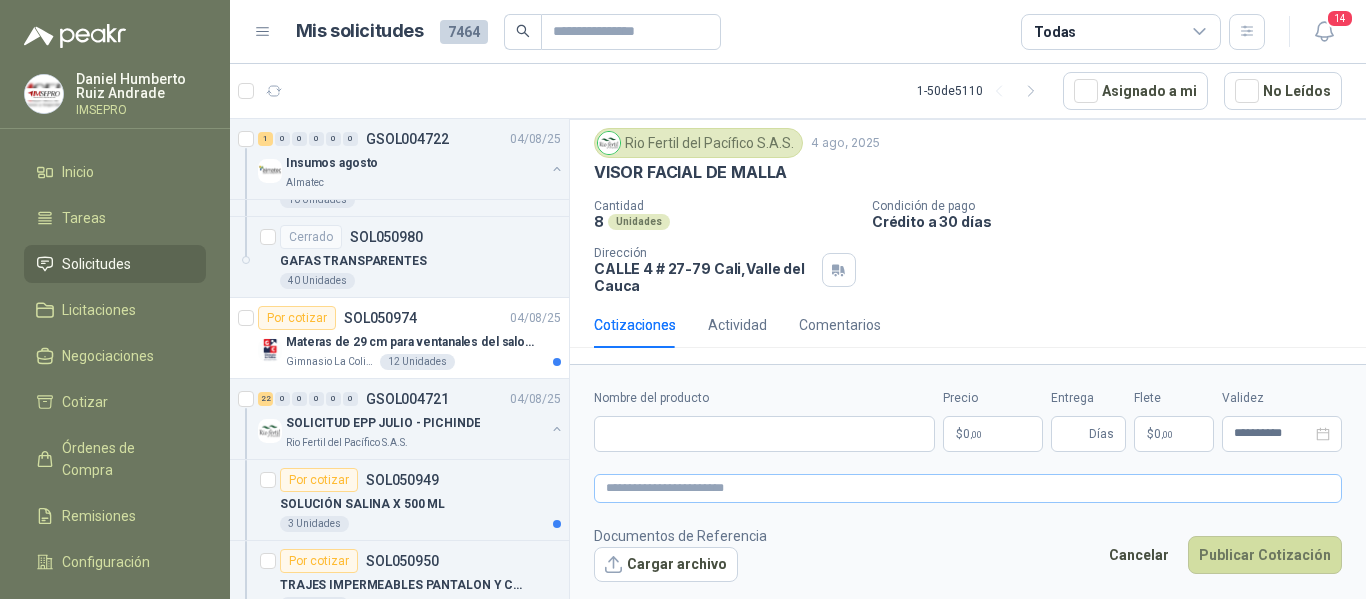 type 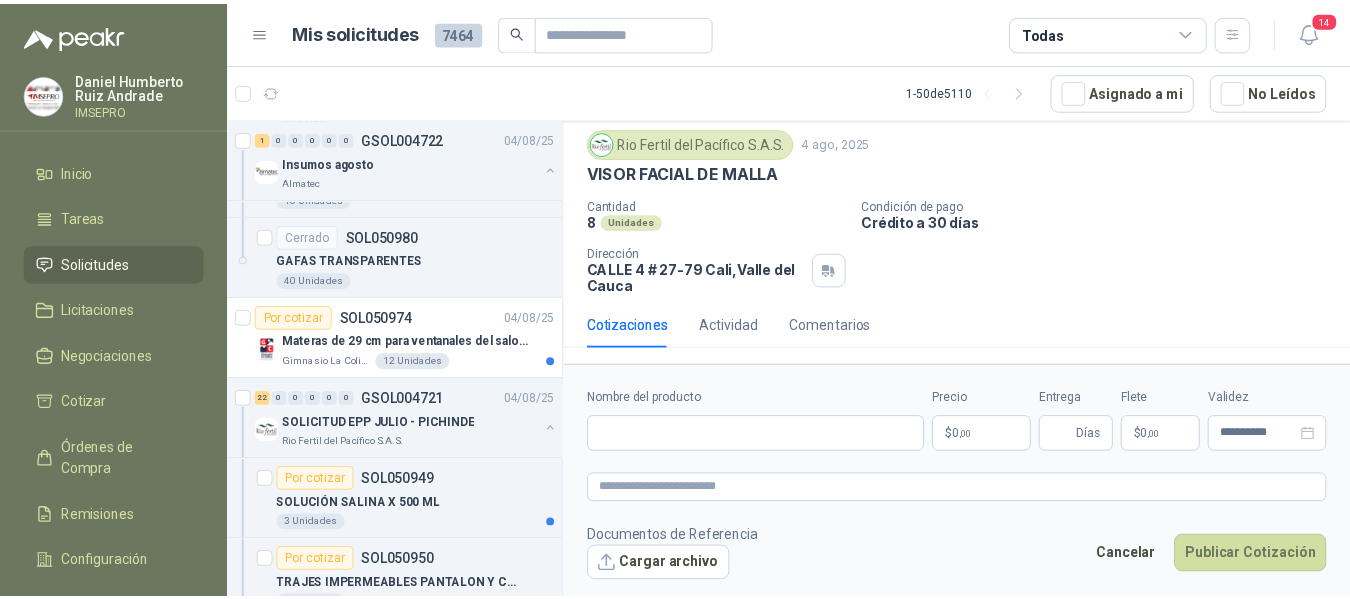 scroll, scrollTop: 56, scrollLeft: 0, axis: vertical 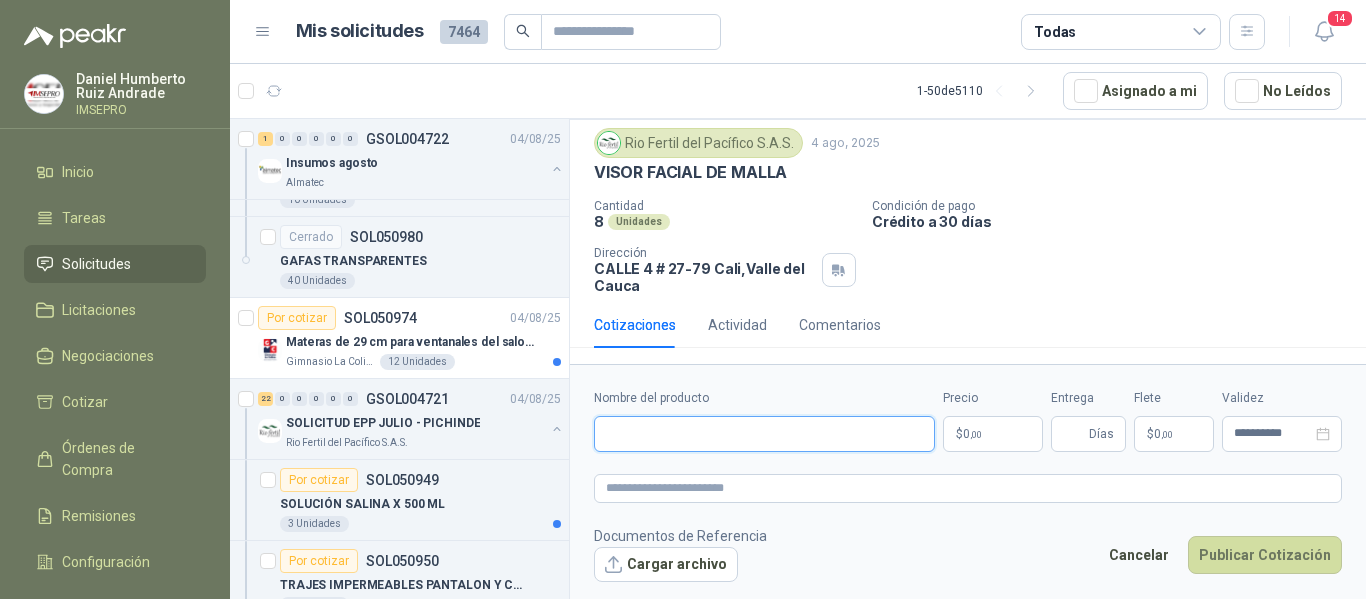 click on "Nombre del producto" at bounding box center [764, 434] 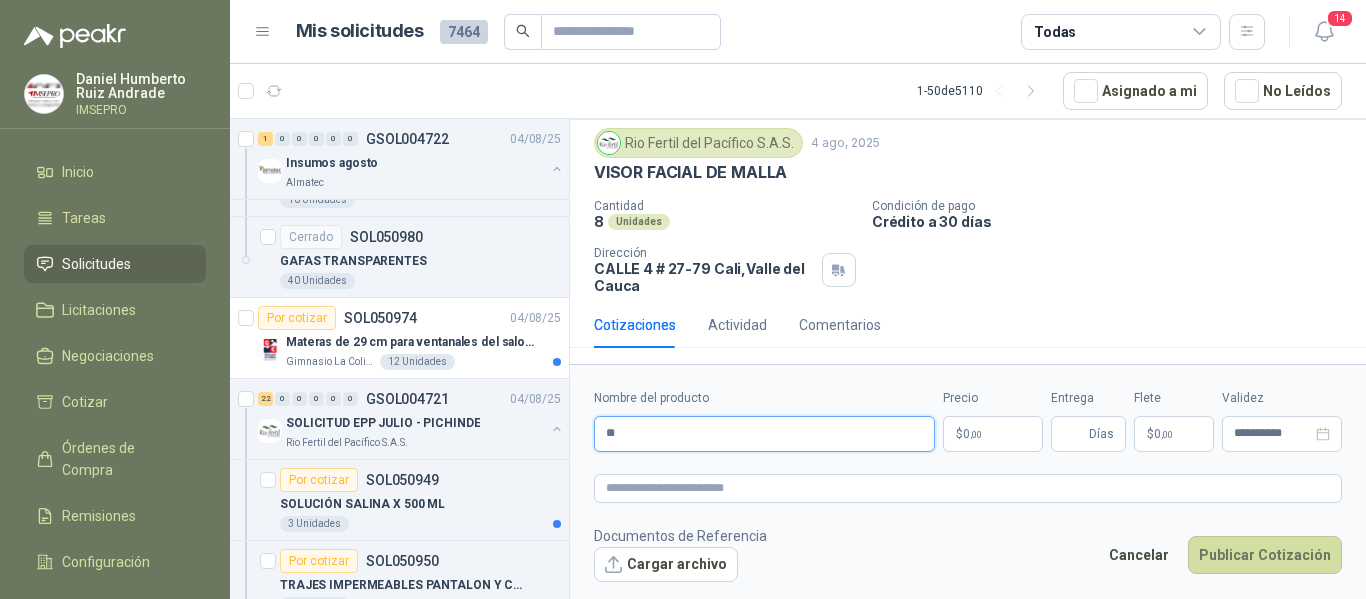 type on "*" 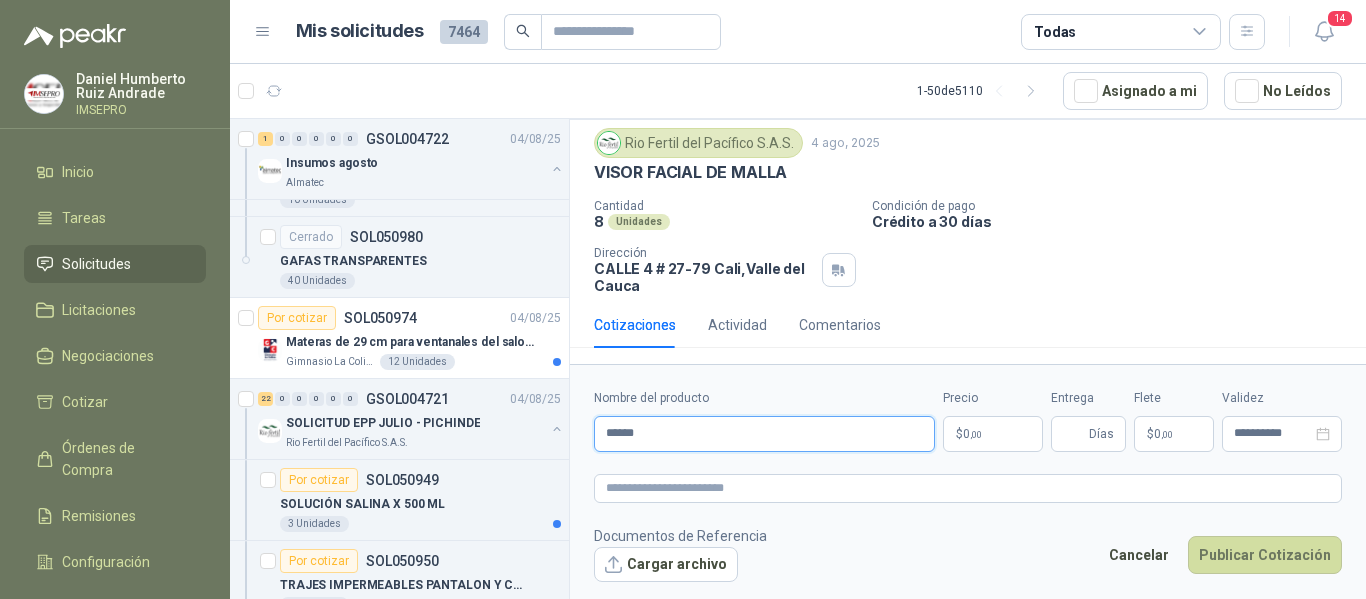 click on "*****" at bounding box center [764, 434] 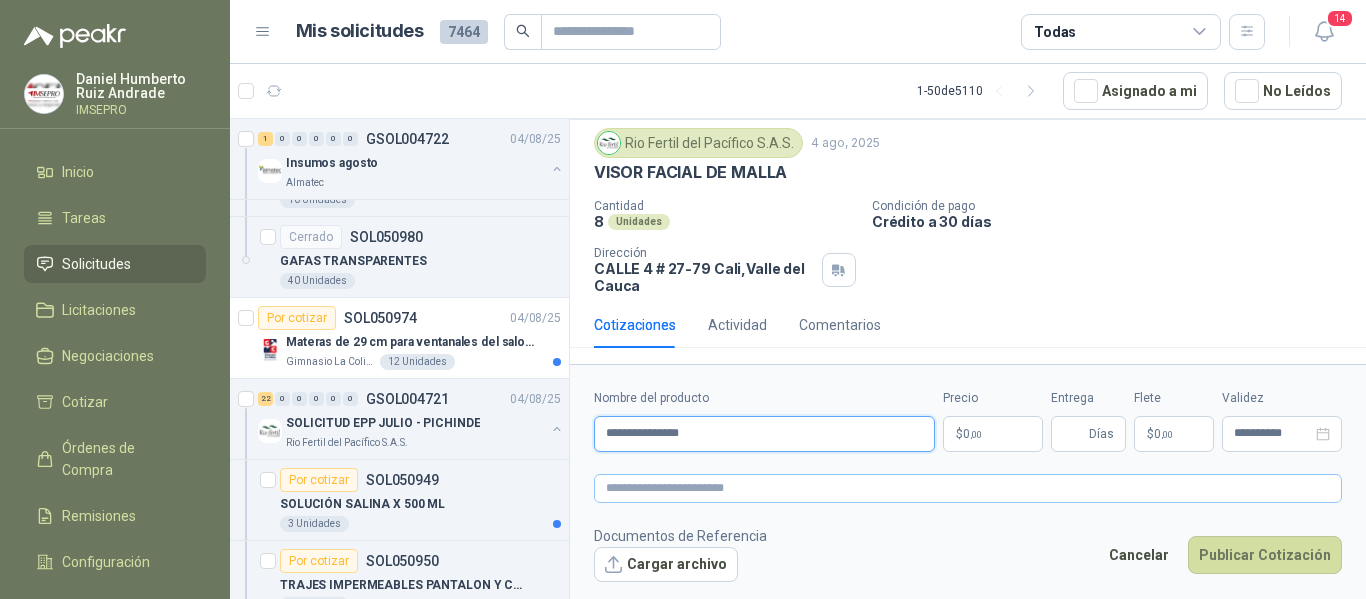 type on "**********" 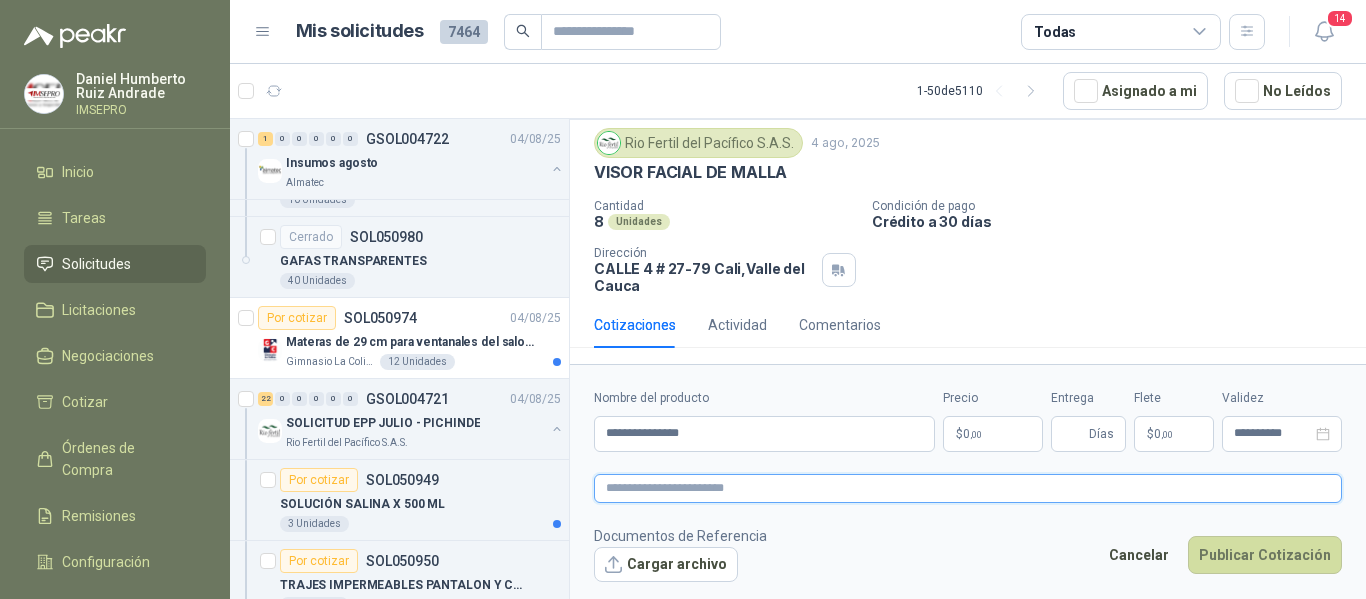 click at bounding box center (968, 488) 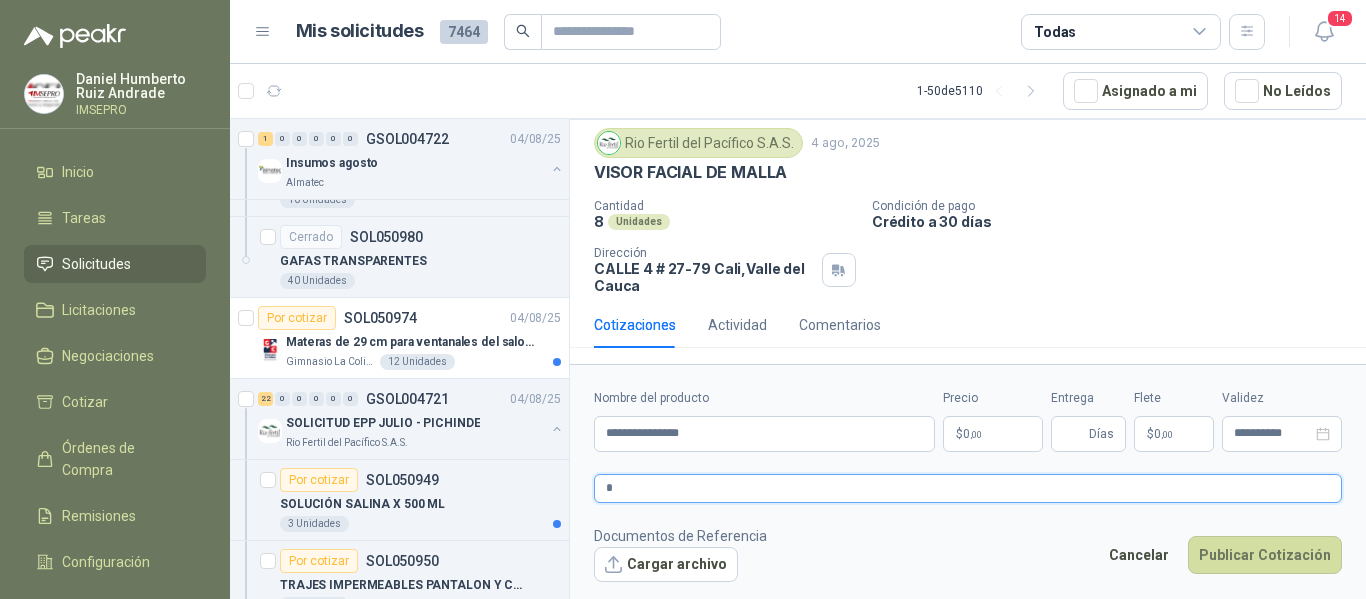 type 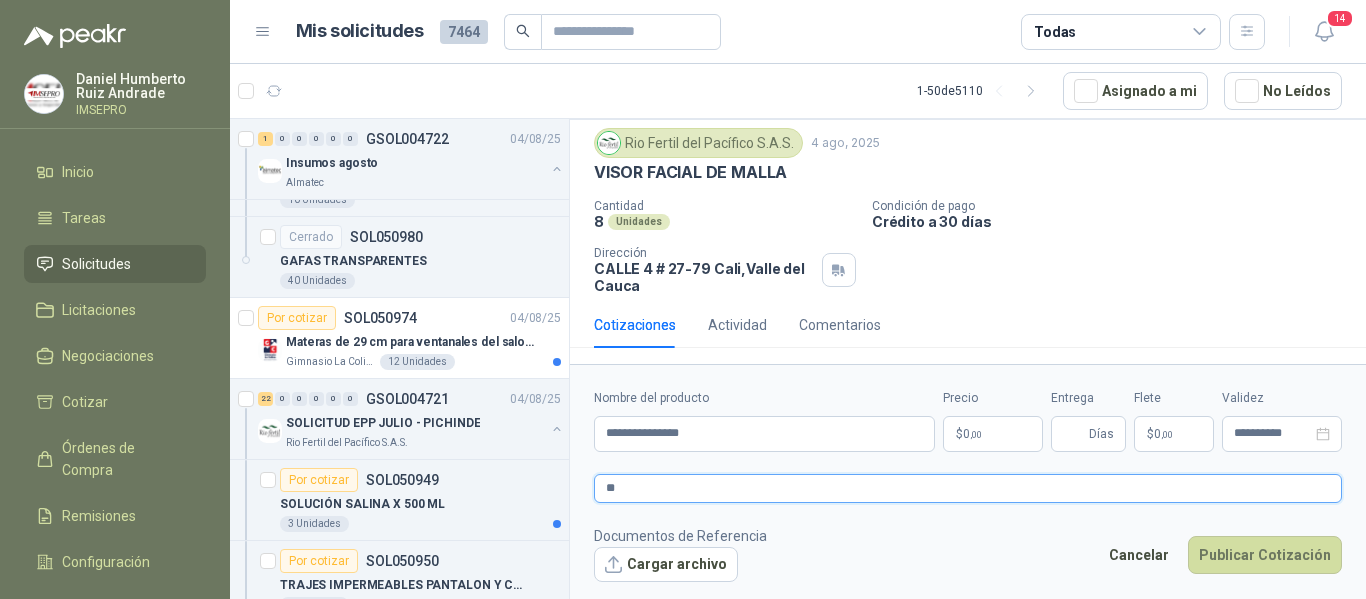 type 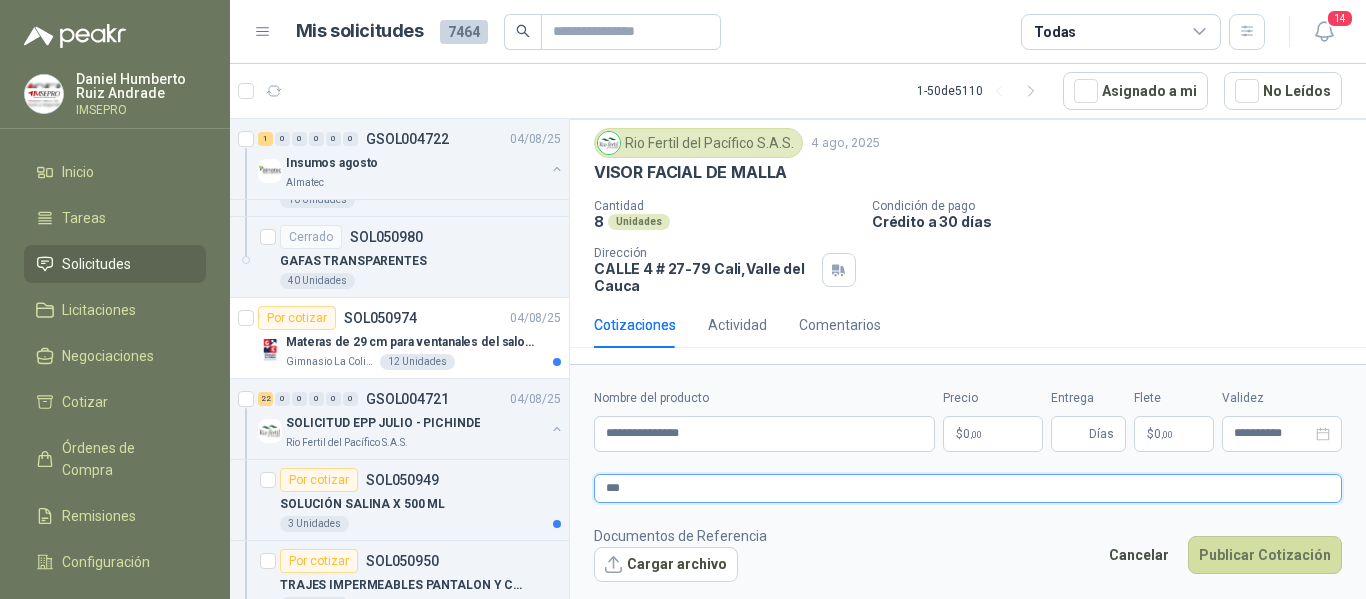 type 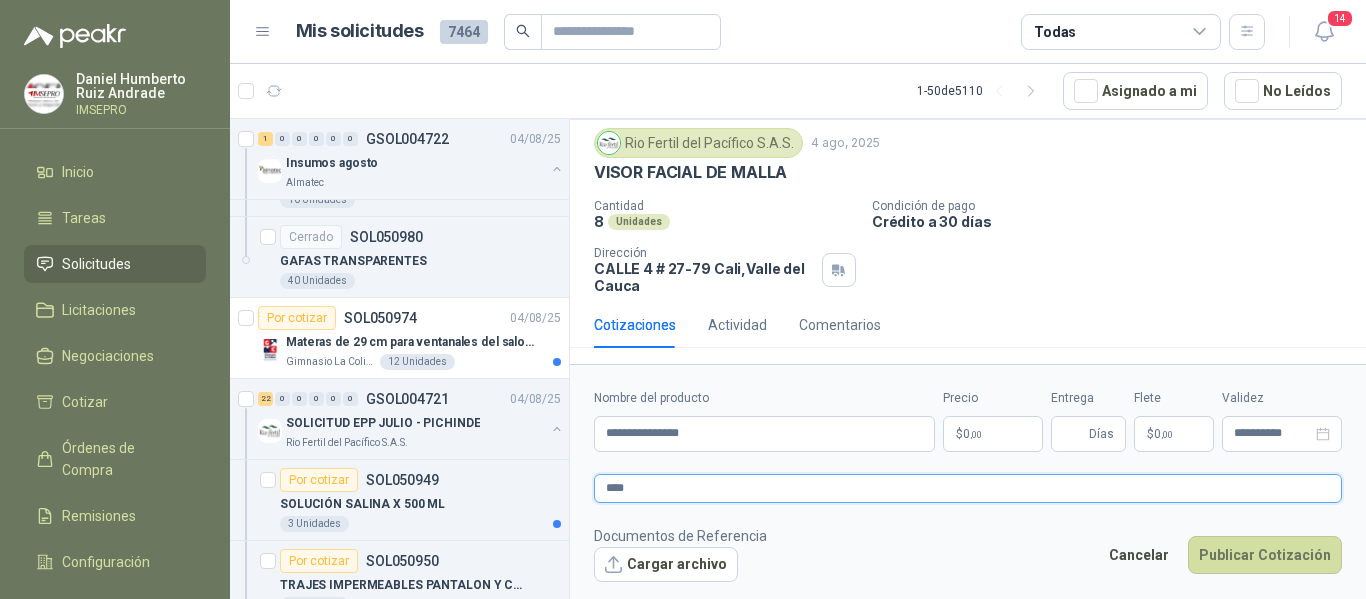 type 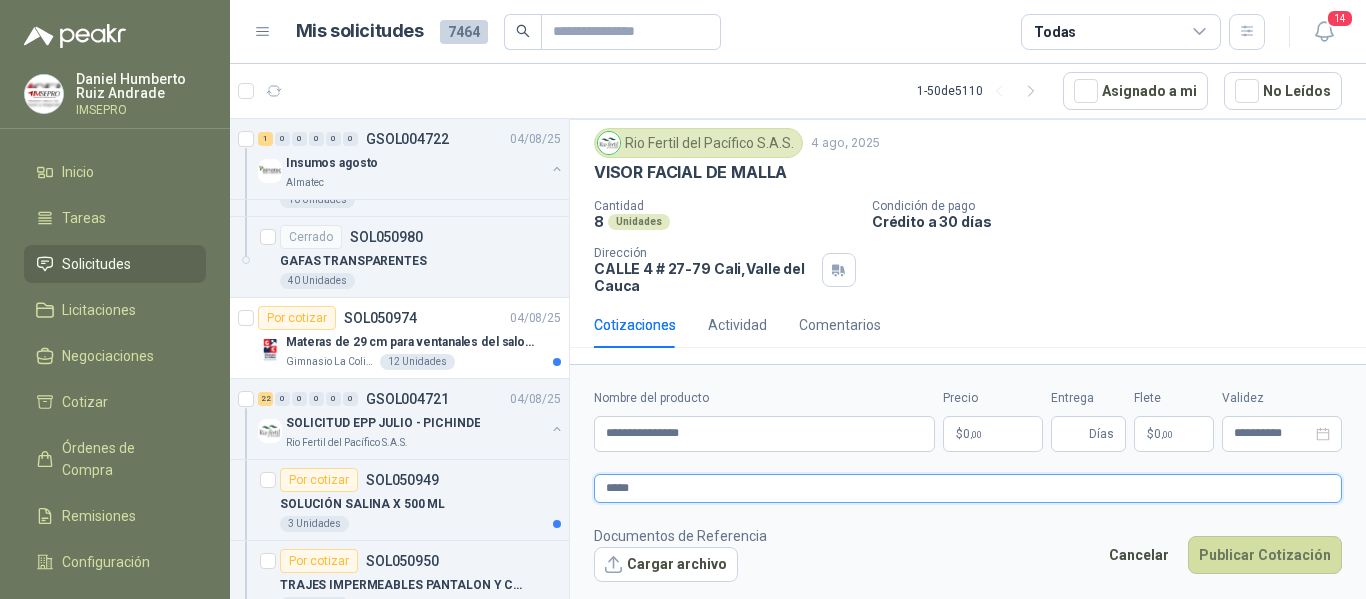 type 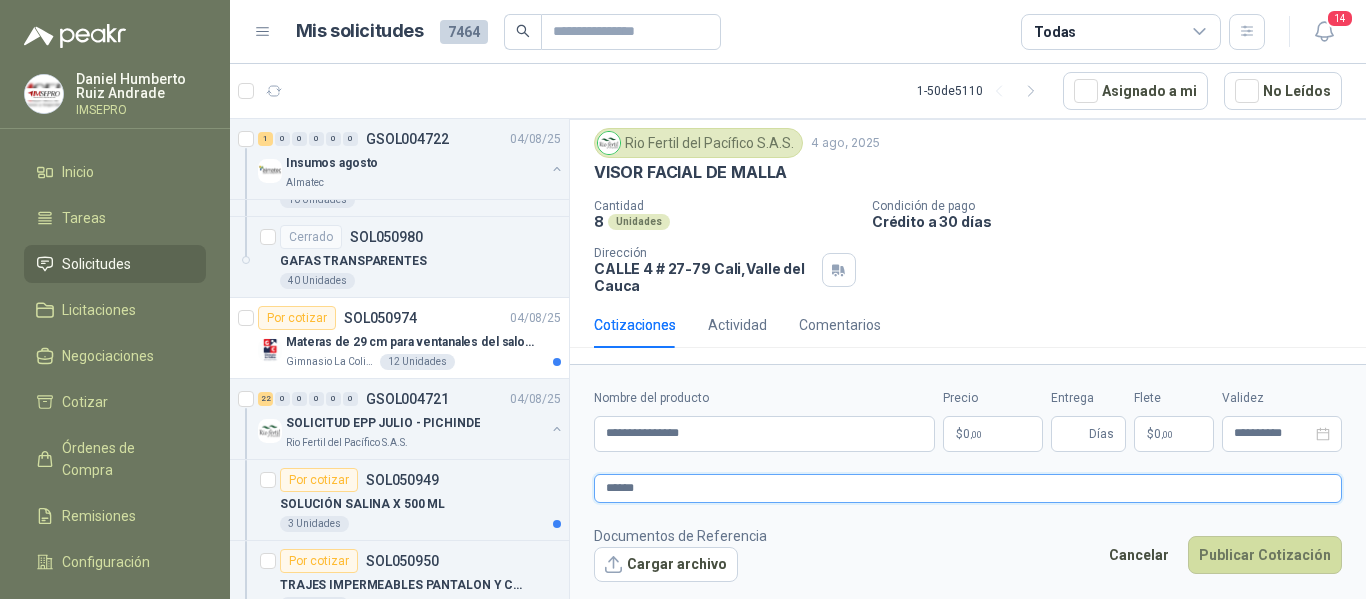 type 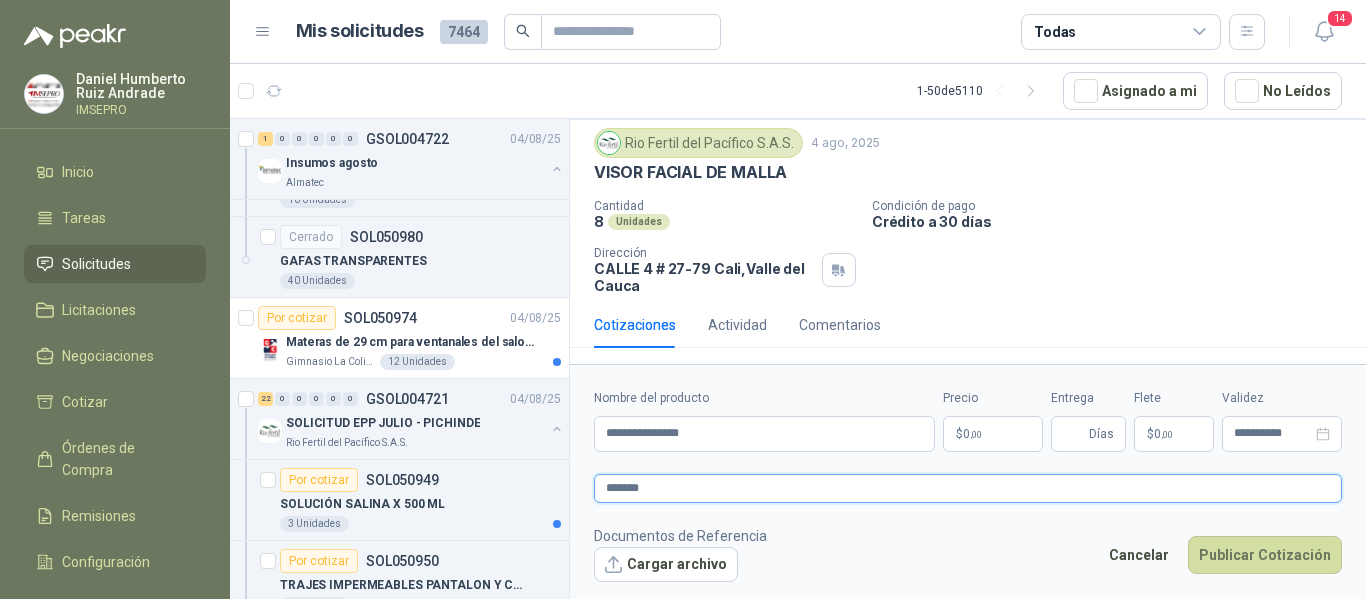 type 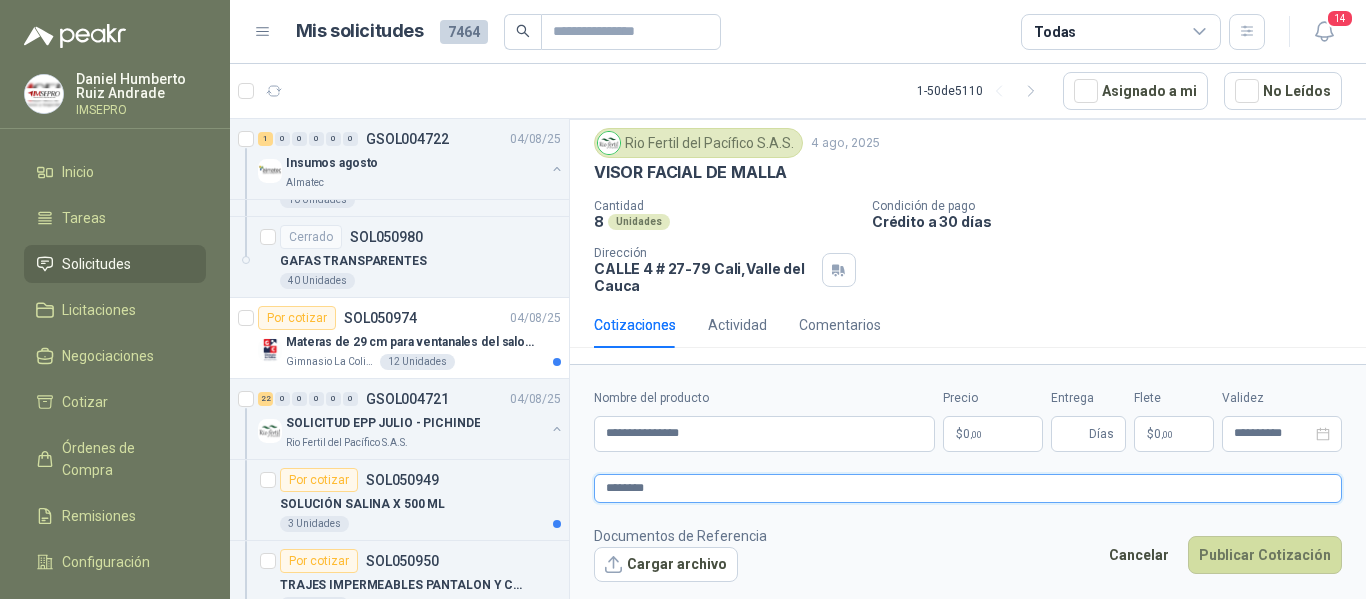 type 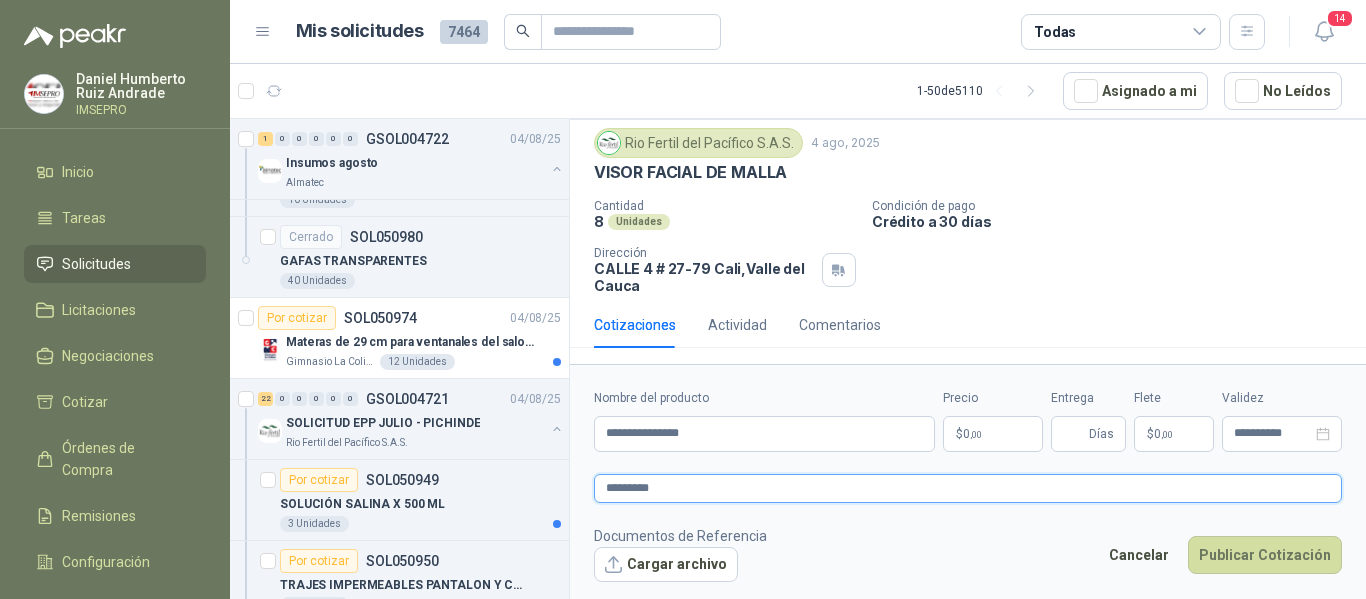 type 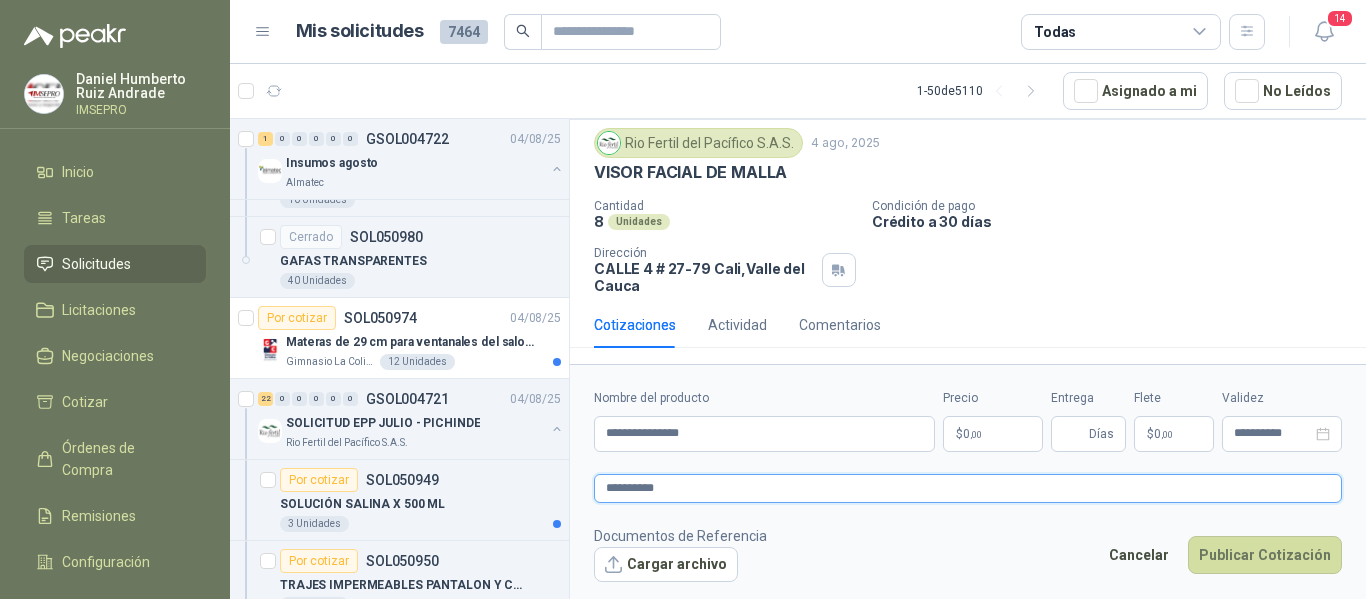 type 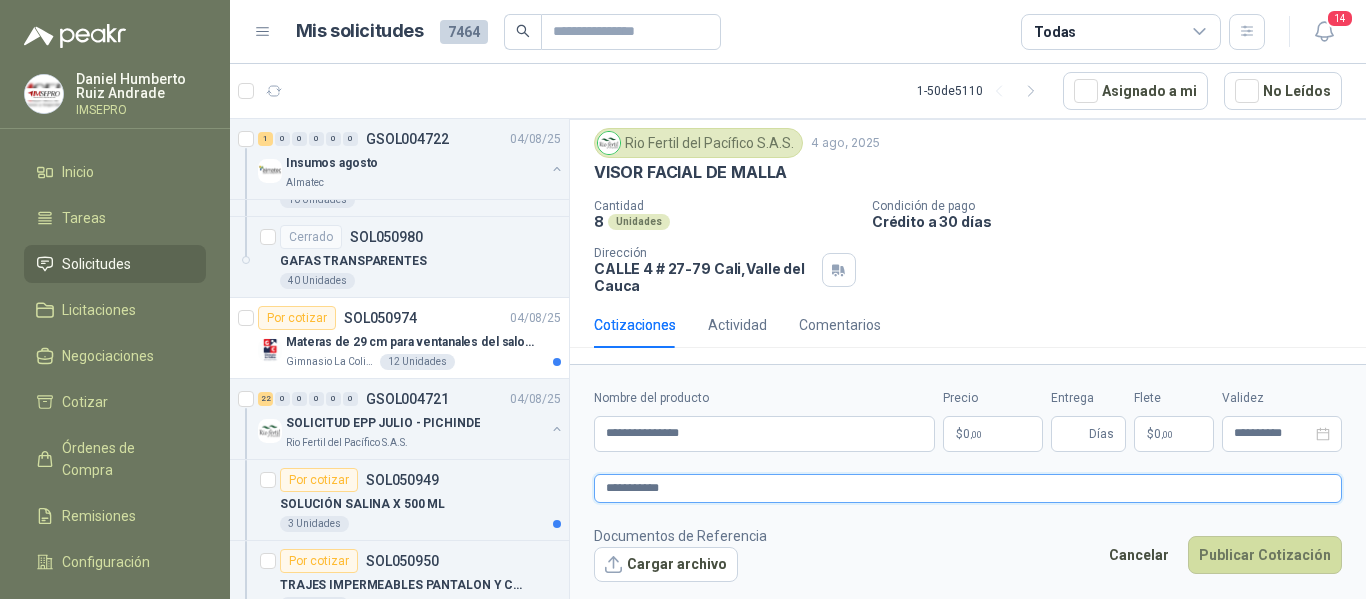 type 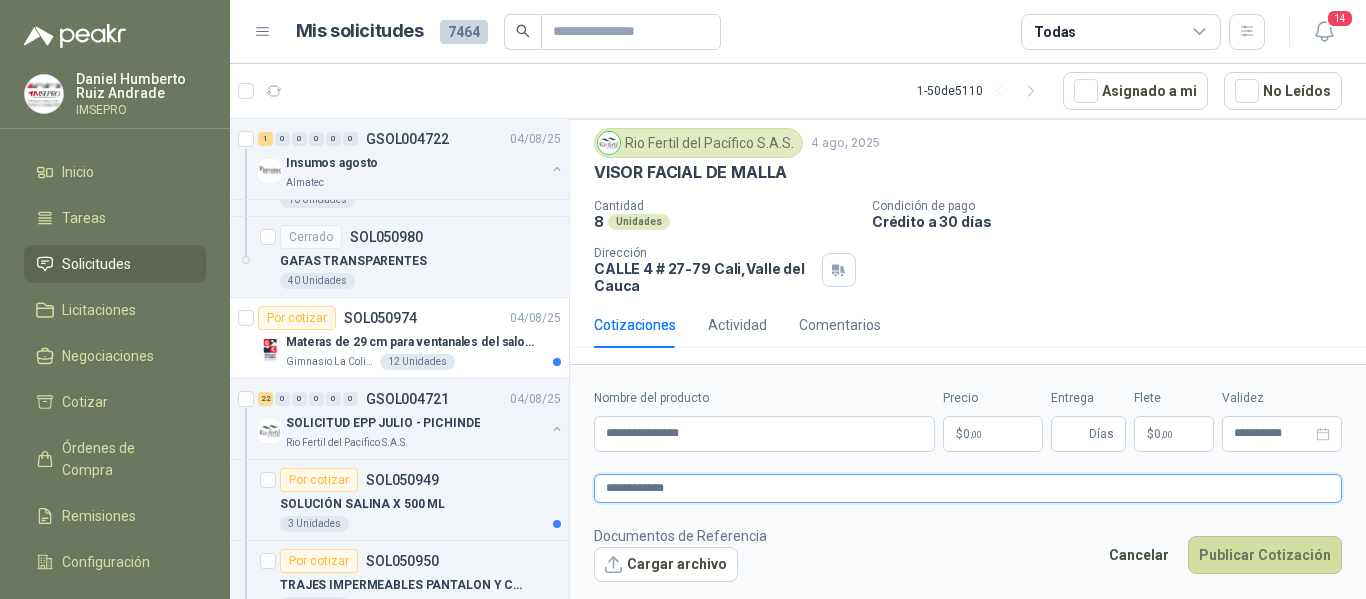 type 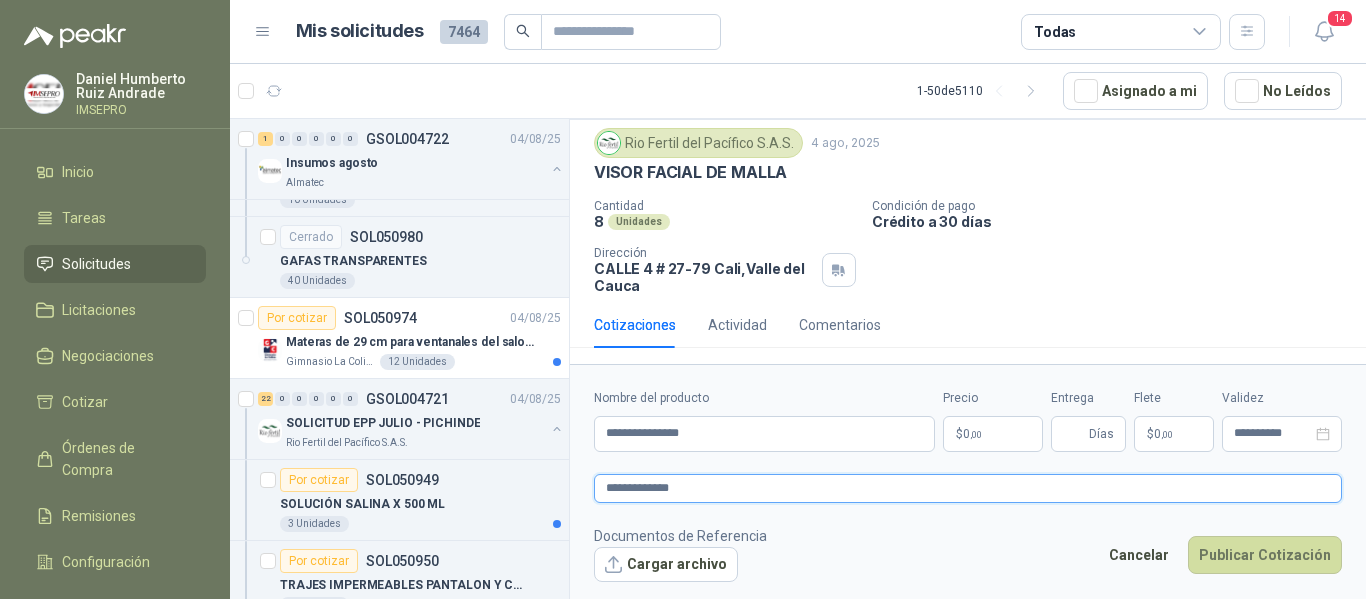 type 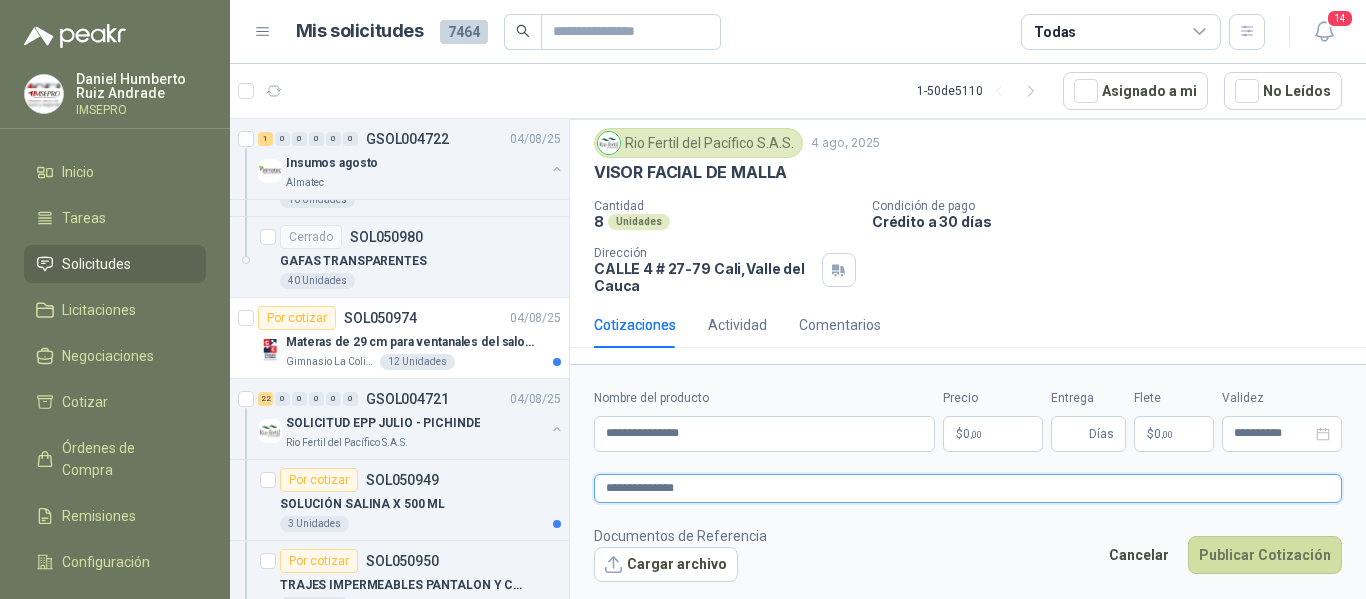 type 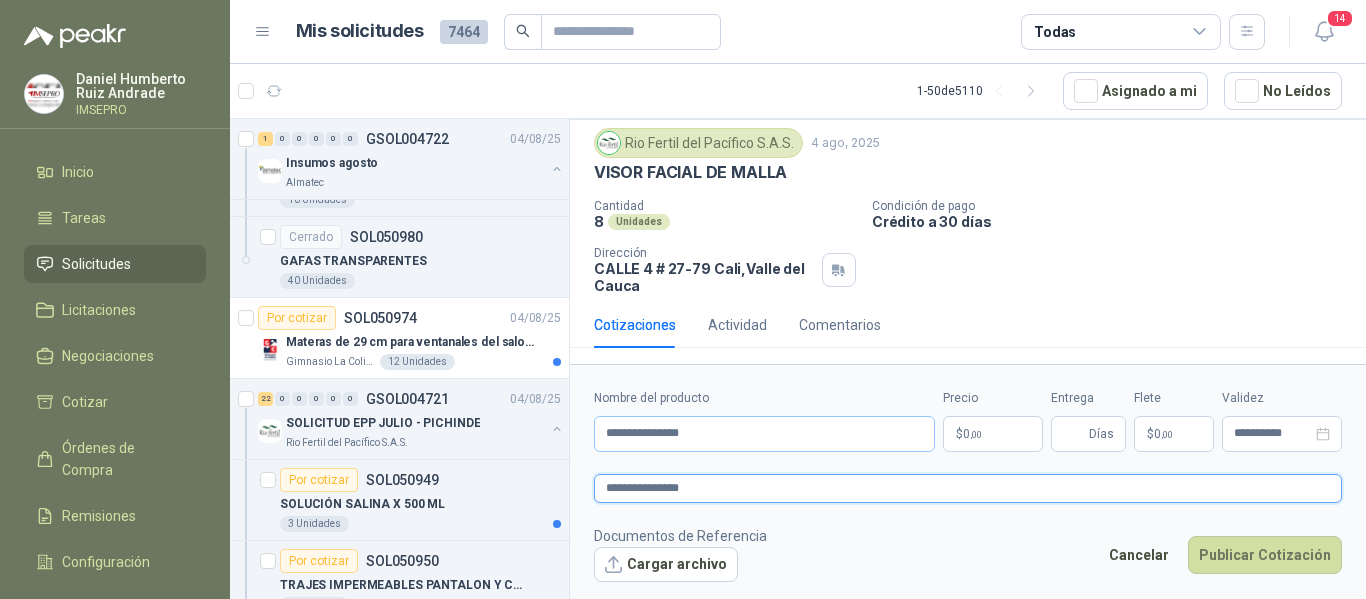 type on "**********" 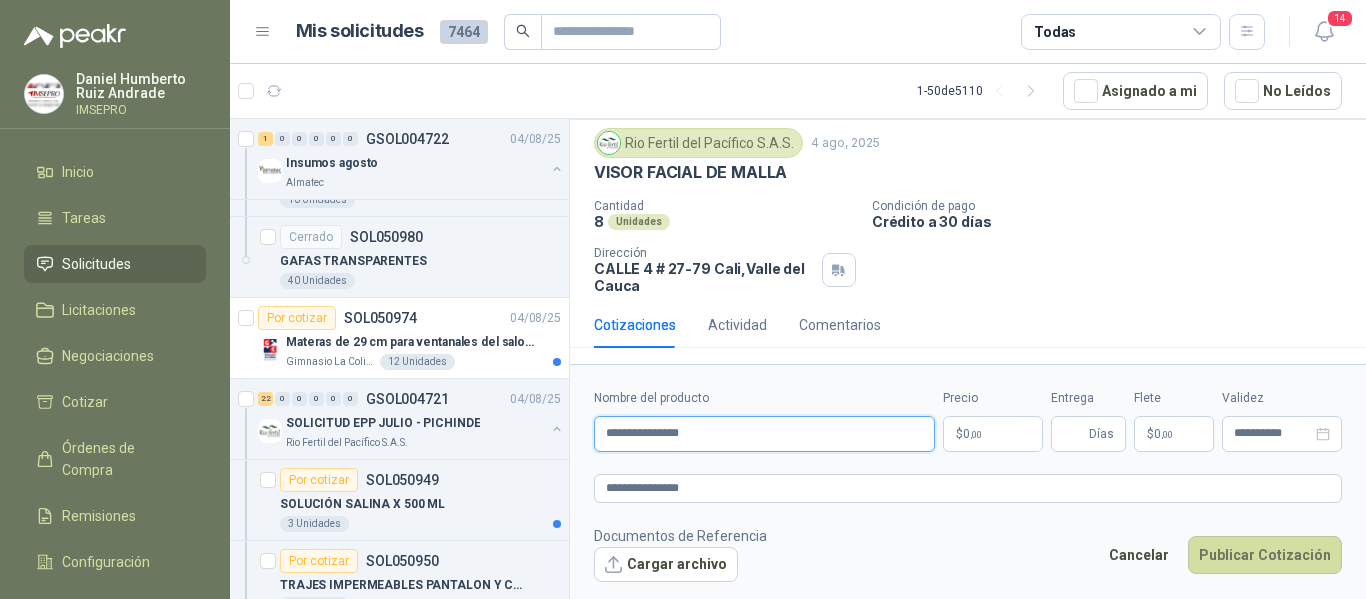 click on "**********" at bounding box center [764, 434] 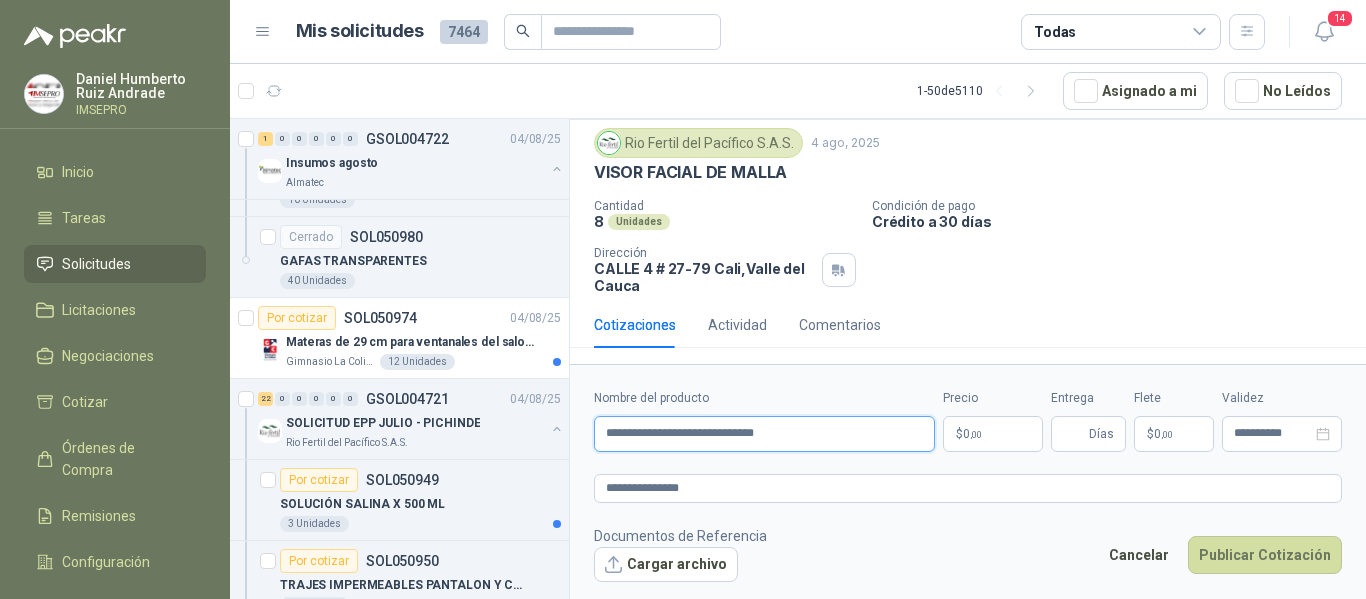 drag, startPoint x: 810, startPoint y: 435, endPoint x: 704, endPoint y: 436, distance: 106.004715 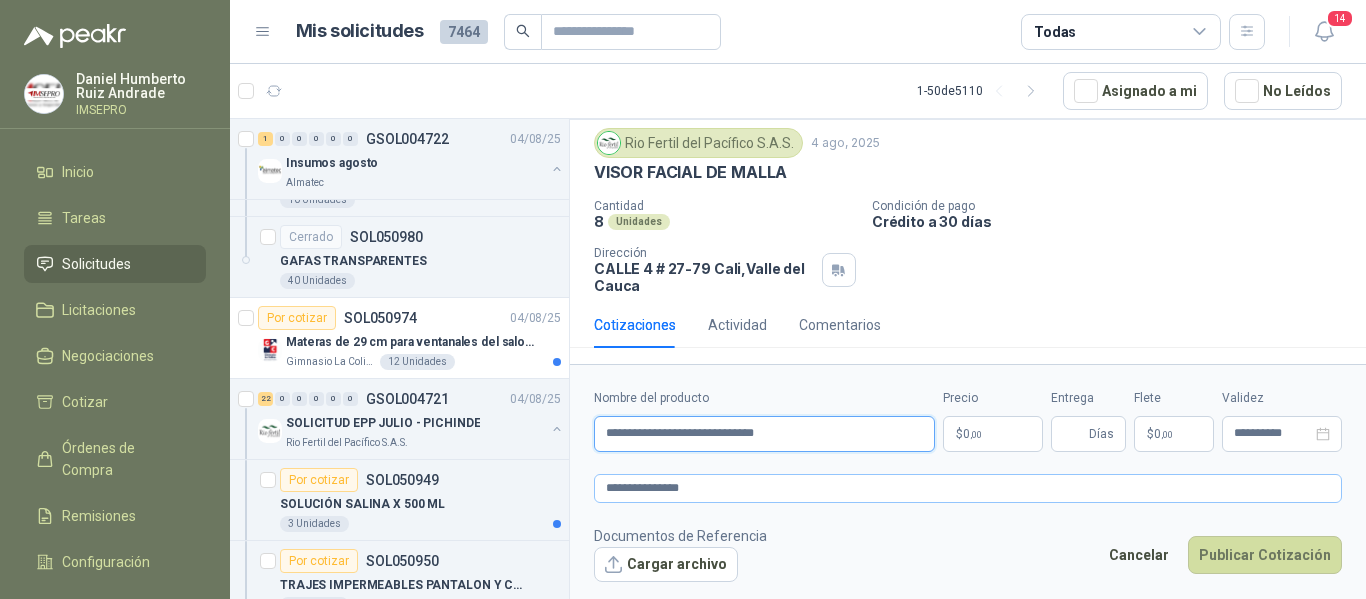 type on "**********" 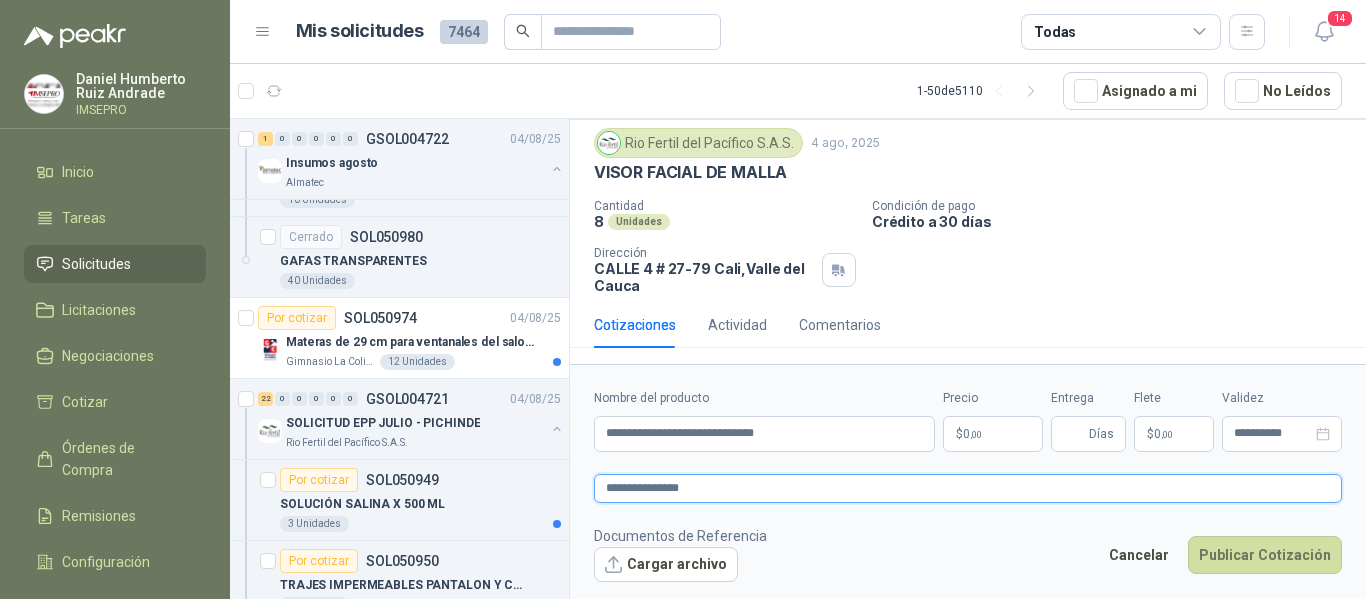 click on "**********" at bounding box center (968, 488) 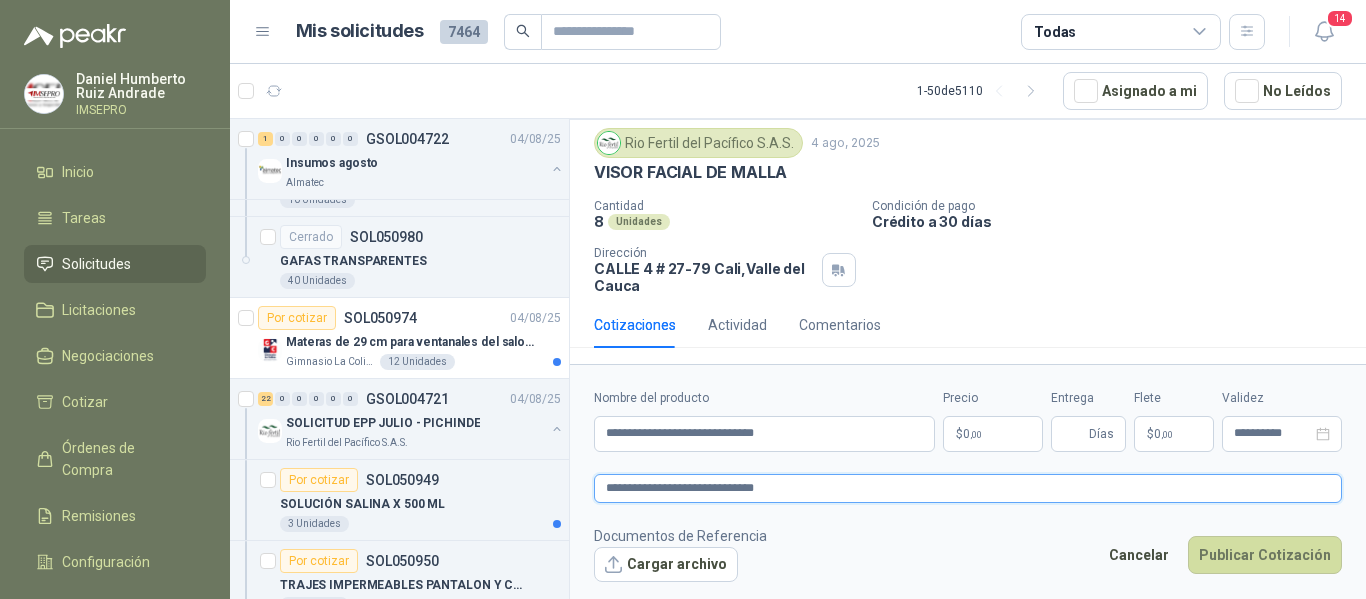 type on "**********" 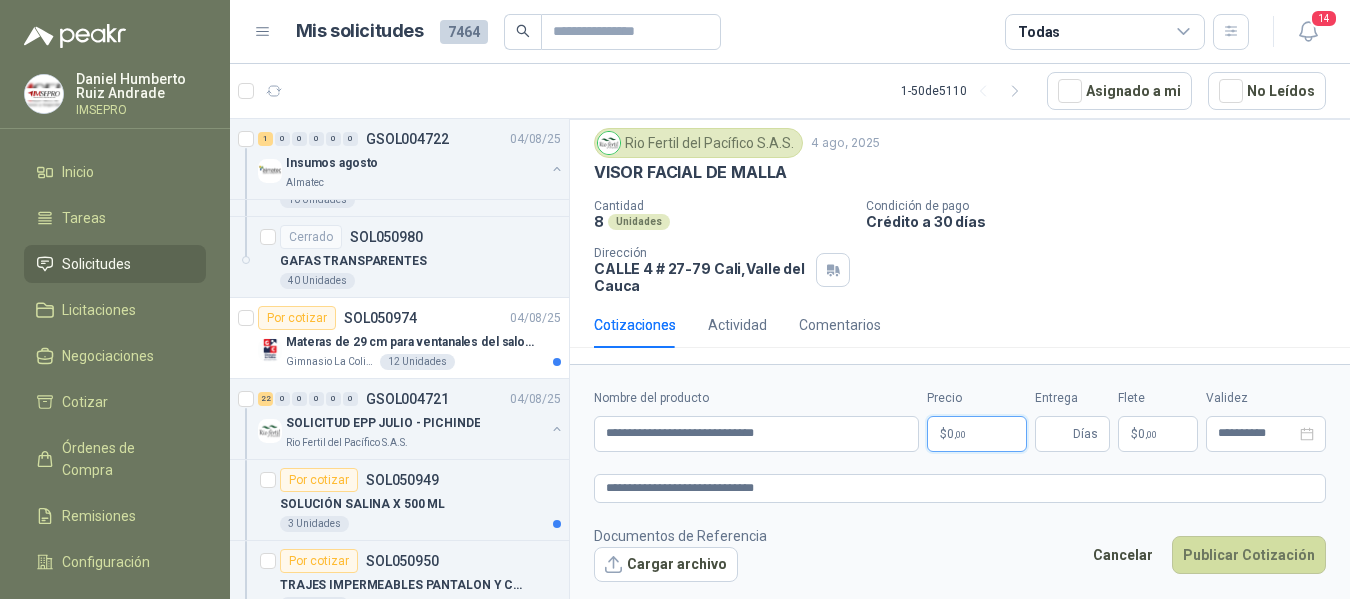click on "[FIRST] [LAST] IMSEPRO   Inicio   Tareas   Solicitudes   Licitaciones   Negociaciones   Cotizar   Órdenes de Compra   Remisiones   Configuración   Manuales y ayuda Mis solicitudes 7464 Todas 14 1 - 50  de  5110 Asignado a mi No Leídos 1   0   0   0   0   0   GSOL004772 06/08/25   VARIOS - SEDES Y SERVICIOS Caracol TV   1   0   0   0   0   0   GSOL004771 05/08/25   PEDIDO ADMINISTRACIÓN Colegio Bennett   3   0   0   0   0   0   GSOL004770 05/08/25   PEDIDO BACHILLERATO 2 Colegio Bennett   1   0   0   0   0   0   GSOL004769 05/08/25   PEDIDO PARA TRANSPORTE Colegio Bennett   1   0   0   0   0   0   GSOL004768 05/08/25   Insumos TI Caracol TV   Por cotizar SOL051241 05/08/25   Probador de red RJ11 / RJ45 / BNC UNI-T (UT681C-UT681L) Lafayette SAS 1   Unidades 7   0   0   0   0   0   GSOL004763 05/08/25   169609   Club Campestre de Cali   1   0   0   0   0   0   GSOL004762 05/08/25   169499 BISAGRA 169500 AMARRA 169601 BUJ 169617 CER Club Campestre de Cali   3   0   0   0   0   0" at bounding box center [675, 299] 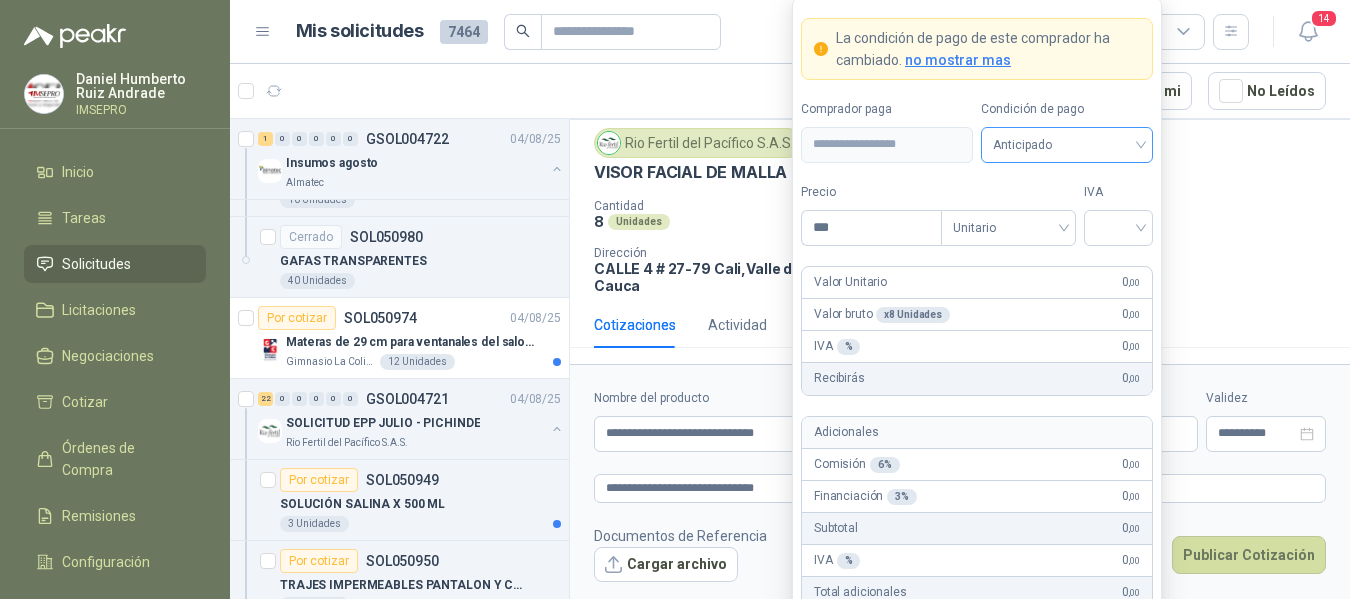 click on "Anticipado" at bounding box center (1067, 145) 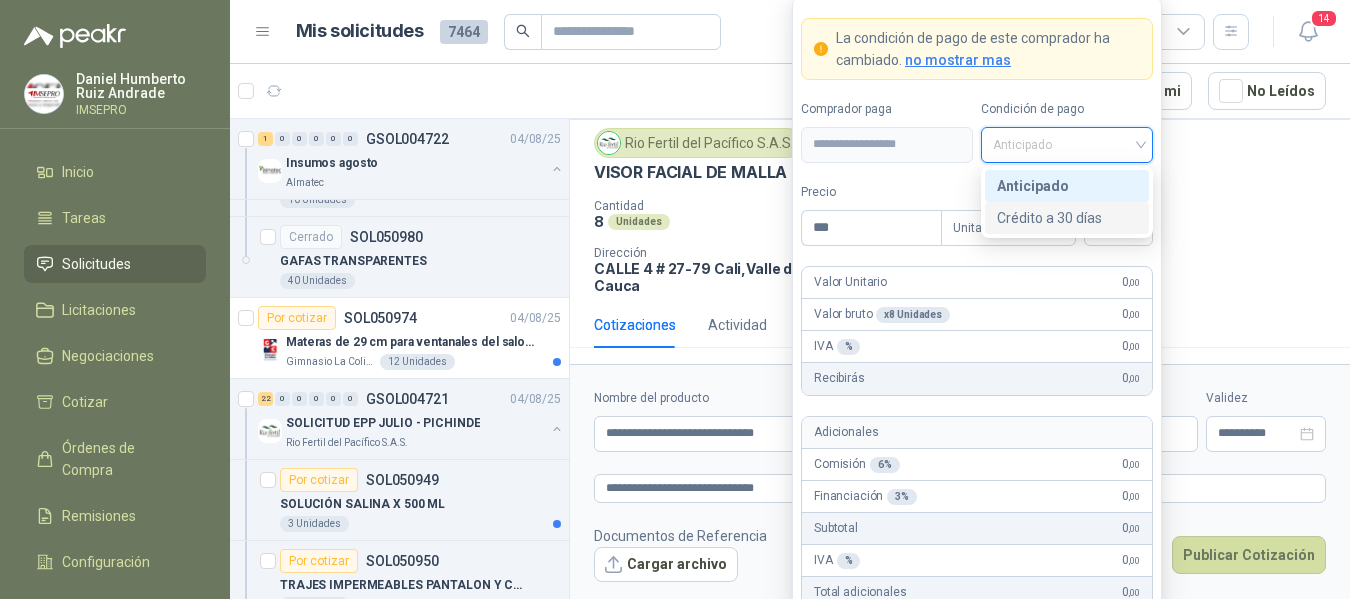 click on "Crédito a 30 días" at bounding box center (1067, 218) 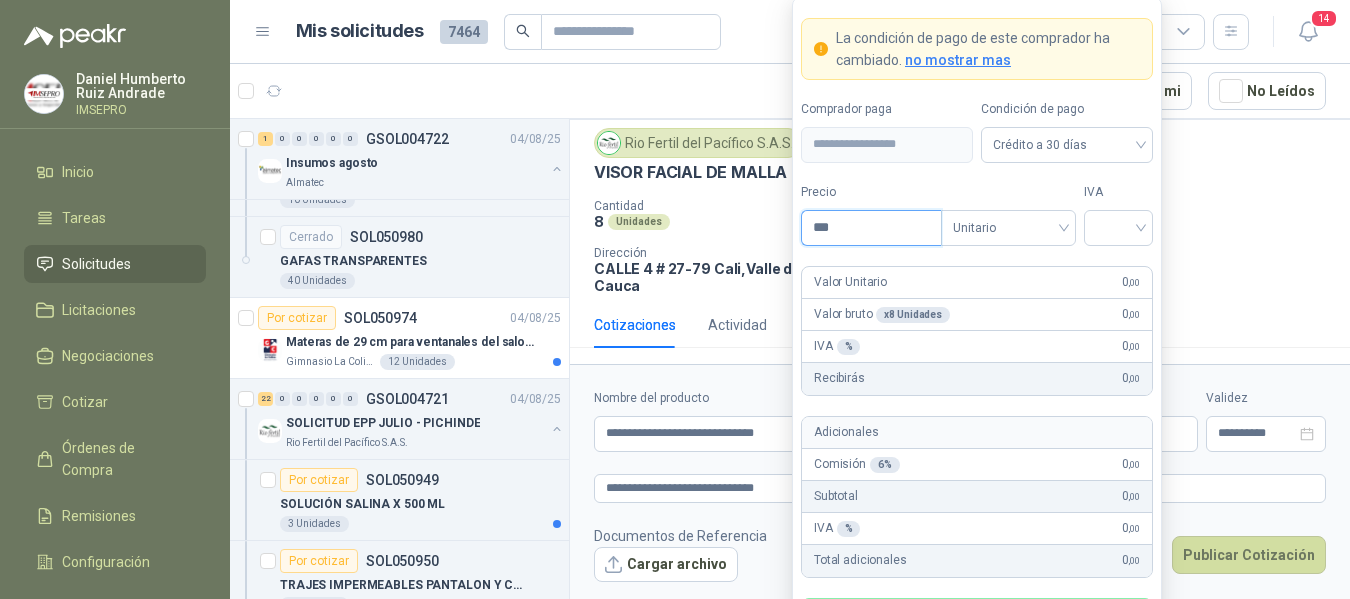 click on "***" at bounding box center [871, 228] 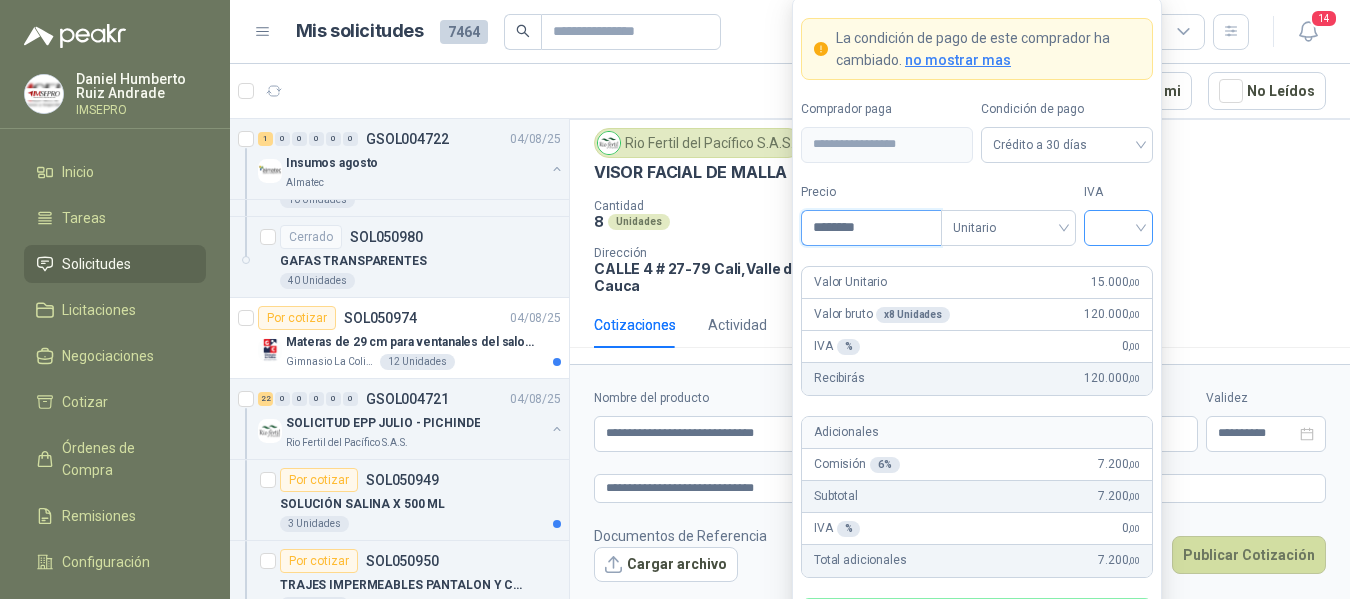 type on "********" 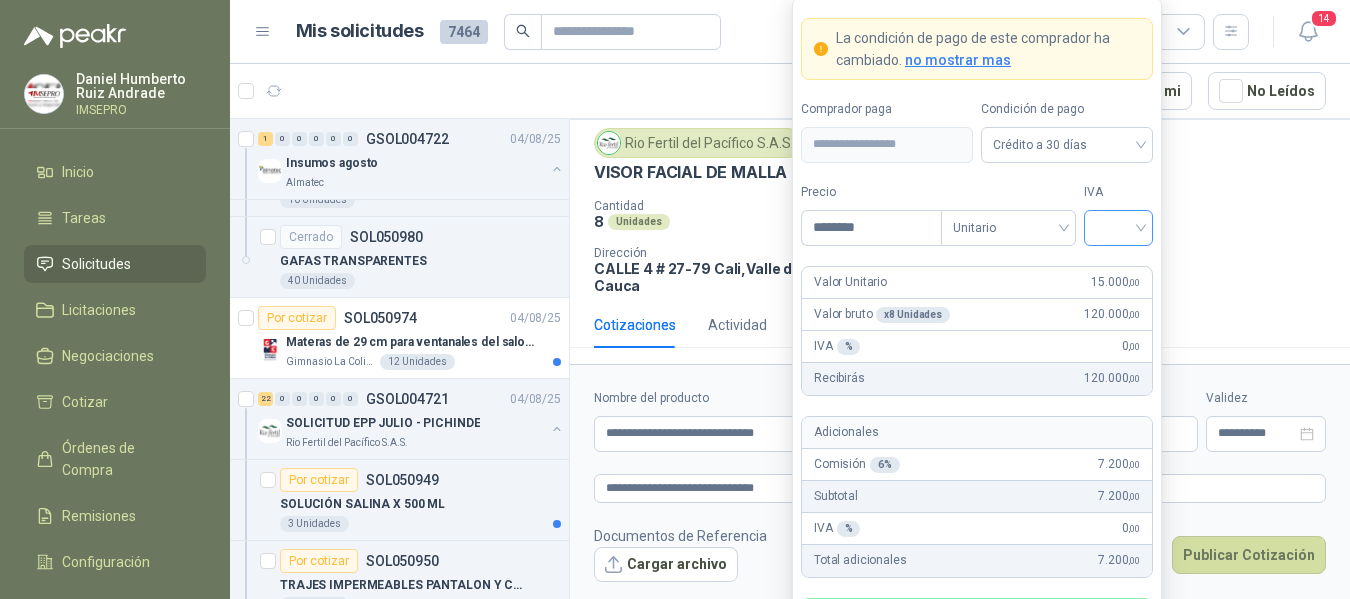 click at bounding box center (1118, 226) 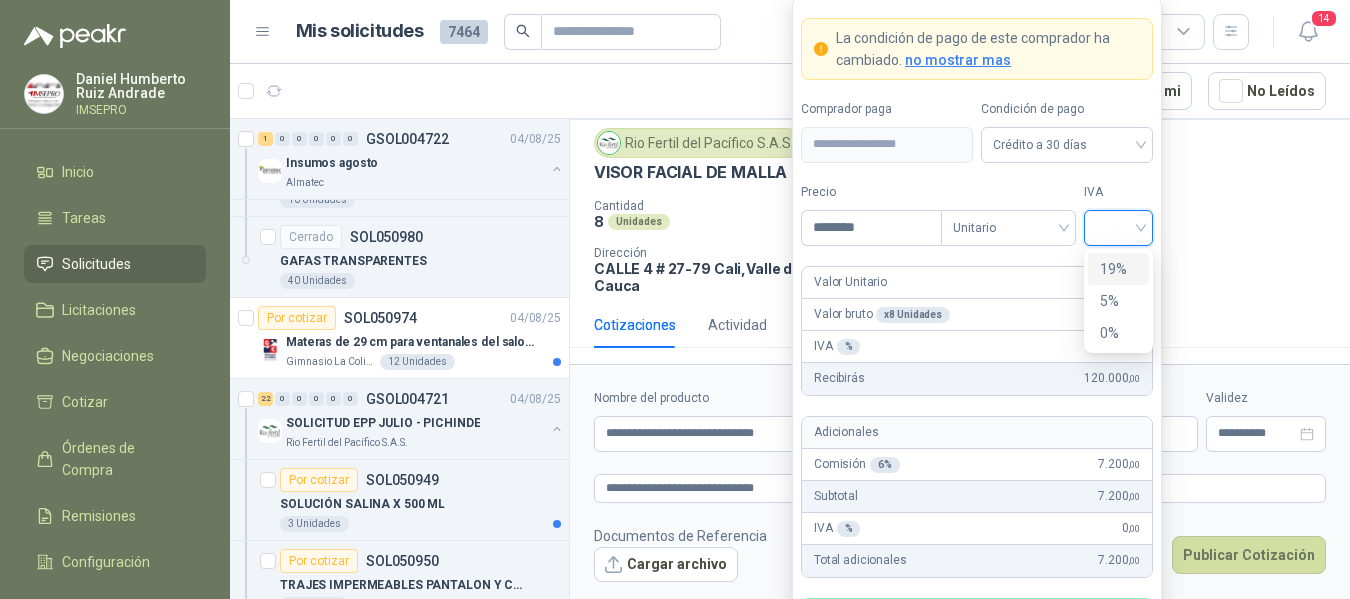 click on "19%" at bounding box center [1118, 269] 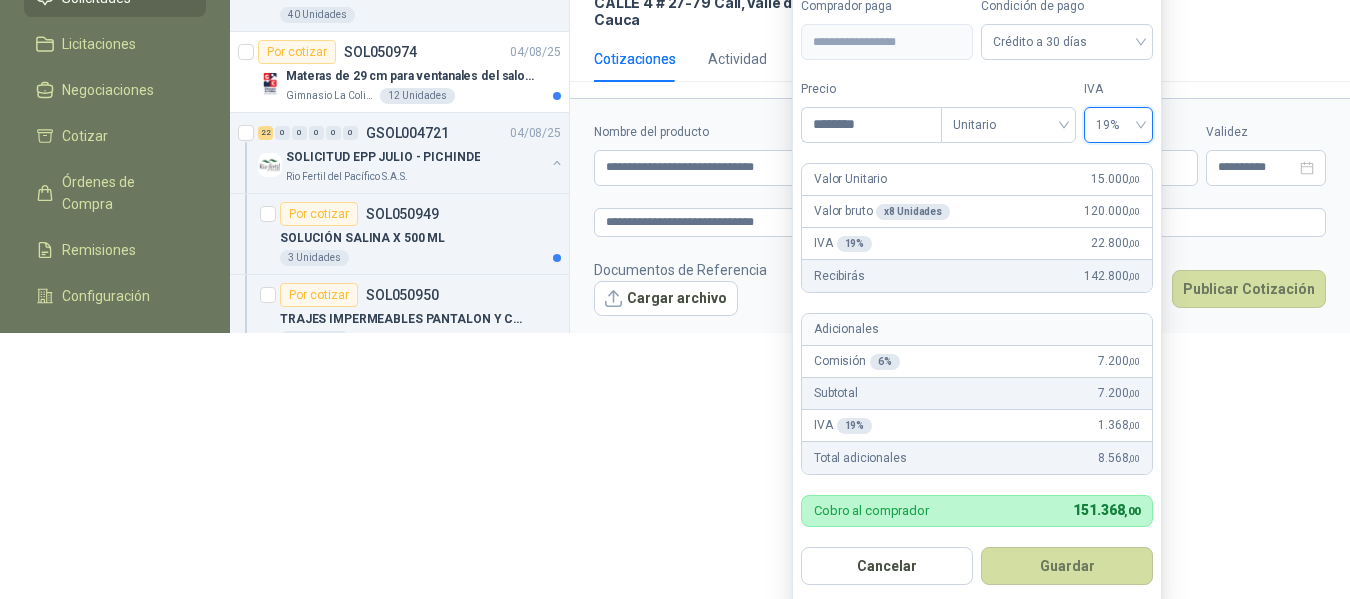 scroll, scrollTop: 270, scrollLeft: 0, axis: vertical 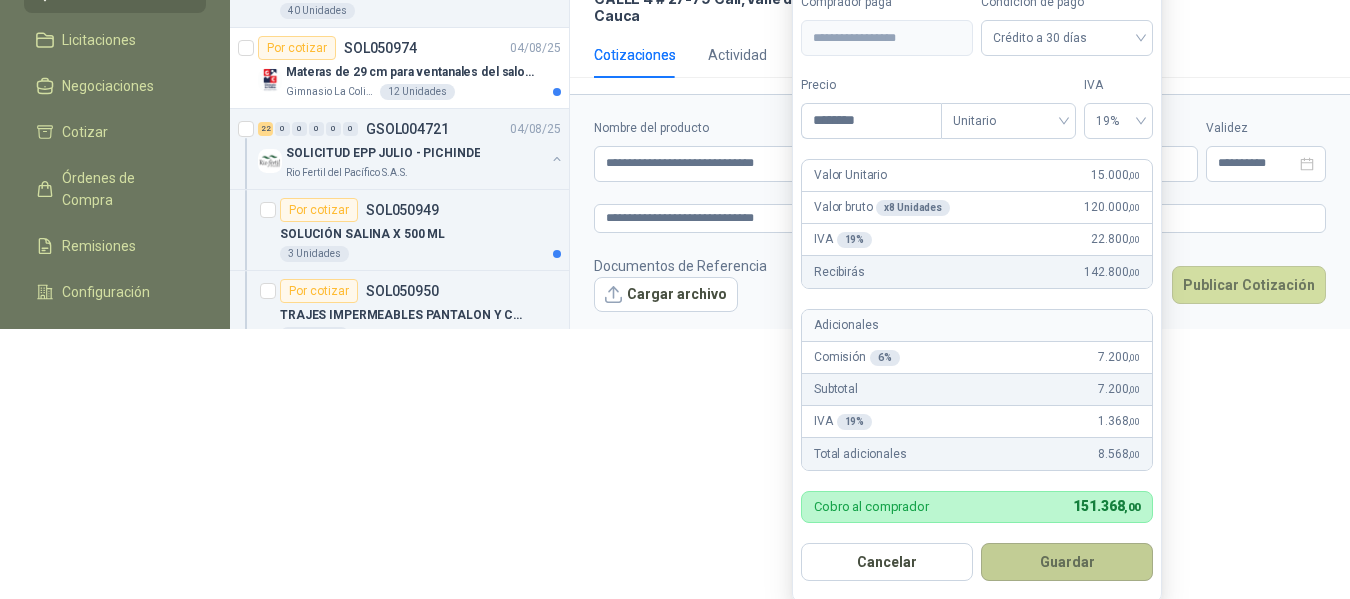 click on "Guardar" at bounding box center [1067, 562] 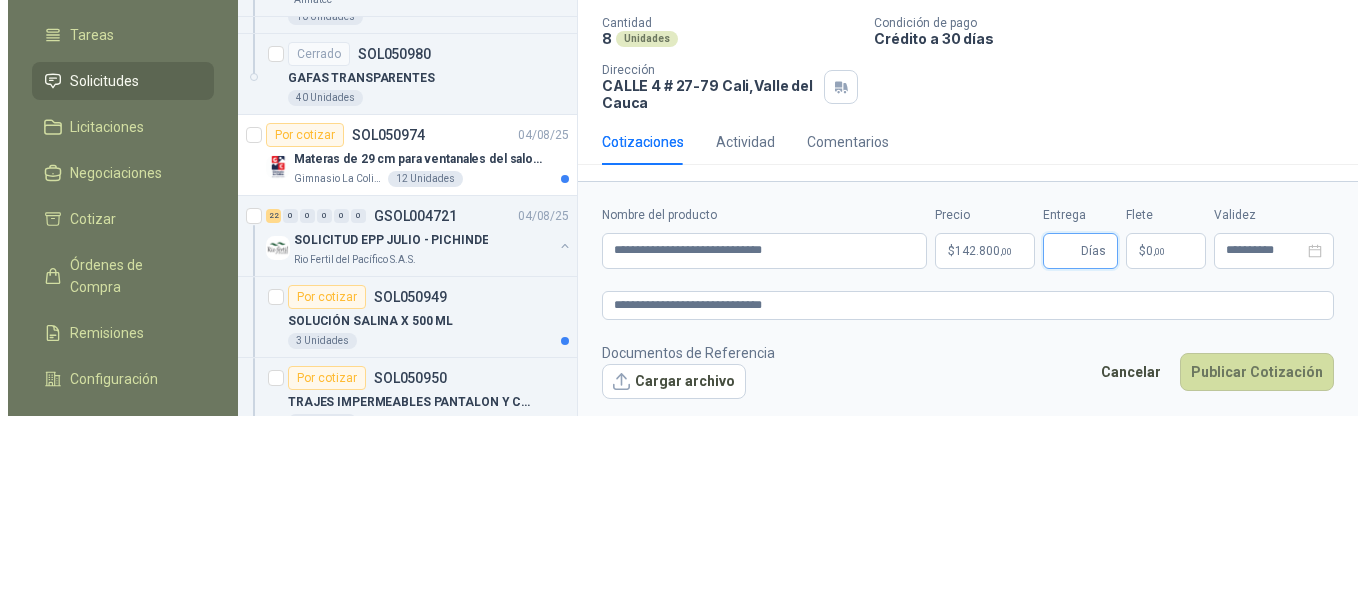 scroll, scrollTop: 0, scrollLeft: 0, axis: both 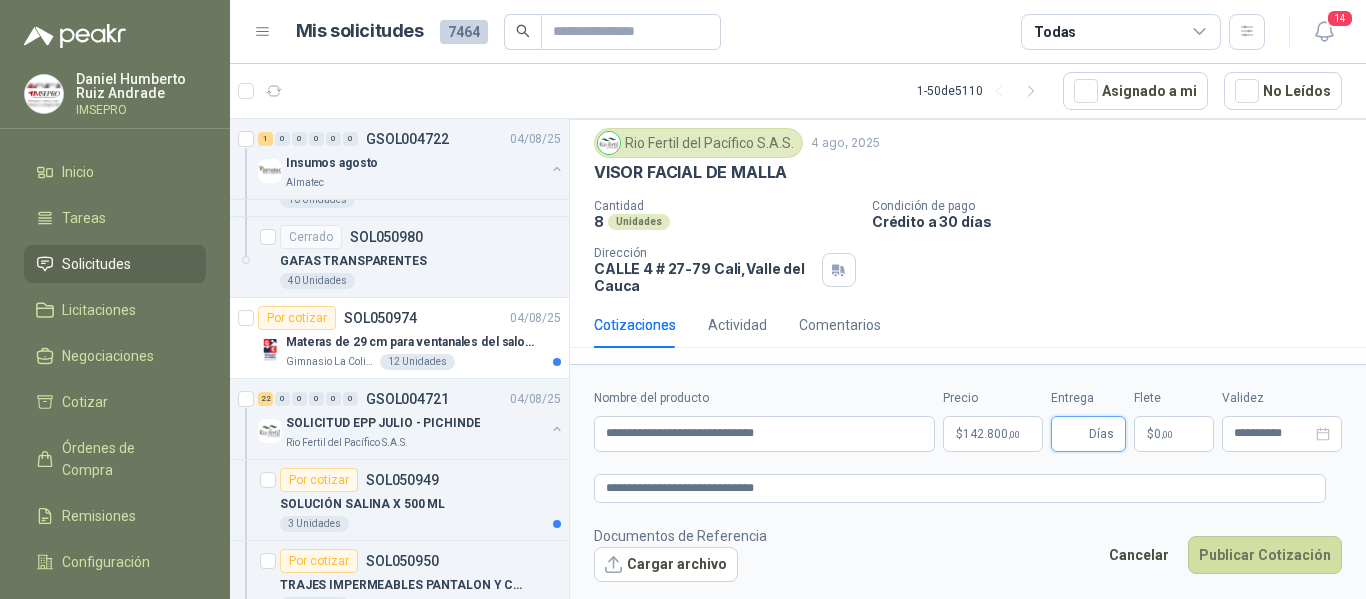 type 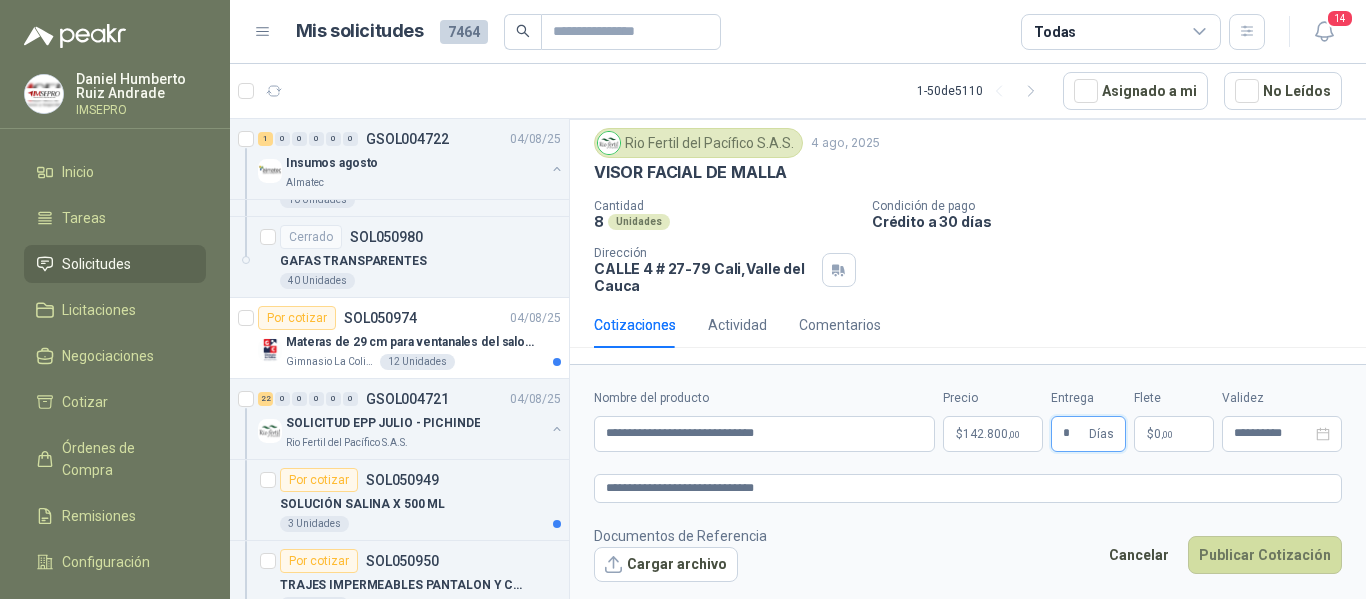 type on "*" 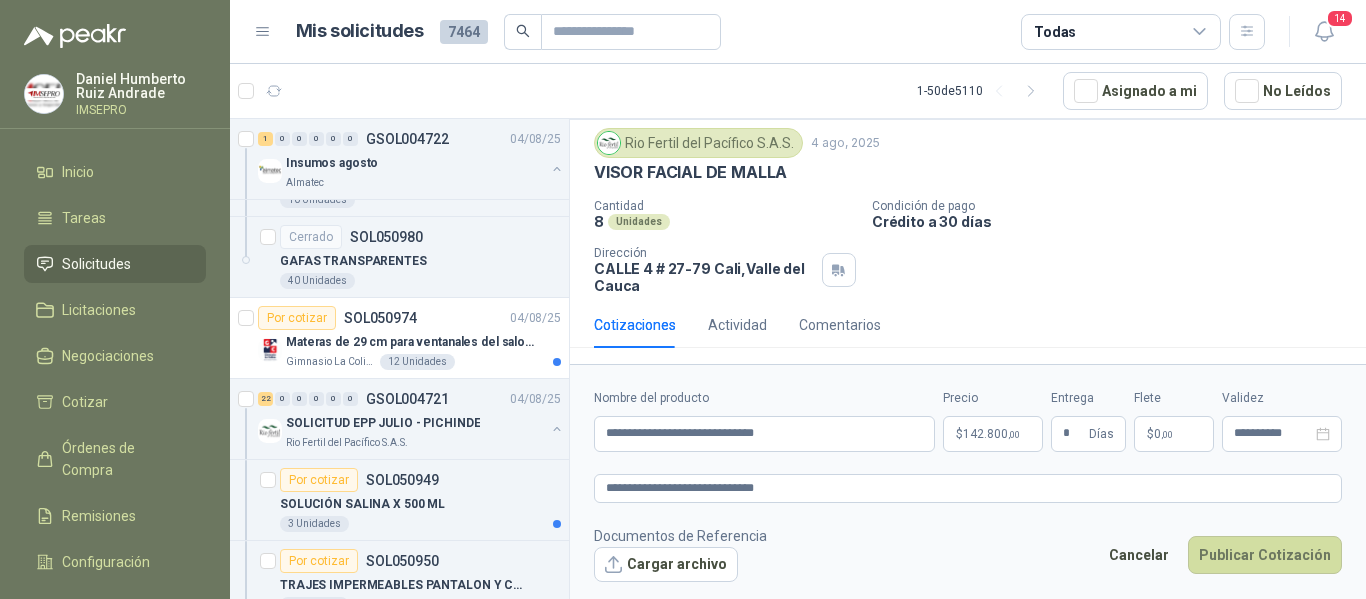 click on "0 ,00" at bounding box center (1163, 434) 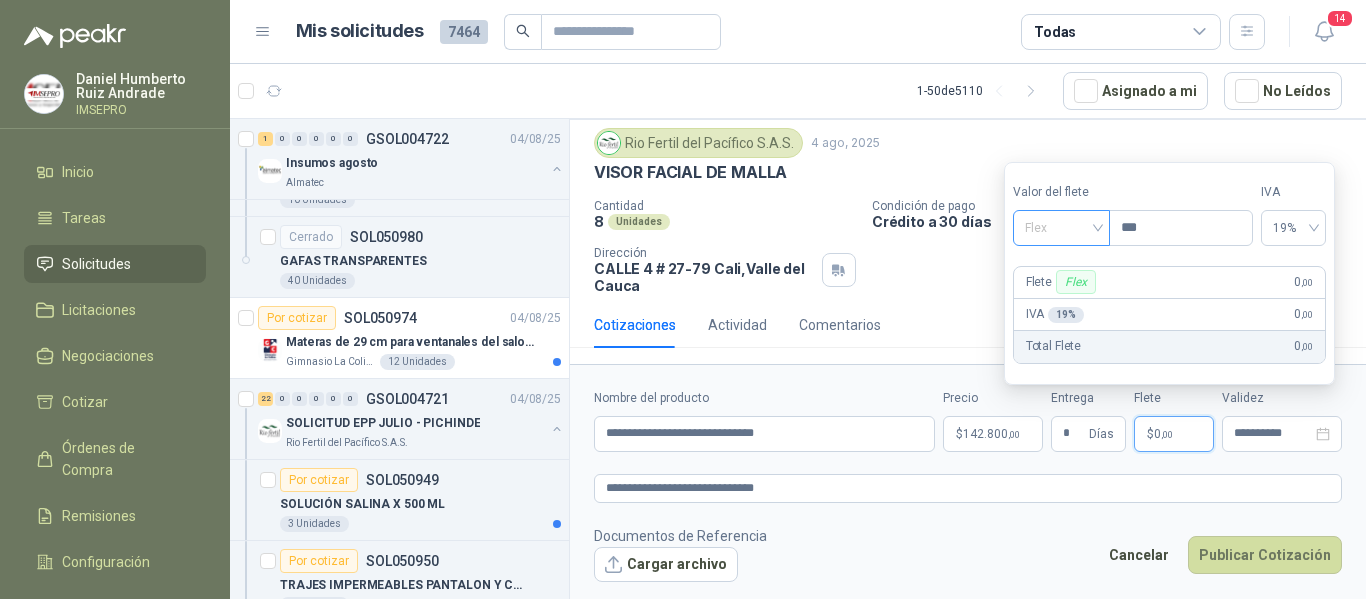 click on "Flex" at bounding box center [1061, 228] 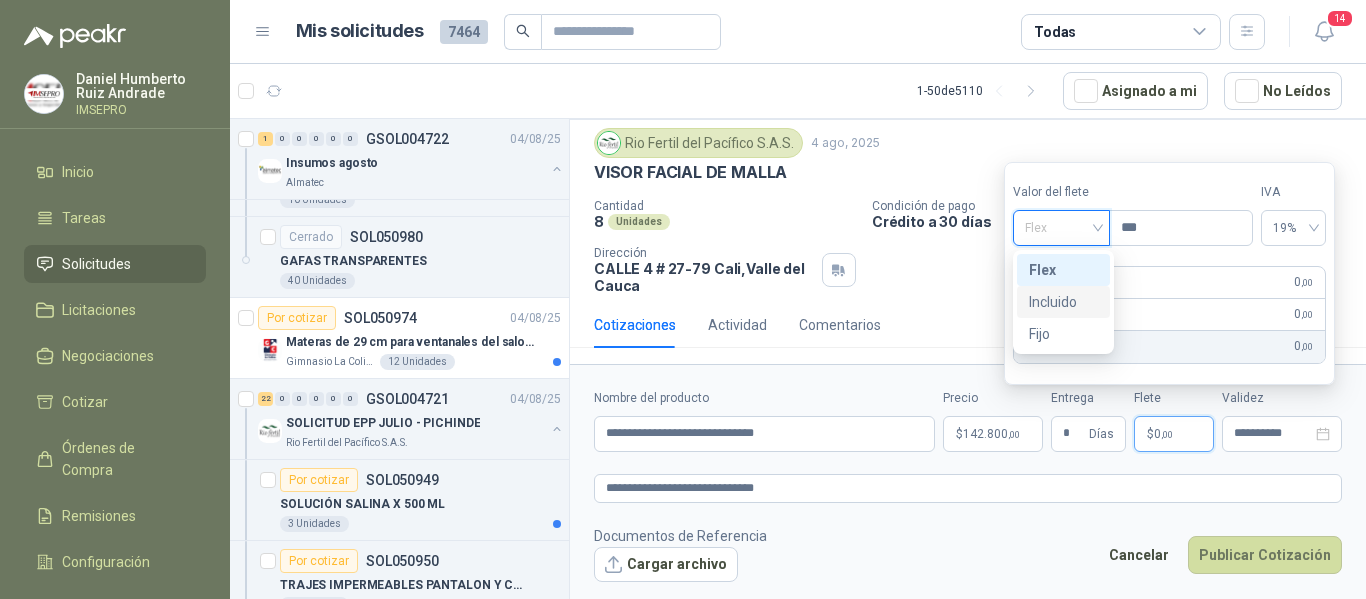 click on "Incluido" at bounding box center (1063, 302) 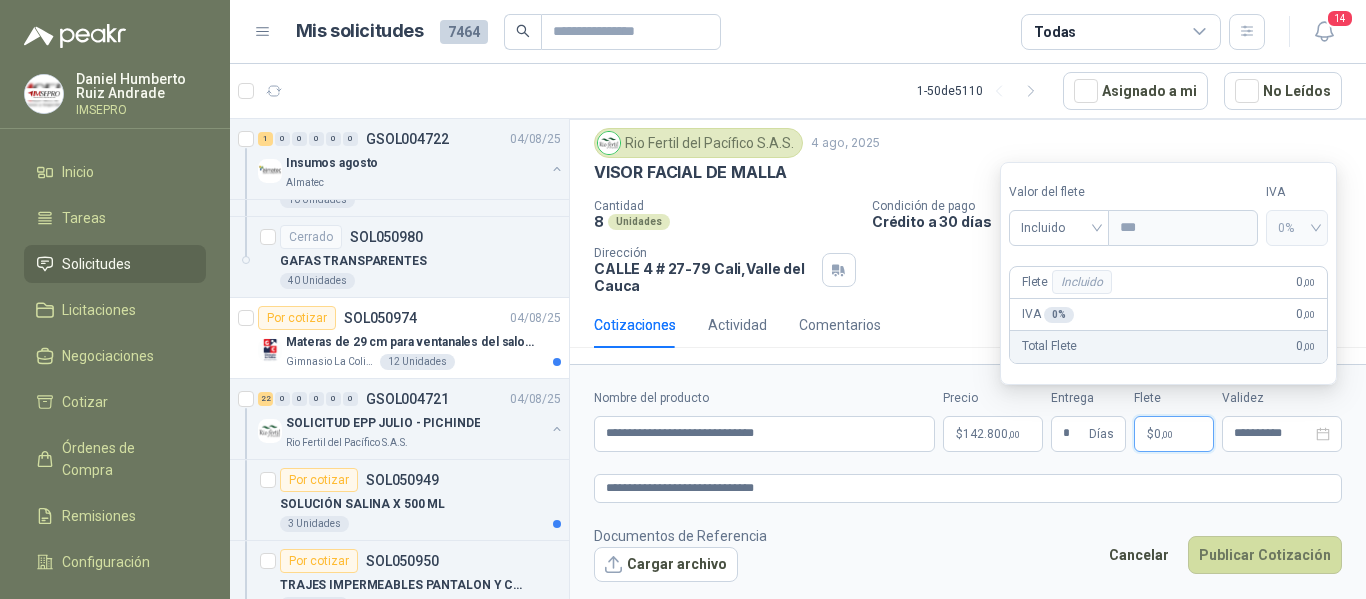 click on "Documentos de Referencia Cargar archivo Cancelar Publicar Cotización" at bounding box center [968, 554] 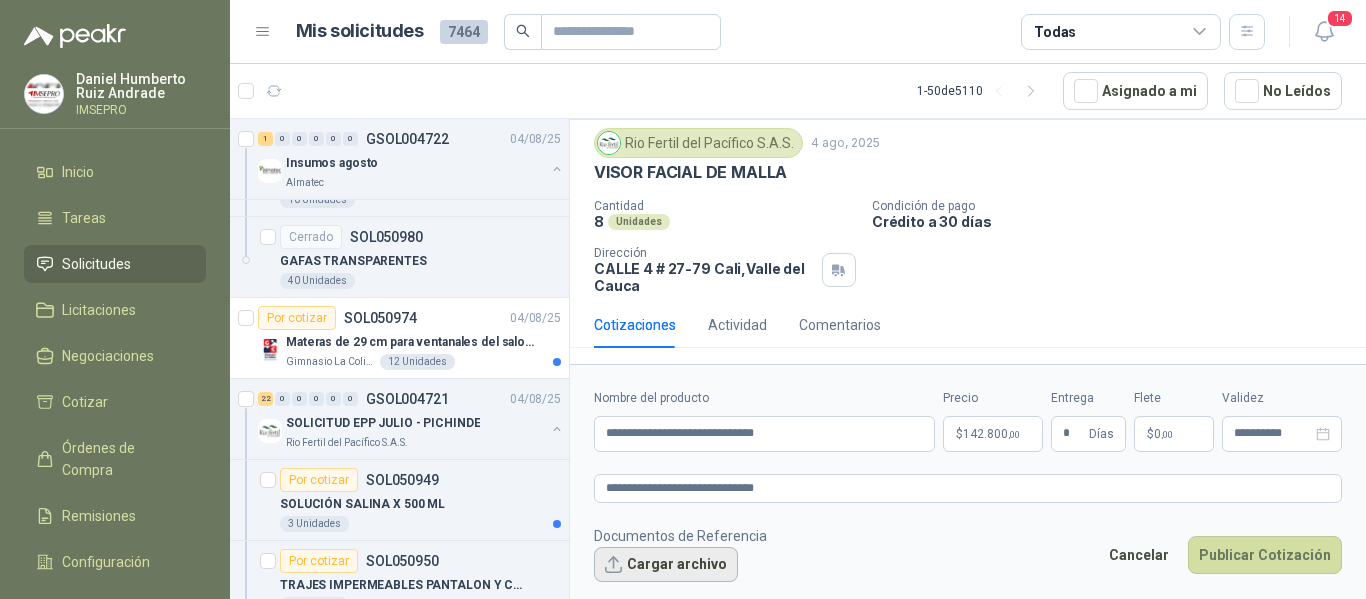 click on "Cargar archivo" at bounding box center [666, 565] 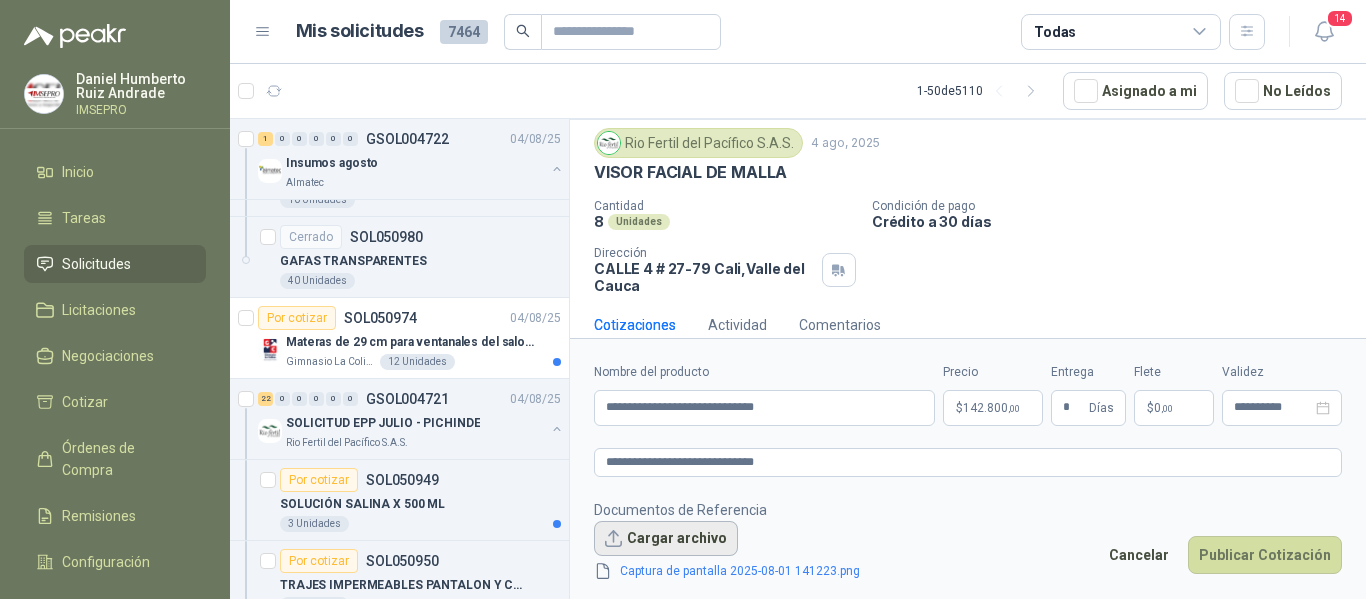 scroll, scrollTop: 70, scrollLeft: 0, axis: vertical 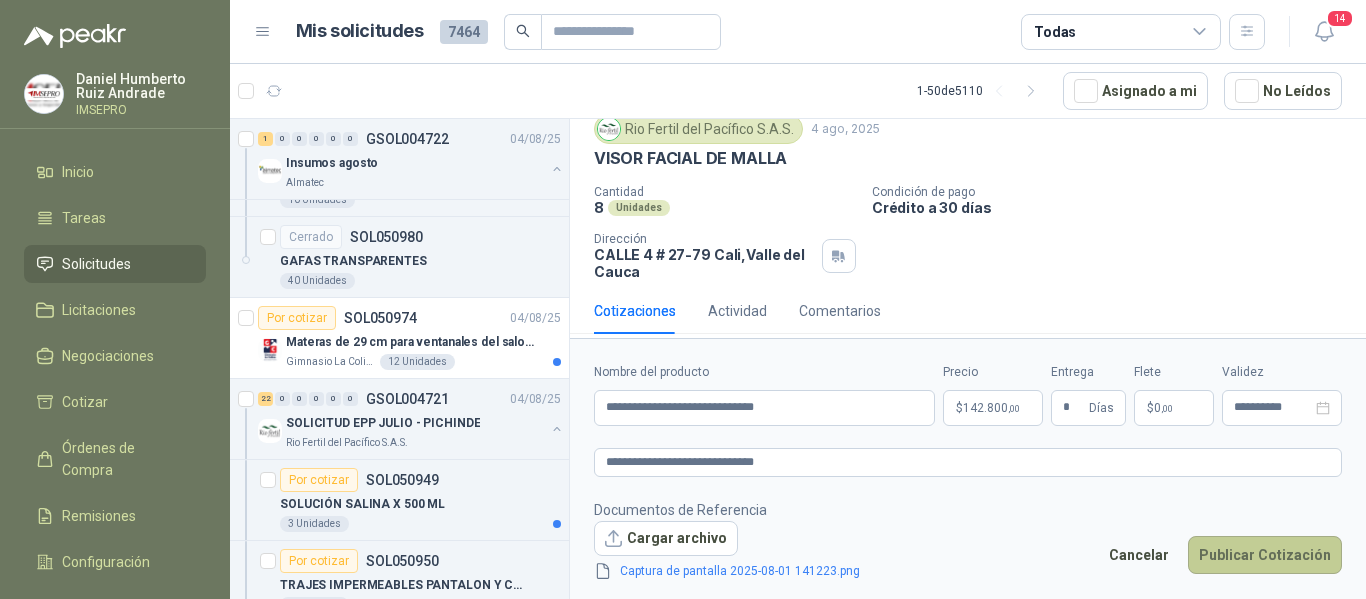 click on "Publicar Cotización" at bounding box center [1265, 555] 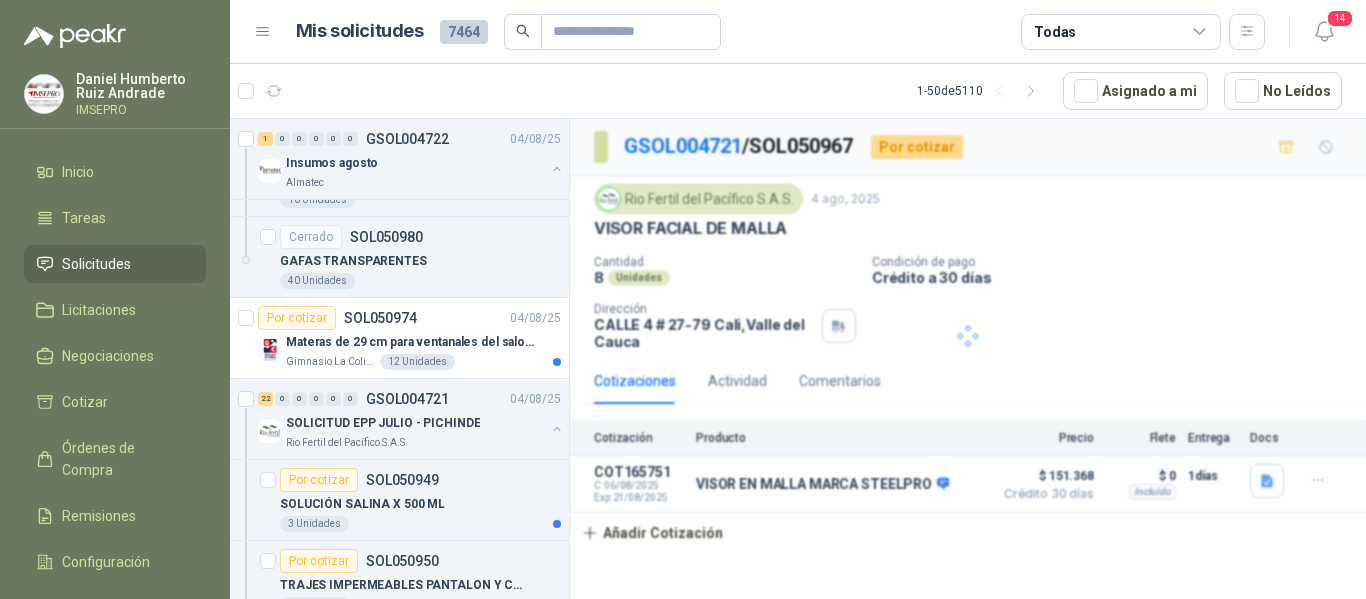 scroll, scrollTop: 0, scrollLeft: 0, axis: both 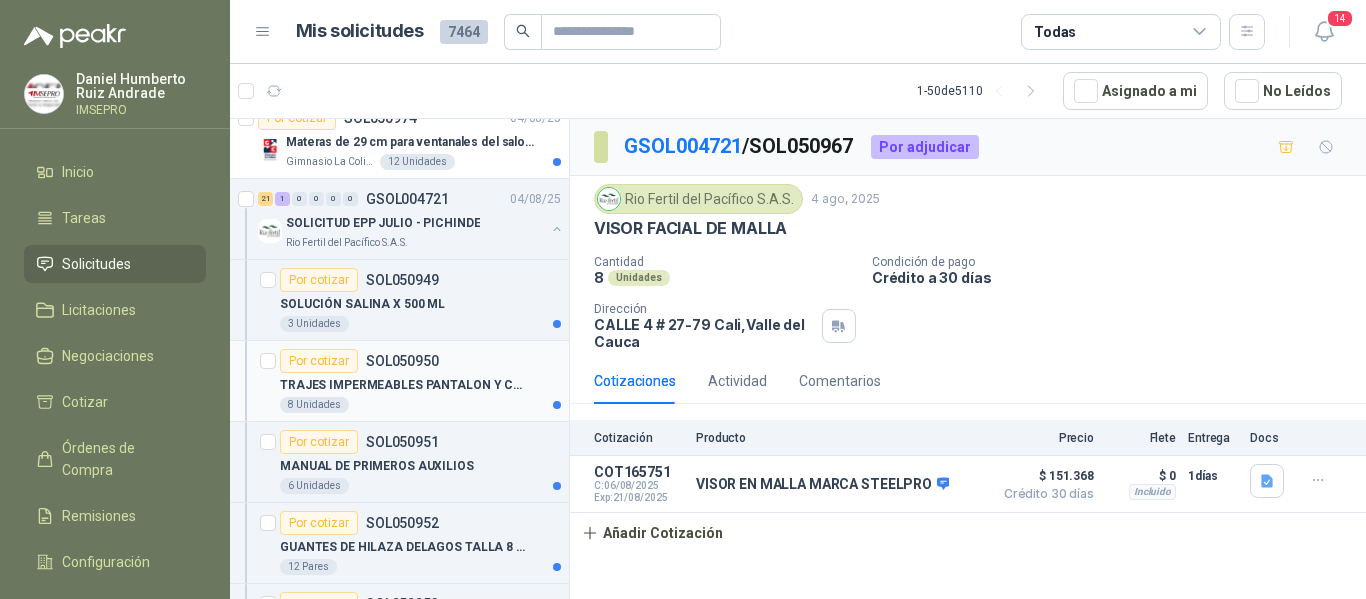 click on "TRAJES IMPERMEABLES PANTALON Y CAMISA NEGRO TALLA M" at bounding box center [404, 385] 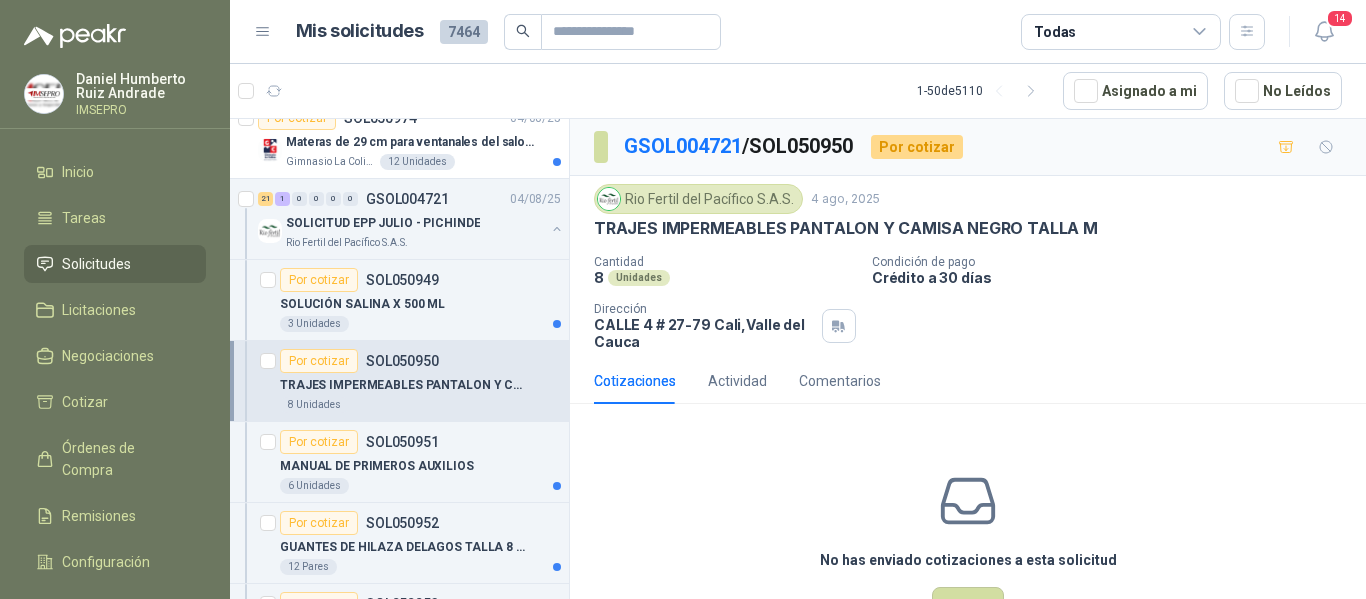 click on "No has enviado cotizaciones a esta solicitud Cotizar" at bounding box center (968, 547) 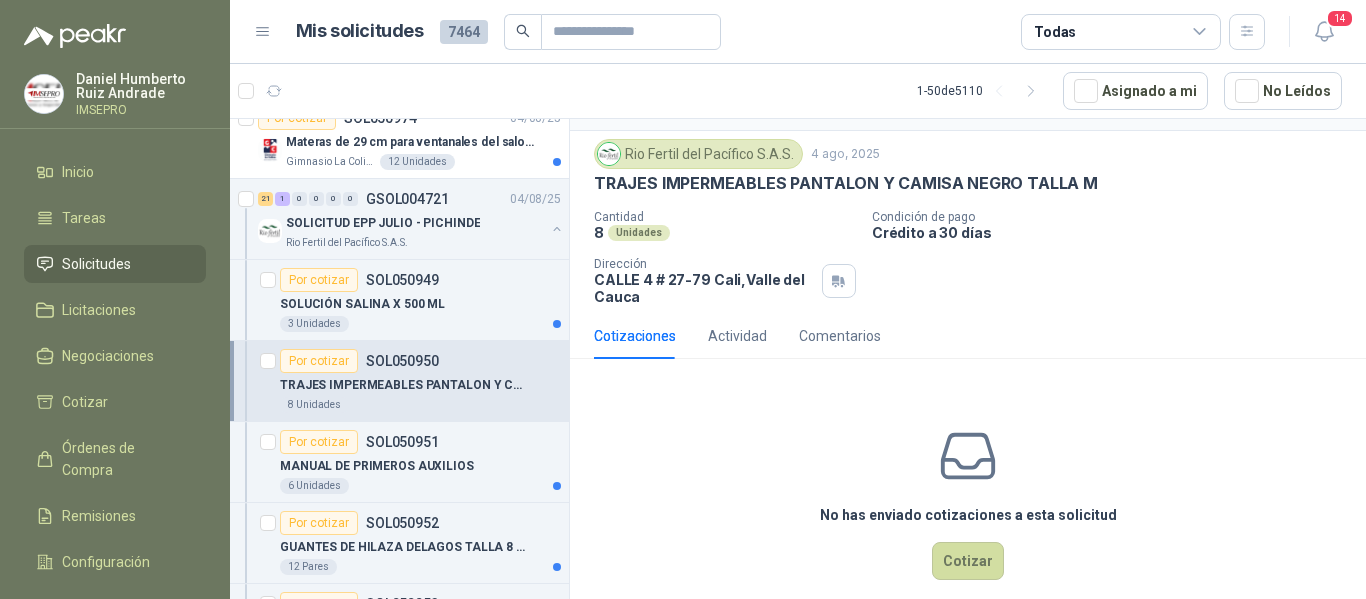 scroll, scrollTop: 70, scrollLeft: 0, axis: vertical 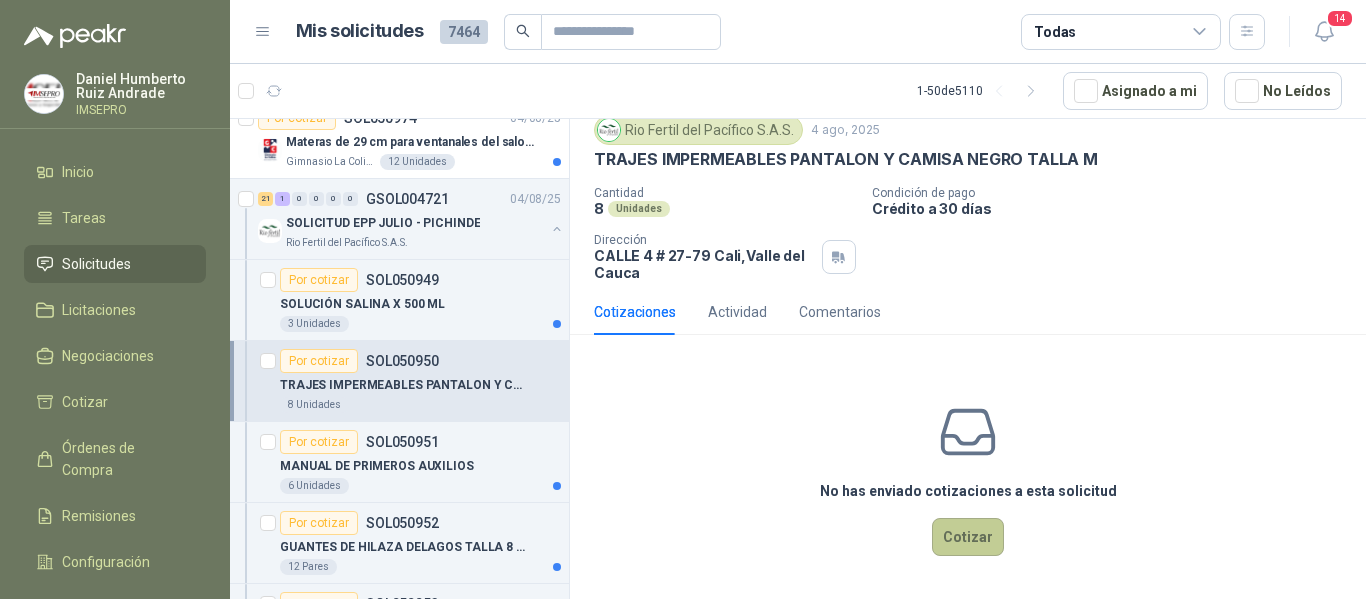 click on "Cotizar" at bounding box center [968, 537] 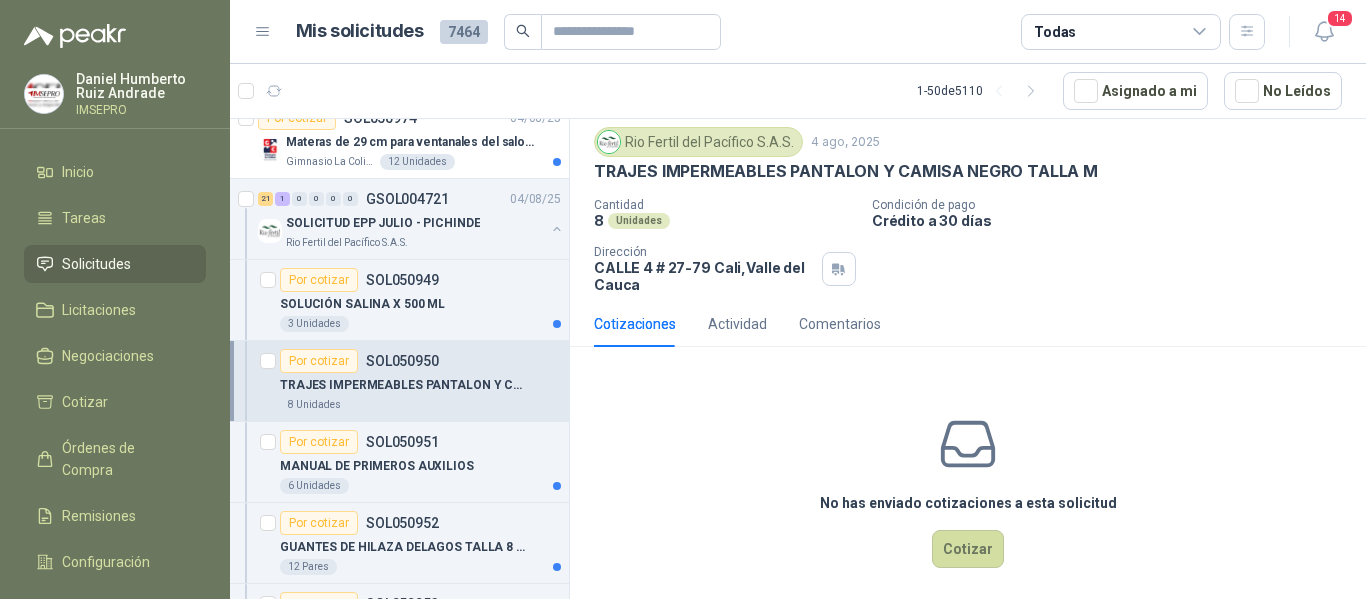 type 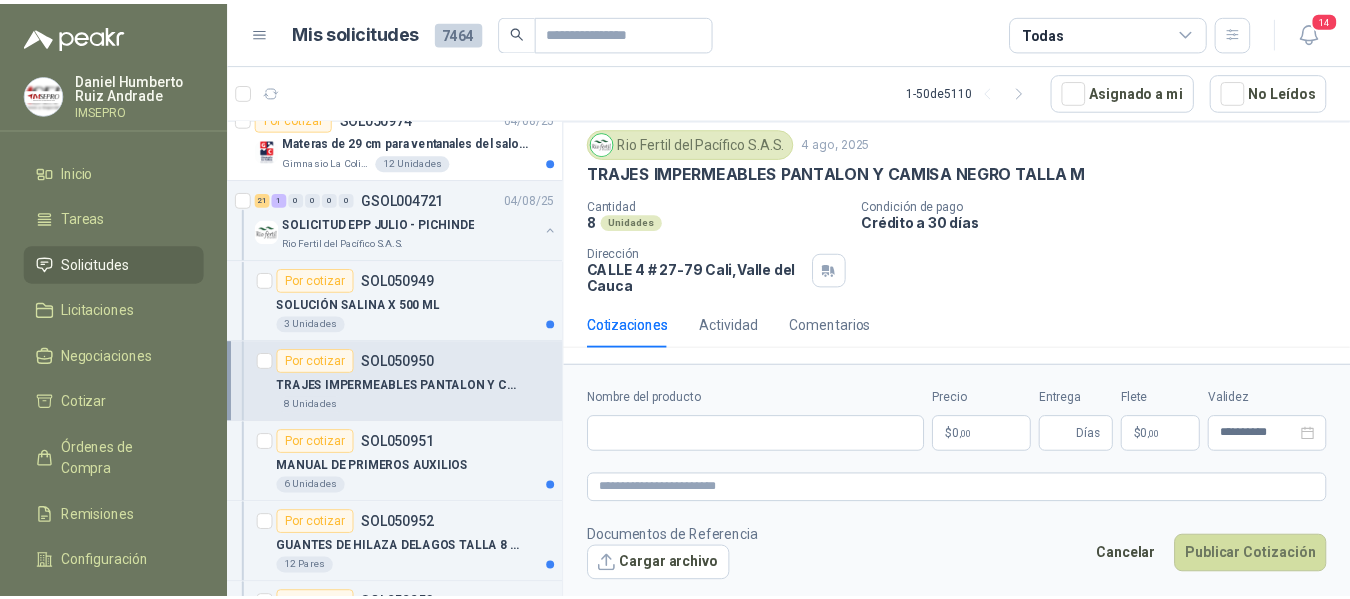 scroll, scrollTop: 56, scrollLeft: 0, axis: vertical 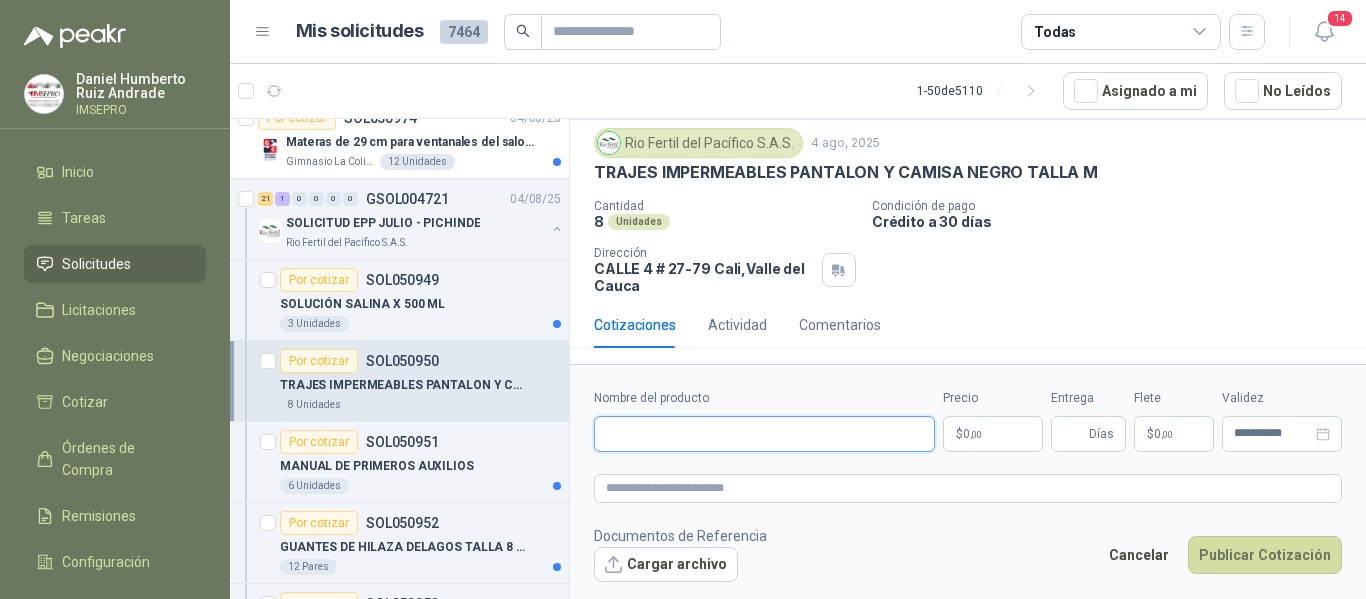 click on "Nombre del producto" at bounding box center [764, 434] 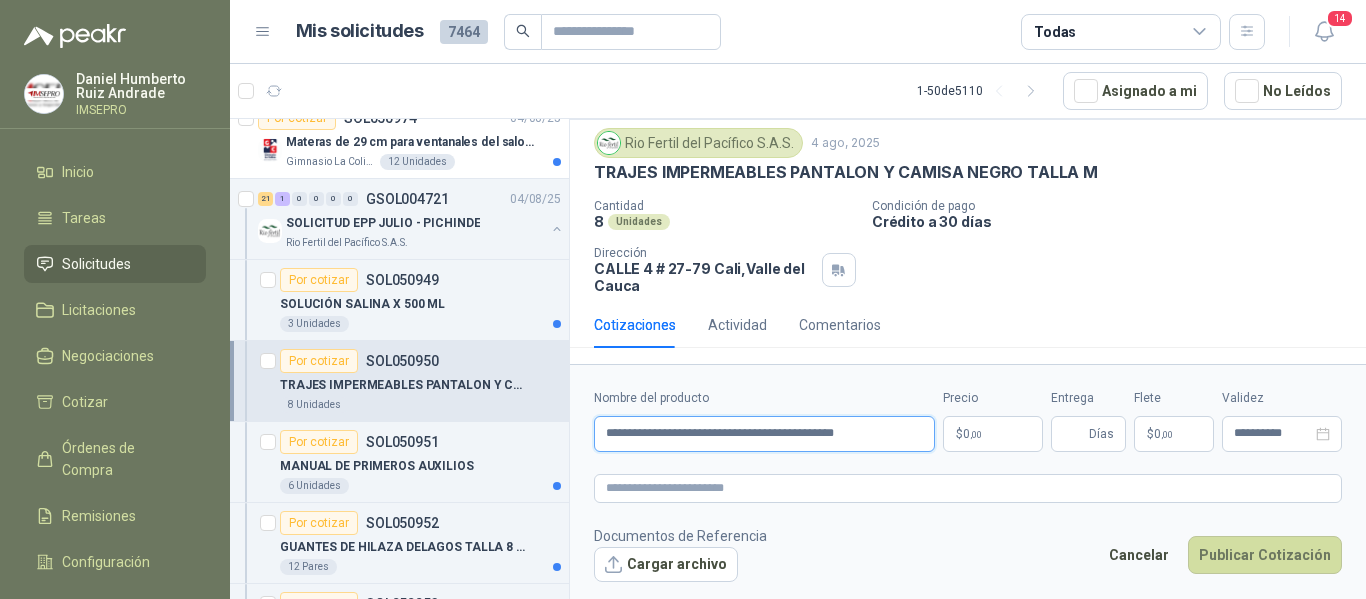 click on "**********" at bounding box center [764, 434] 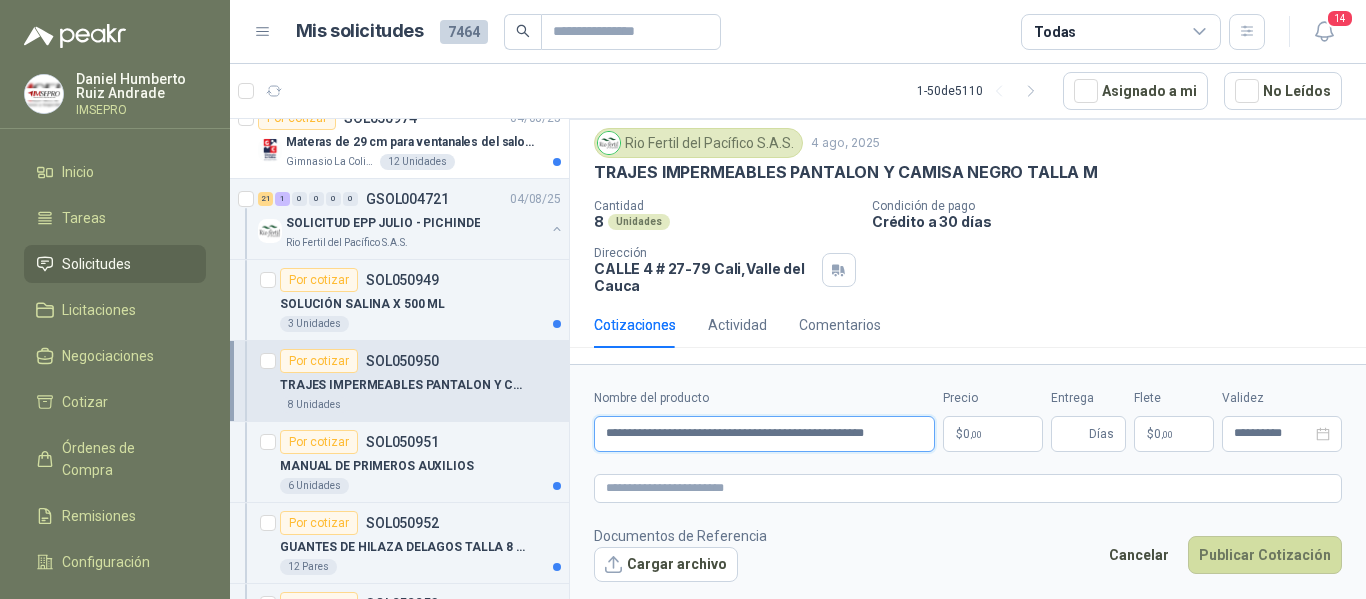 drag, startPoint x: 919, startPoint y: 433, endPoint x: 576, endPoint y: 418, distance: 343.32782 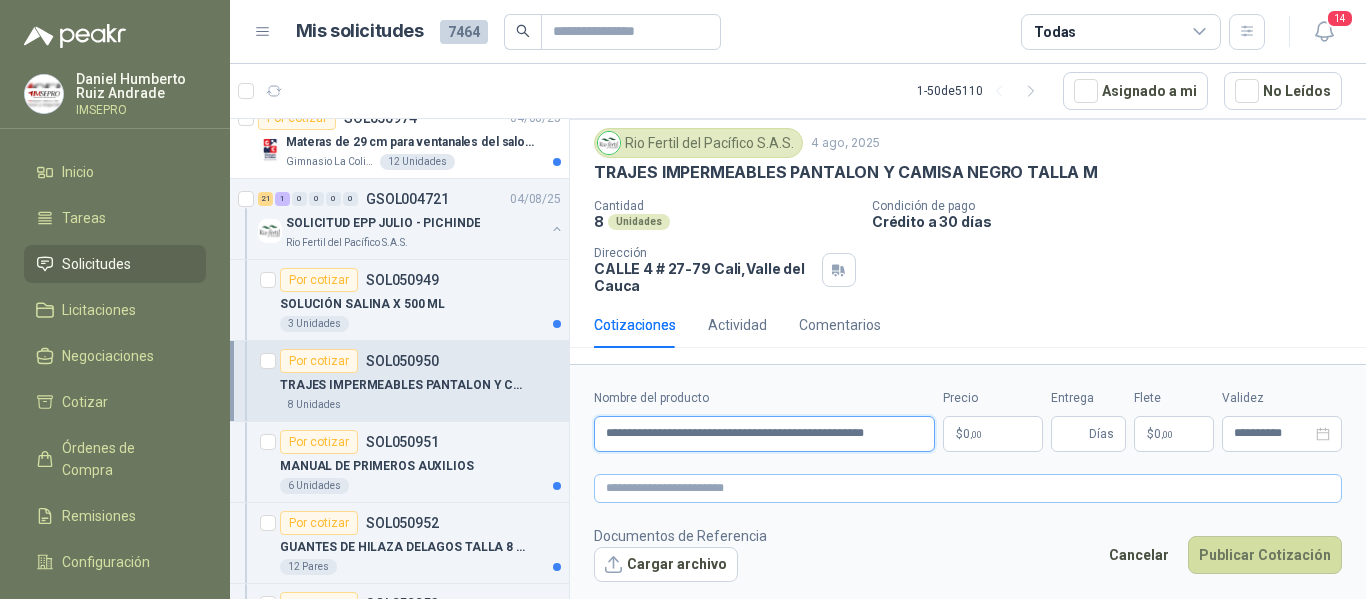 type on "**********" 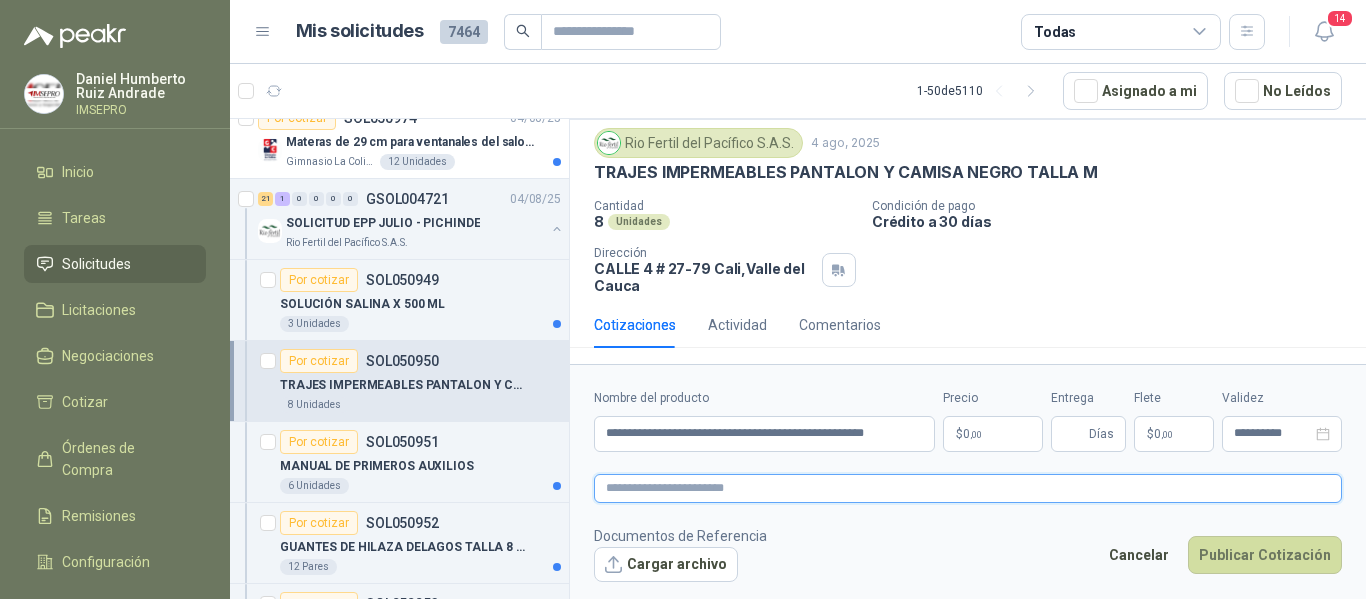 click at bounding box center (968, 488) 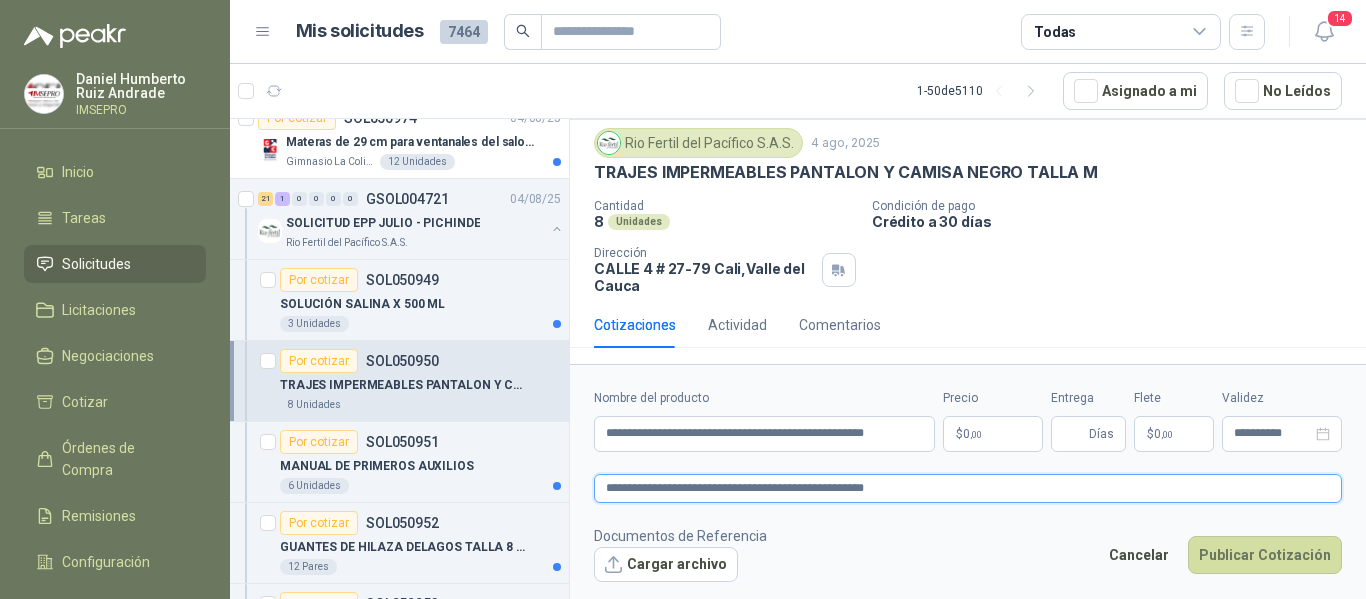 type on "**********" 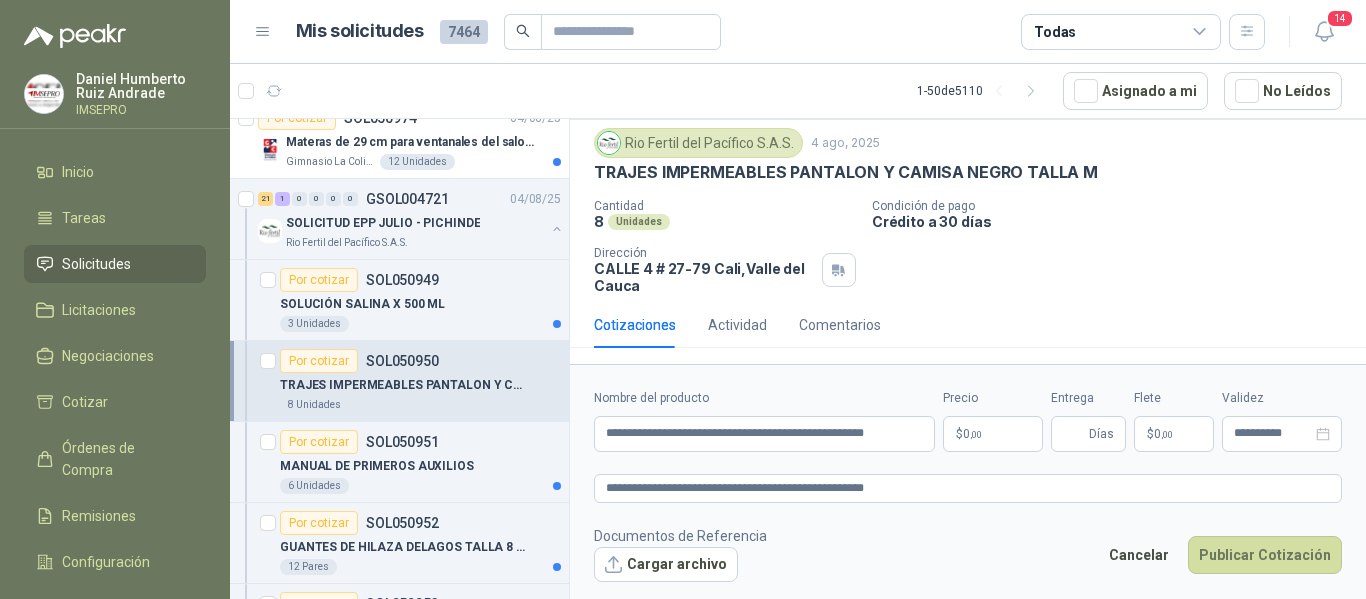 click on "[FIRST] [LAST] IMSEPRO   Inicio   Tareas   Solicitudes   Licitaciones   Negociaciones   Cotizar   Órdenes de Compra   Remisiones   Configuración   Manuales y ayuda Mis solicitudes 7464 Todas 14 1 - 50  de  5110 Asignado a mi No Leídos 1   0   0   0   0   0   GSOL004772 06/08/25   VARIOS - SEDES Y SERVICIOS Caracol TV   1   0   0   0   0   0   GSOL004771 05/08/25   PEDIDO ADMINISTRACIÓN Colegio Bennett   3   0   0   0   0   0   GSOL004770 05/08/25   PEDIDO BACHILLERATO 2 Colegio Bennett   1   0   0   0   0   0   GSOL004769 05/08/25   PEDIDO PARA TRANSPORTE Colegio Bennett   1   0   0   0   0   0   GSOL004768 05/08/25   Insumos TI Caracol TV   Por cotizar SOL051241 05/08/25   Probador de red RJ11 / RJ45 / BNC UNI-T (UT681C-UT681L) Lafayette SAS 1   Unidades 7   0   0   0   0   0   GSOL004763 05/08/25   169609   Club Campestre de Cali   1   0   0   0   0   0   GSOL004762 05/08/25   169499 BISAGRA 169500 AMARRA 169601 BUJ 169617 CER Club Campestre de Cali   3   0   0   0   0   0" at bounding box center [683, 299] 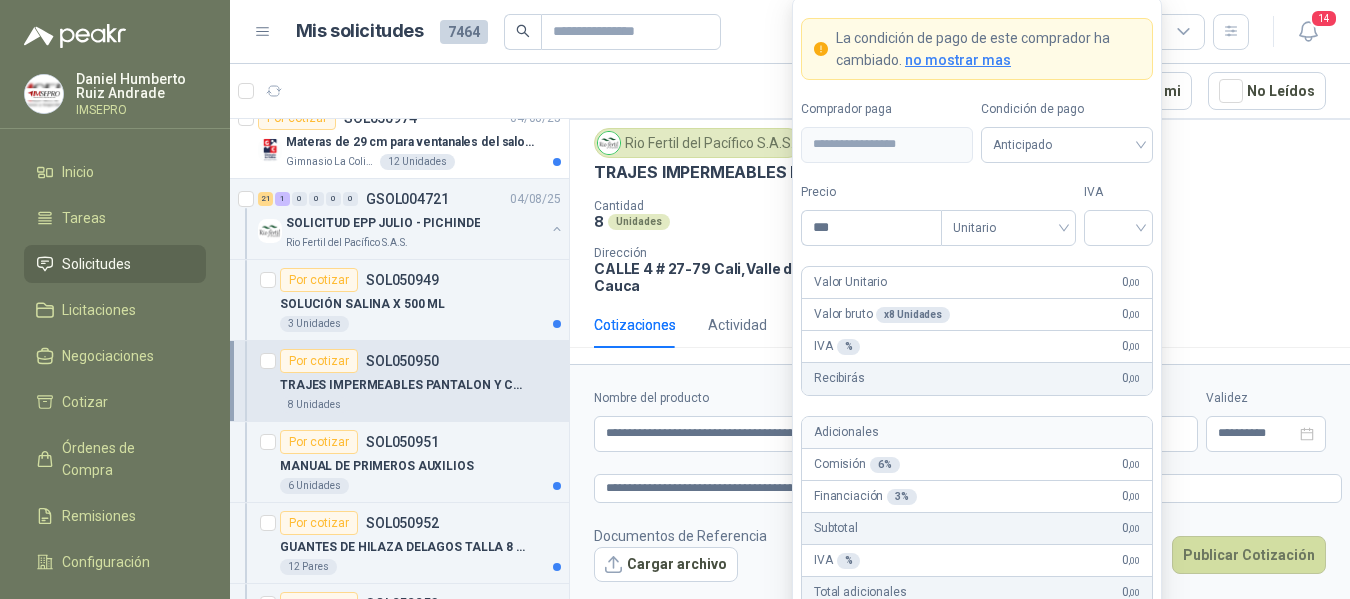 type 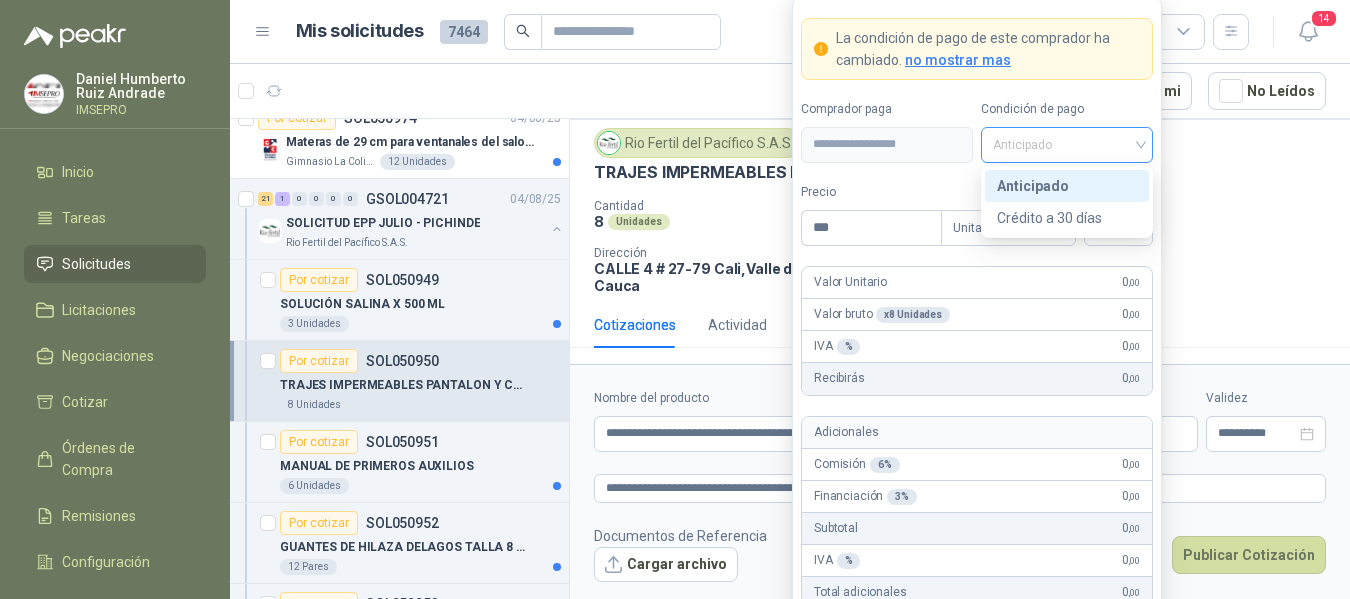 click on "Anticipado" at bounding box center [1067, 145] 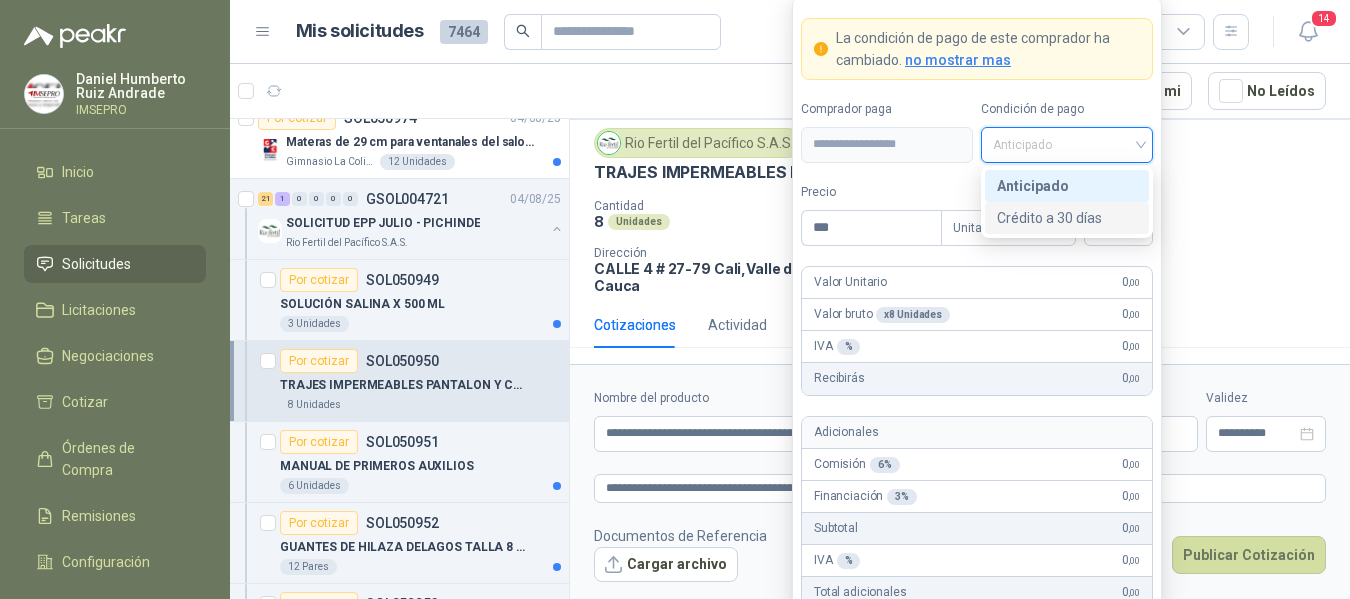 click on "Crédito a 30 días" at bounding box center (1067, 218) 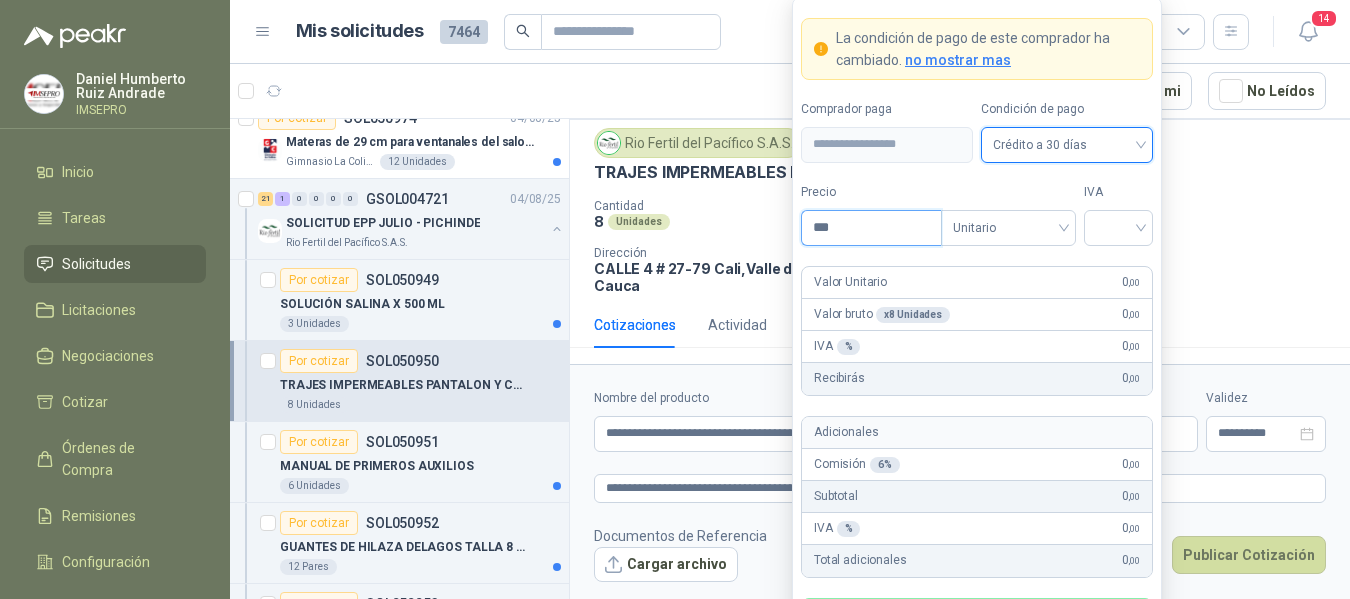 click on "***" at bounding box center (871, 228) 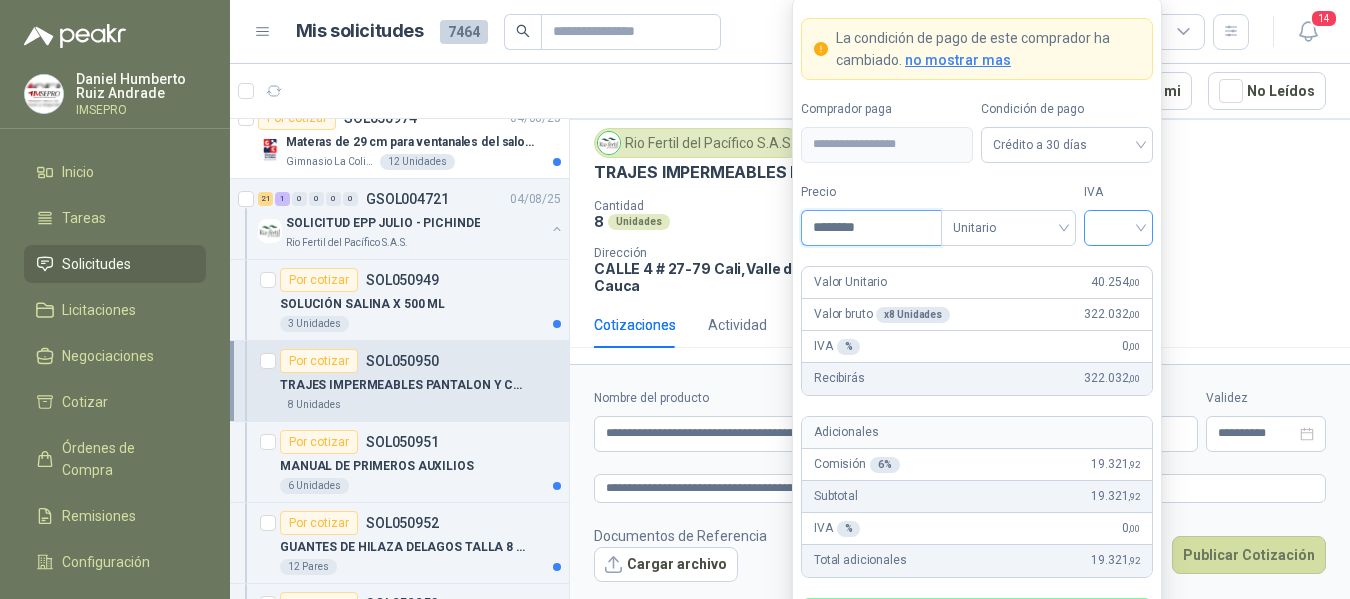 type on "********" 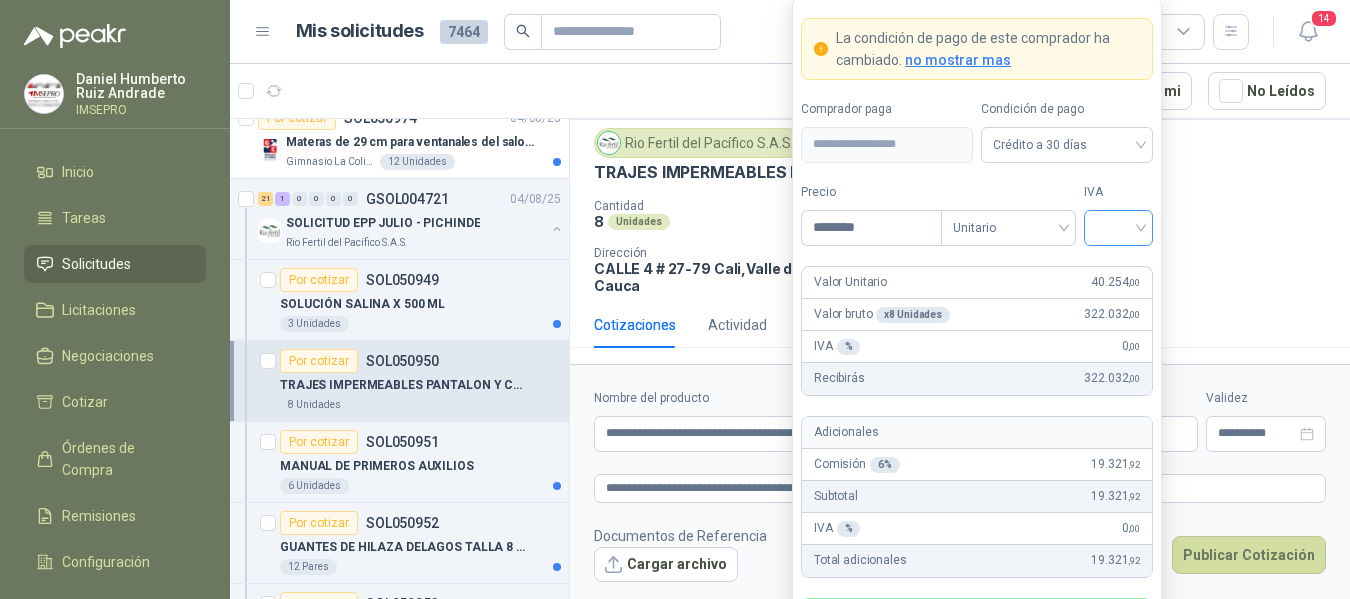 click at bounding box center [1118, 226] 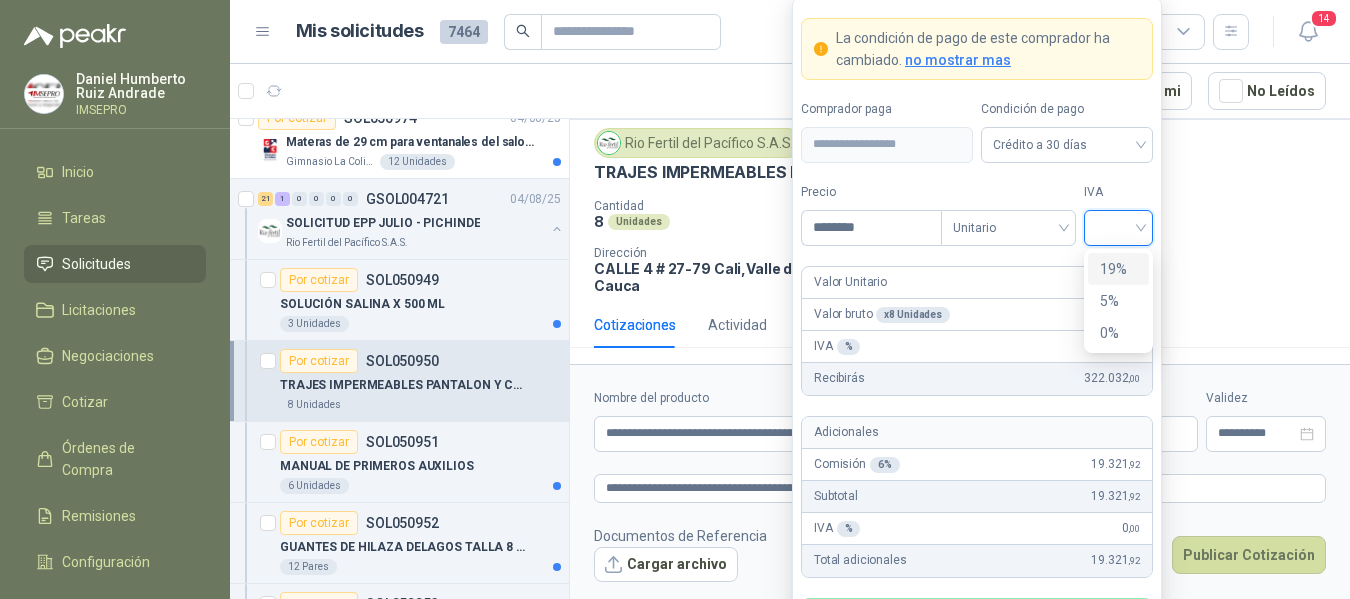 click on "19%" at bounding box center (1118, 269) 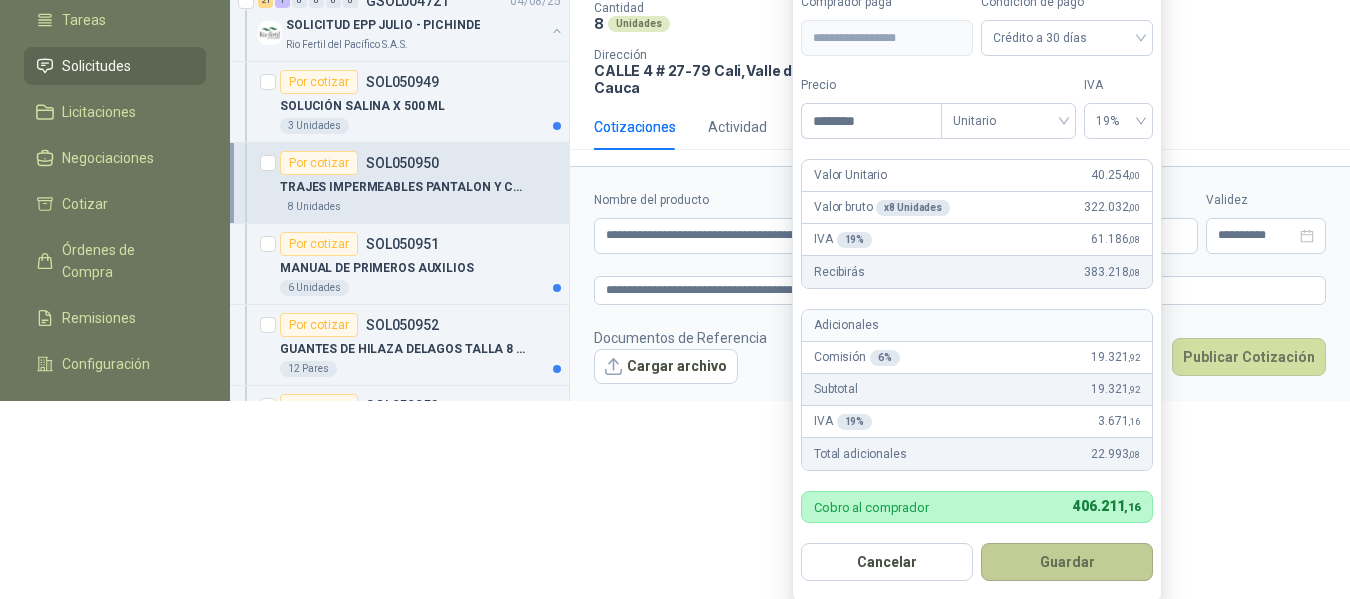 click on "Guardar" at bounding box center (1067, 562) 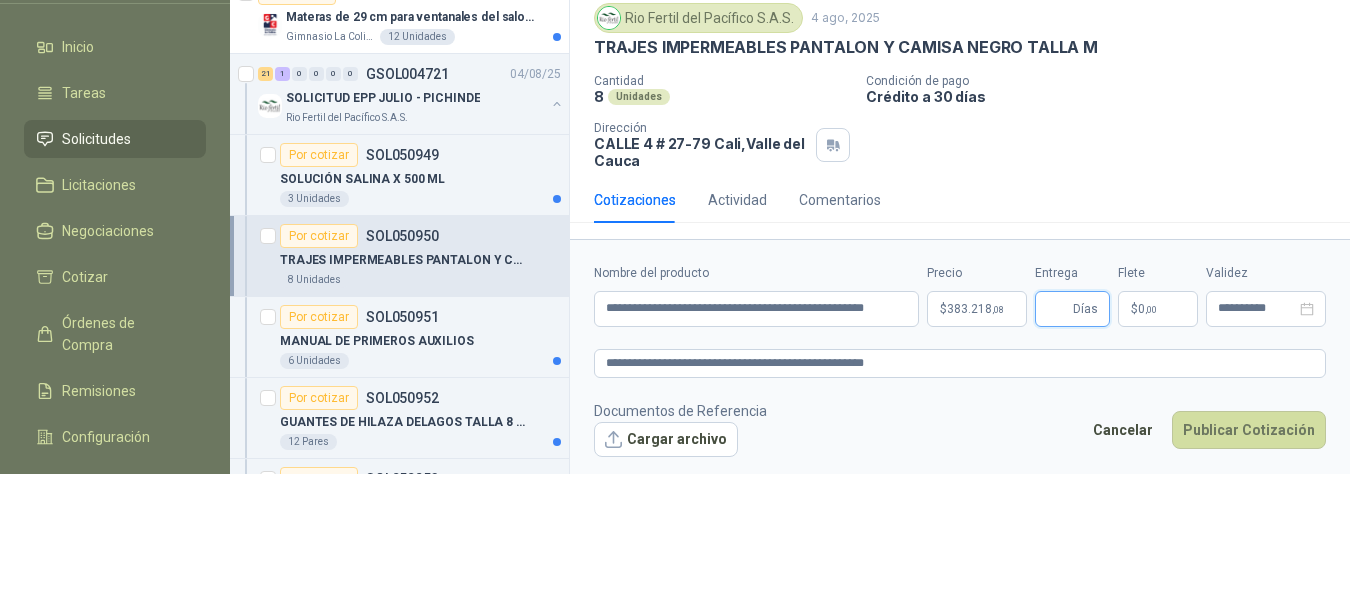 scroll, scrollTop: 131, scrollLeft: 0, axis: vertical 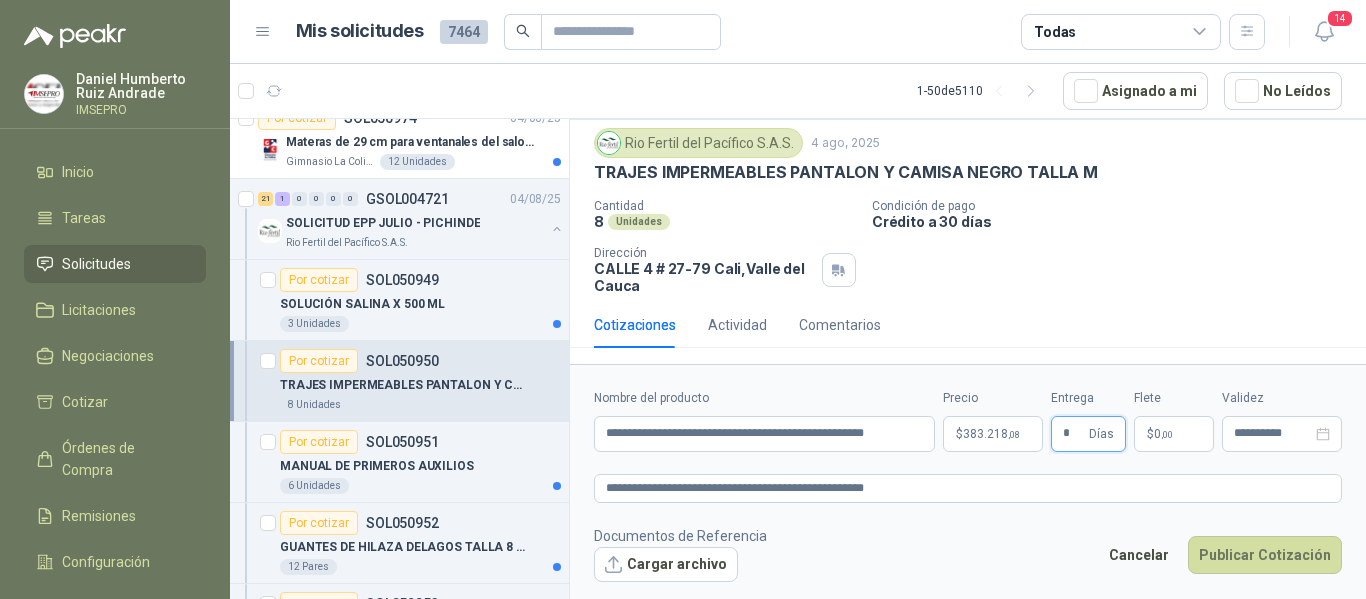 type on "*" 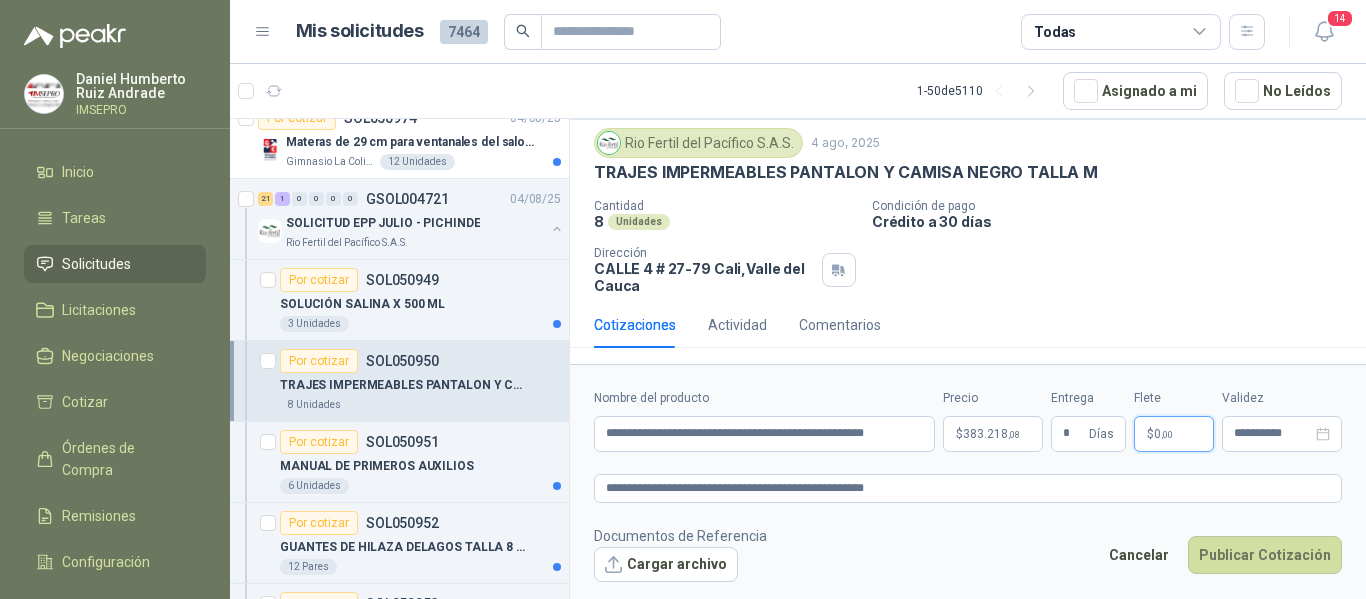 click on ",00" at bounding box center [1167, 434] 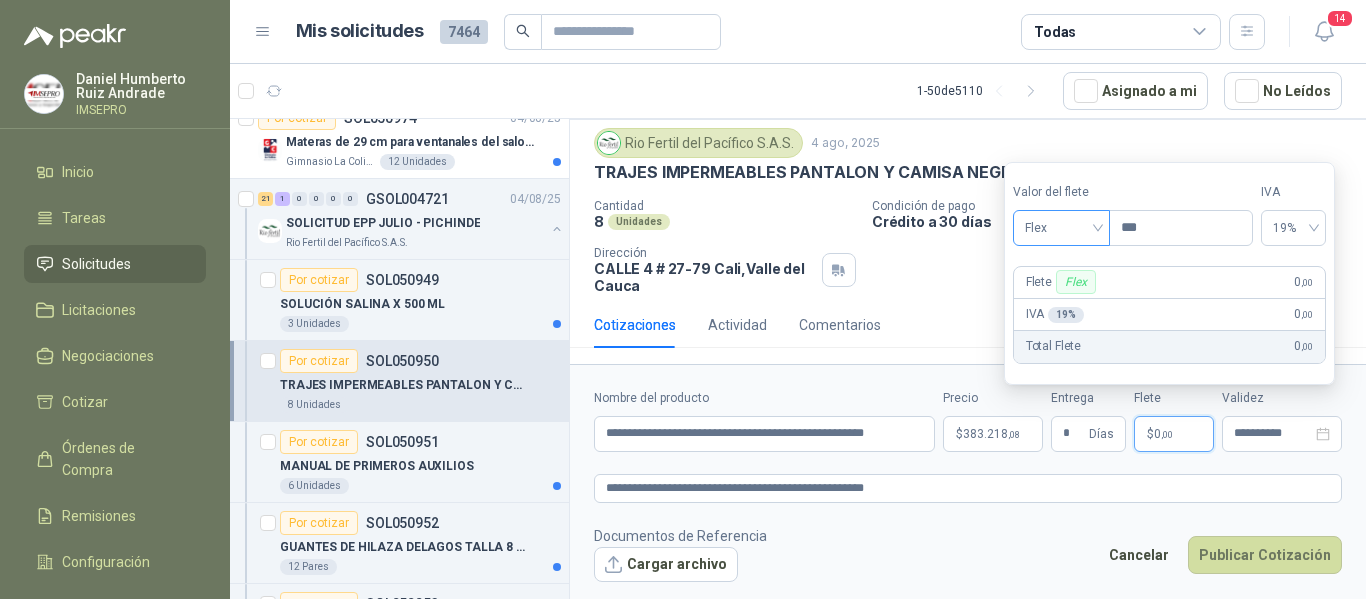 click on "Flex" at bounding box center [1061, 228] 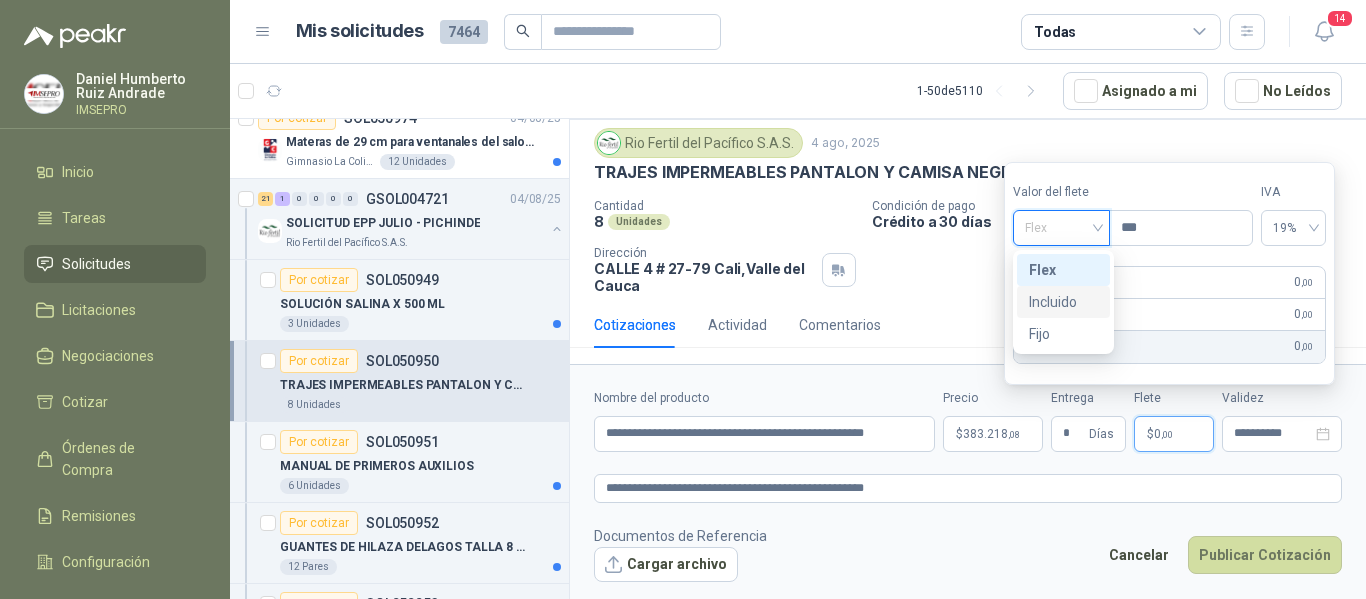 click on "Incluido" at bounding box center (1063, 302) 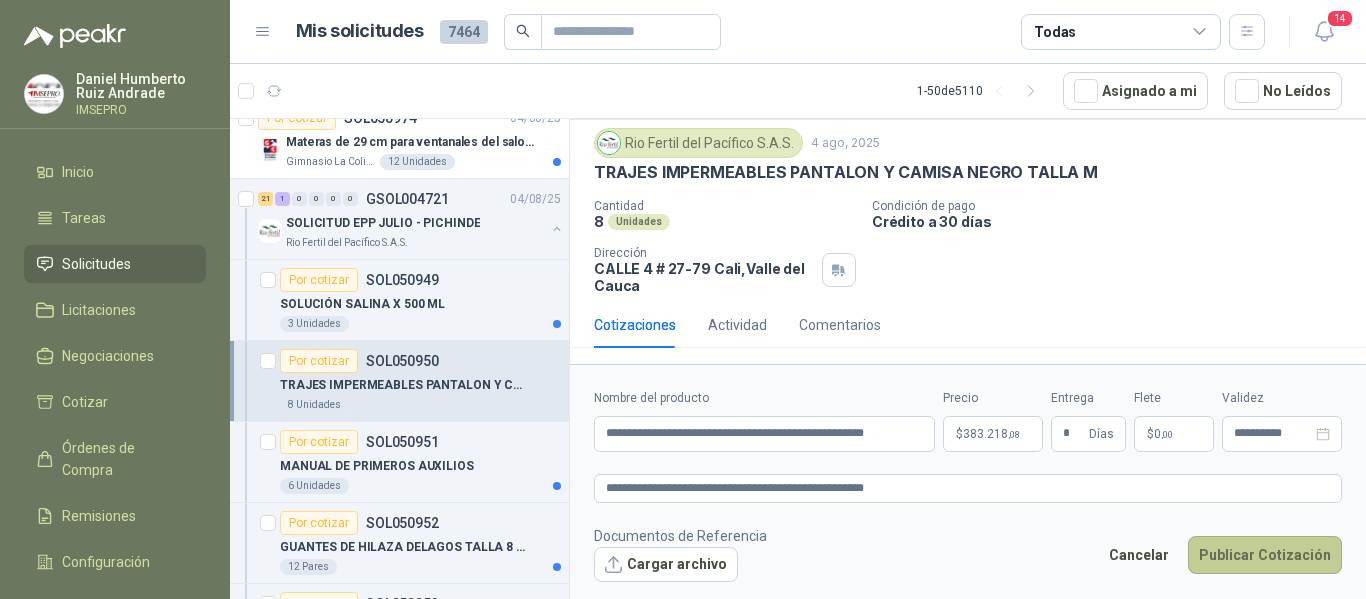 click on "Publicar Cotización" at bounding box center [1265, 555] 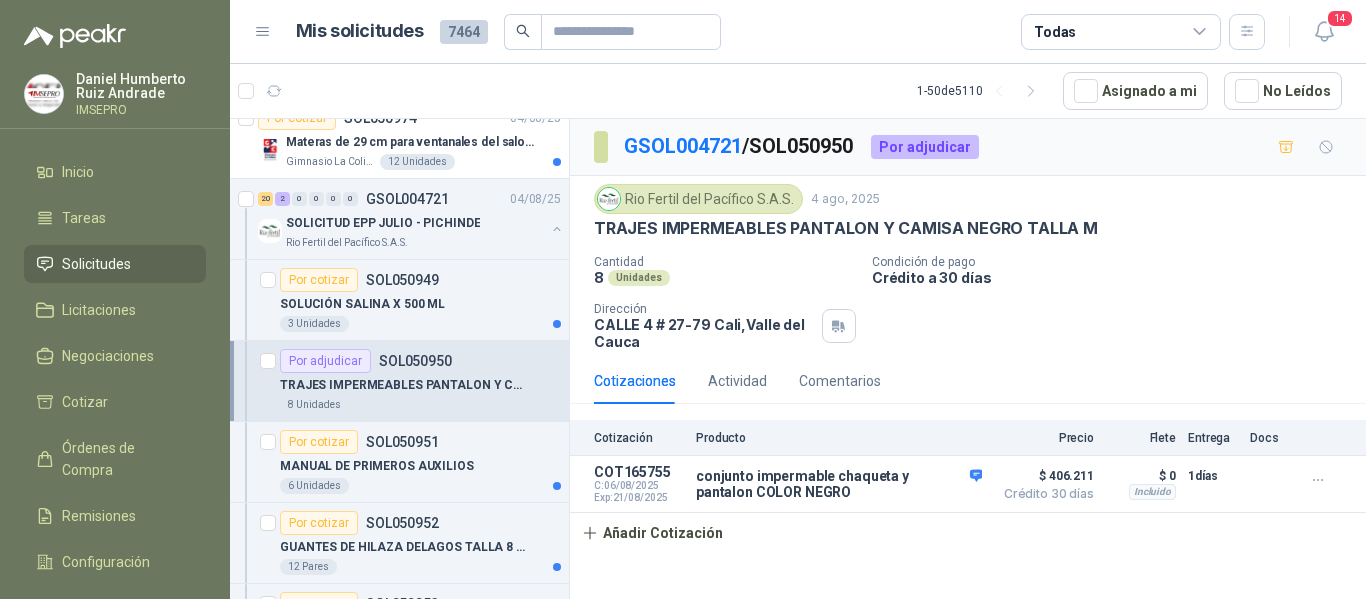 scroll, scrollTop: 0, scrollLeft: 0, axis: both 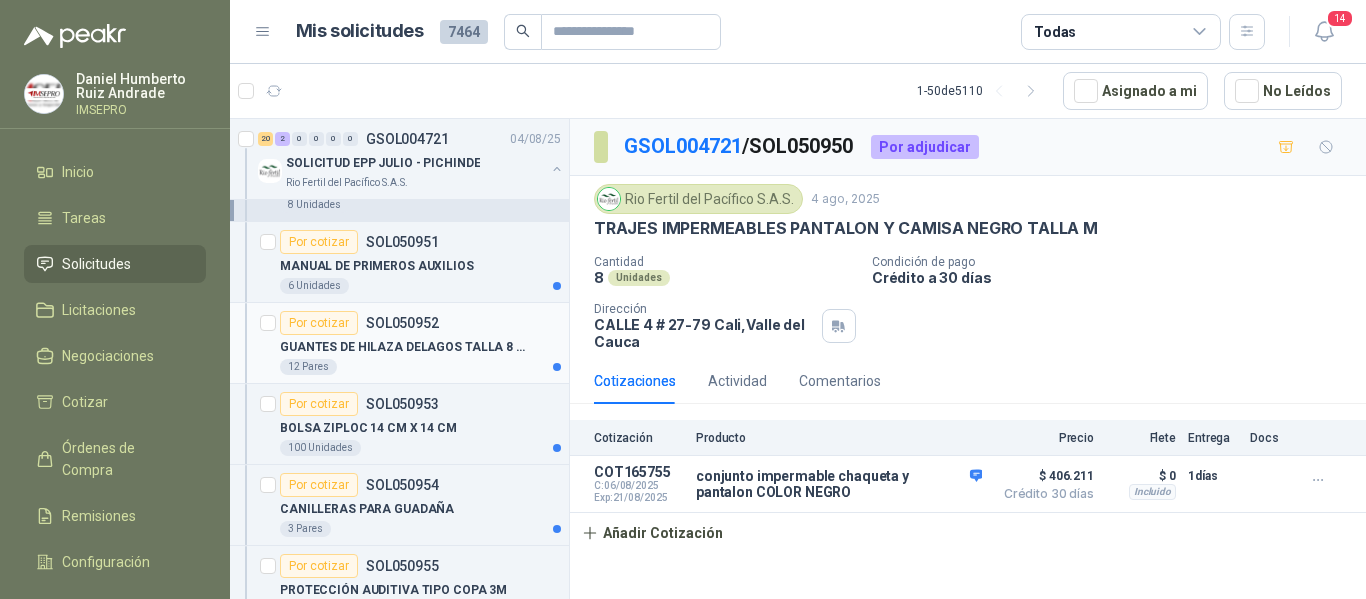 click on "GUANTES DE HILAZA DELAGOS TALLA 8 - ARTESANALES PARA RECOLECCIÓN DE FRUTO" at bounding box center [404, 347] 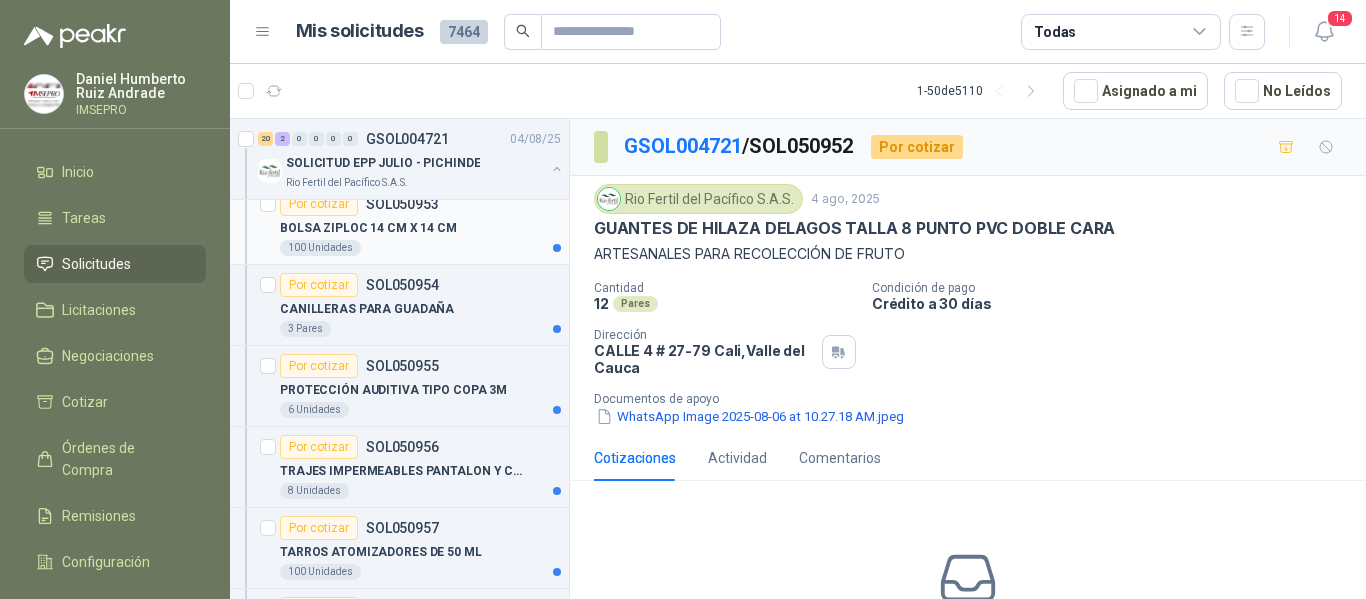 scroll, scrollTop: 5300, scrollLeft: 0, axis: vertical 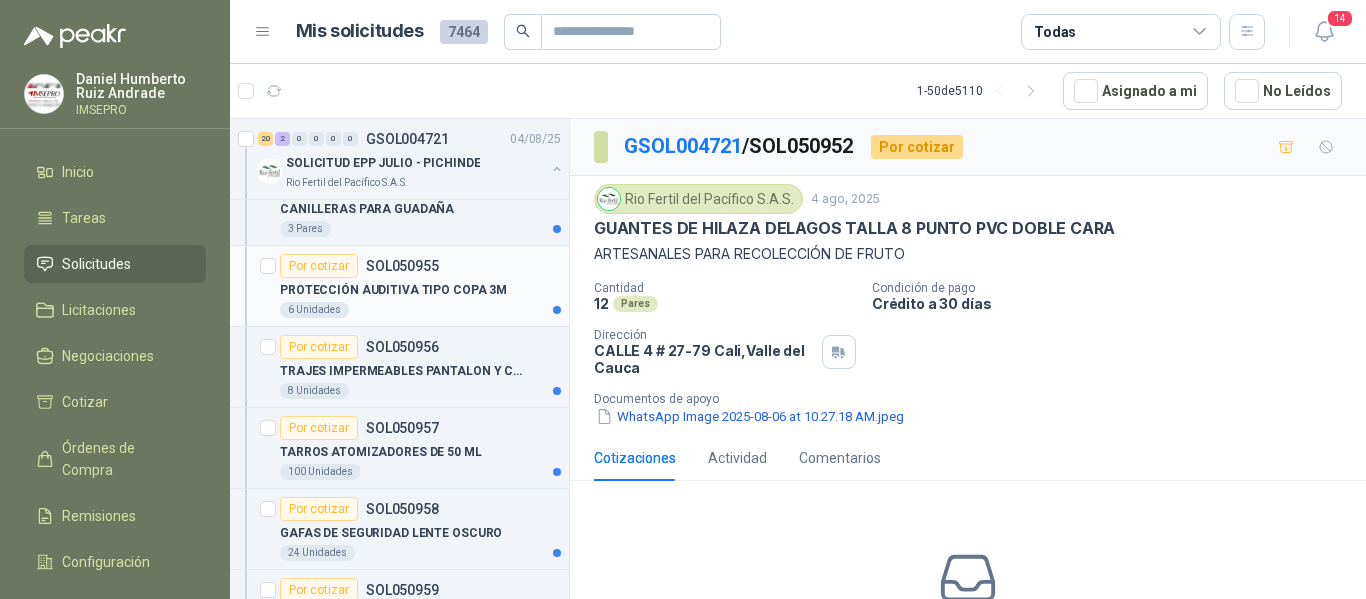 click on "PROTECCIÓN AUDITIVA TIPO COPA 3M" at bounding box center [393, 290] 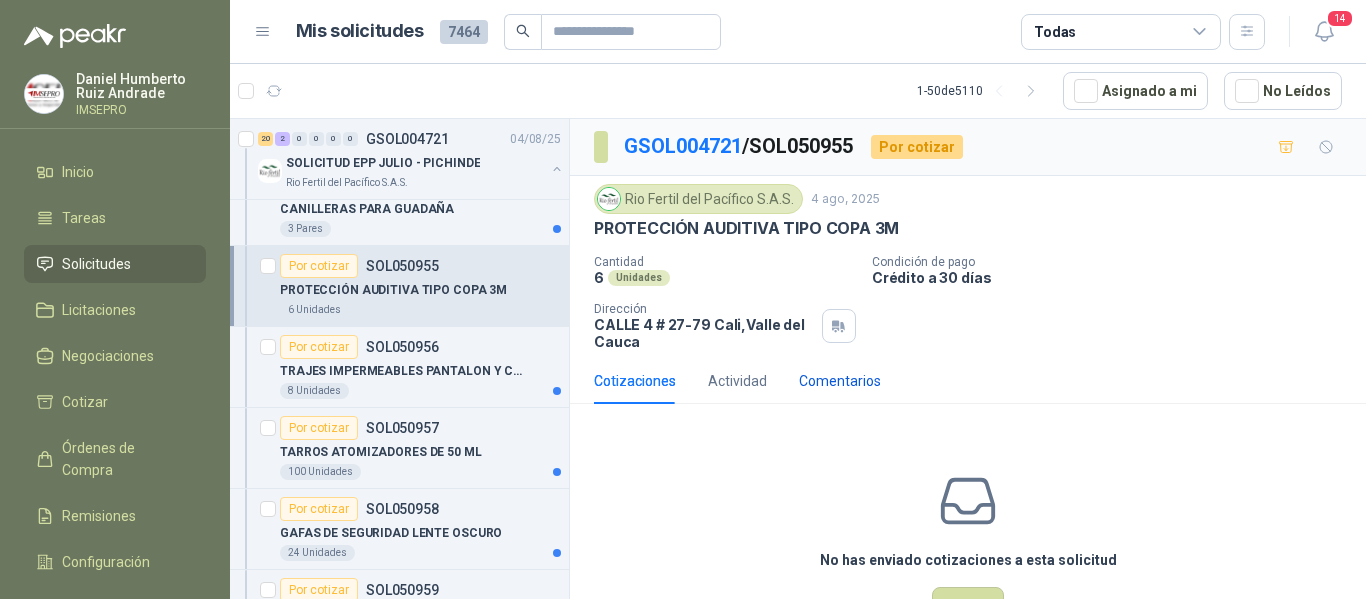 click on "Comentarios" at bounding box center [840, 381] 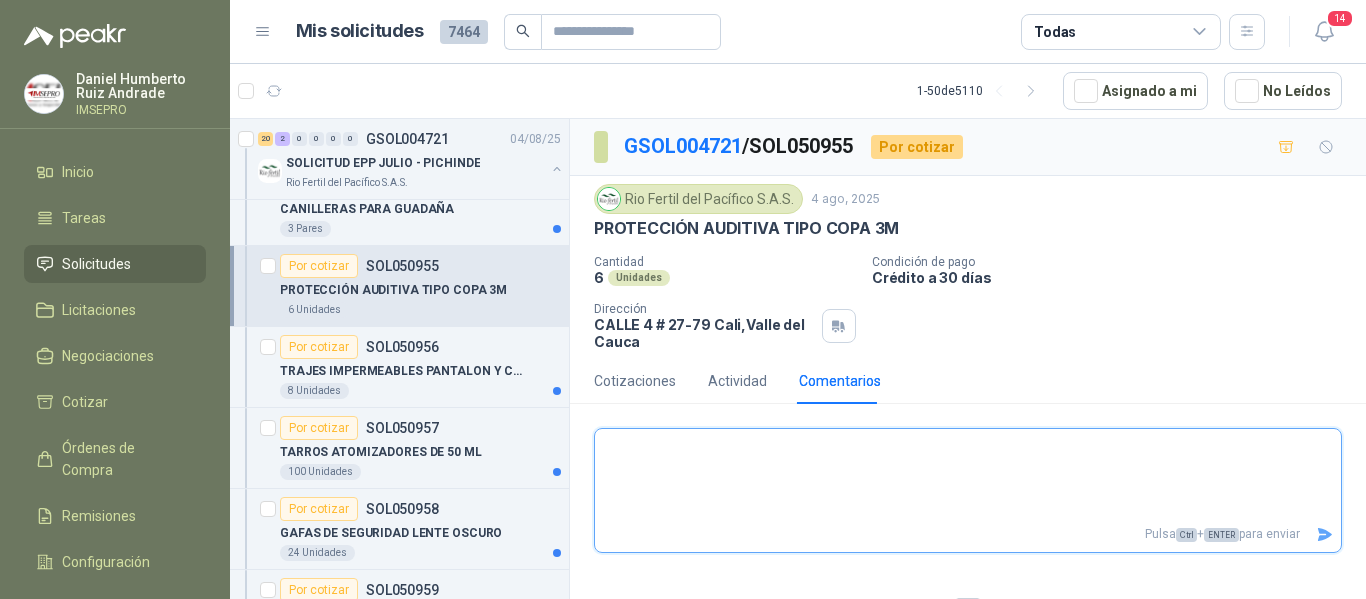 click at bounding box center [968, 475] 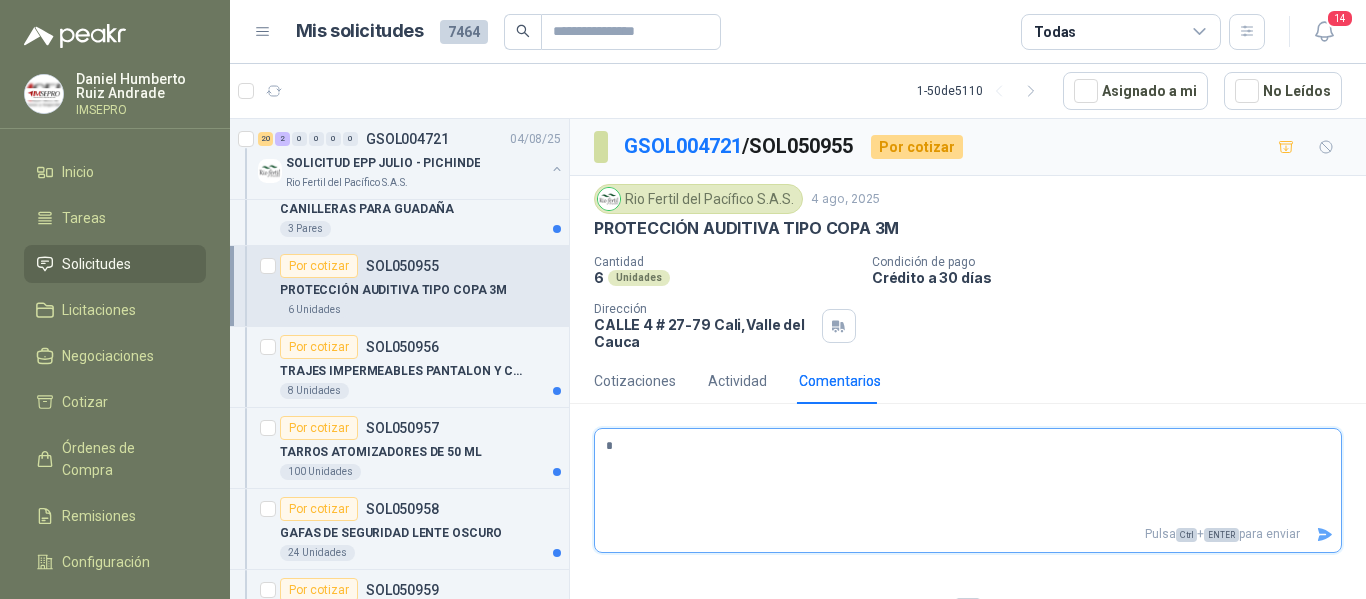 type 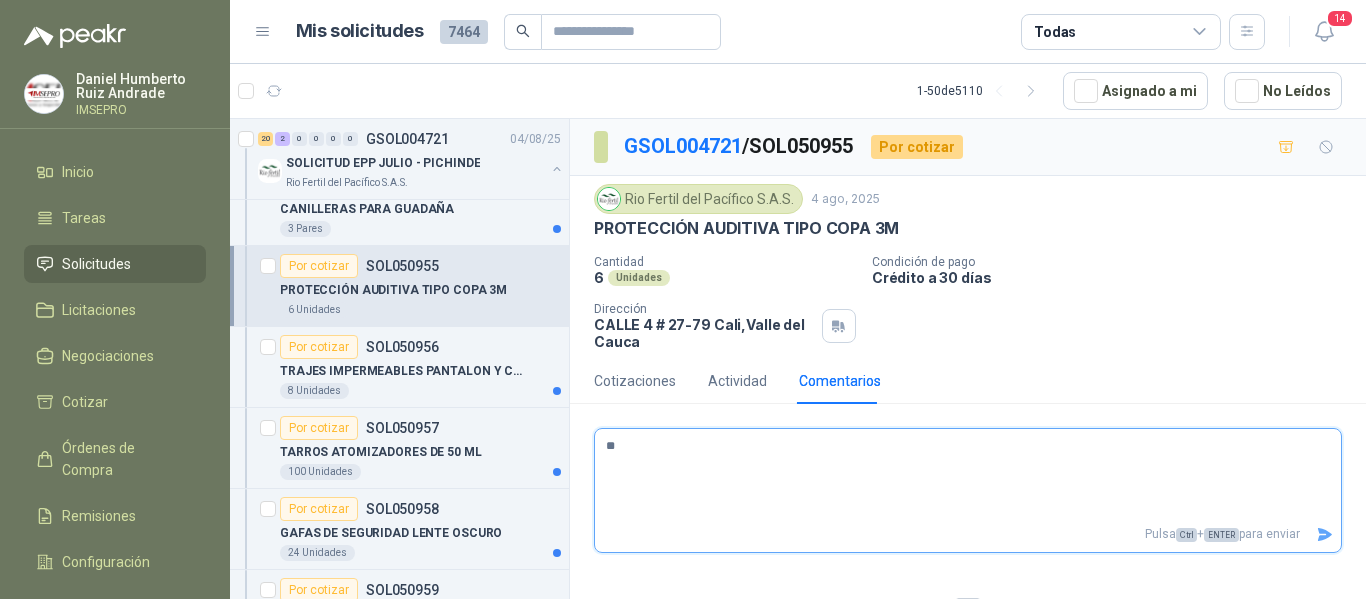 type 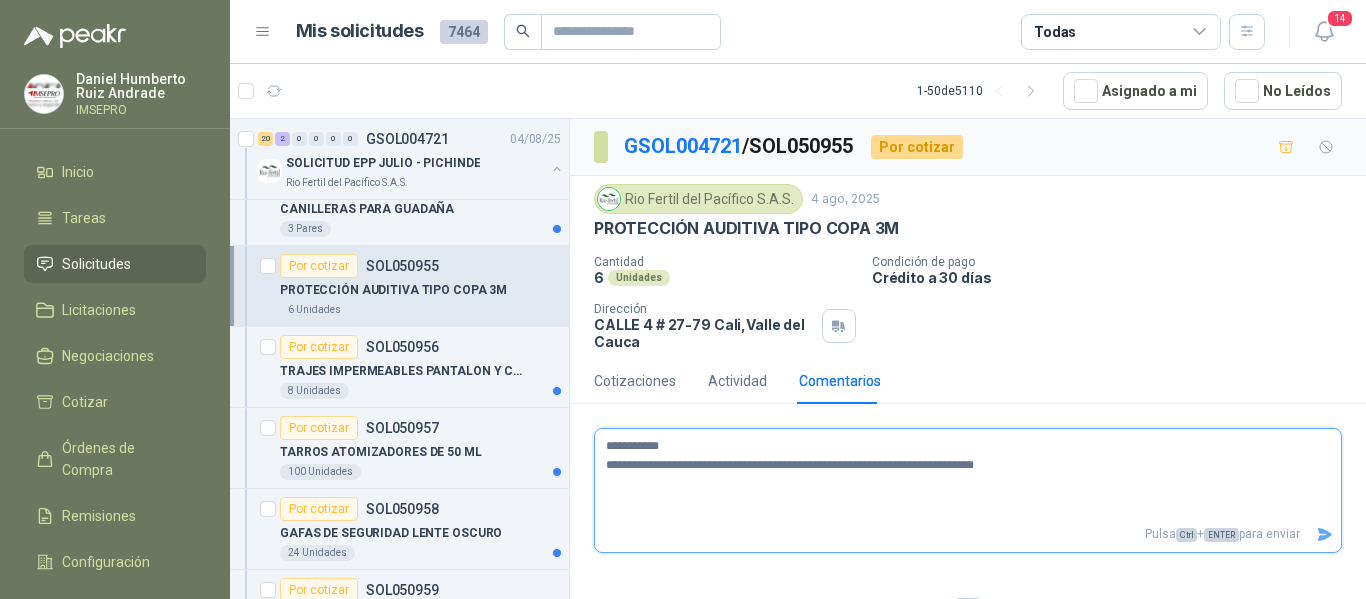 click 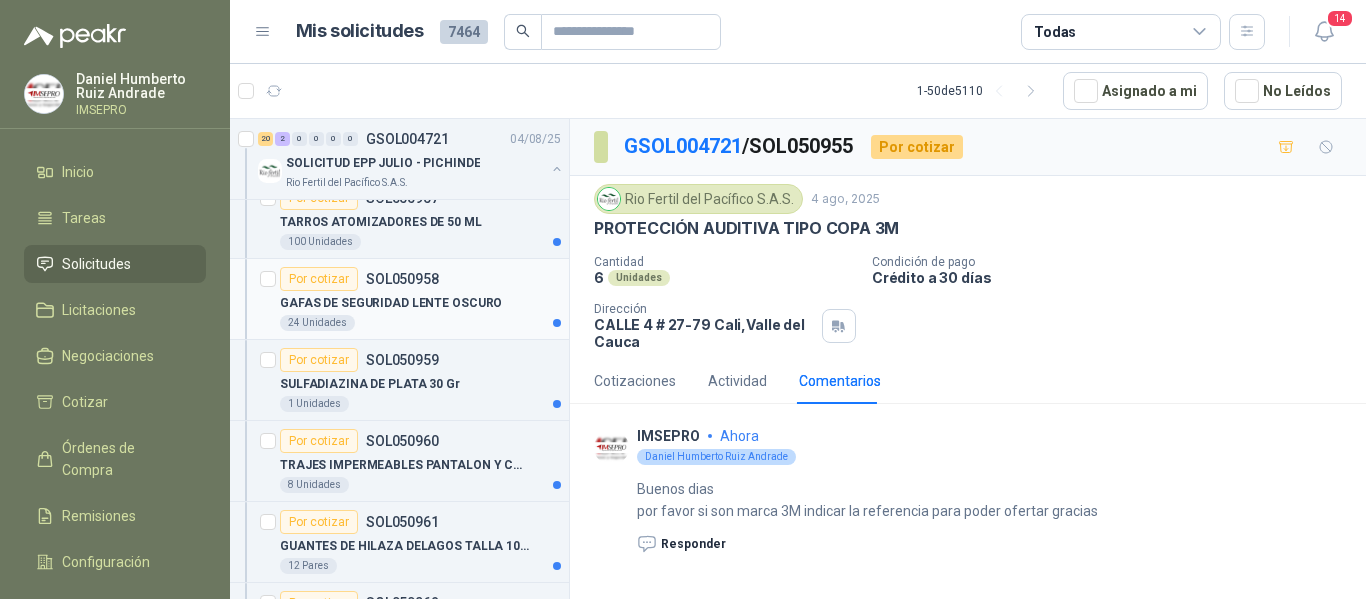 scroll, scrollTop: 5500, scrollLeft: 0, axis: vertical 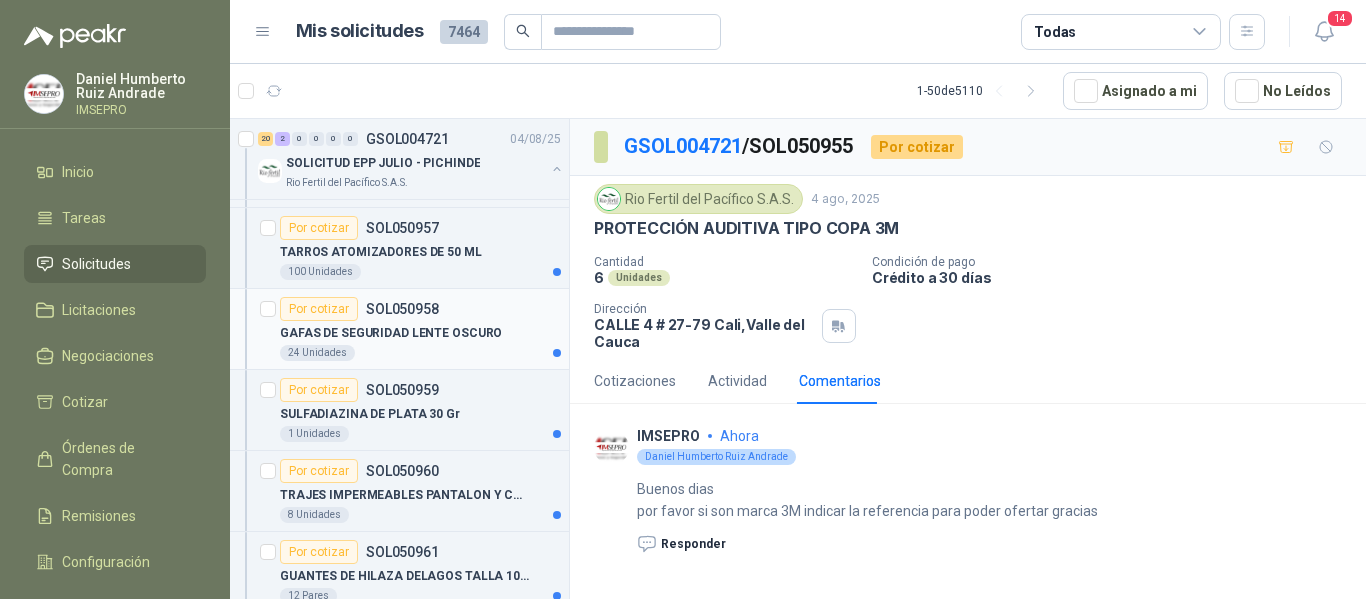 click on "GAFAS DE SEGURIDAD LENTE OSCURO" at bounding box center (391, 333) 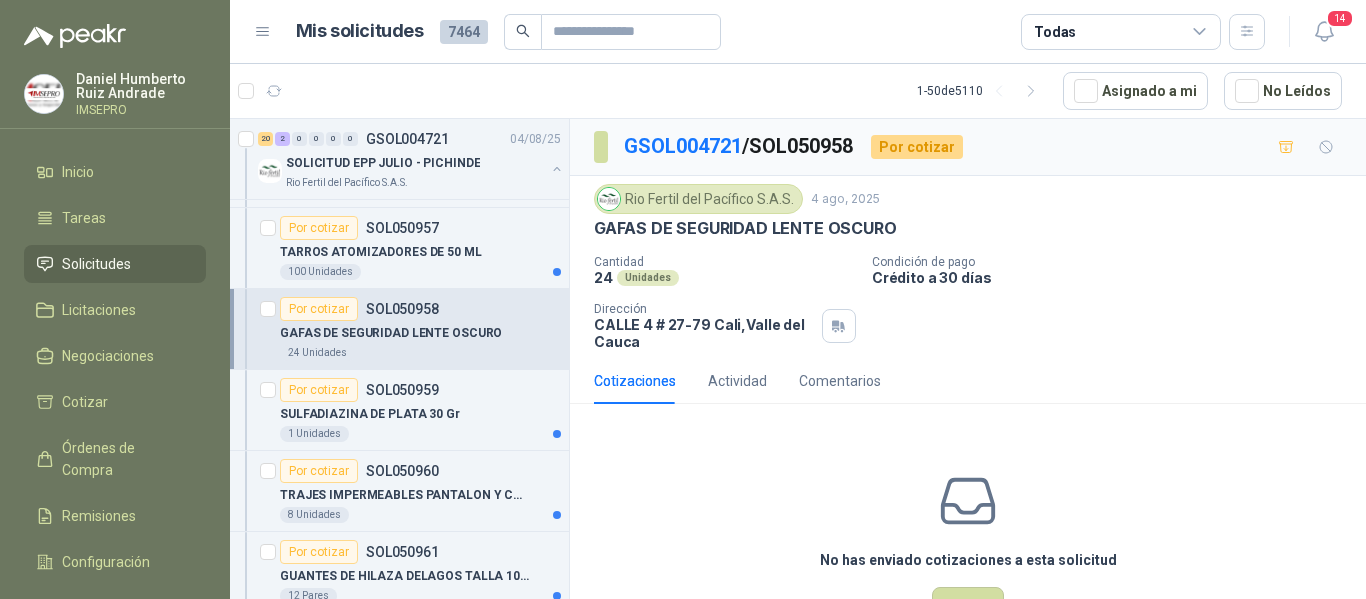 scroll, scrollTop: 70, scrollLeft: 0, axis: vertical 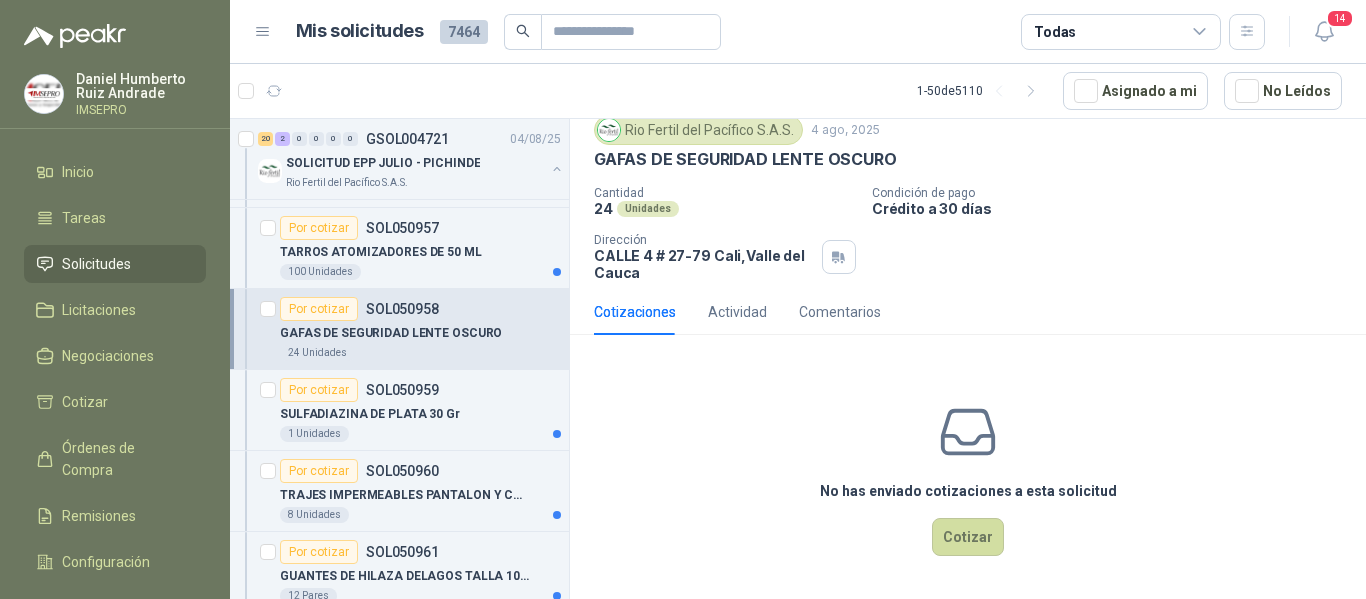 click on "No has enviado cotizaciones a esta solicitud Cotizar" at bounding box center (968, 478) 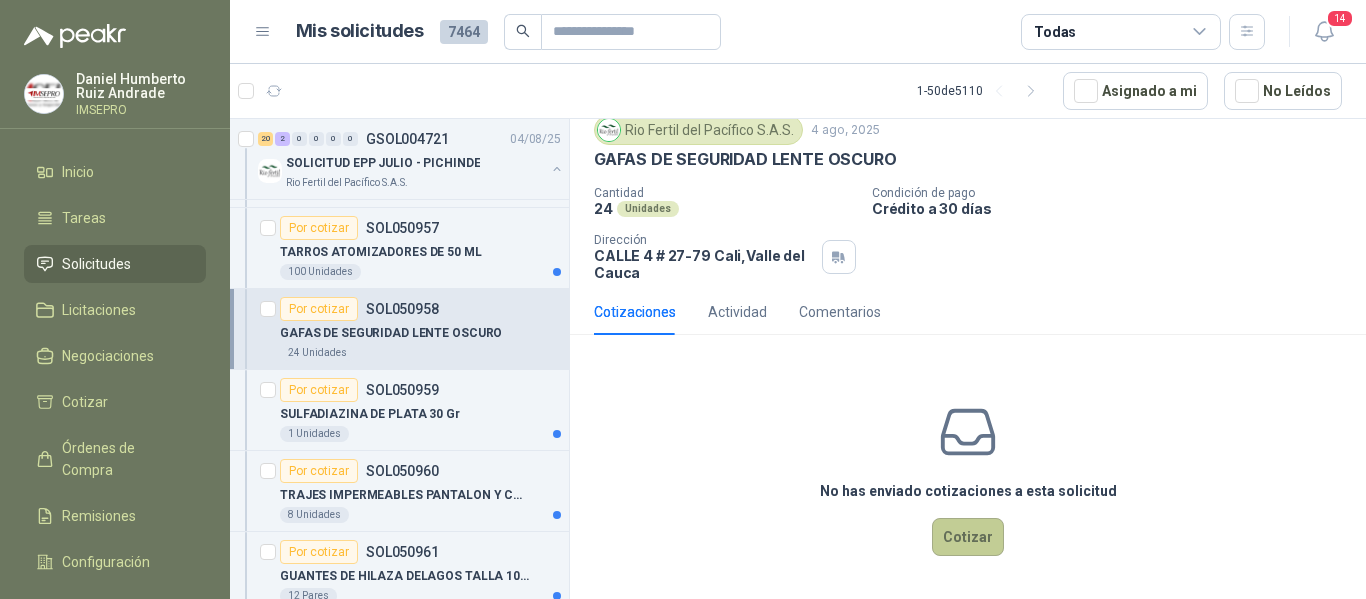 click on "Cotizar" at bounding box center [968, 537] 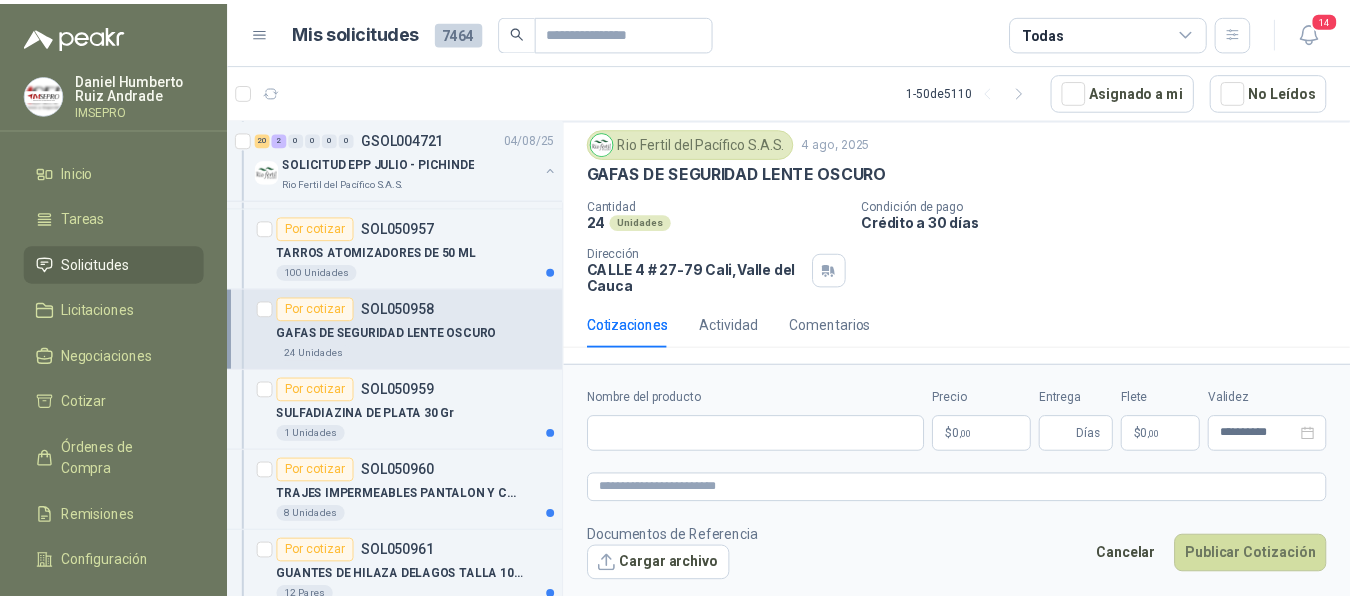 scroll, scrollTop: 56, scrollLeft: 0, axis: vertical 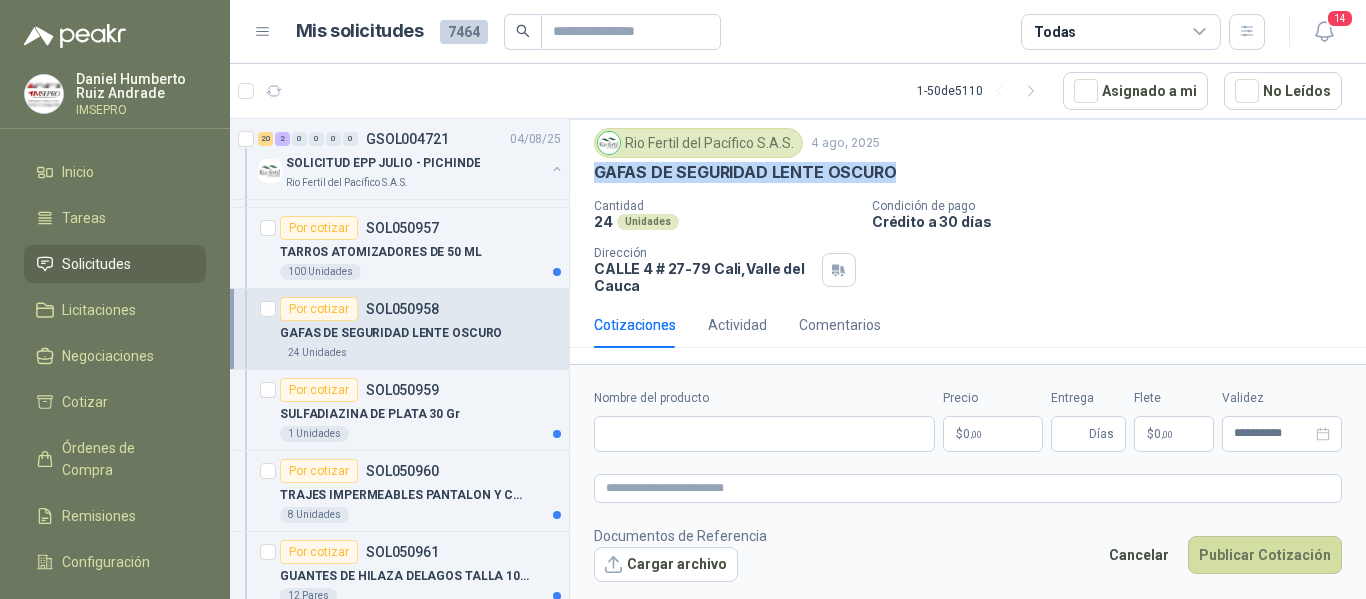 drag, startPoint x: 889, startPoint y: 171, endPoint x: 589, endPoint y: 164, distance: 300.08167 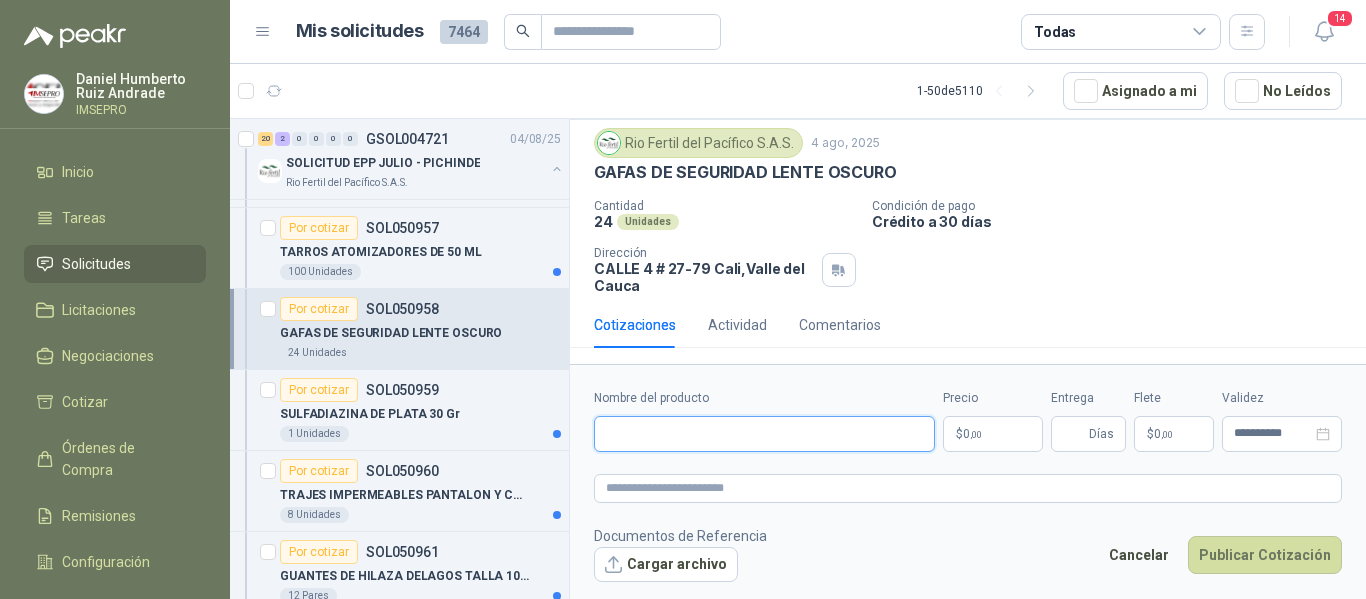 click on "Nombre del producto" at bounding box center [764, 434] 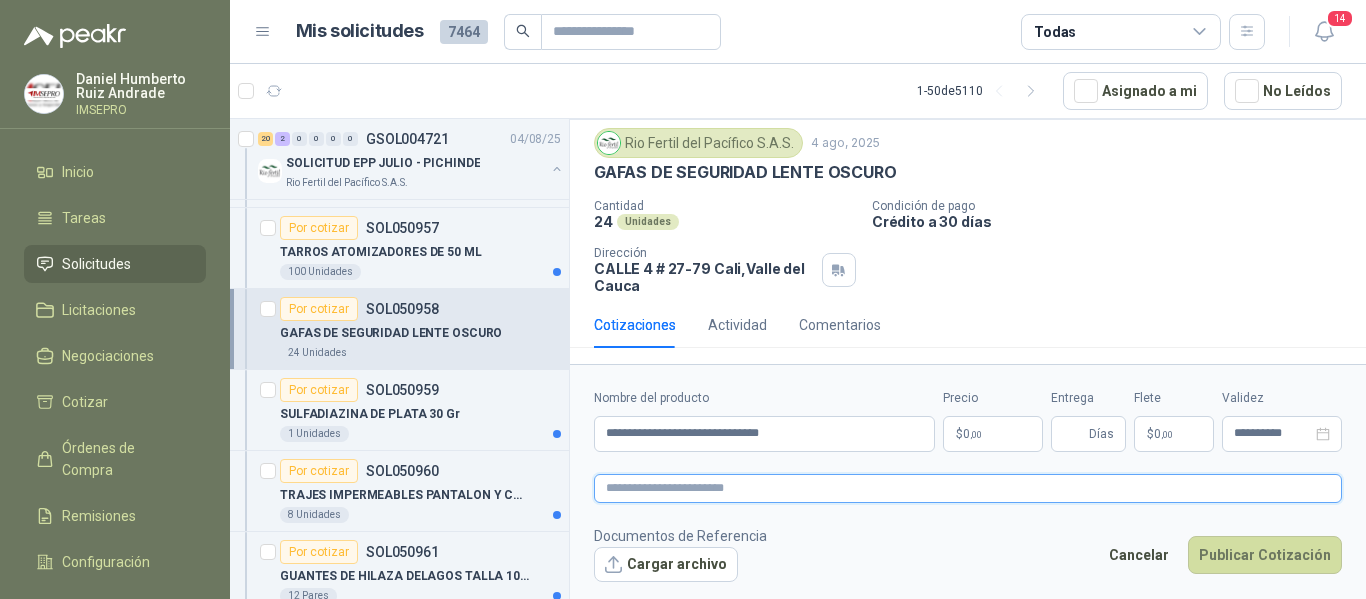 click at bounding box center [968, 488] 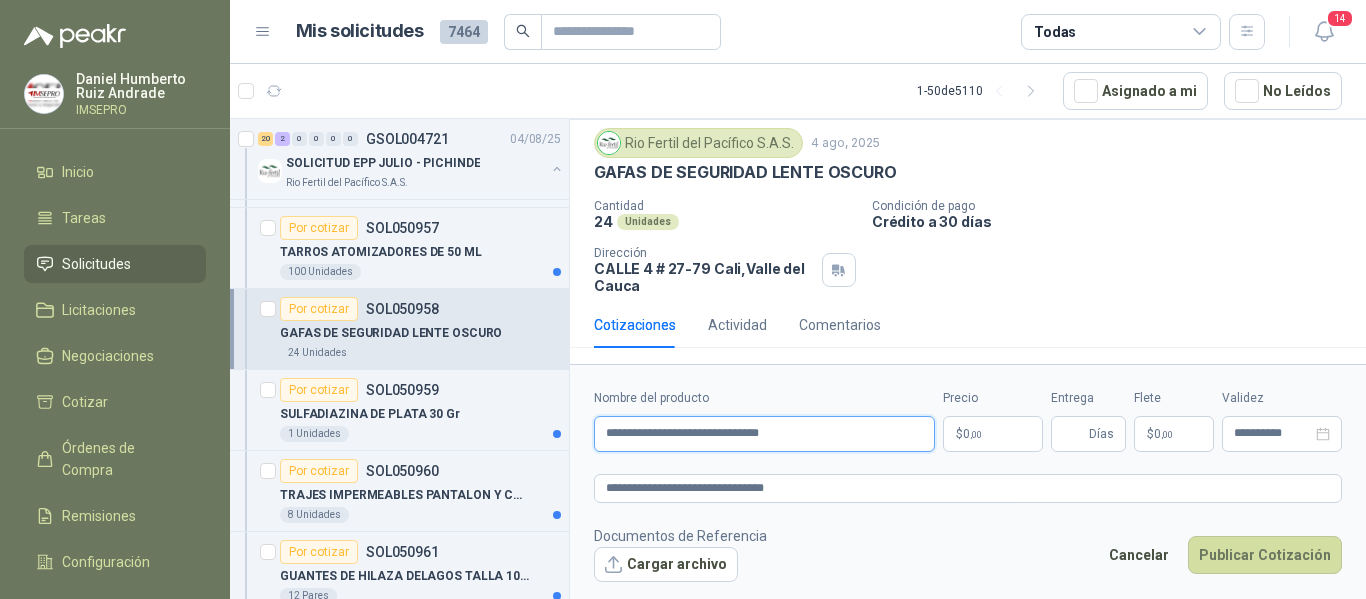click on "**********" at bounding box center [764, 434] 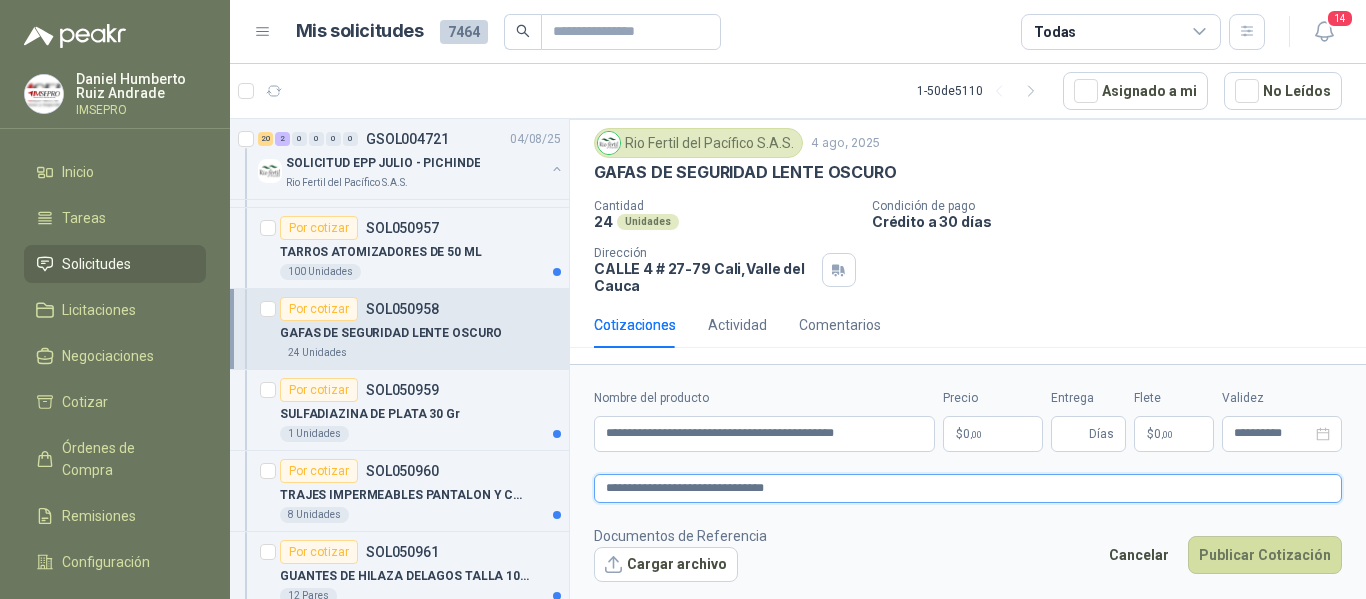 click on "**********" at bounding box center (968, 488) 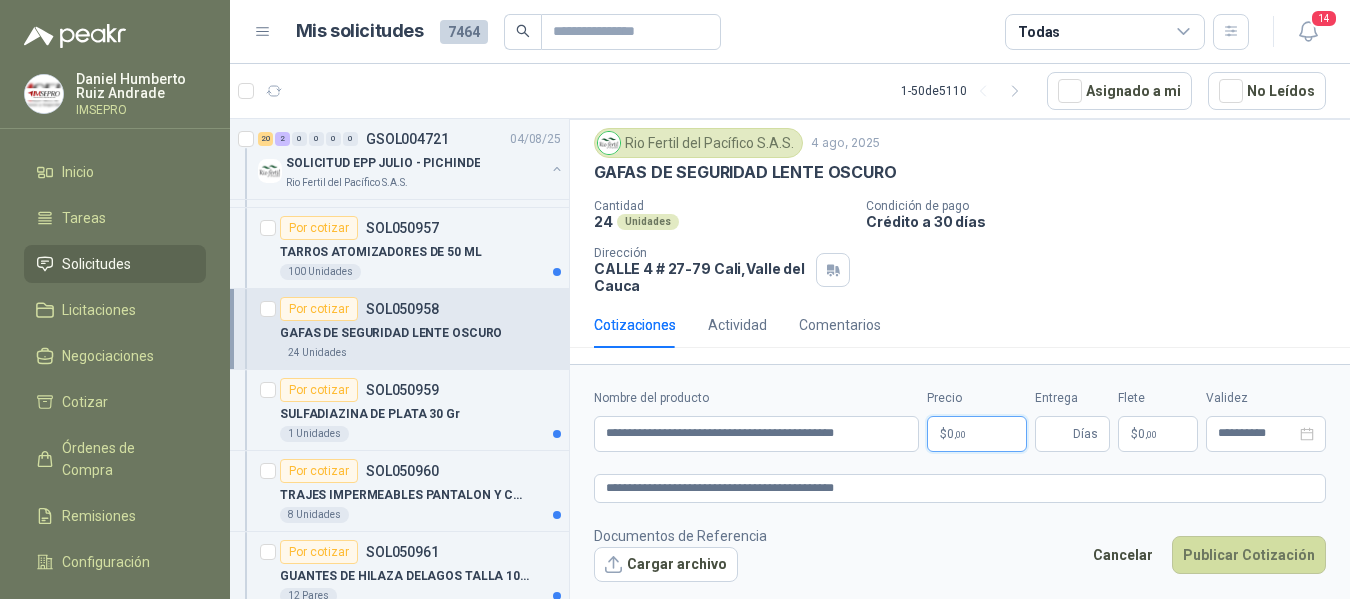 click on "[FIRST] [LAST] IMSEPRO   Inicio   Tareas   Solicitudes   Licitaciones   Negociaciones   Cotizar   Órdenes de Compra   Remisiones   Configuración   Manuales y ayuda Mis solicitudes 7464 Todas 14 1 - 50  de  5110 Asignado a mi No Leídos 1   0   0   0   0   0   GSOL004772 06/08/25   VARIOS - SEDES Y SERVICIOS Caracol TV   1   0   0   0   0   0   GSOL004771 05/08/25   PEDIDO ADMINISTRACIÓN Colegio Bennett   3   0   0   0   0   0   GSOL004770 05/08/25   PEDIDO BACHILLERATO 2 Colegio Bennett   1   0   0   0   0   0   GSOL004769 05/08/25   PEDIDO PARA TRANSPORTE Colegio Bennett   1   0   0   0   0   0   GSOL004768 05/08/25   Insumos TI Caracol TV   Por cotizar SOL051241 05/08/25   Probador de red RJ11 / RJ45 / BNC UNI-T (UT681C-UT681L) Lafayette SAS 1   Unidades 7   0   0   0   0   0   GSOL004763 05/08/25   169609   Club Campestre de Cali   1   0   0   0   0   0   GSOL004762 05/08/25   169499 BISAGRA 169500 AMARRA 169601 BUJ 169617 CER Club Campestre de Cali   3   0   0   0   0   0" at bounding box center [675, 299] 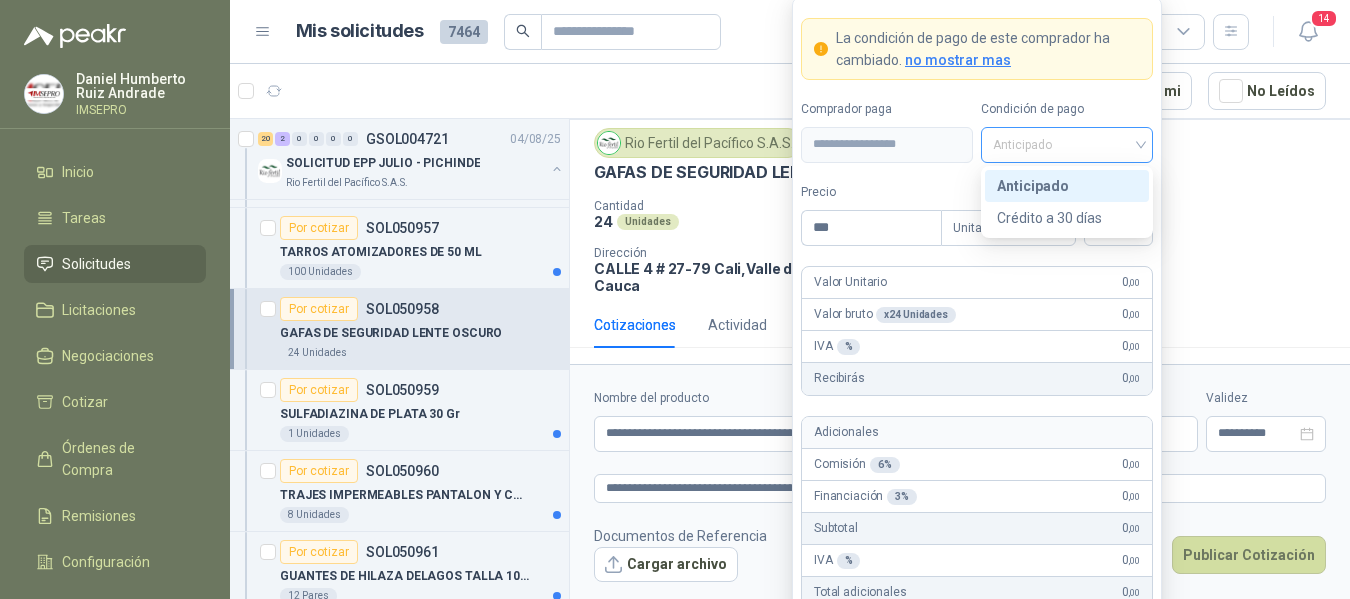 click on "Anticipado" at bounding box center [1067, 145] 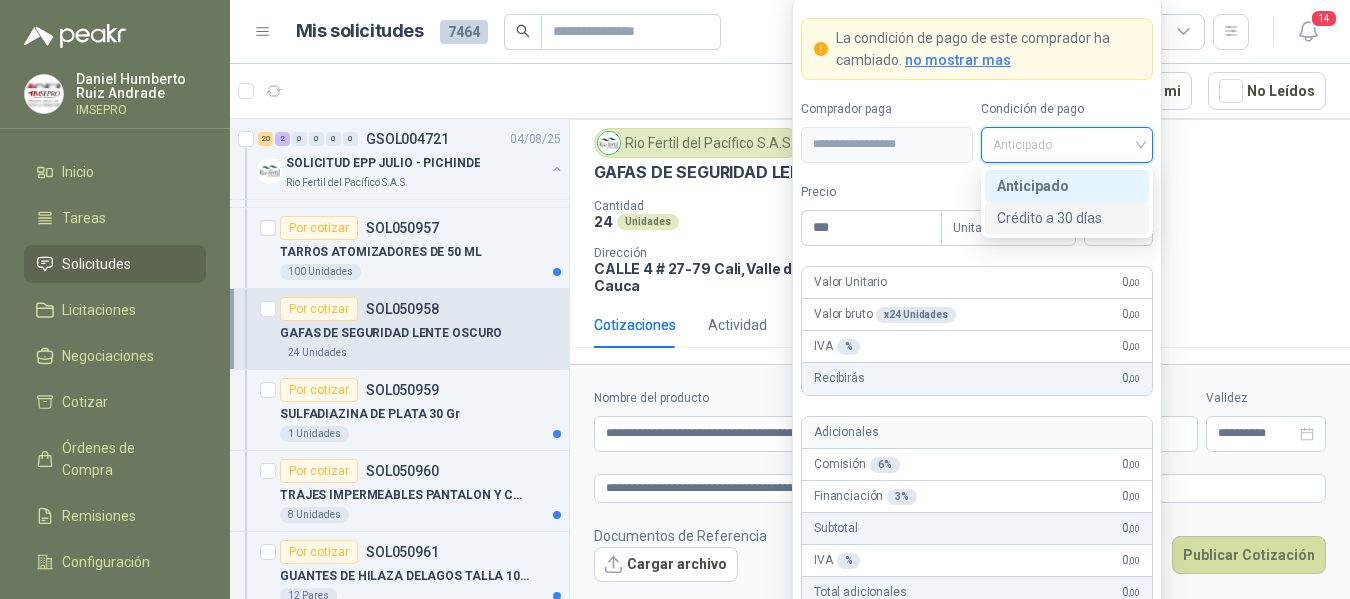 click on "Crédito a 30 días" at bounding box center (1067, 218) 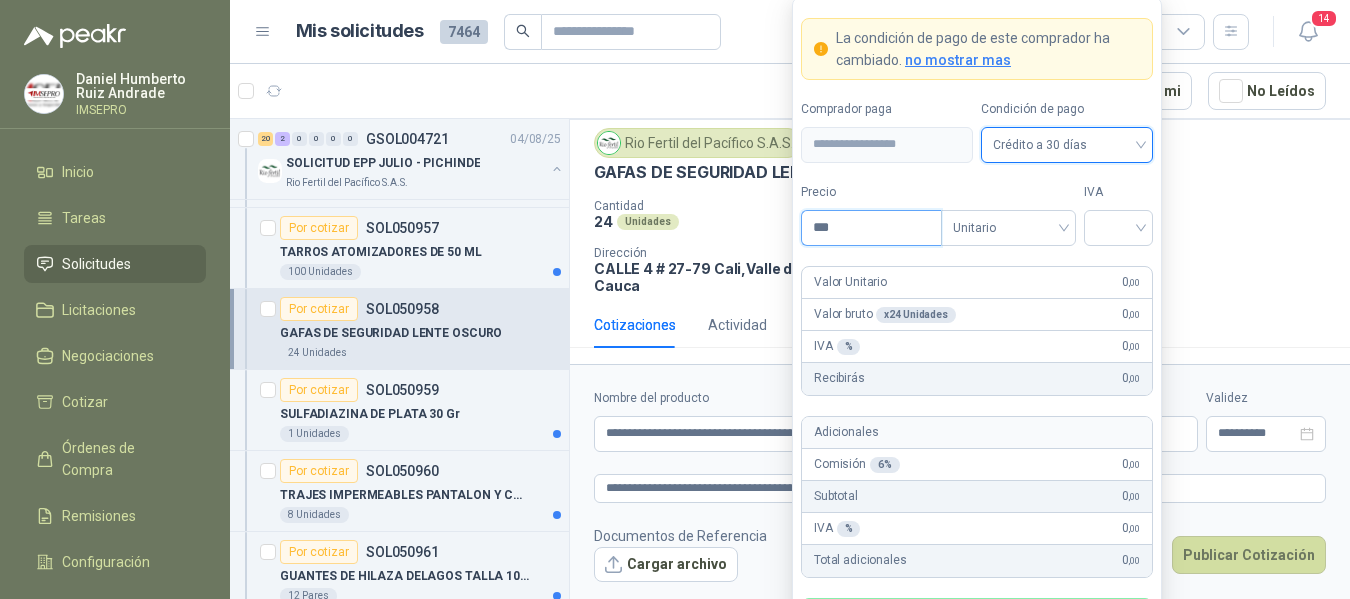 click on "***" at bounding box center [871, 228] 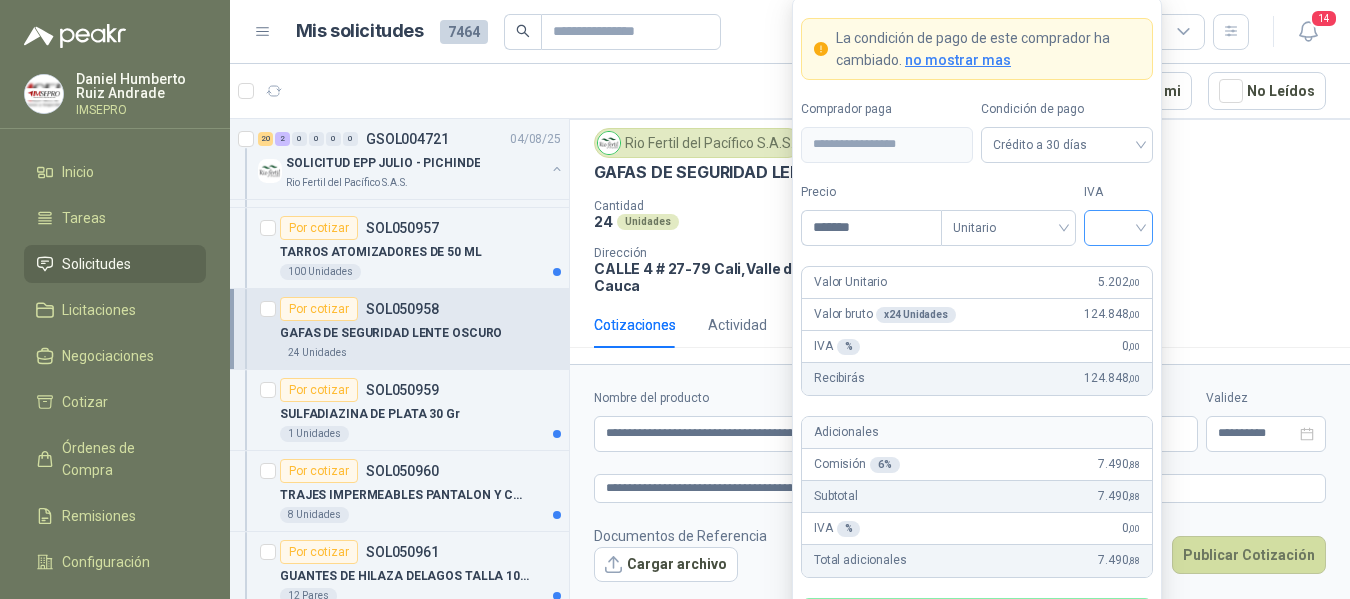 click at bounding box center (1118, 226) 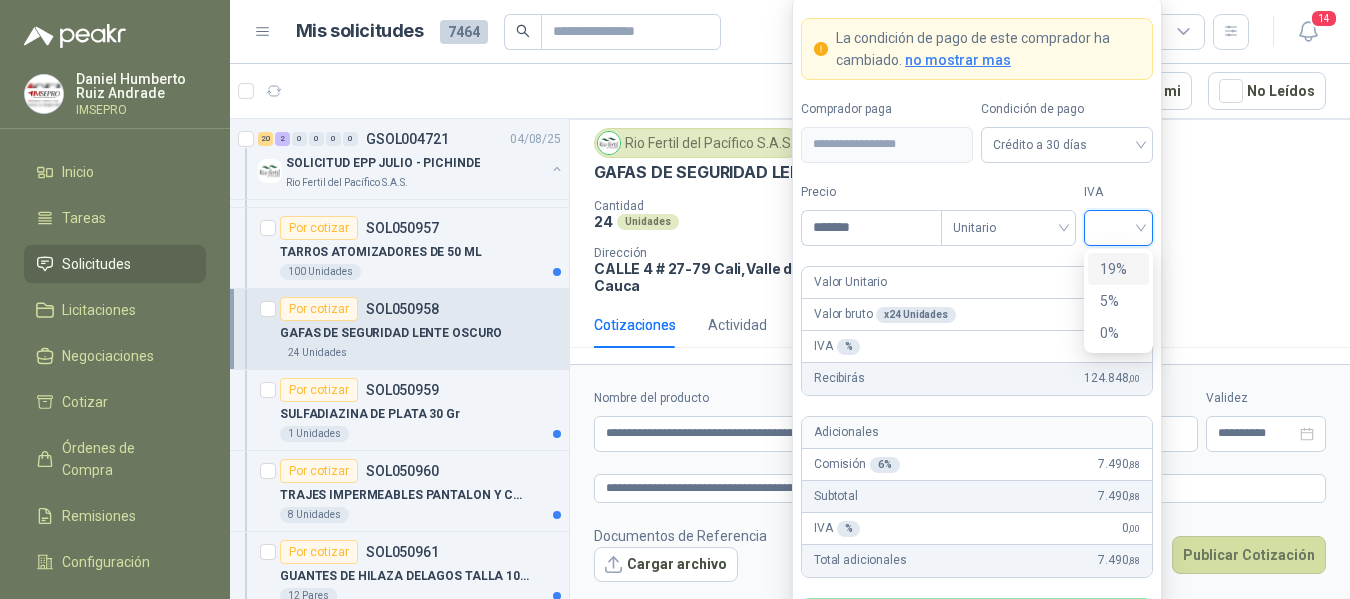 click on "19%" at bounding box center [1118, 269] 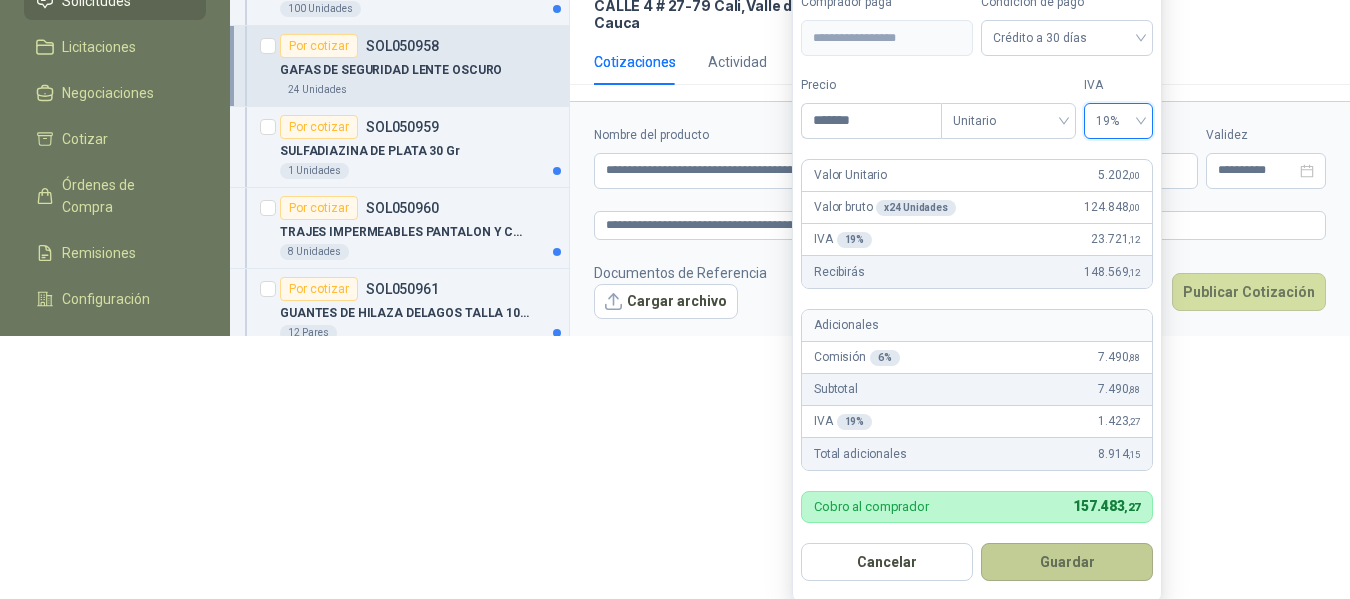 click on "Guardar" at bounding box center [1067, 562] 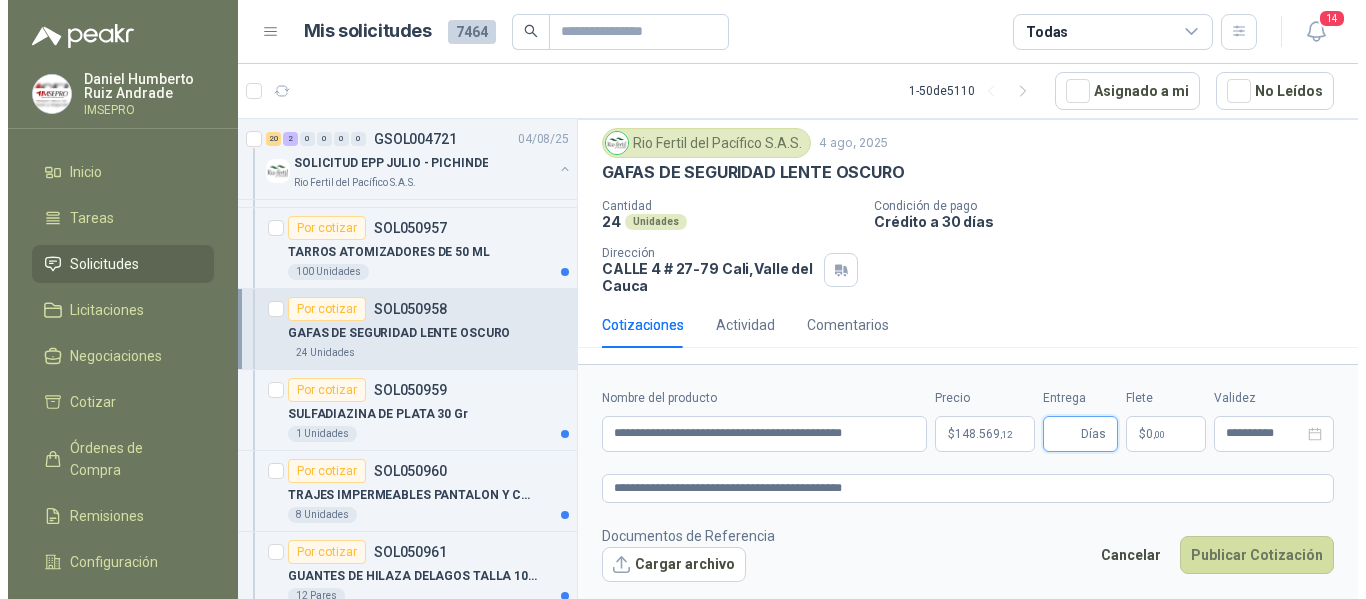 scroll, scrollTop: 0, scrollLeft: 0, axis: both 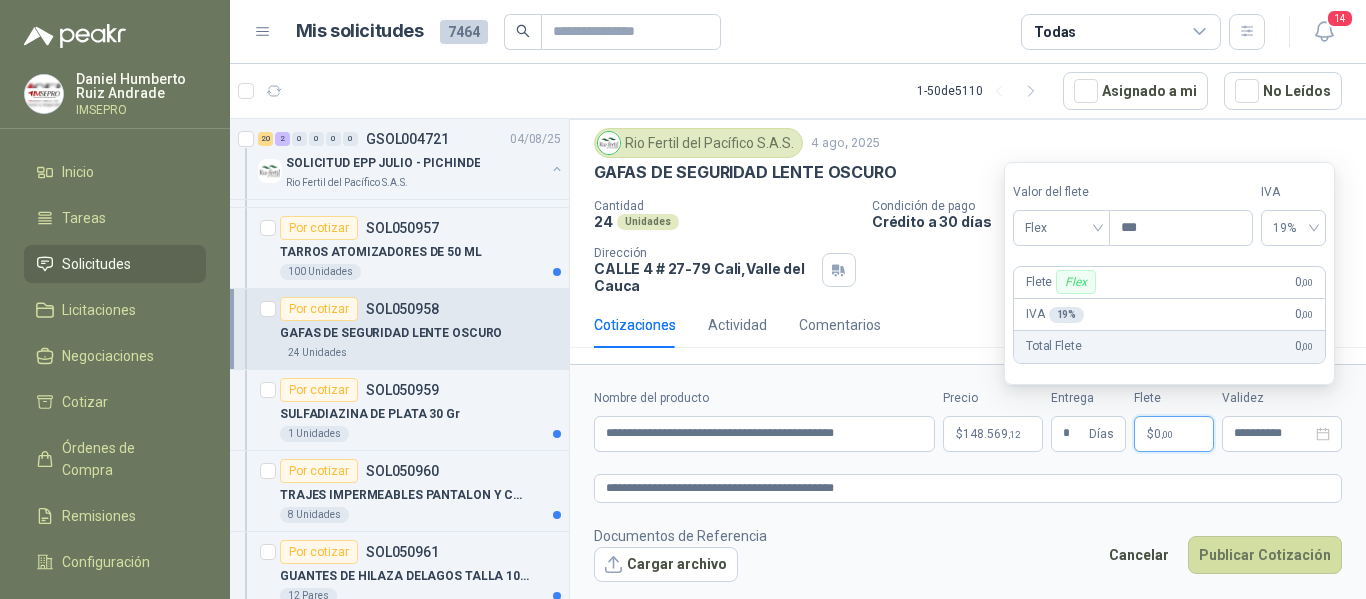 click on "$    0 ,00" at bounding box center (1174, 434) 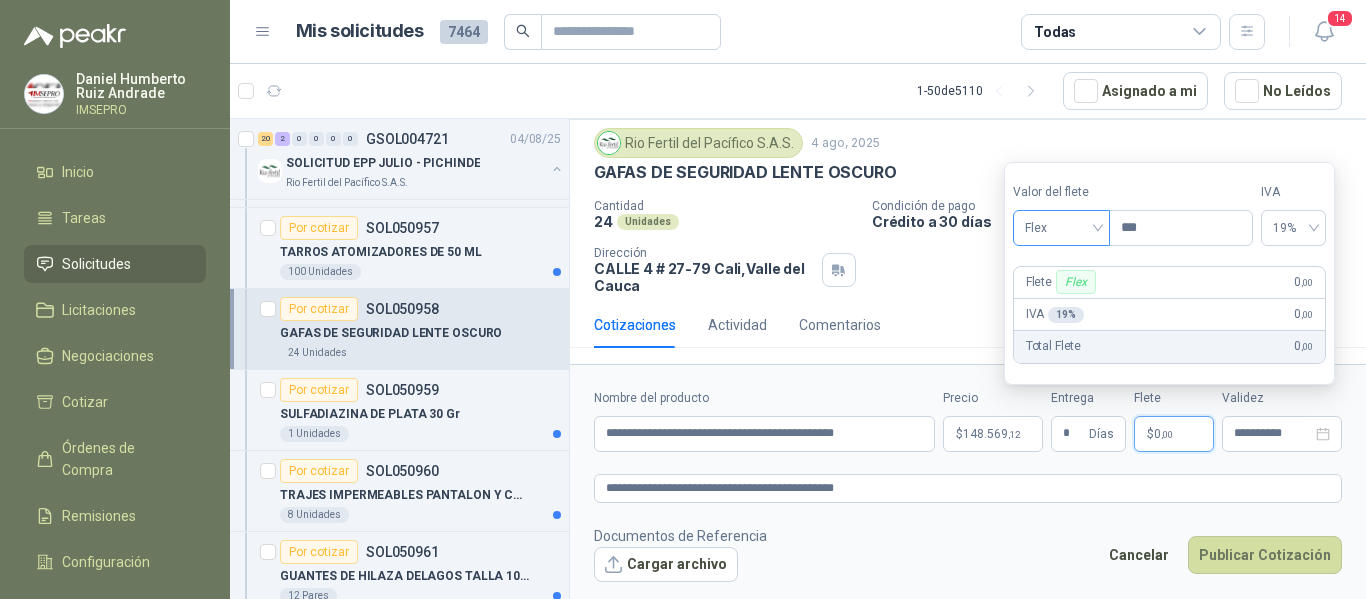 click on "Flex" at bounding box center [1061, 228] 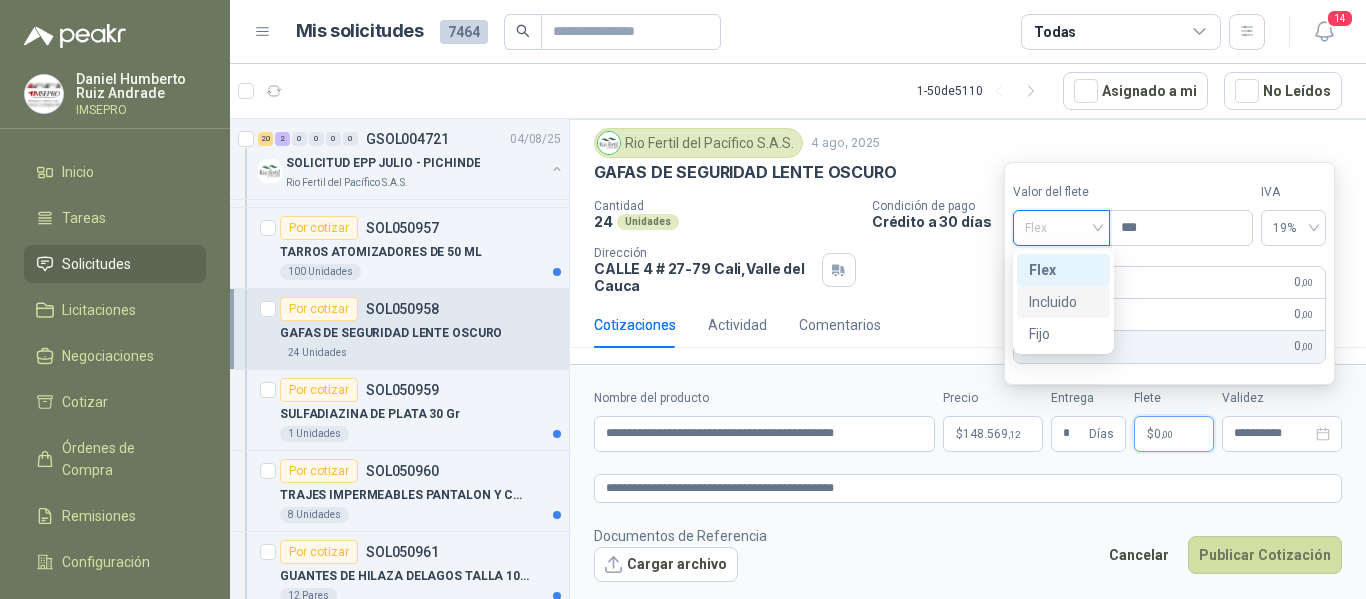 click on "Incluido" at bounding box center [1063, 302] 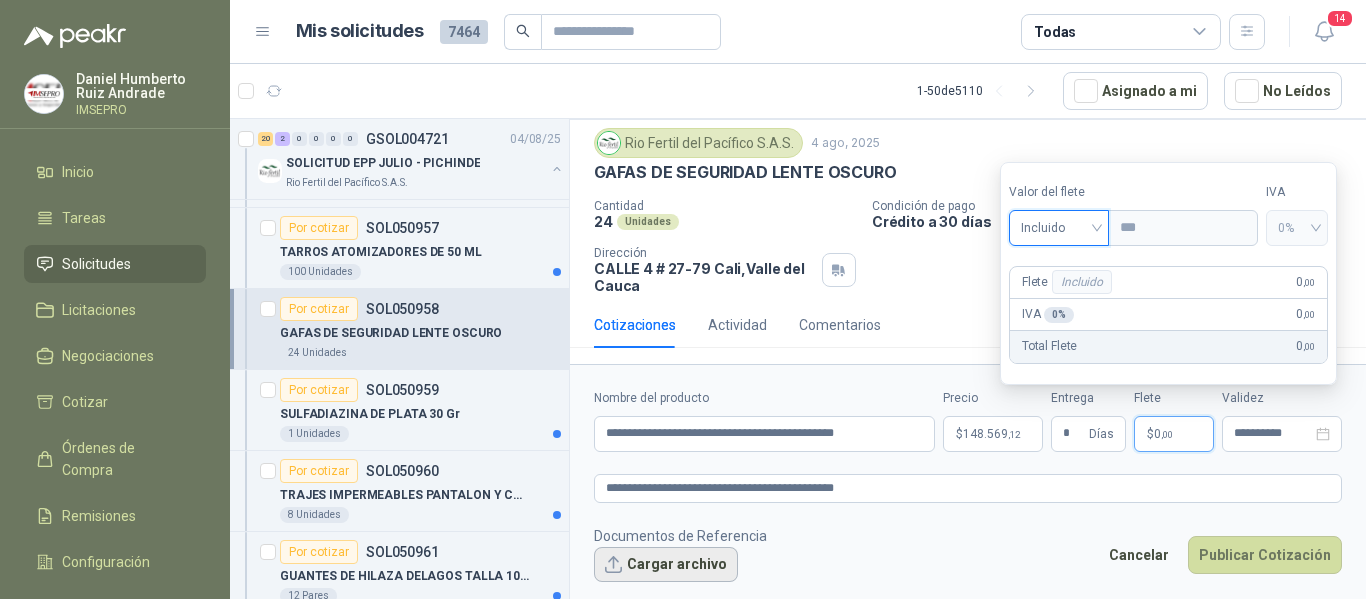 click on "Cargar archivo" at bounding box center (666, 565) 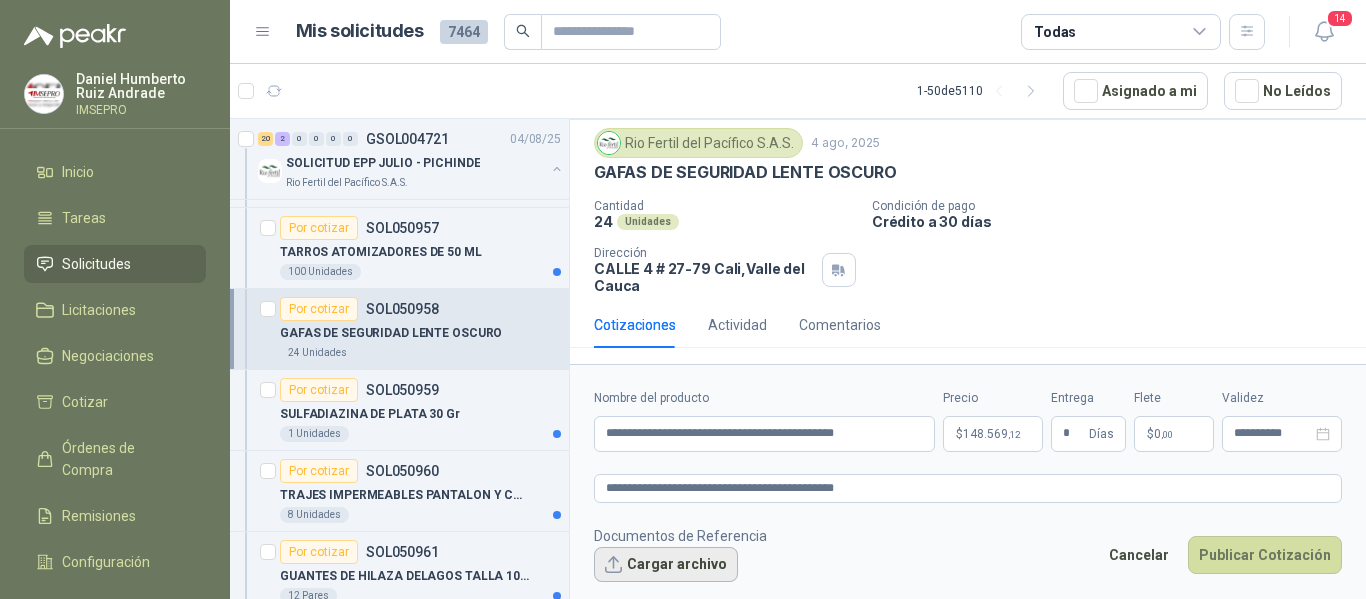 click on "Cargar archivo" at bounding box center [666, 565] 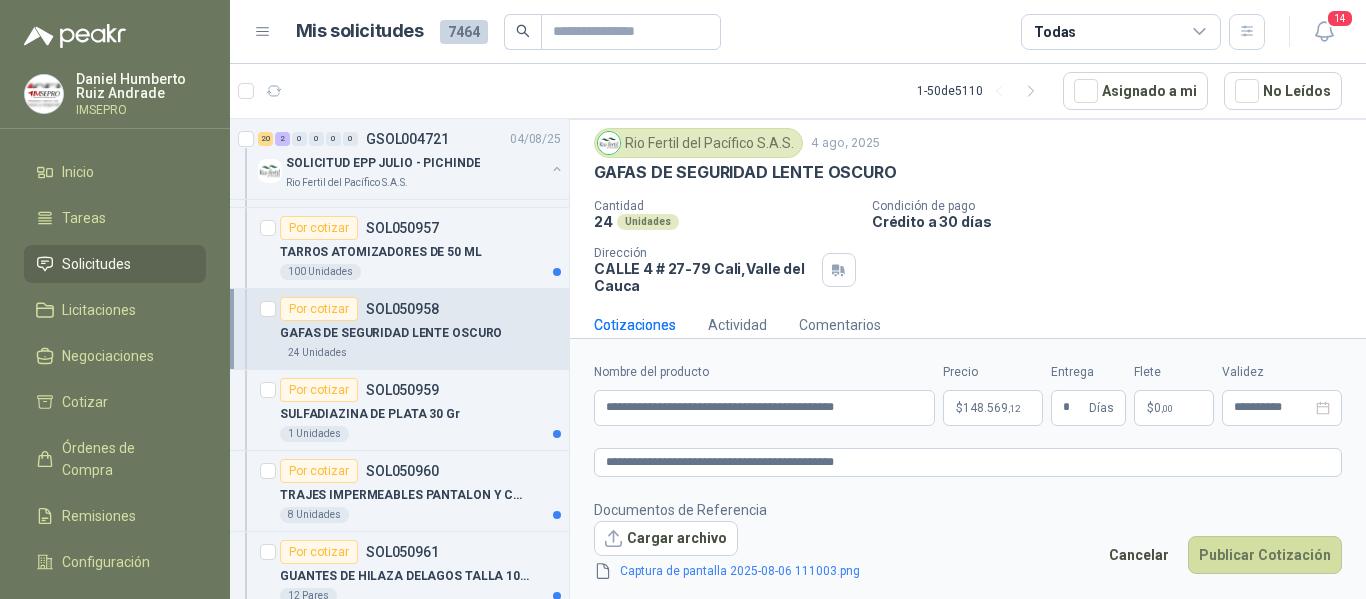 scroll, scrollTop: 70, scrollLeft: 0, axis: vertical 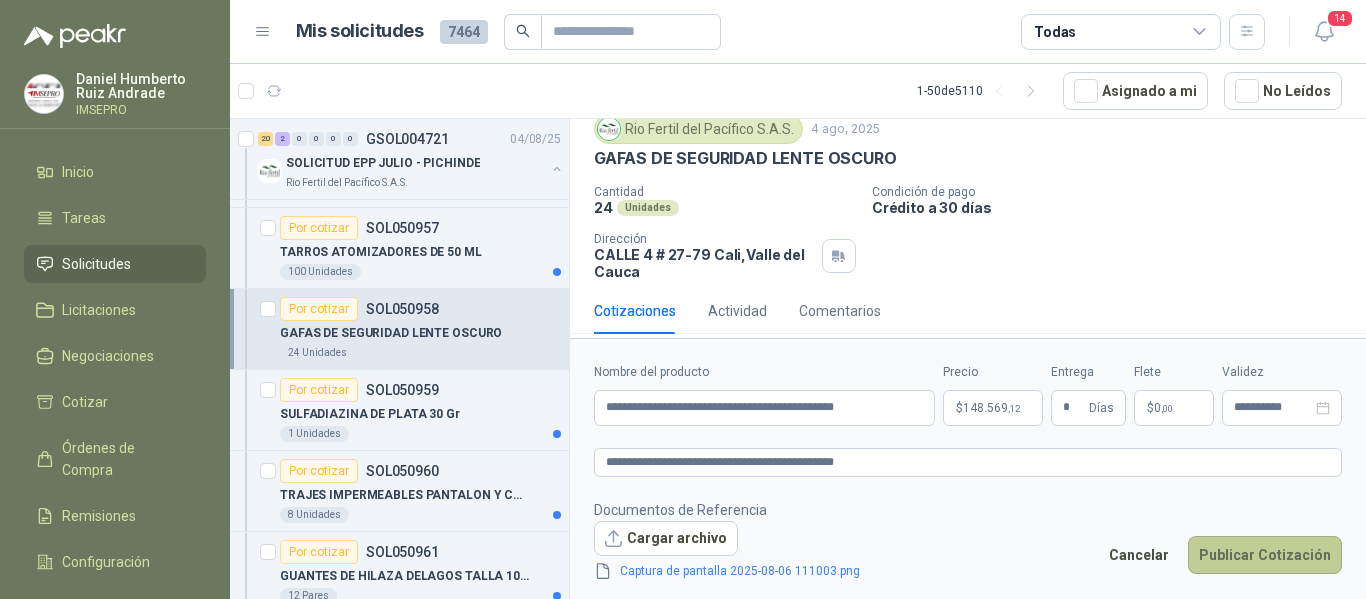 click on "Publicar Cotización" at bounding box center [1265, 555] 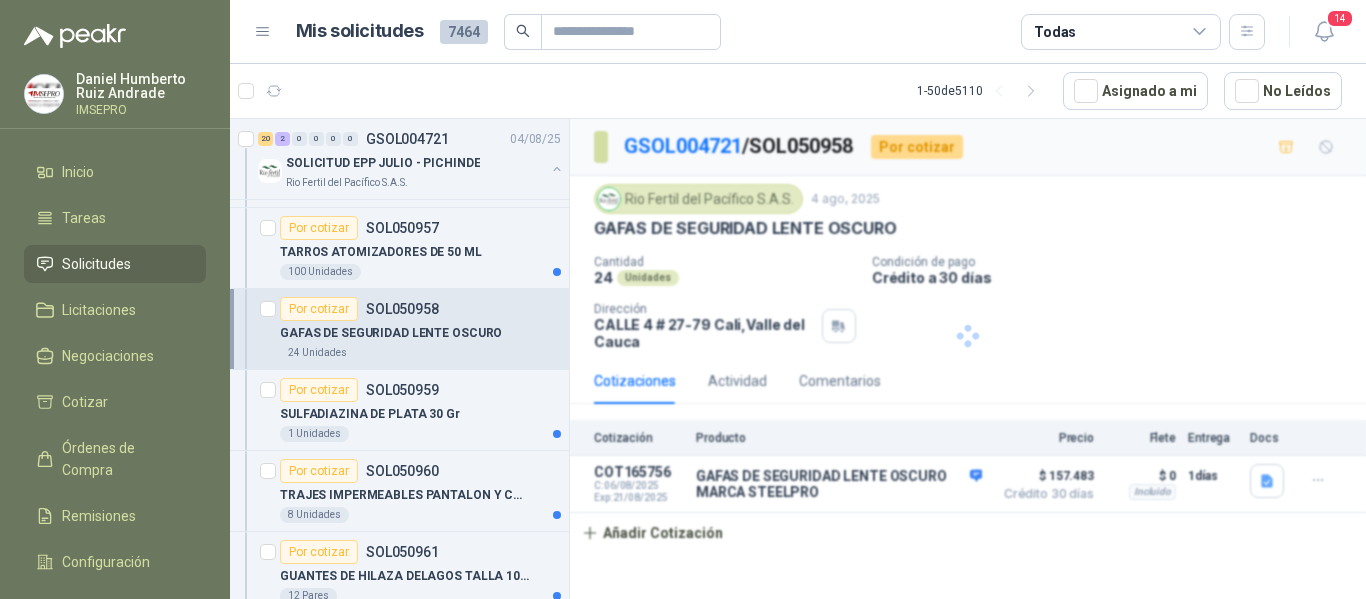 scroll, scrollTop: 0, scrollLeft: 0, axis: both 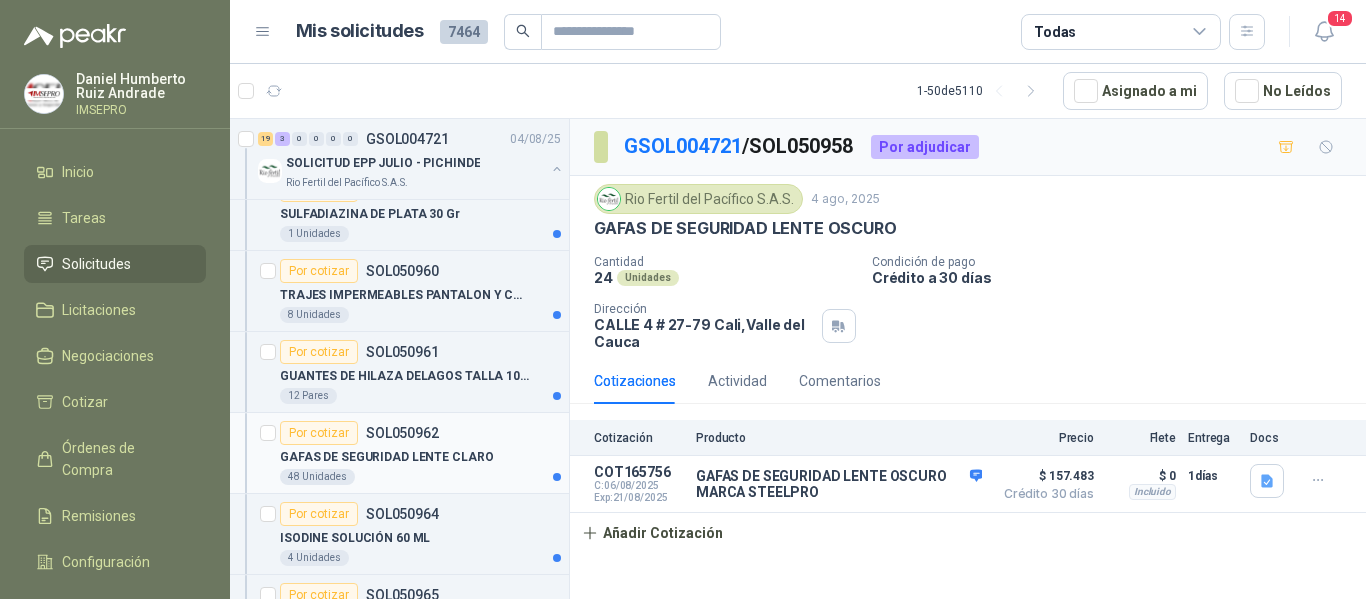 click on "GAFAS DE SEGURIDAD LENTE CLARO" at bounding box center (386, 457) 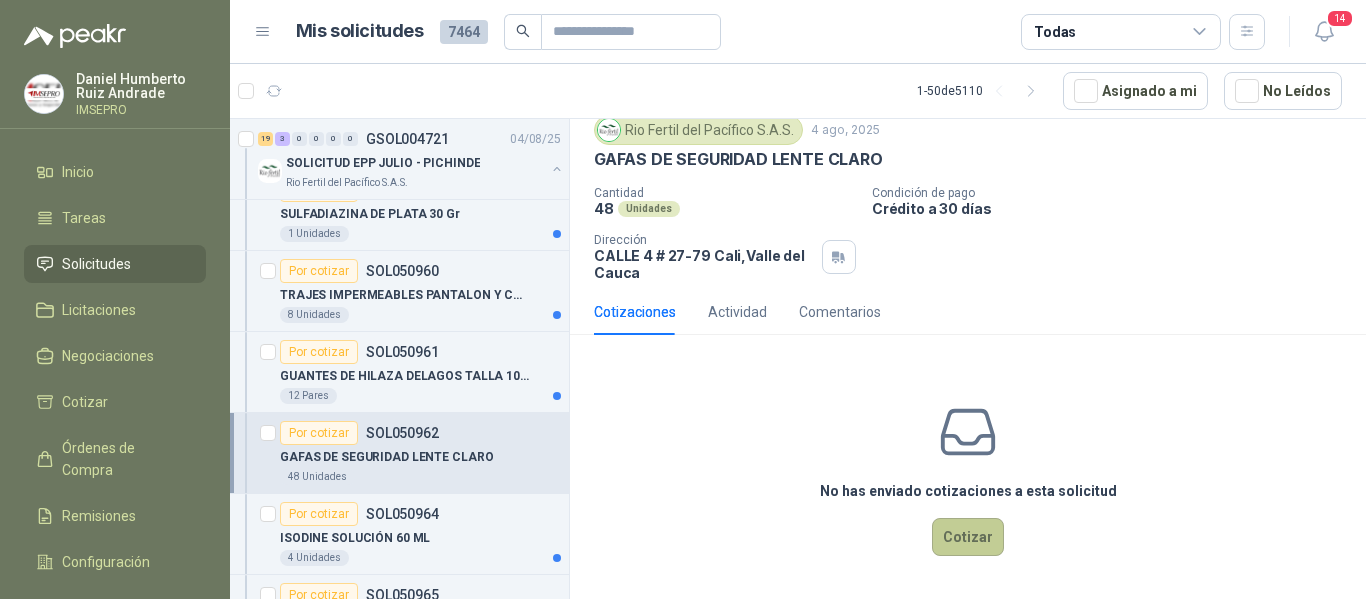 click on "Cotizar" at bounding box center (968, 537) 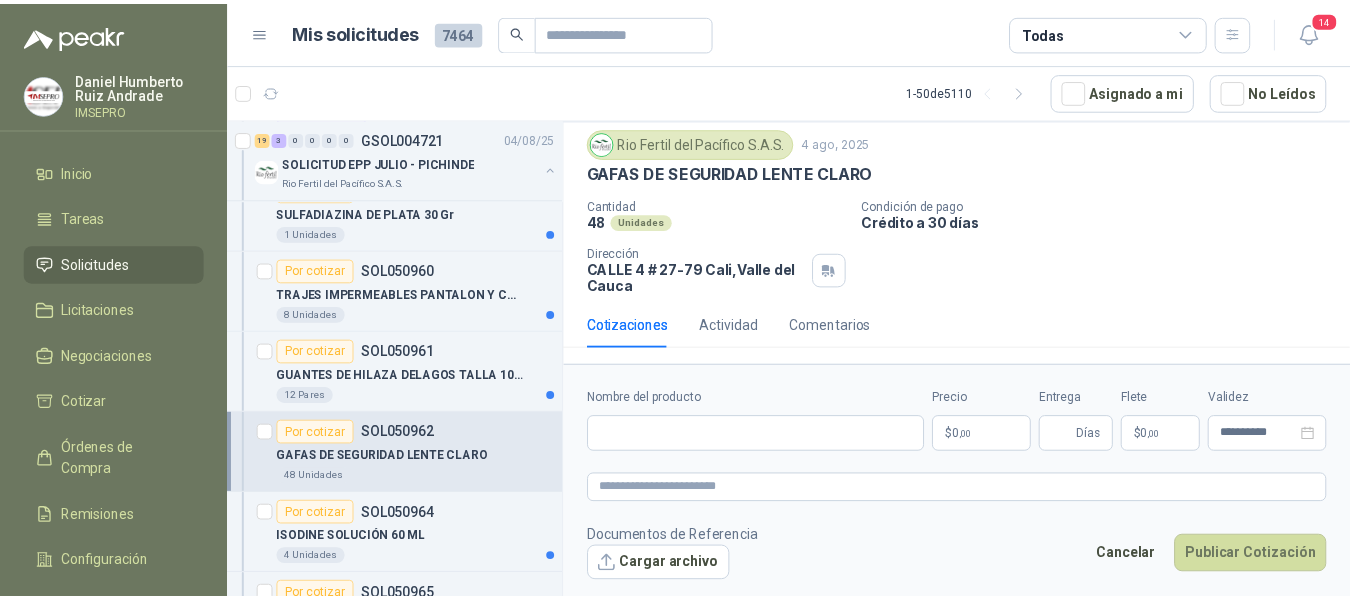 scroll, scrollTop: 56, scrollLeft: 0, axis: vertical 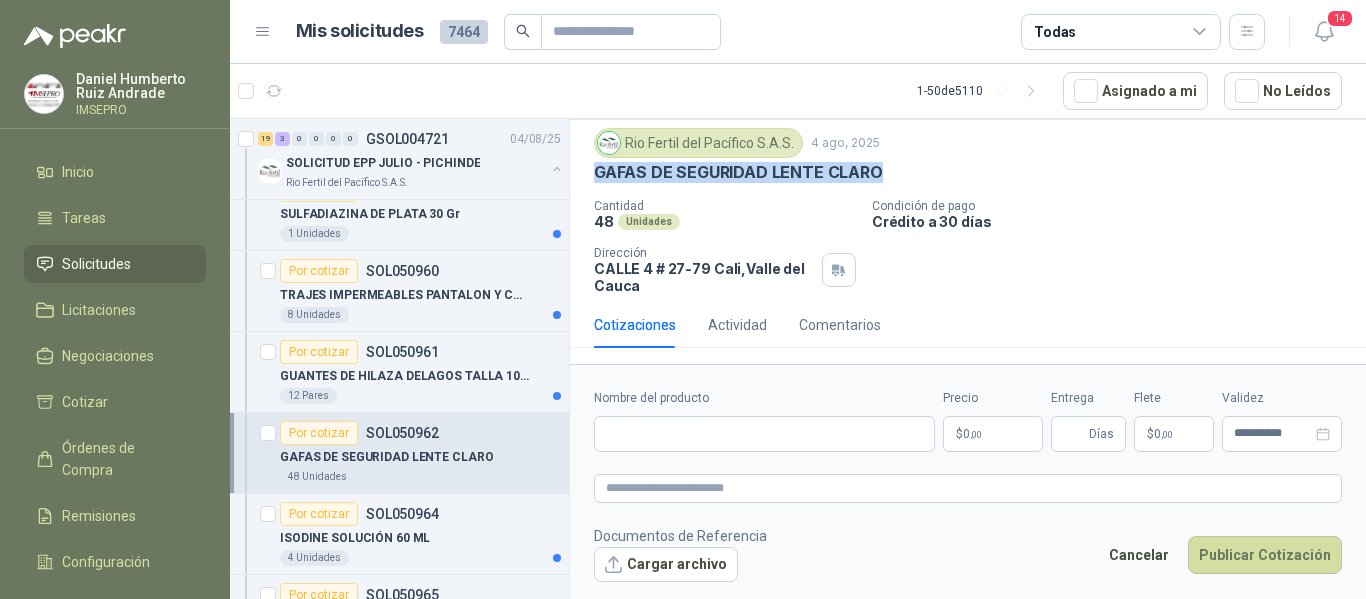 drag, startPoint x: 879, startPoint y: 168, endPoint x: 589, endPoint y: 169, distance: 290.0017 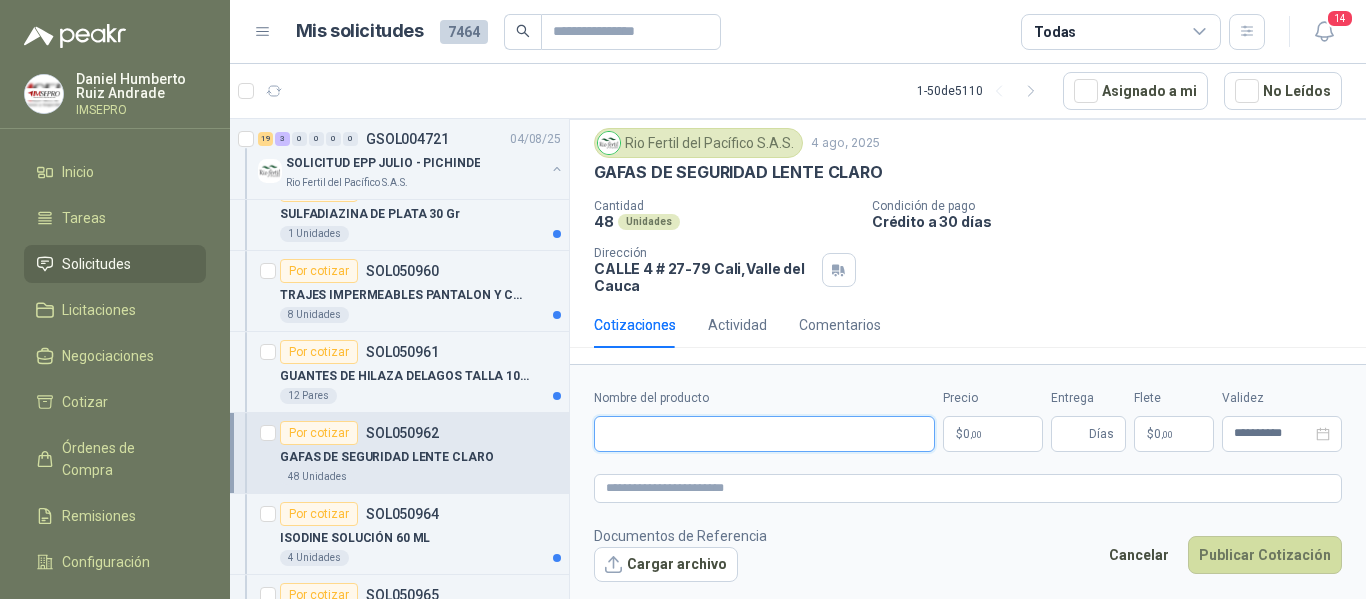 click on "Nombre del producto" at bounding box center [764, 434] 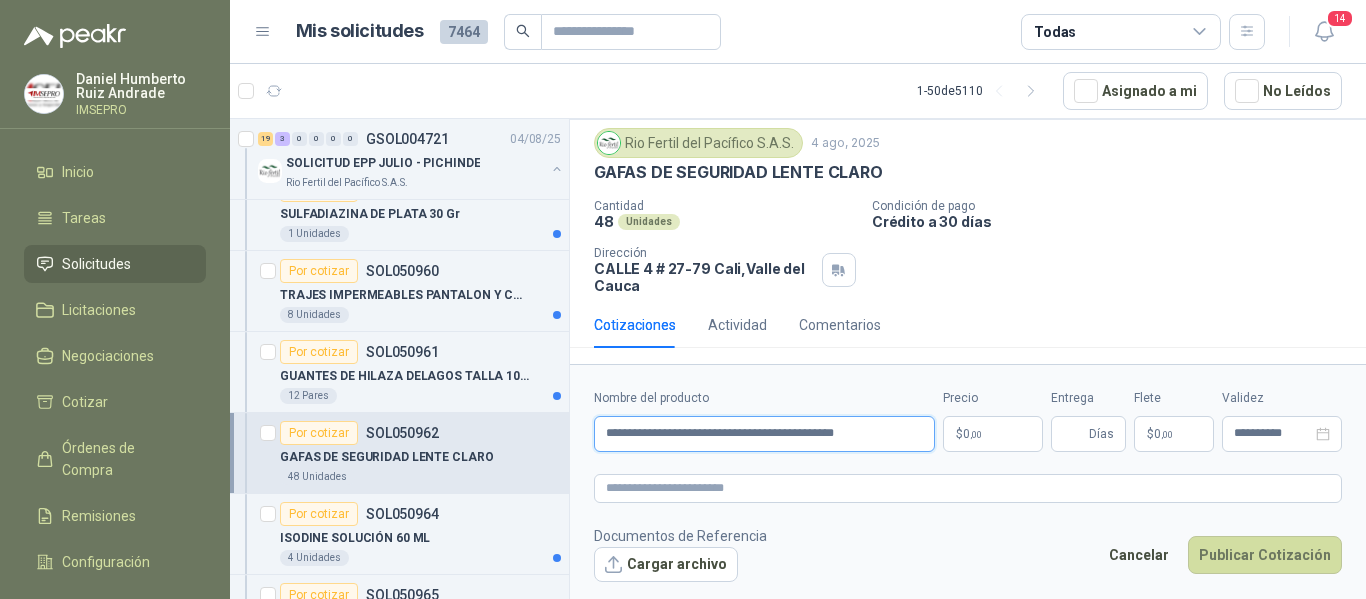 drag, startPoint x: 912, startPoint y: 438, endPoint x: 603, endPoint y: 429, distance: 309.13104 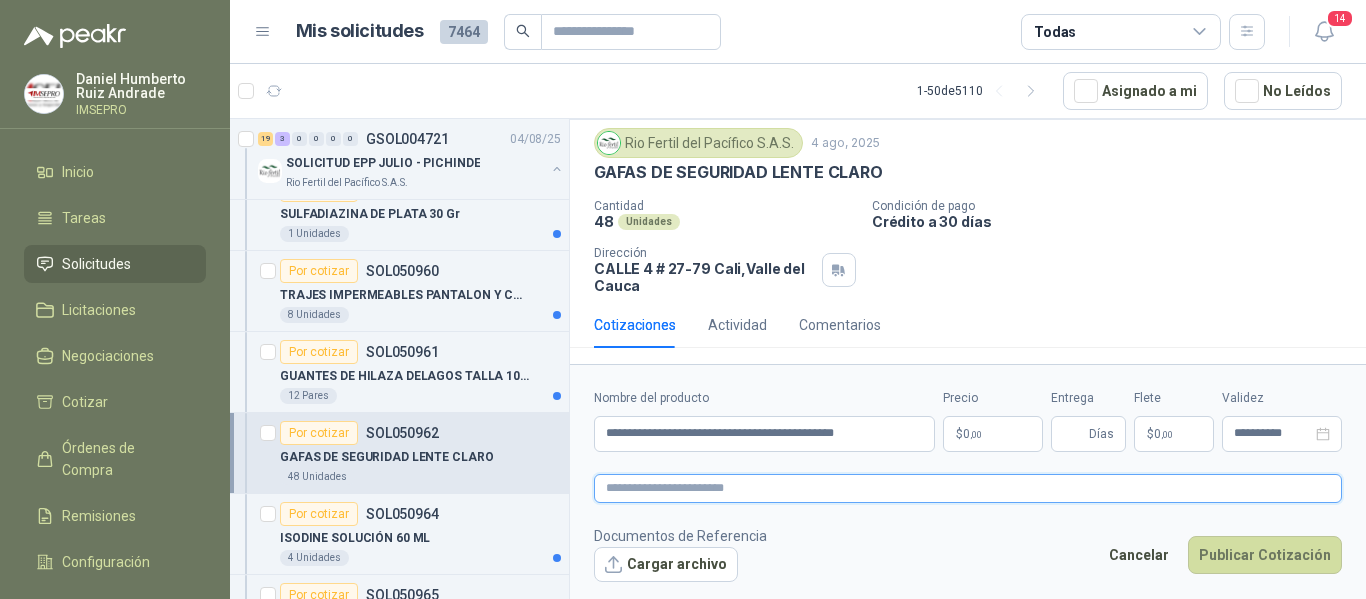 click at bounding box center [968, 488] 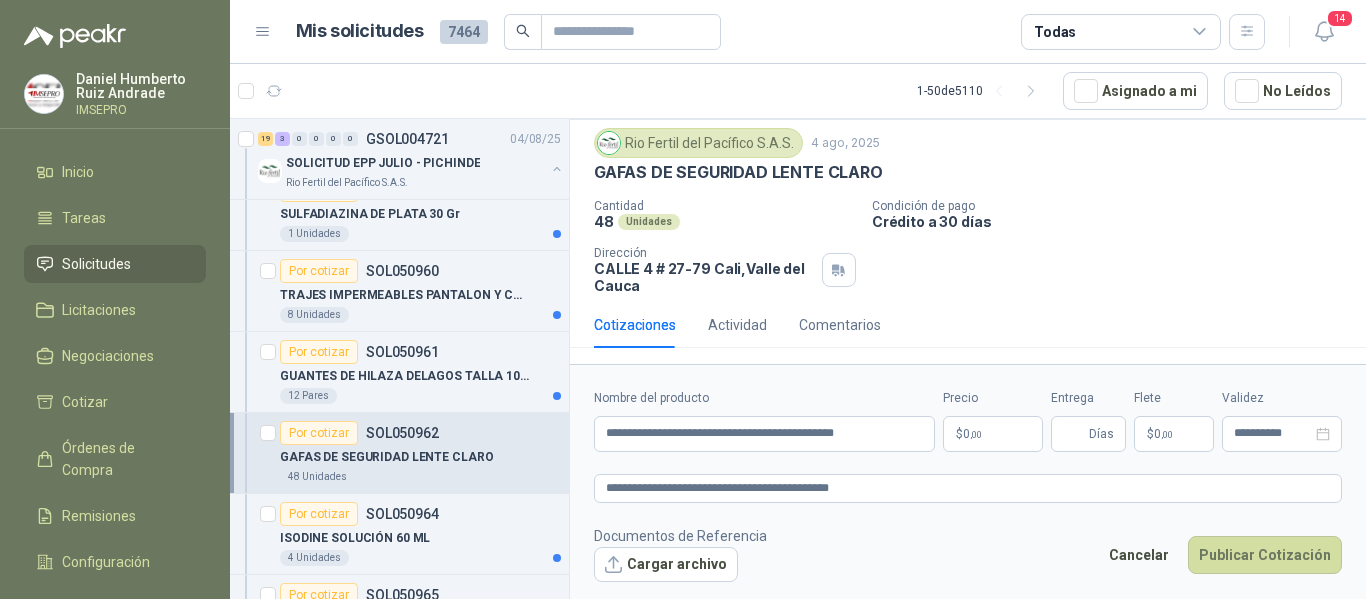 click on "[FIRST] [LAST] IMSEPRO   Inicio   Tareas   Solicitudes   Licitaciones   Negociaciones   Cotizar   Órdenes de Compra   Remisiones   Configuración   Manuales y ayuda Mis solicitudes 7464 Todas 14 1 - 50  de  5110 Asignado a mi No Leídos 1   0   0   0   0   0   GSOL004772 06/08/25   VARIOS - SEDES Y SERVICIOS Caracol TV   1   0   0   0   0   0   GSOL004771 05/08/25   PEDIDO ADMINISTRACIÓN Colegio Bennett   3   0   0   0   0   0   GSOL004770 05/08/25   PEDIDO BACHILLERATO 2 Colegio Bennett   1   0   0   0   0   0   GSOL004769 05/08/25   PEDIDO PARA TRANSPORTE Colegio Bennett   1   0   0   0   0   0   GSOL004768 05/08/25   Insumos TI Caracol TV   Por cotizar SOL051241 05/08/25   Probador de red RJ11 / RJ45 / BNC UNI-T (UT681C-UT681L) Lafayette SAS 1   Unidades 7   0   0   0   0   0   GSOL004763 05/08/25   169609   Club Campestre de Cali   1   0   0   0   0   0   GSOL004762 05/08/25   169499 BISAGRA 169500 AMARRA 169601 BUJ 169617 CER Club Campestre de Cali   3   0   0   0   0   0" at bounding box center [683, 299] 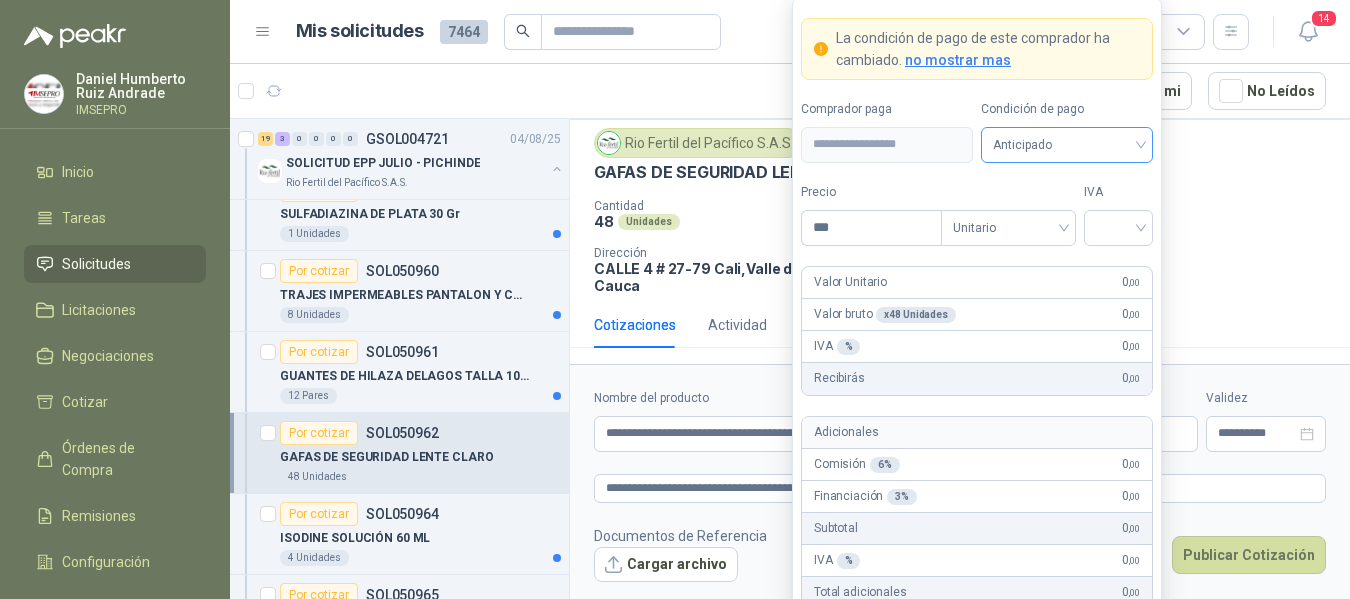 click on "Anticipado" at bounding box center [1067, 145] 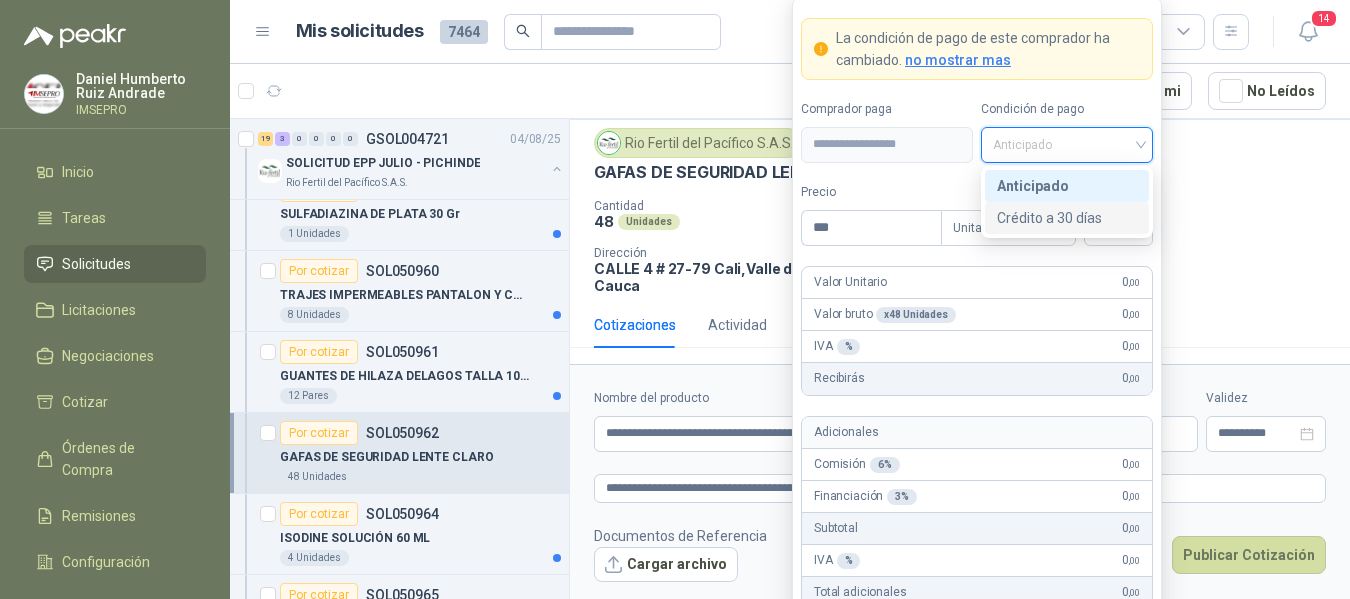 click on "Crédito a 30 días" at bounding box center (1067, 218) 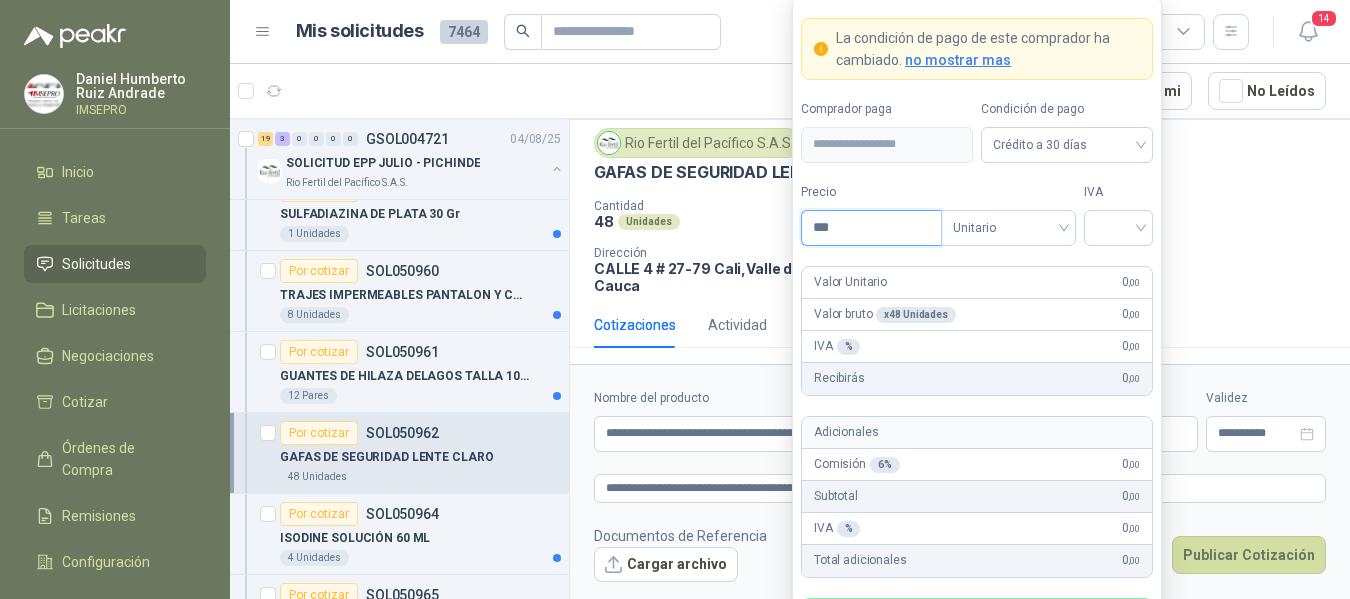 click on "***" at bounding box center [871, 228] 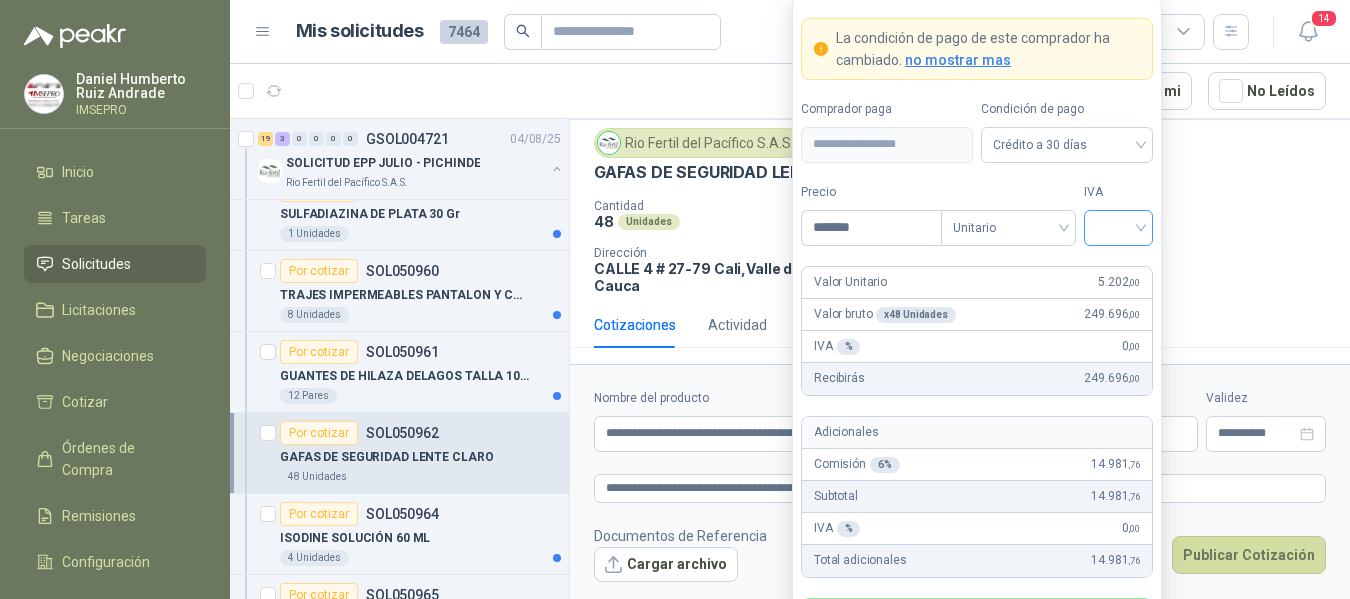 click at bounding box center [1118, 226] 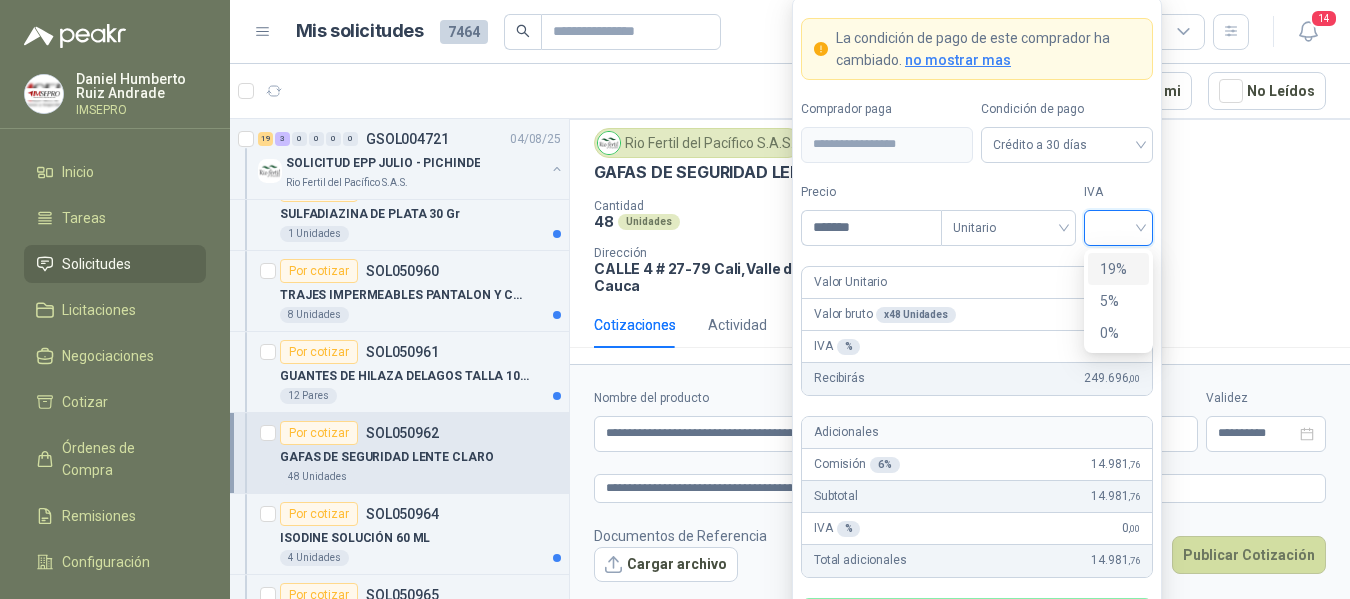 click on "19%" at bounding box center [1118, 269] 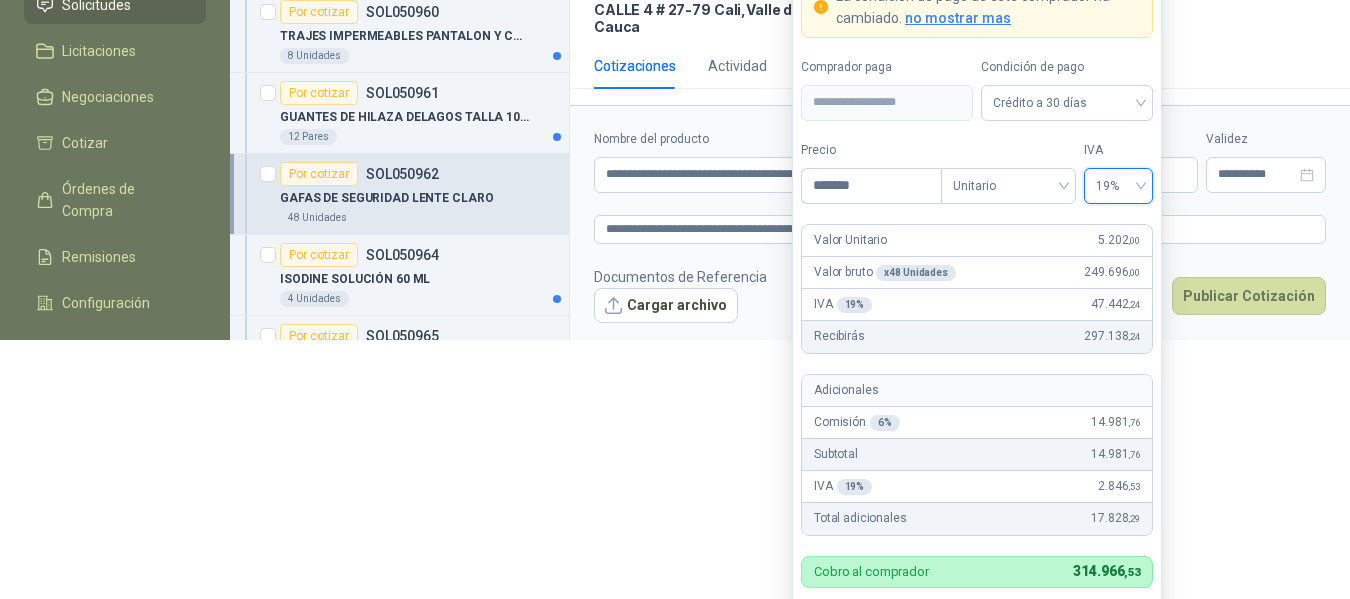 scroll, scrollTop: 263, scrollLeft: 0, axis: vertical 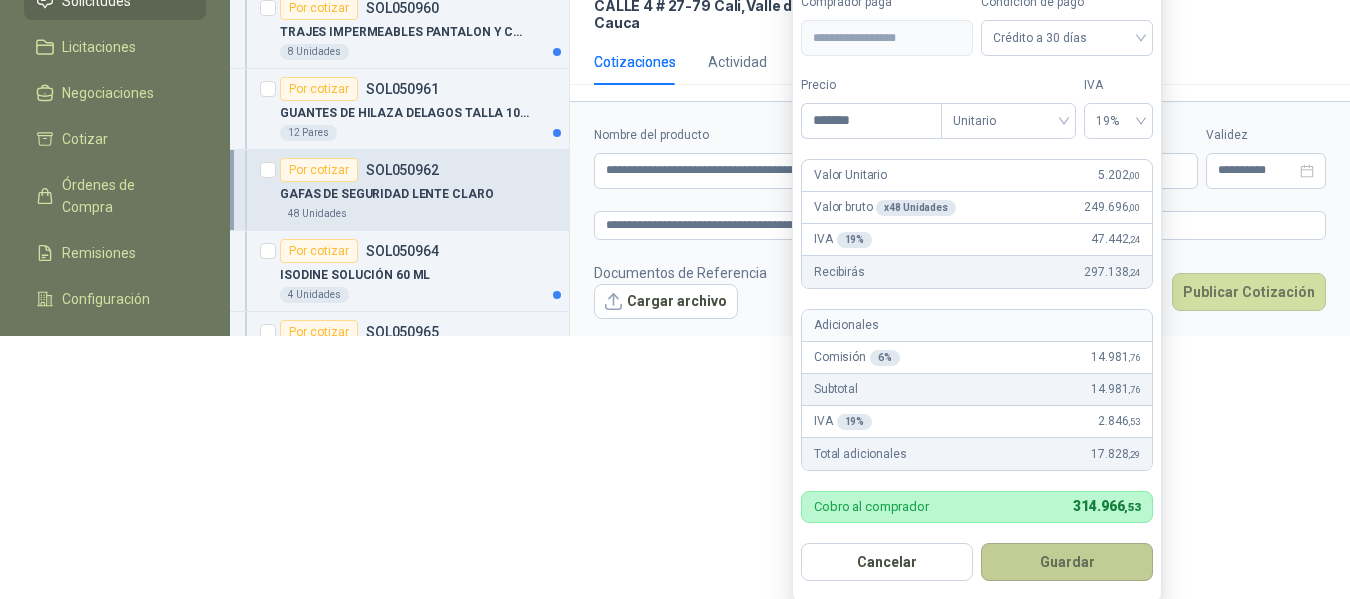 click on "Guardar" at bounding box center [1067, 562] 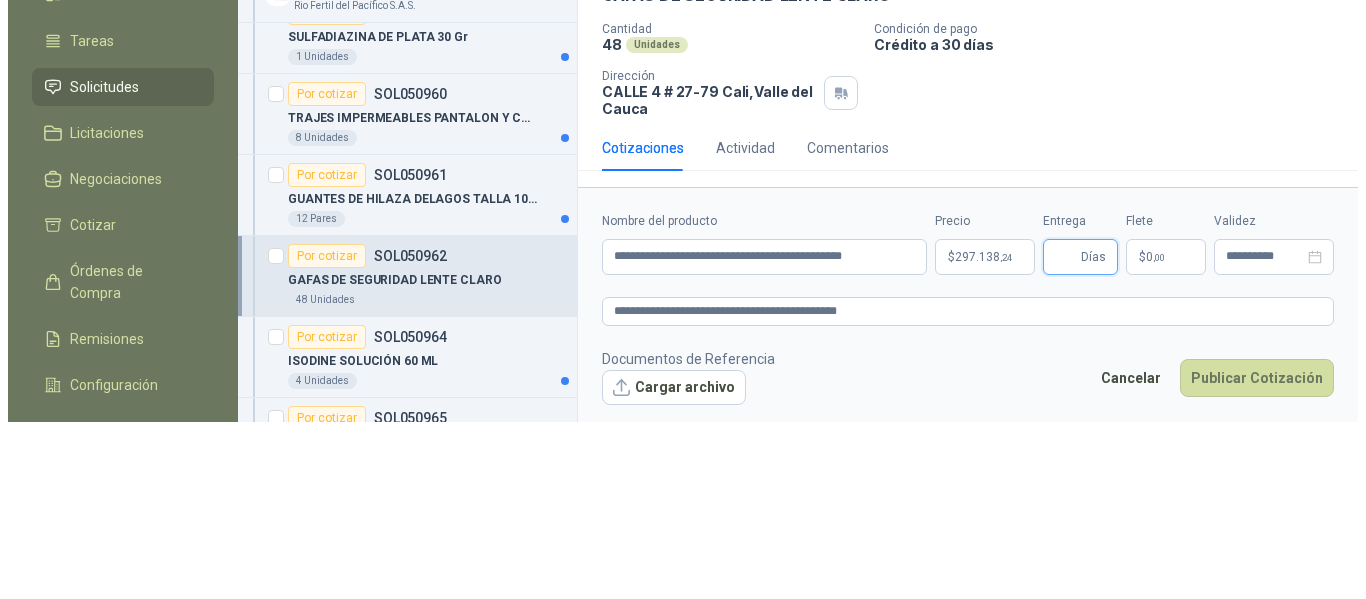 scroll, scrollTop: 0, scrollLeft: 0, axis: both 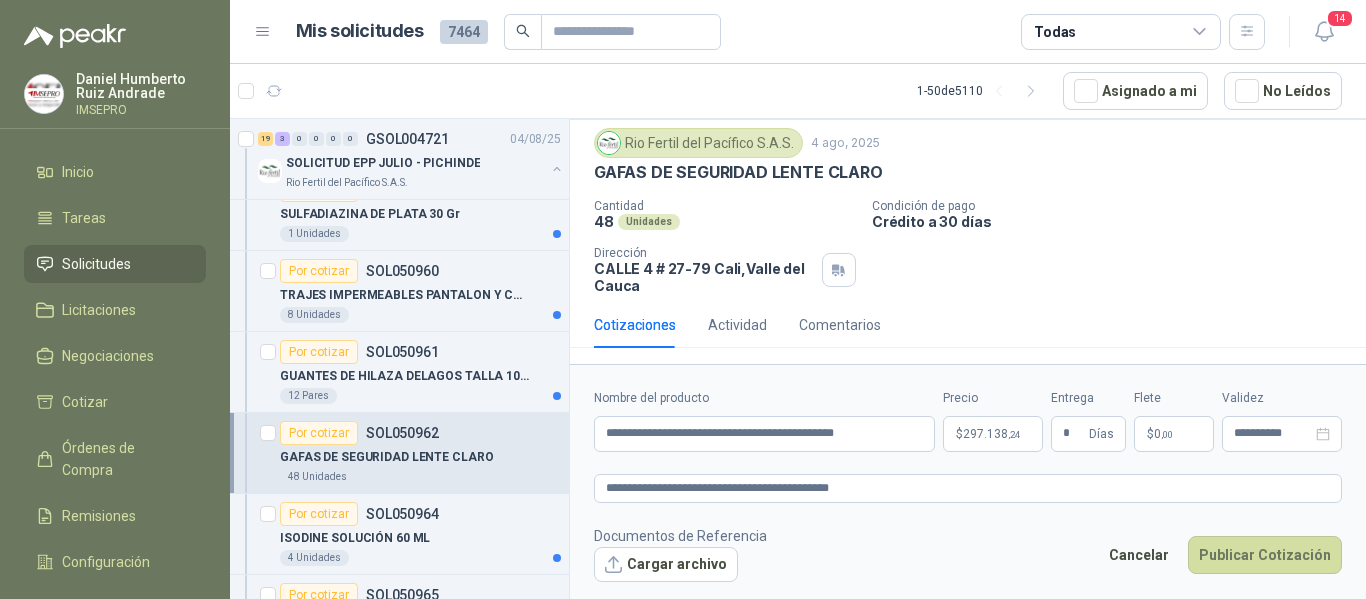 click on ",00" at bounding box center [1167, 434] 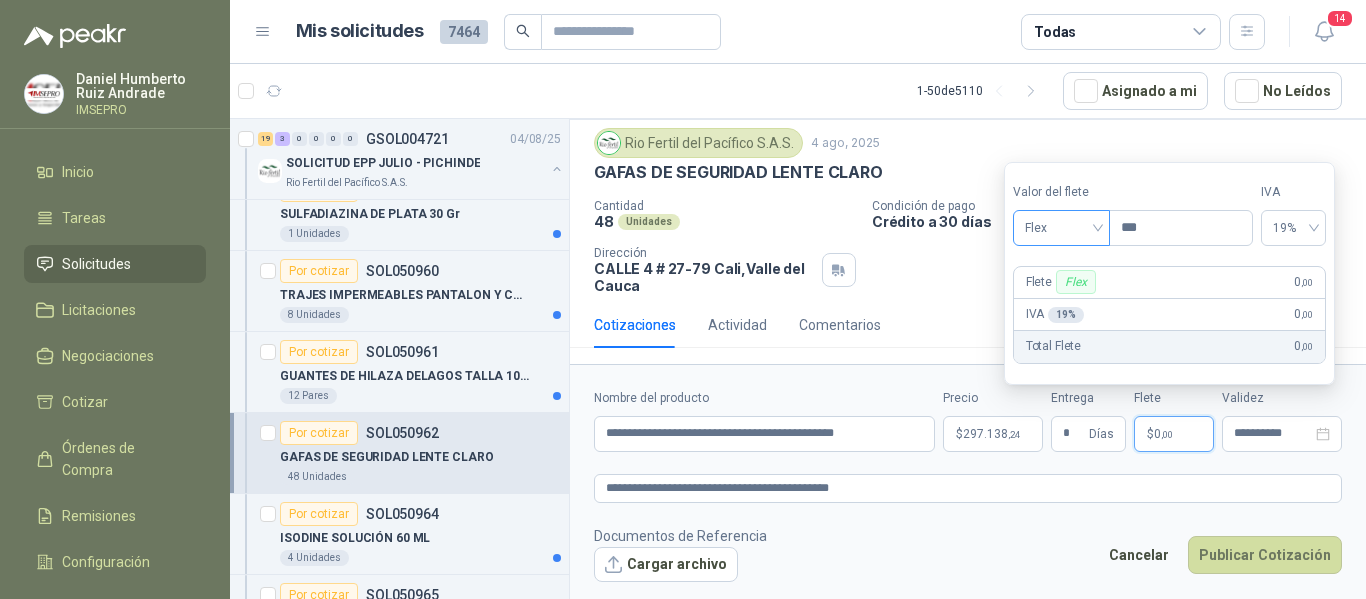 click on "Flex" at bounding box center (1061, 228) 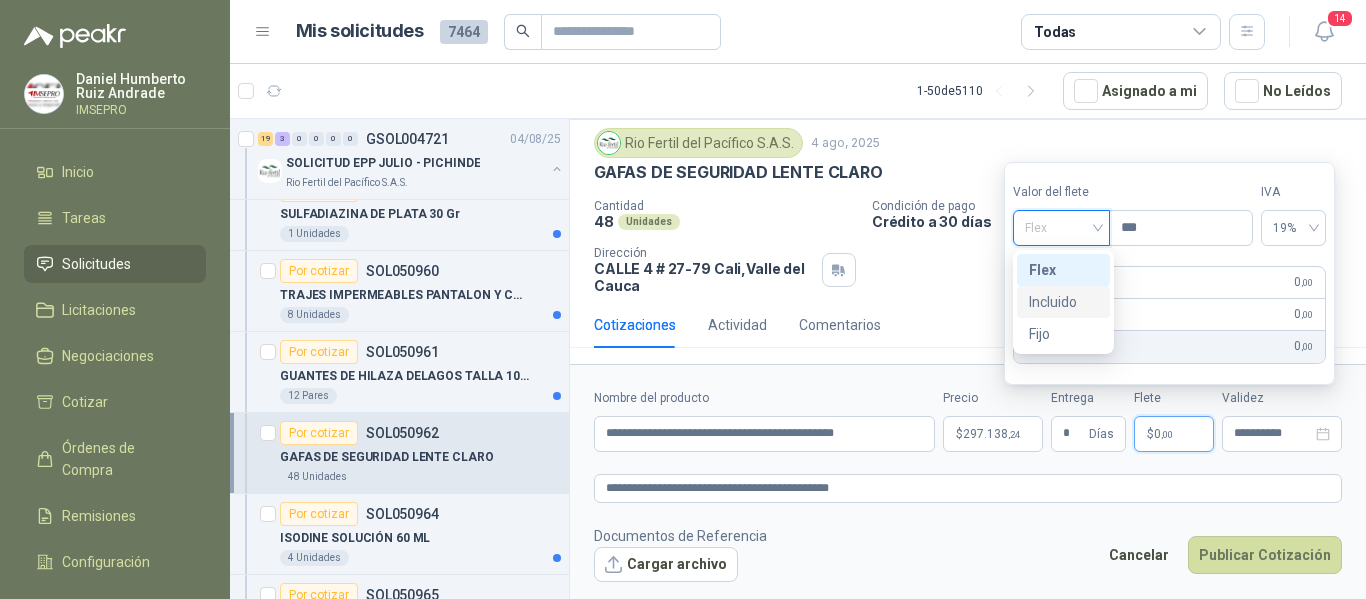 click on "Incluido" at bounding box center [1063, 302] 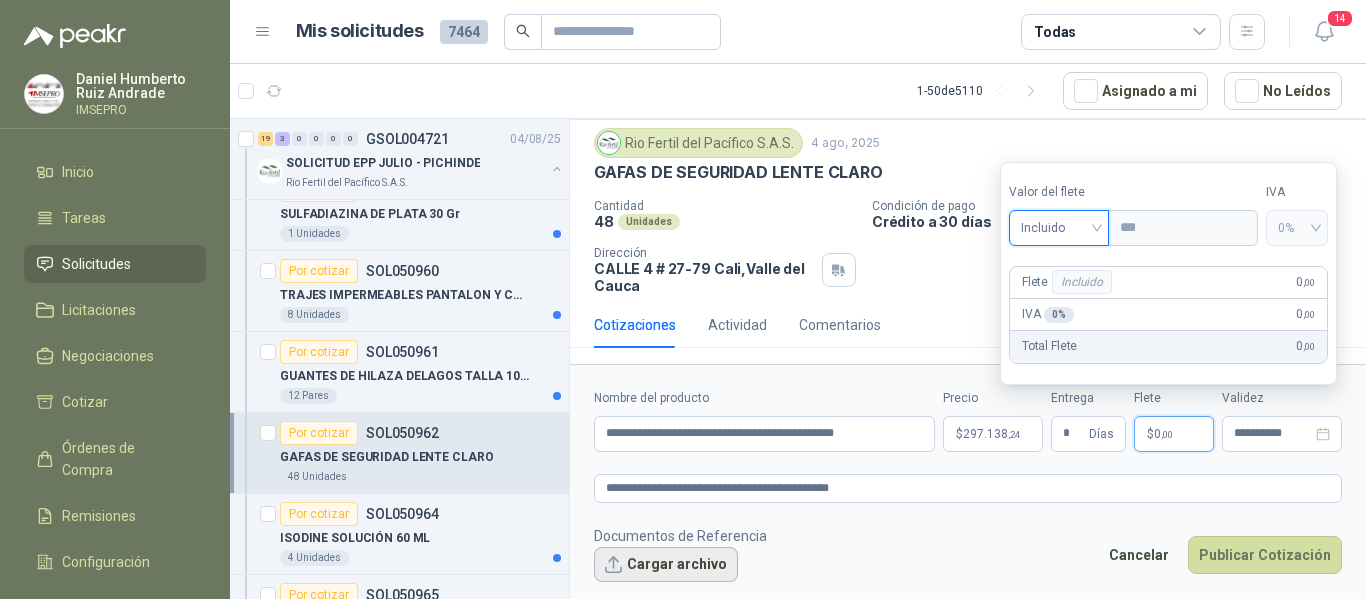 click on "Cargar archivo" at bounding box center (666, 565) 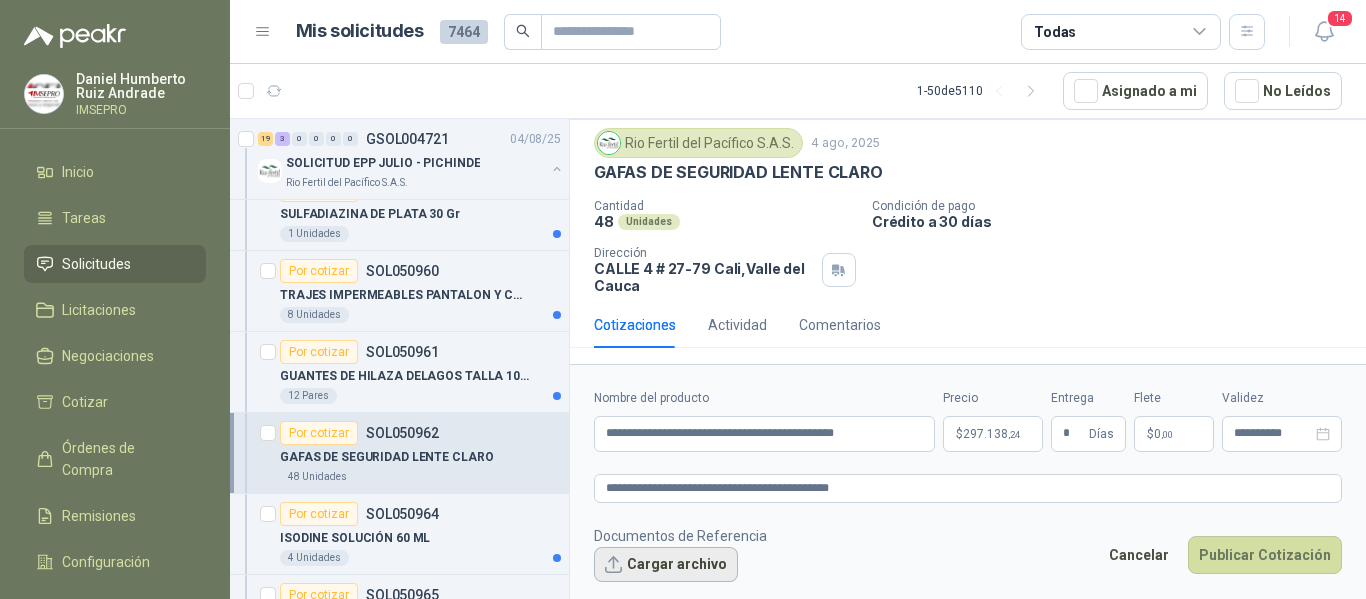 scroll, scrollTop: 70, scrollLeft: 0, axis: vertical 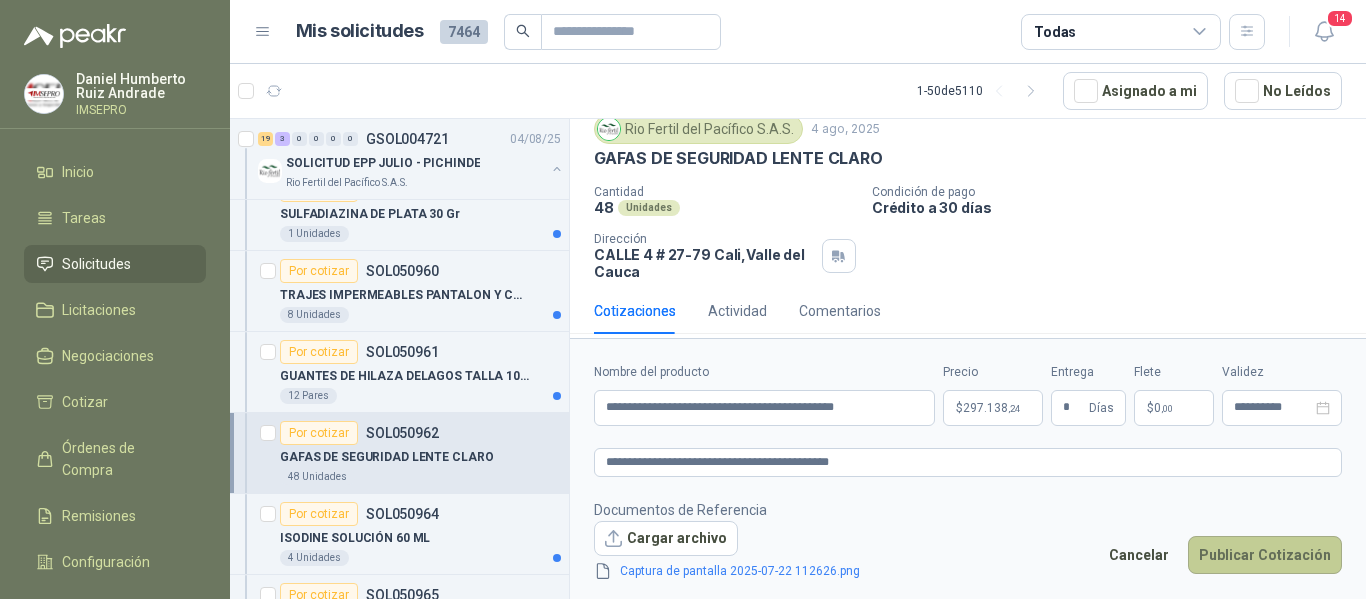 click on "Publicar Cotización" at bounding box center [1265, 555] 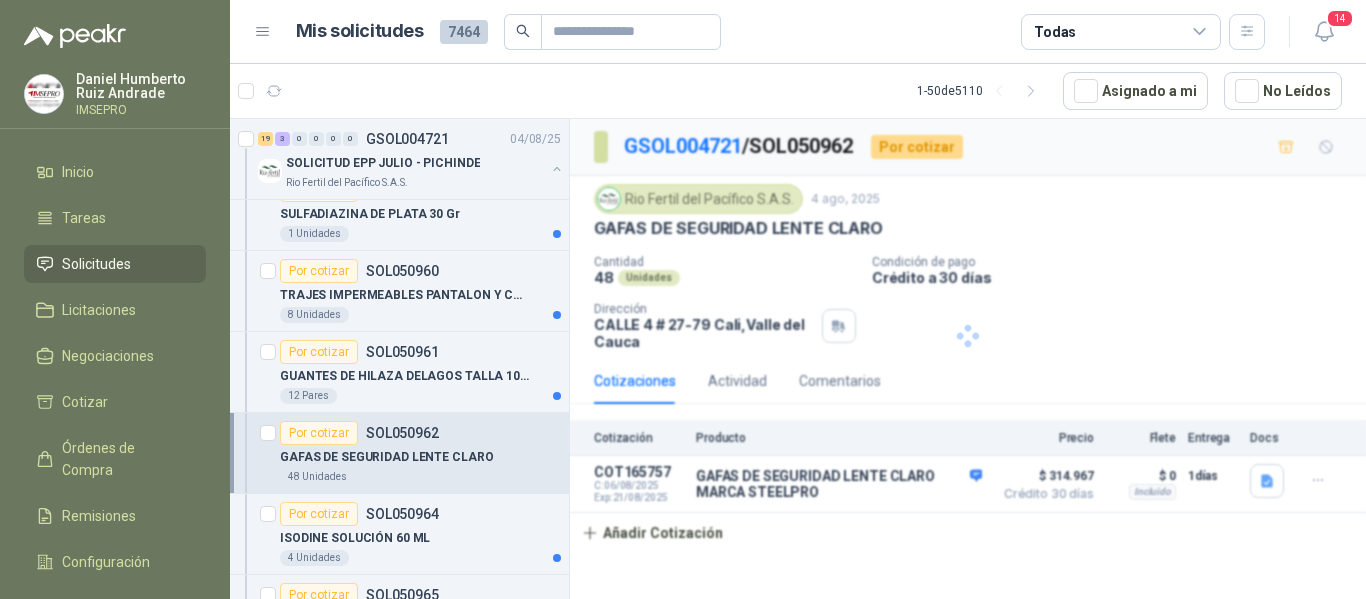 scroll, scrollTop: 0, scrollLeft: 0, axis: both 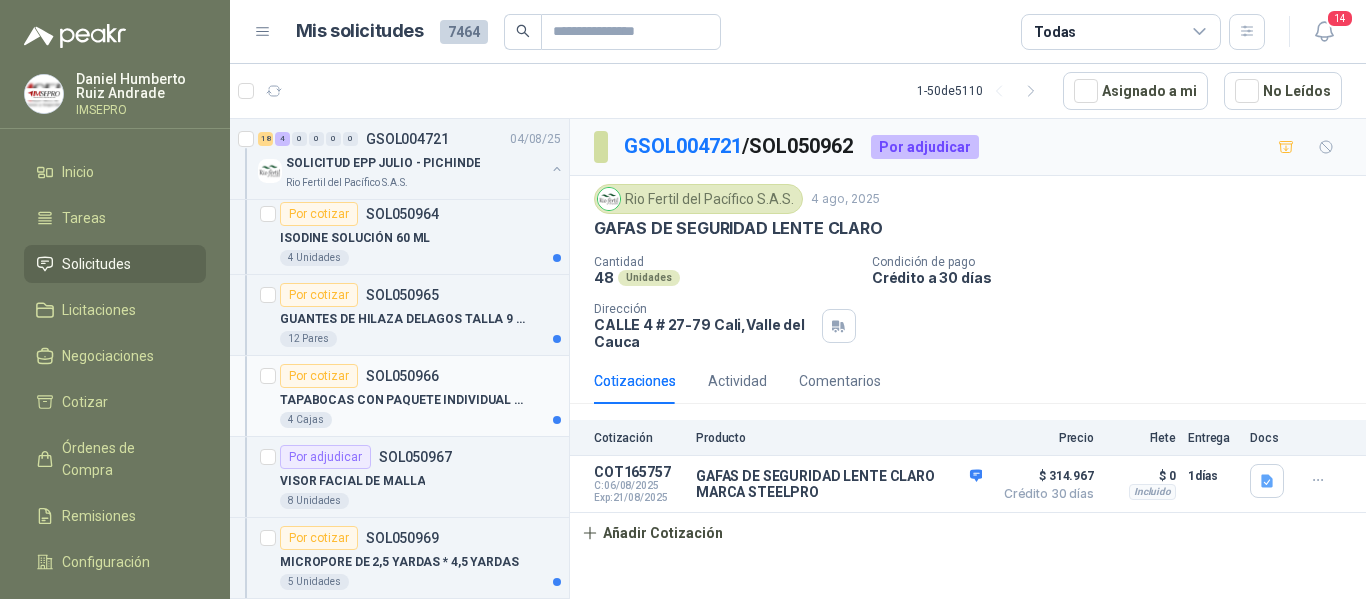 click on "TAPABOCAS CON PAQUETE INDIVIDUAL CAJA X 50 UNIDADES" at bounding box center [404, 400] 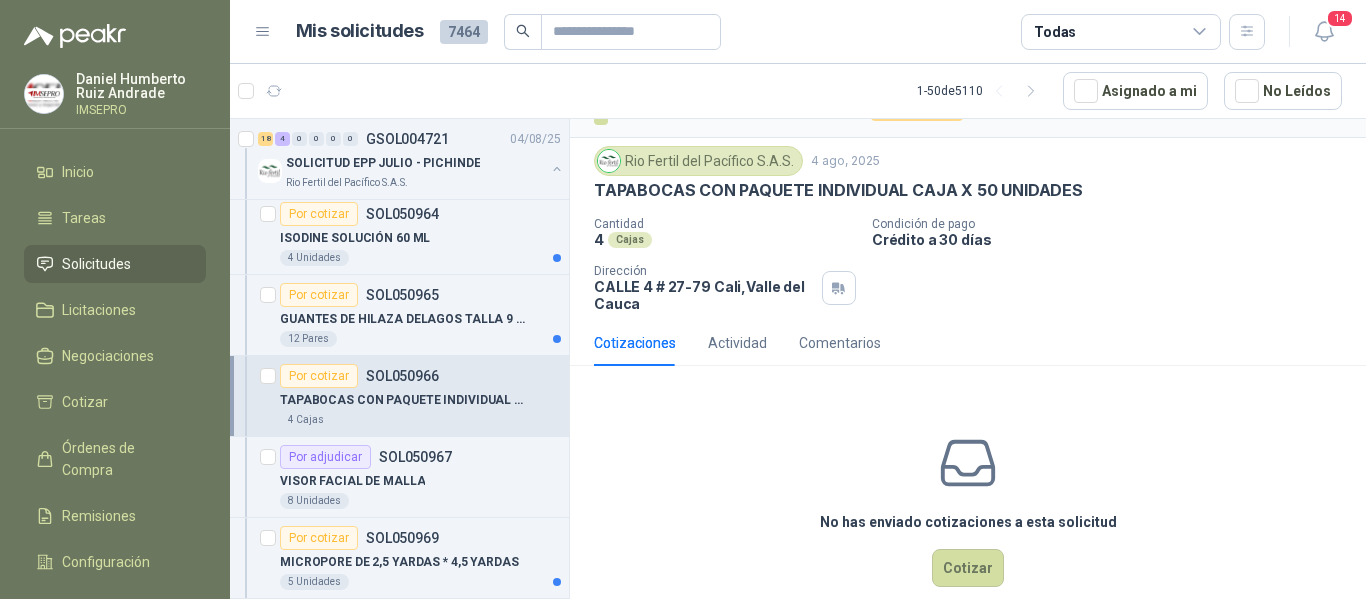 scroll, scrollTop: 70, scrollLeft: 0, axis: vertical 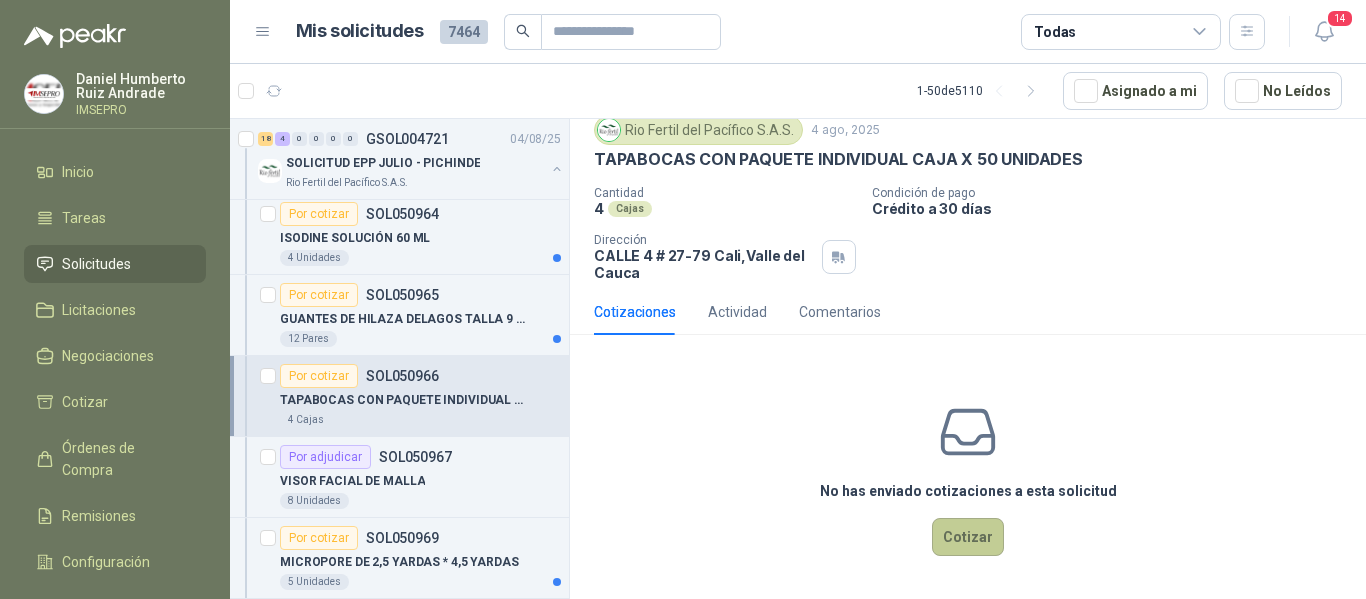 click on "Cotizar" at bounding box center (968, 537) 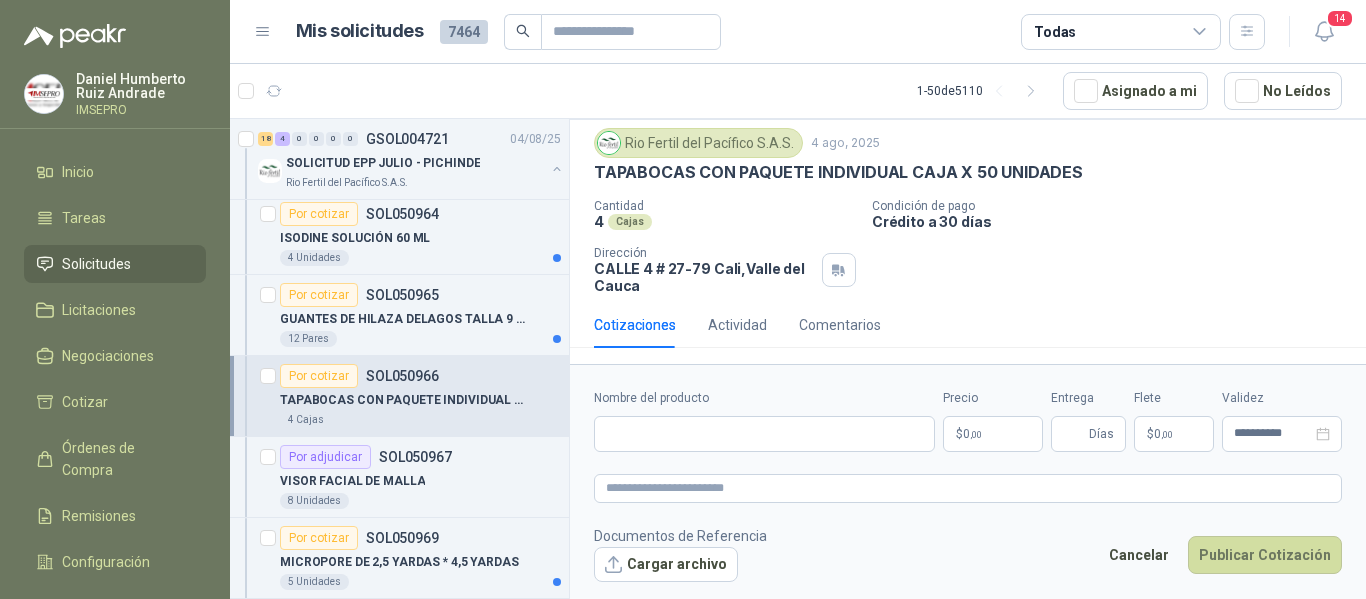 scroll, scrollTop: 56, scrollLeft: 0, axis: vertical 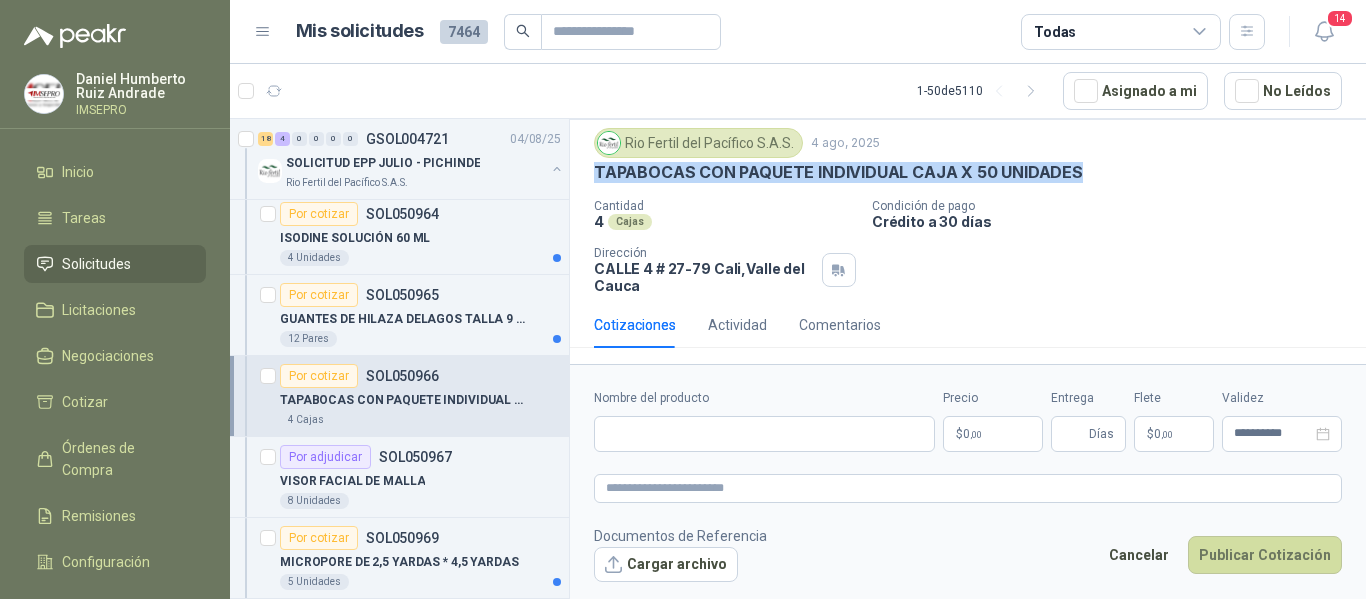 drag, startPoint x: 1074, startPoint y: 174, endPoint x: 587, endPoint y: 167, distance: 487.0503 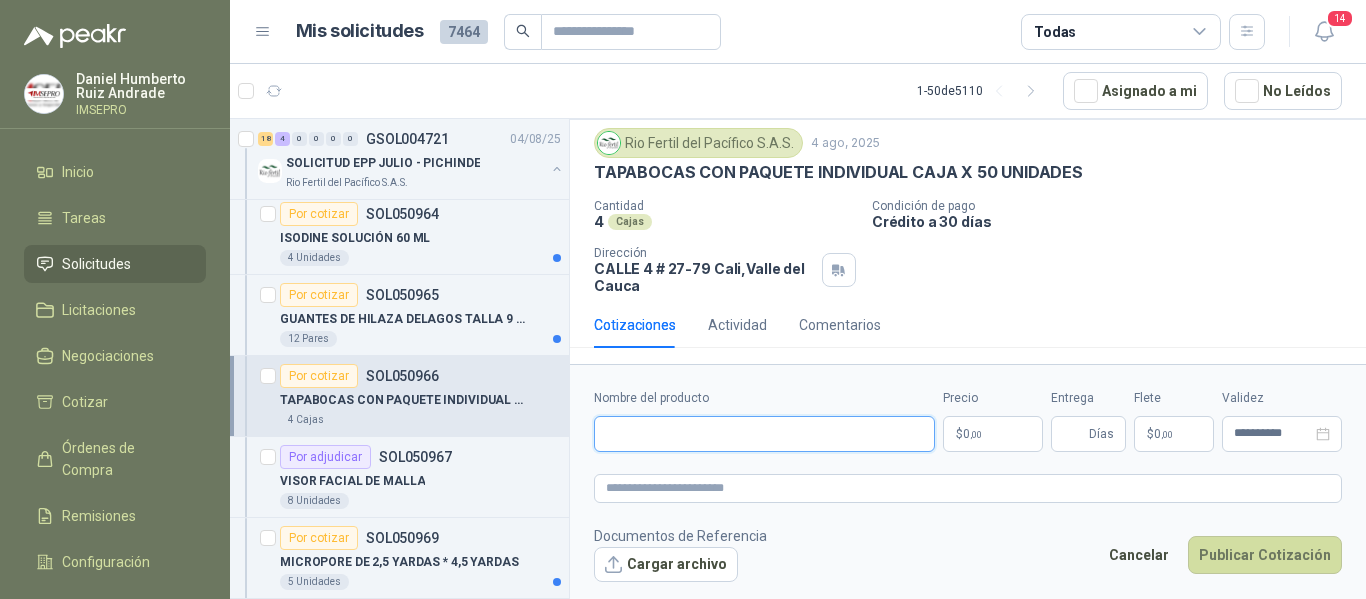 click on "Nombre del producto" at bounding box center [764, 434] 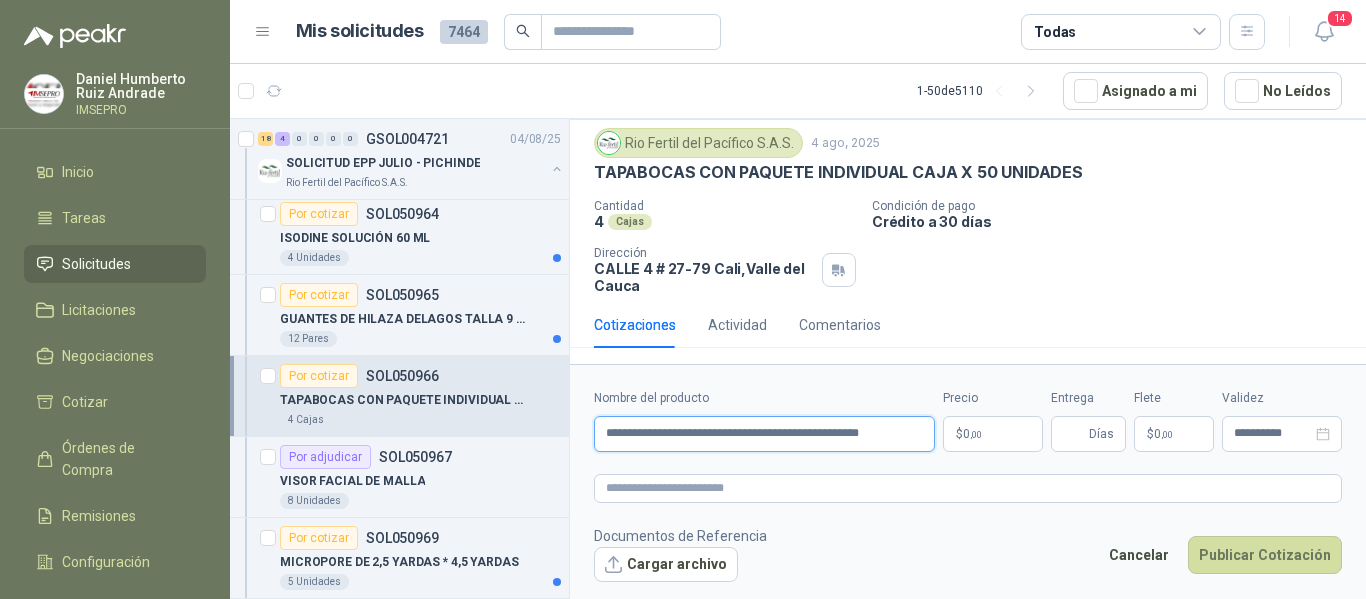 scroll, scrollTop: 0, scrollLeft: 19, axis: horizontal 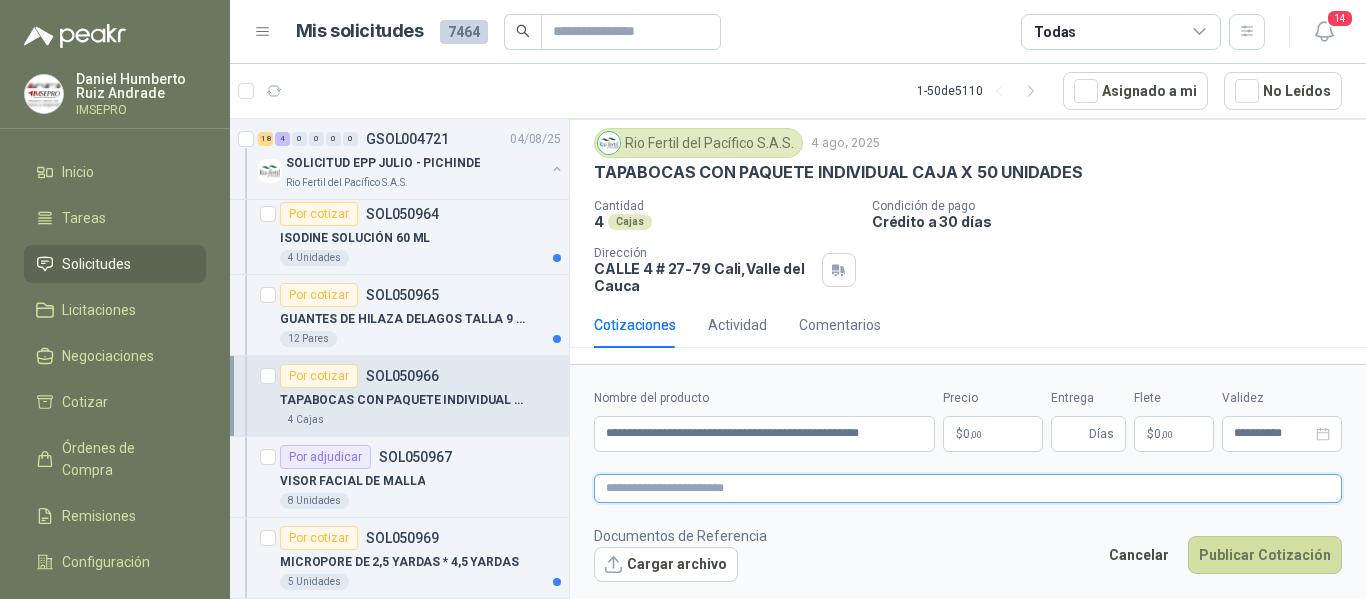 click at bounding box center [968, 488] 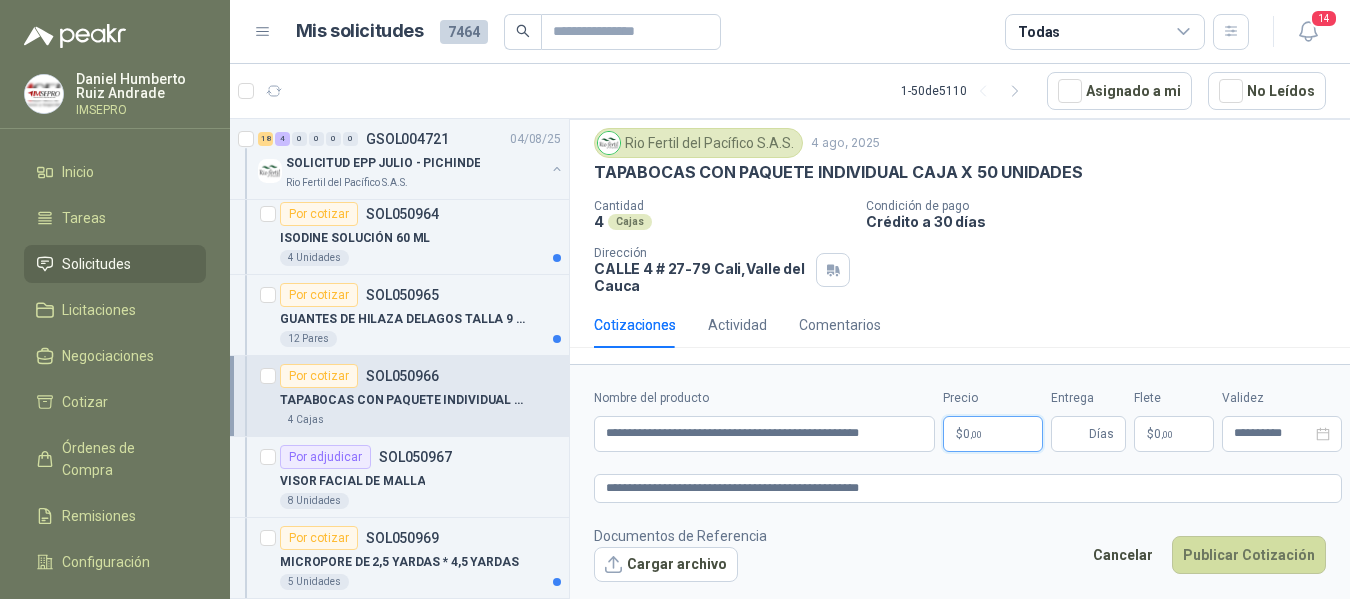 click on "[FIRST] [LAST] IMSEPRO   Inicio   Tareas   Solicitudes   Licitaciones   Negociaciones   Cotizar   Órdenes de Compra   Remisiones   Configuración   Manuales y ayuda Mis solicitudes 7464 Todas 14 1 - 50  de  5110 Asignado a mi No Leídos 1   0   0   0   0   0   GSOL004772 06/08/25   VARIOS - SEDES Y SERVICIOS Caracol TV   1   0   0   0   0   0   GSOL004771 05/08/25   PEDIDO ADMINISTRACIÓN Colegio Bennett   3   0   0   0   0   0   GSOL004770 05/08/25   PEDIDO BACHILLERATO 2 Colegio Bennett   1   0   0   0   0   0   GSOL004769 05/08/25   PEDIDO PARA TRANSPORTE Colegio Bennett   1   0   0   0   0   0   GSOL004768 05/08/25   Insumos TI Caracol TV   Por cotizar SOL051241 05/08/25   Probador de red RJ11 / RJ45 / BNC UNI-T (UT681C-UT681L) Lafayette SAS 1   Unidades 7   0   0   0   0   0   GSOL004763 05/08/25   169609   Club Campestre de Cali   1   0   0   0   0   0   GSOL004762 05/08/25   169499 BISAGRA 169500 AMARRA 169601 BUJ 169617 CER Club Campestre de Cali   3   0   0   0   0   0" at bounding box center (675, 299) 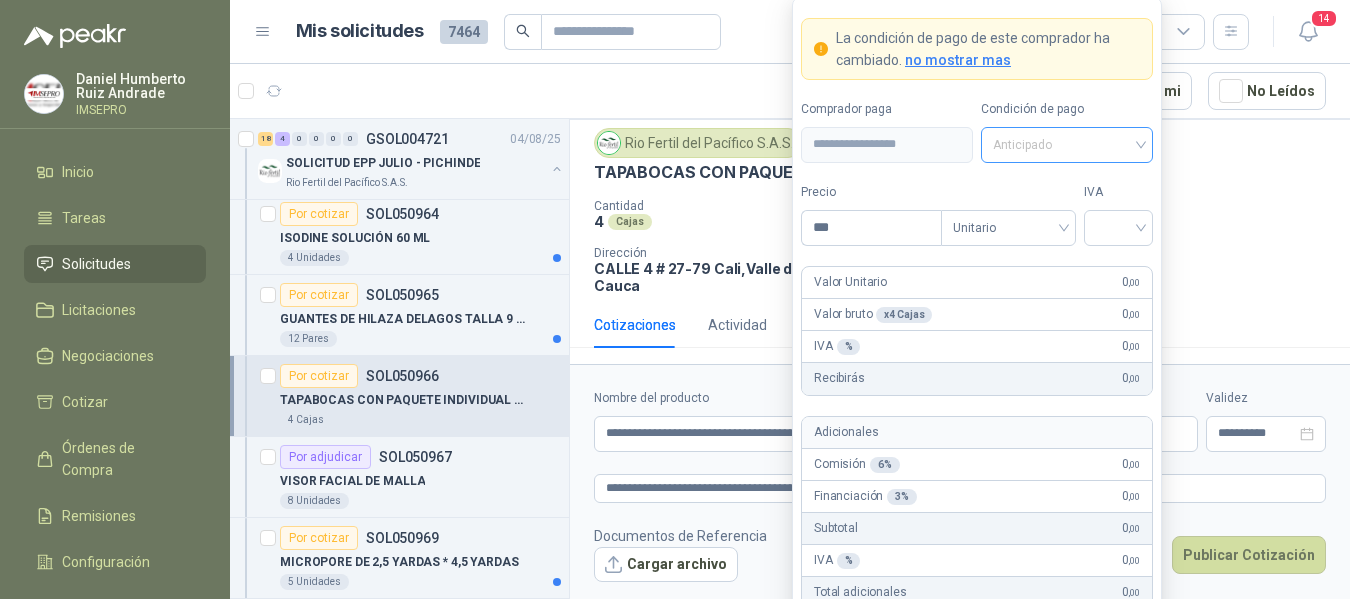 click on "Anticipado" at bounding box center [1067, 145] 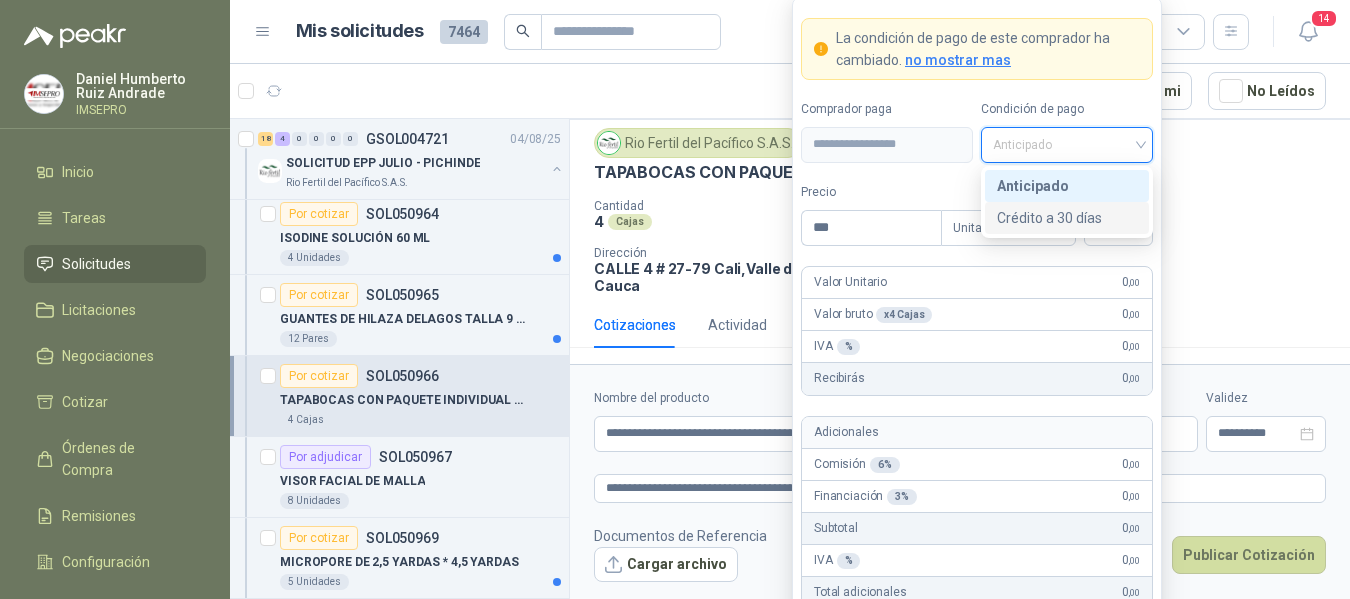 click on "Crédito a 30 días" at bounding box center [1067, 218] 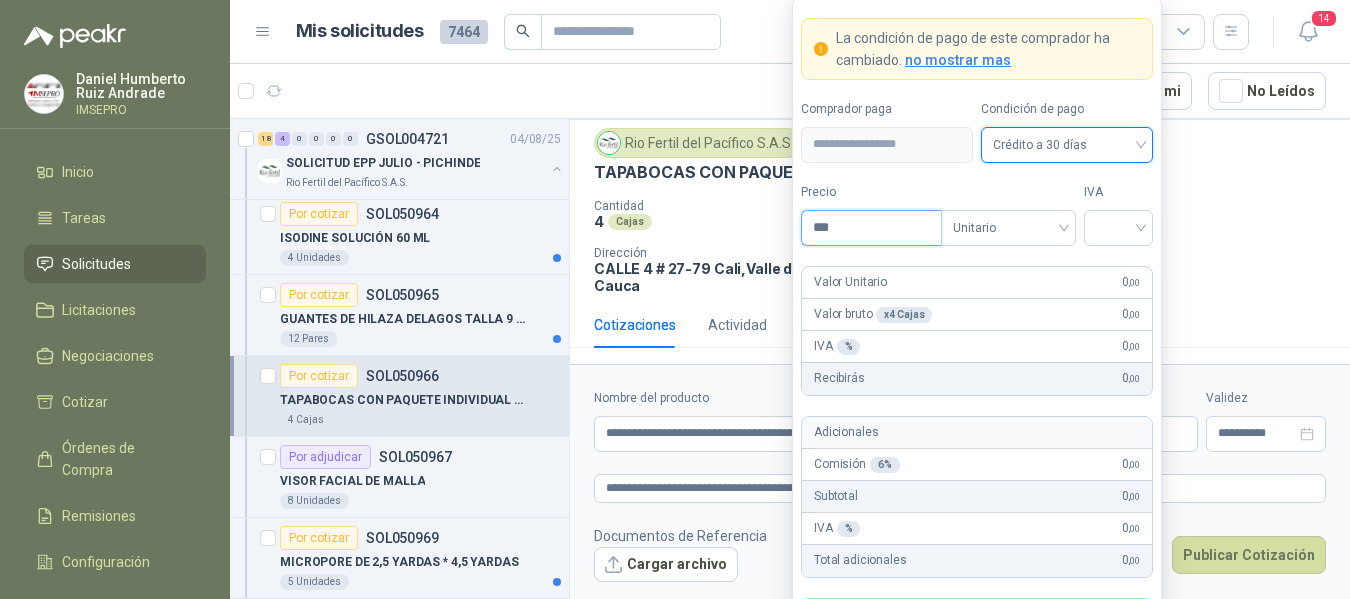 click on "***" at bounding box center (871, 228) 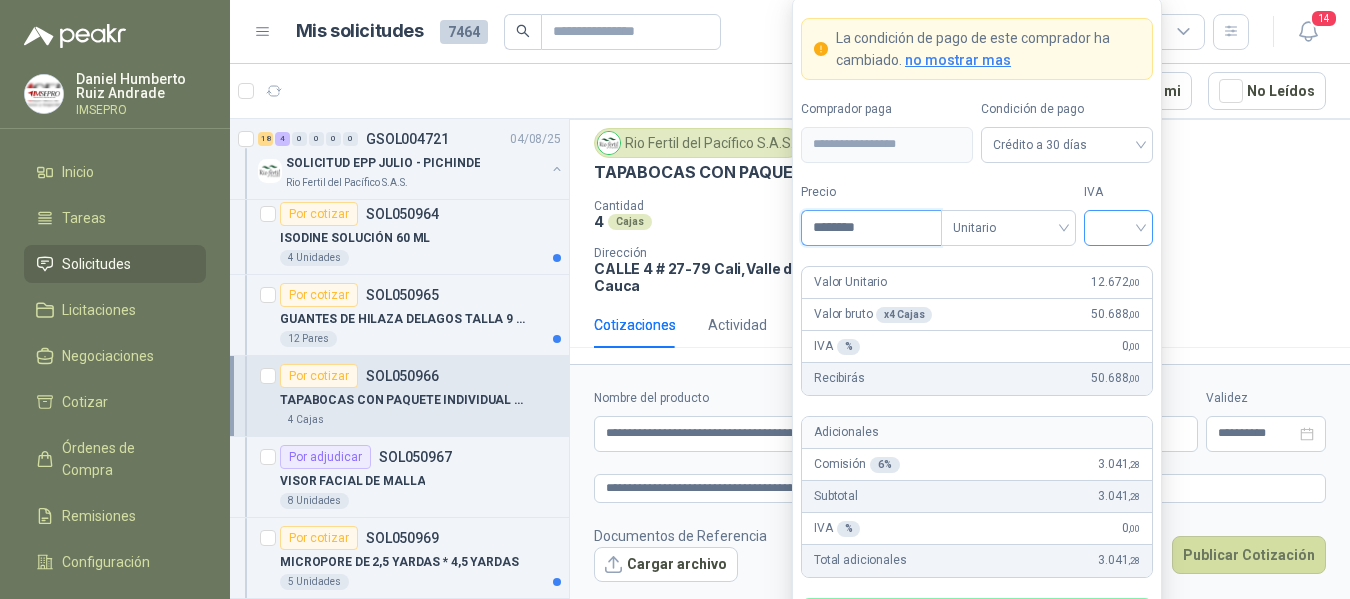 click at bounding box center (1118, 228) 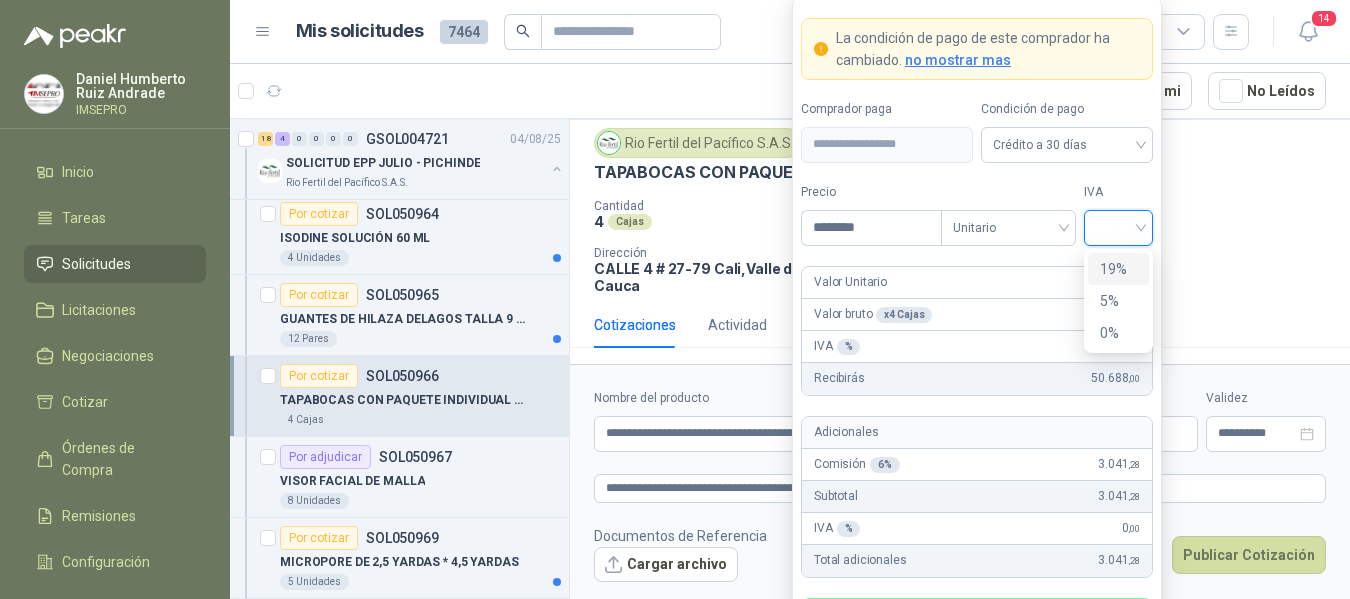 click on "19%" at bounding box center (1118, 269) 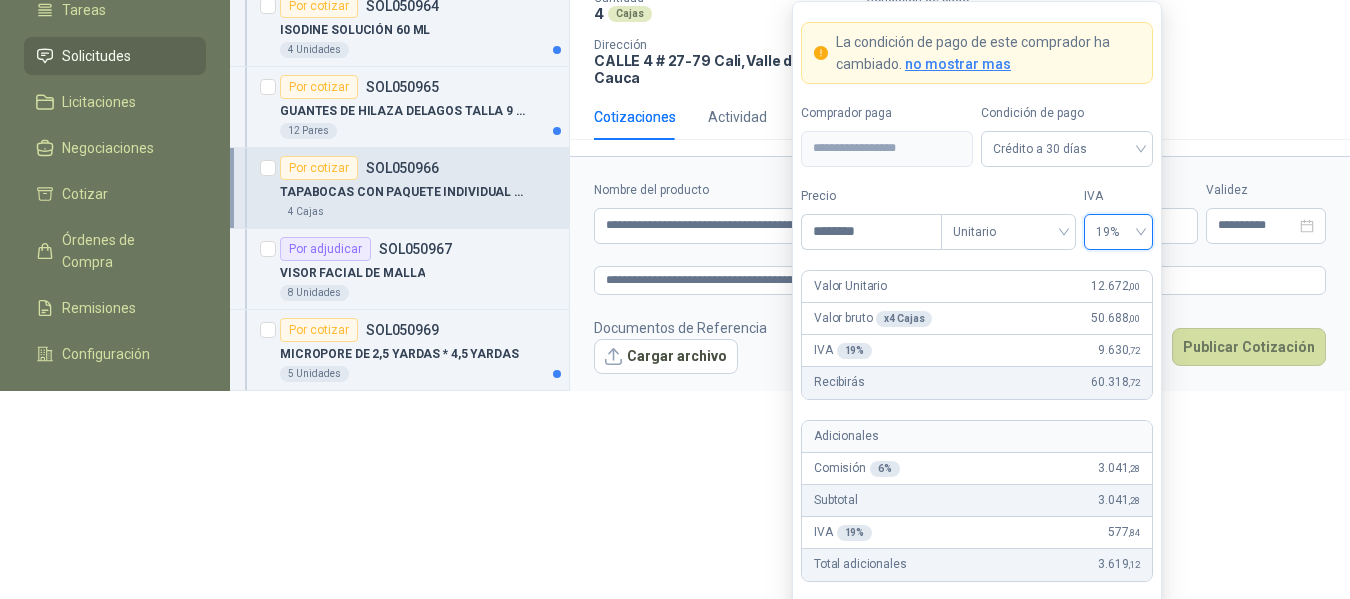 scroll, scrollTop: 214, scrollLeft: 0, axis: vertical 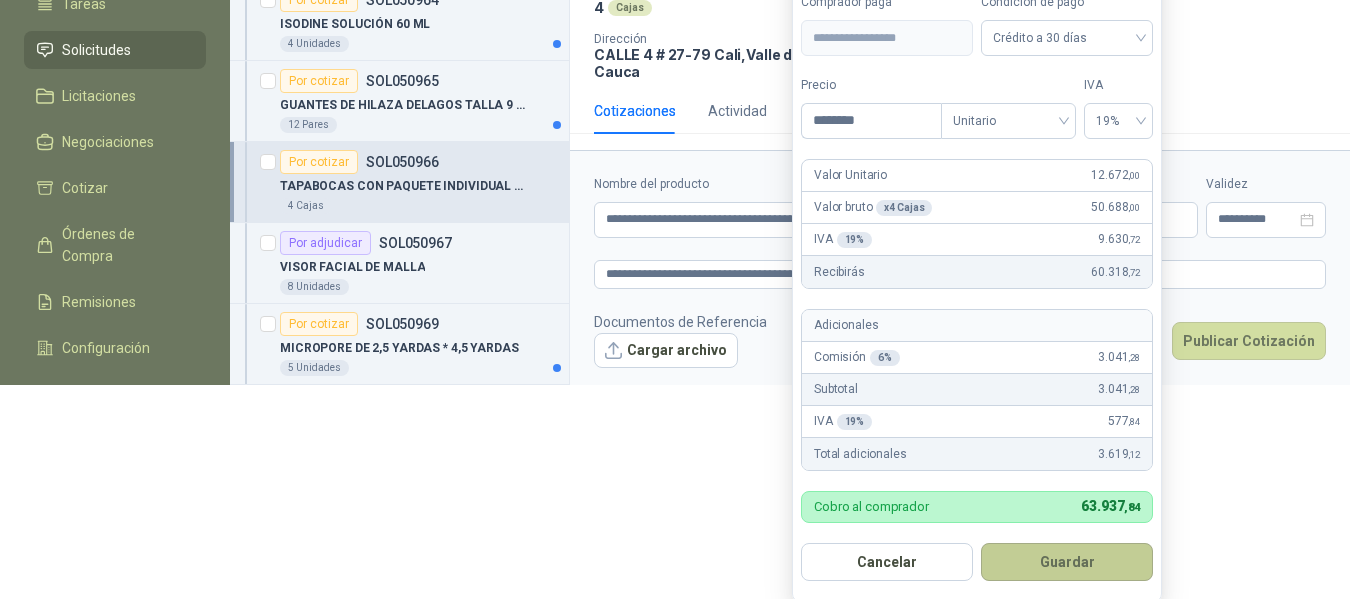click on "Guardar" at bounding box center (1067, 562) 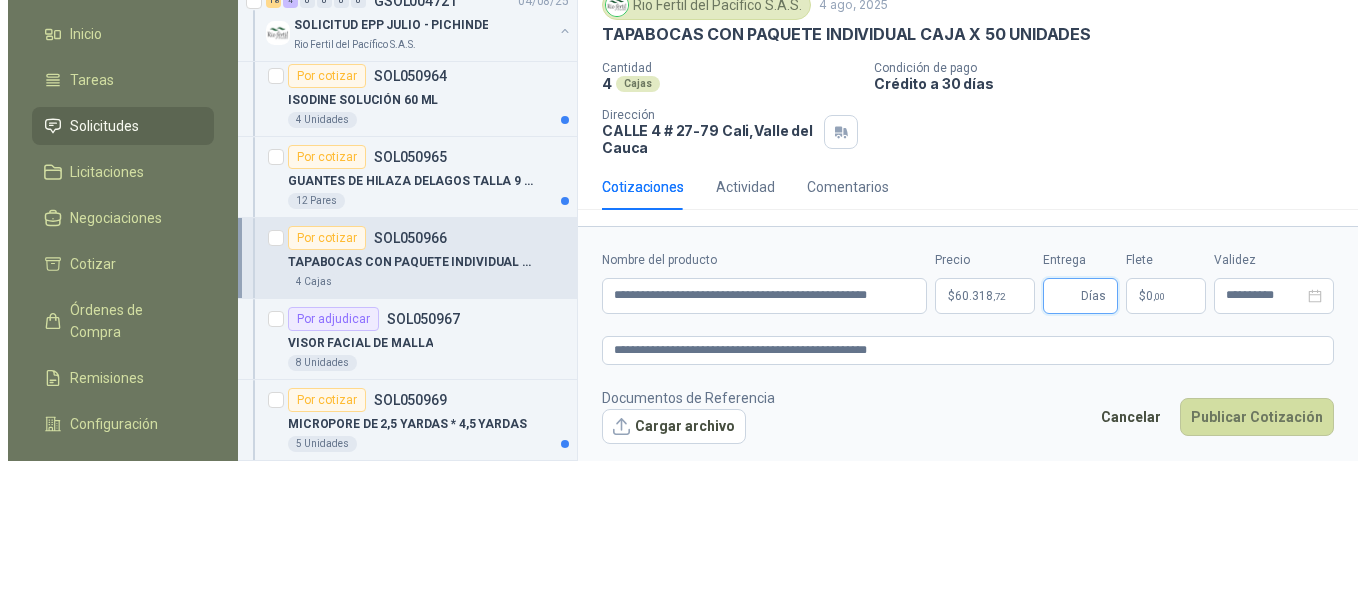 scroll, scrollTop: 0, scrollLeft: 0, axis: both 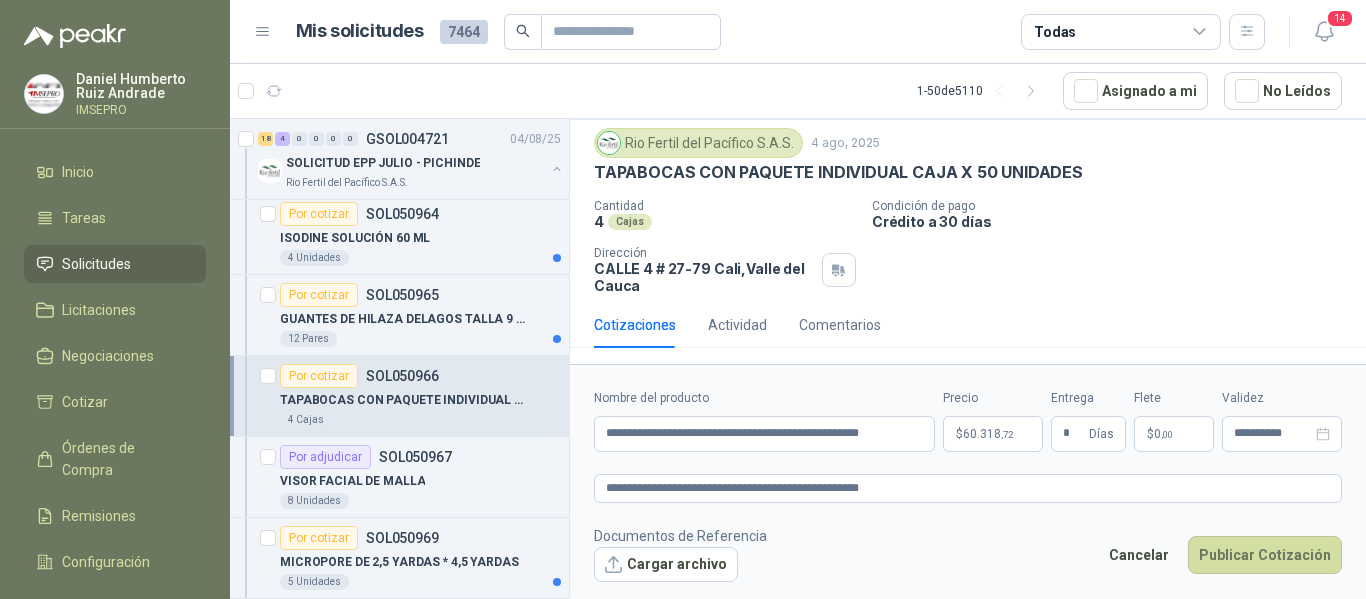 click on ",00" at bounding box center [1167, 434] 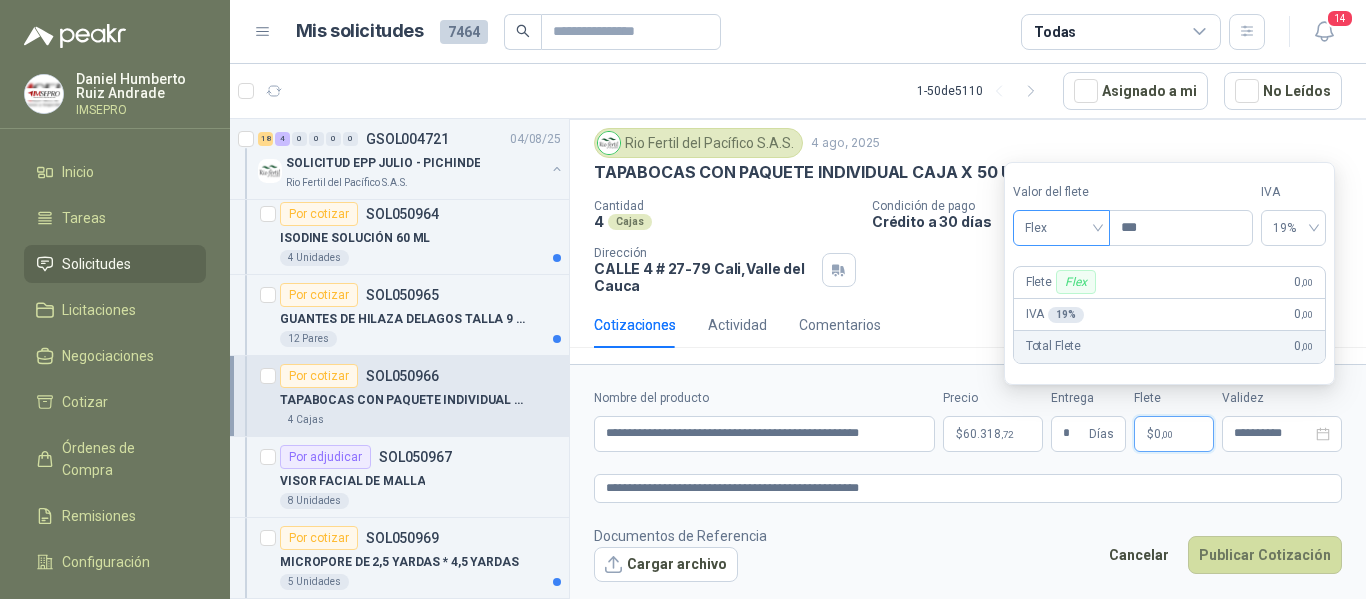 click on "Flex" at bounding box center [1061, 228] 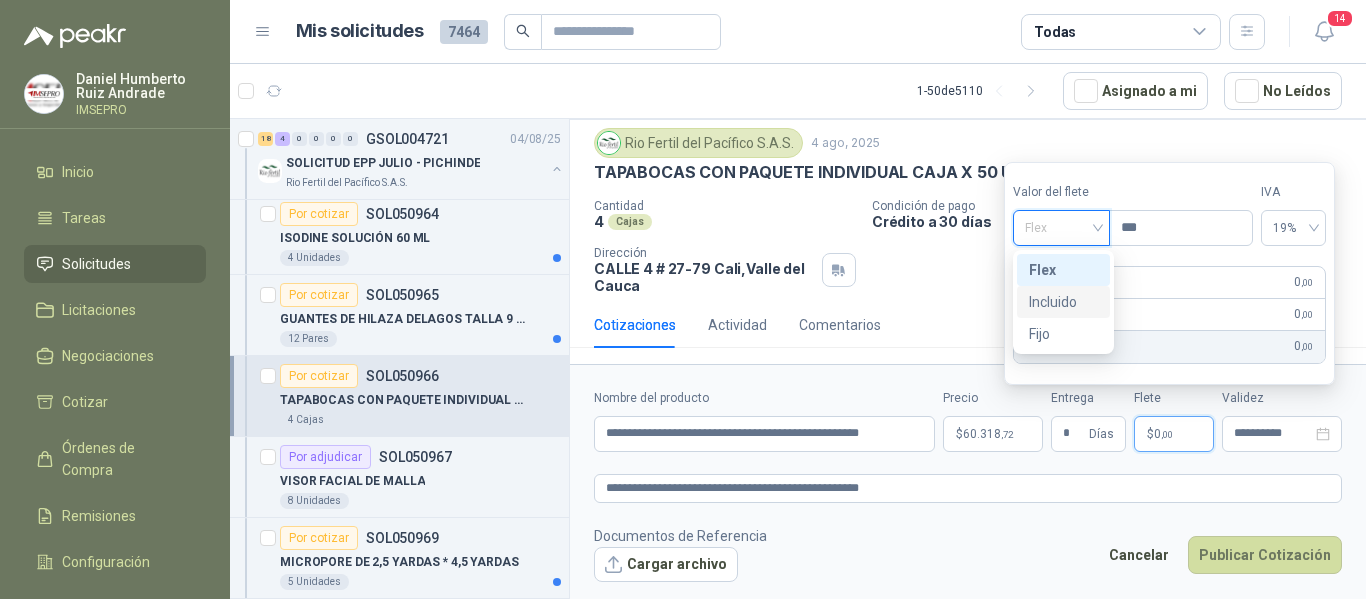 click on "Incluido" at bounding box center (1063, 302) 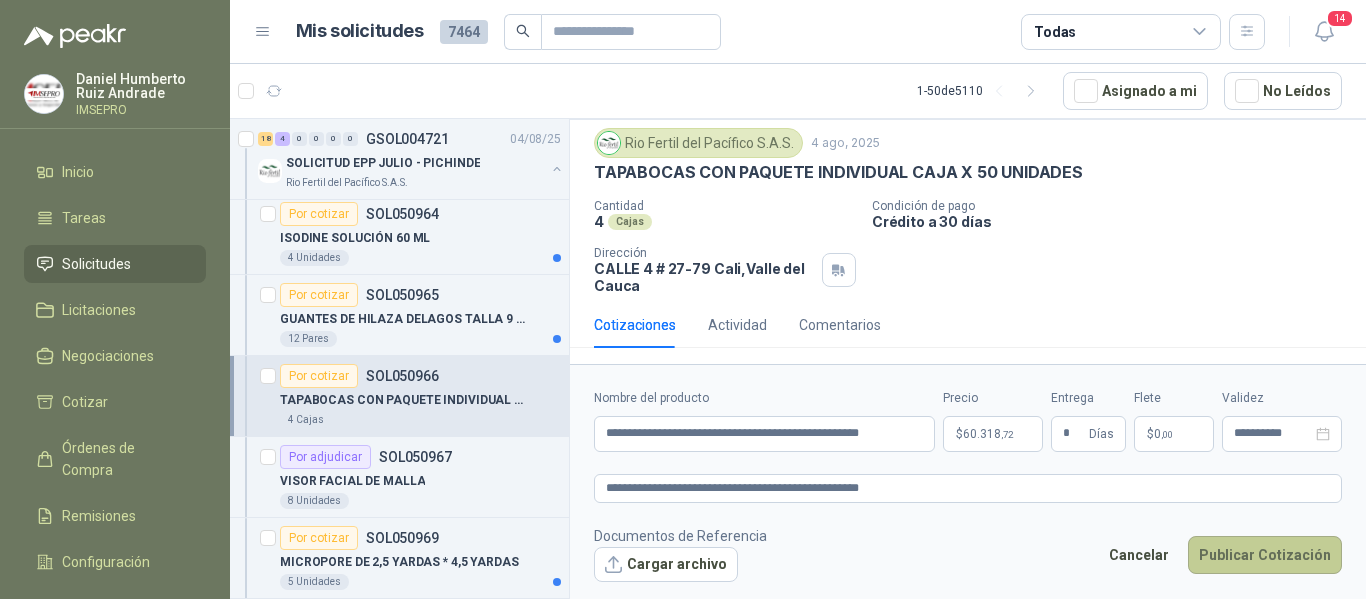 click on "Publicar Cotización" at bounding box center (1265, 555) 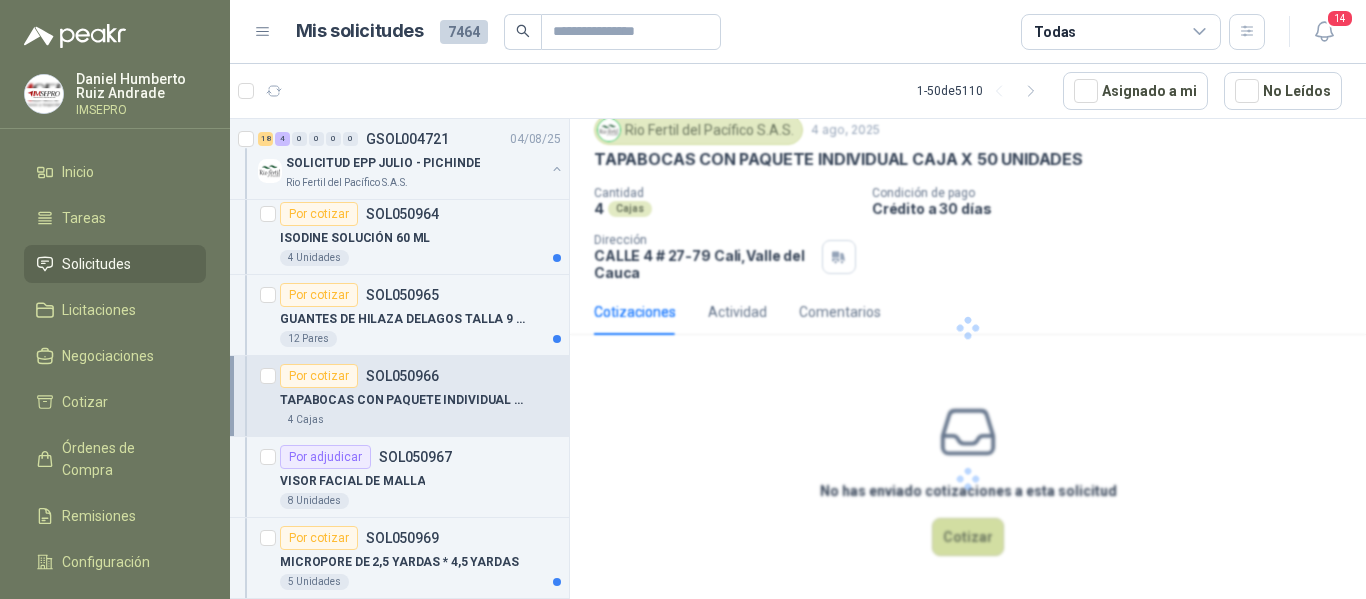 scroll, scrollTop: 0, scrollLeft: 0, axis: both 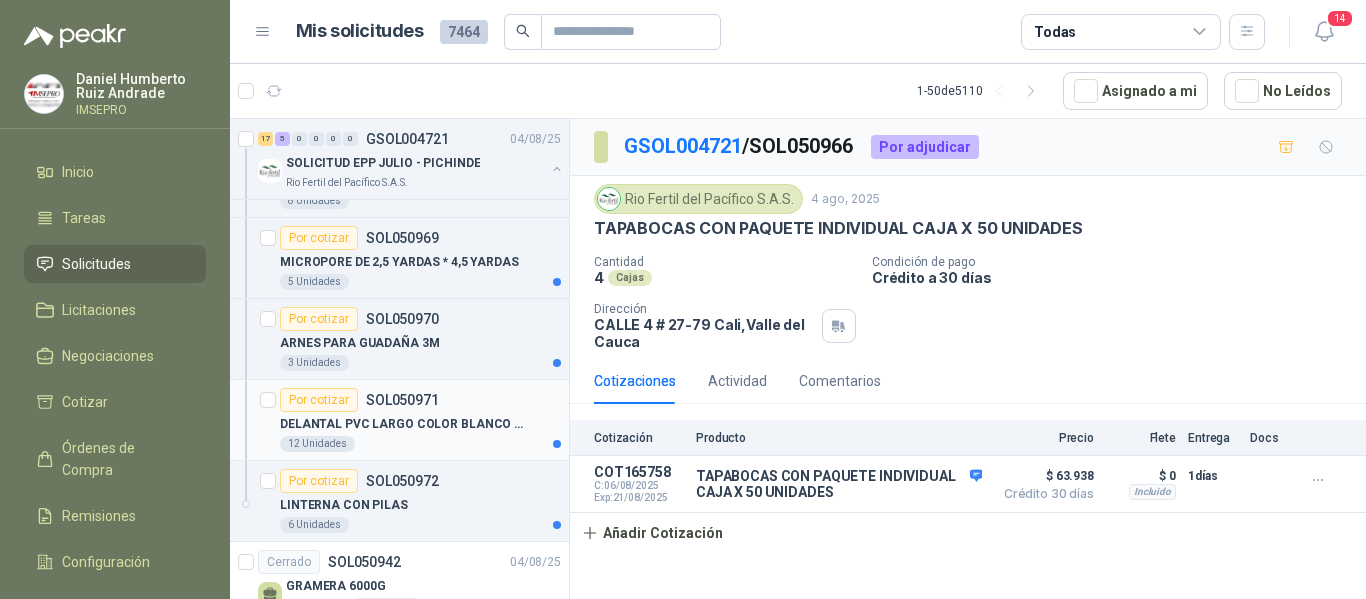 click on "DELANTAL PVC LARGO COLOR BLANCO CALIBRE 25 CALIBRE 25" at bounding box center [404, 424] 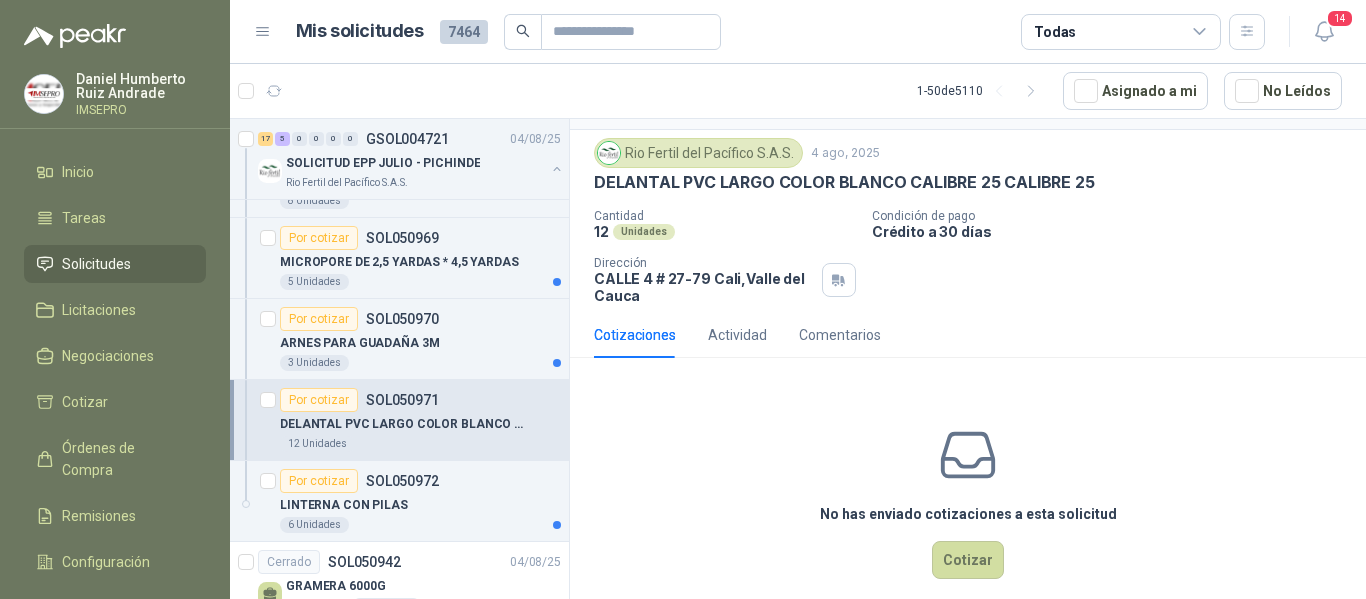 scroll, scrollTop: 70, scrollLeft: 0, axis: vertical 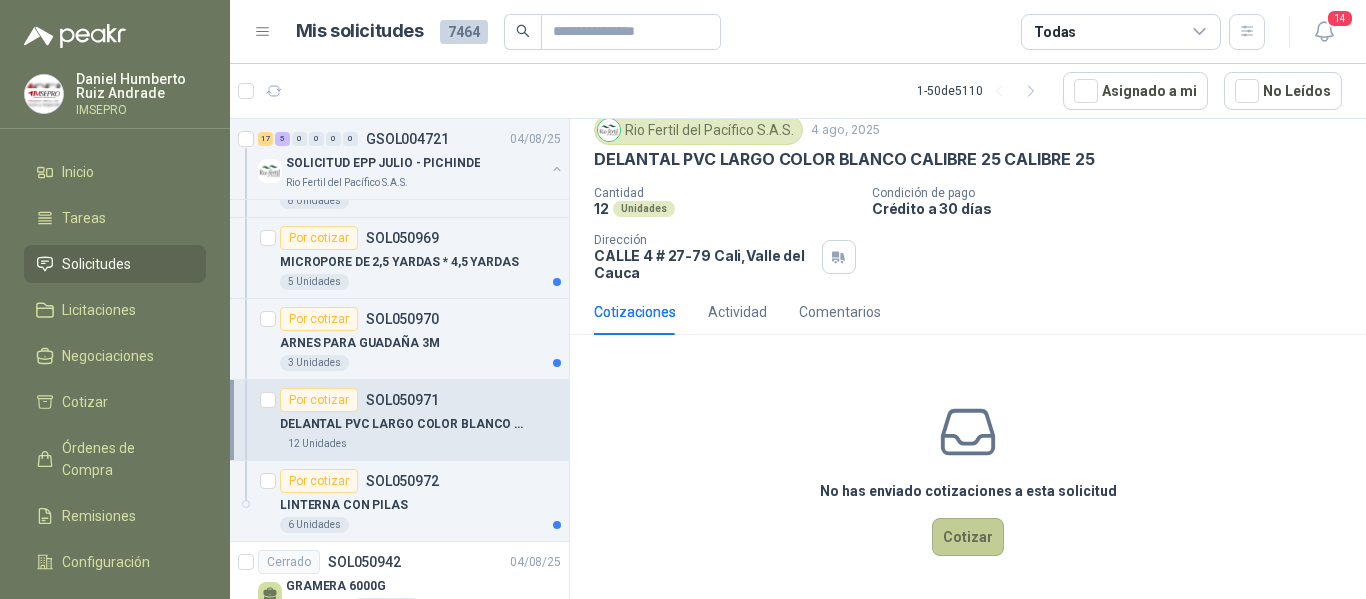 click on "Cotizar" at bounding box center [968, 537] 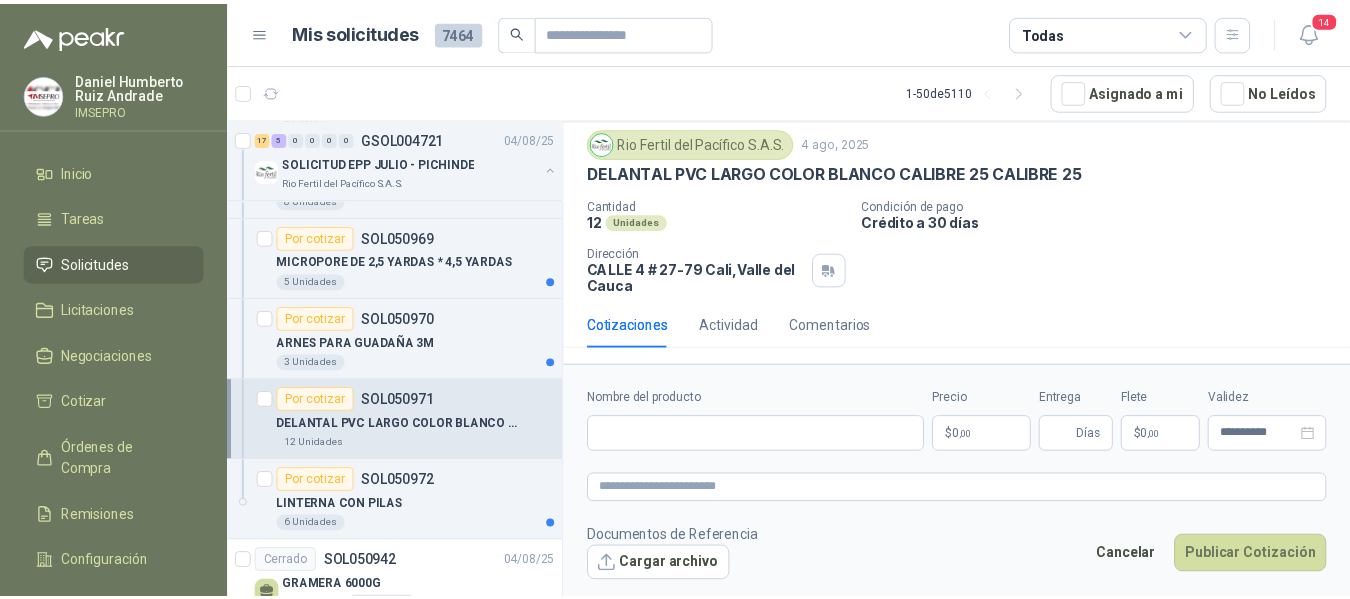 scroll, scrollTop: 56, scrollLeft: 0, axis: vertical 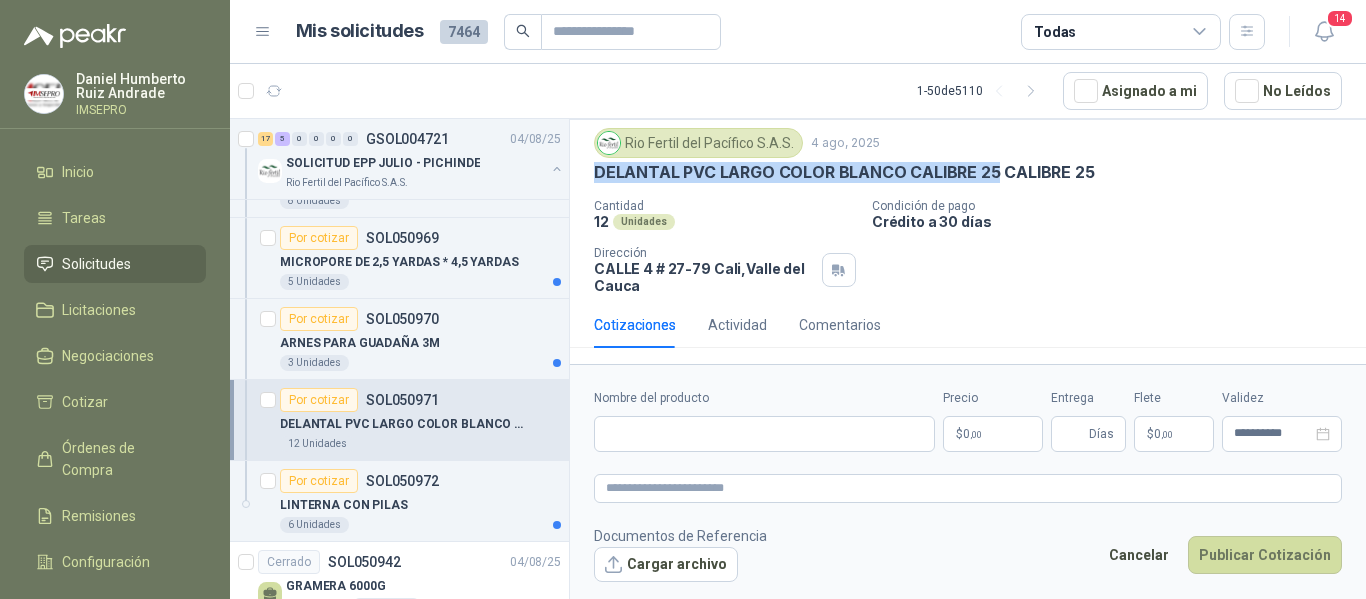 drag, startPoint x: 992, startPoint y: 172, endPoint x: 586, endPoint y: 177, distance: 406.0308 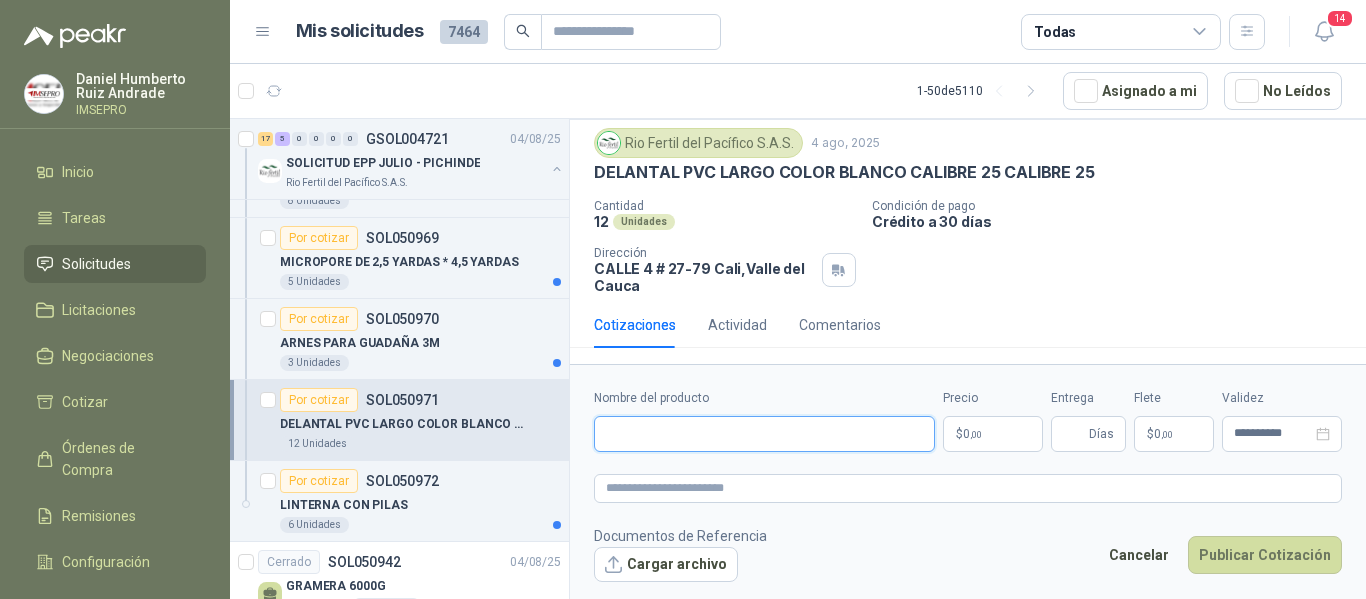 click on "Nombre del producto" at bounding box center [764, 434] 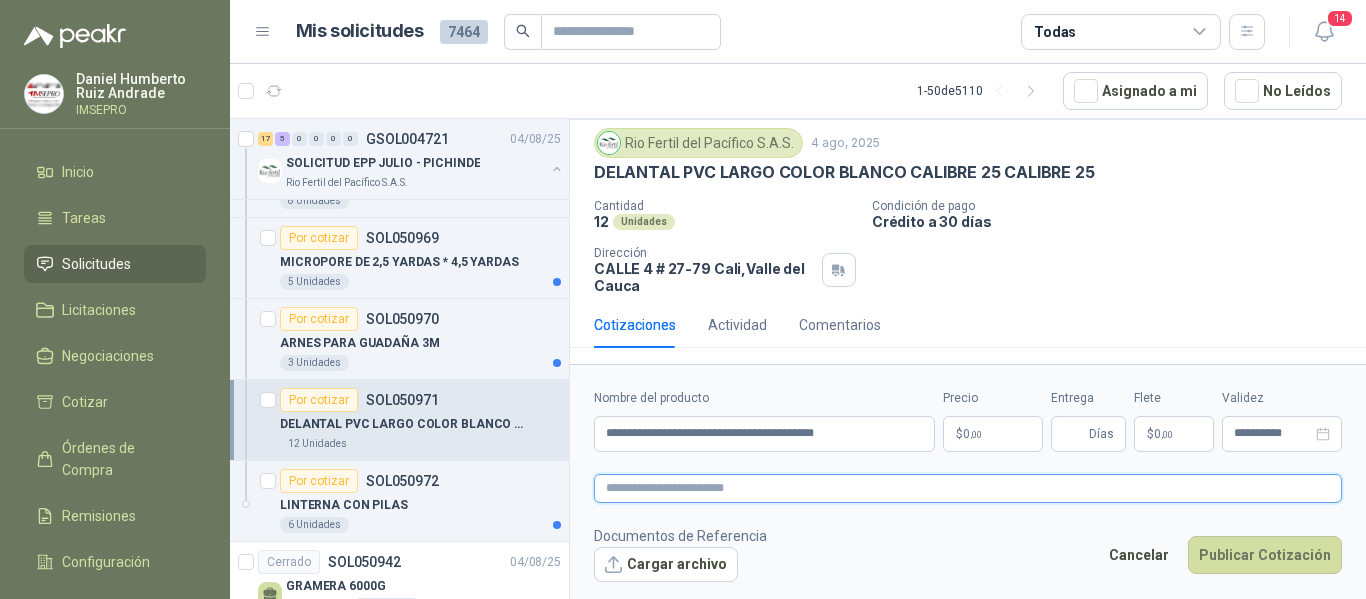 click at bounding box center (968, 488) 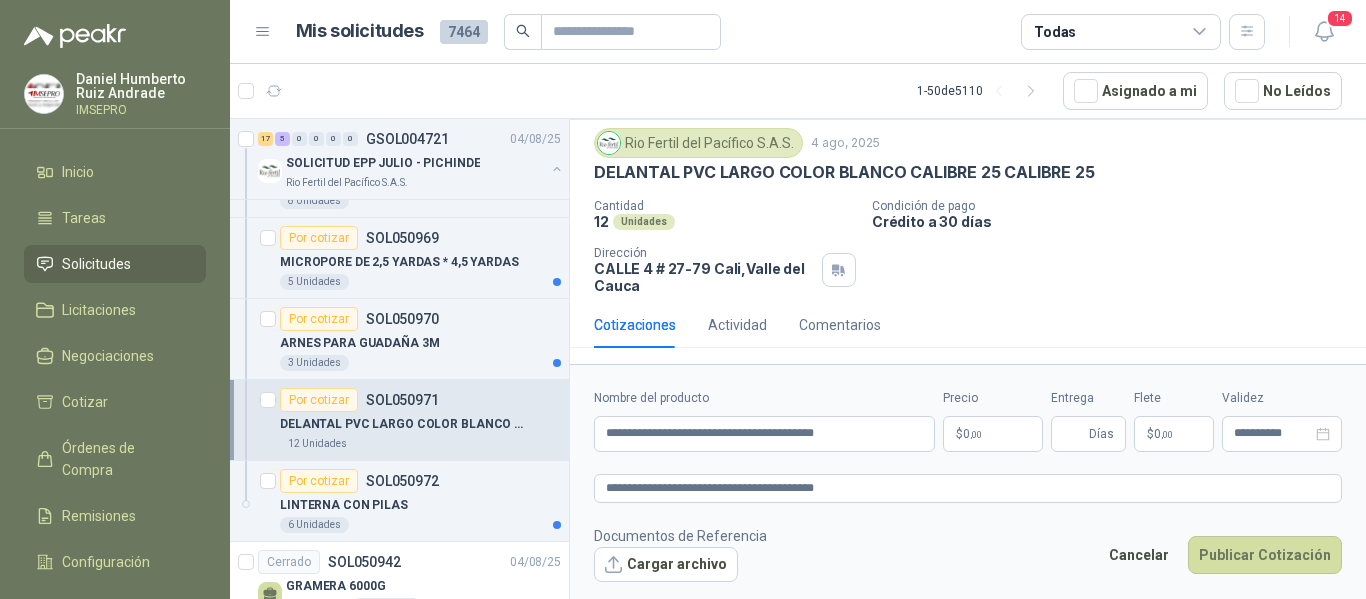 click on "[FIRST] [LAST] IMSEPRO   Inicio   Tareas   Solicitudes   Licitaciones   Negociaciones   Cotizar   Órdenes de Compra   Remisiones   Configuración   Manuales y ayuda Mis solicitudes 7464 Todas 14 1 - 50  de  5110 Asignado a mi No Leídos 1   0   0   0   0   0   GSOL004772 06/08/25   VARIOS - SEDES Y SERVICIOS Caracol TV   1   0   0   0   0   0   GSOL004771 05/08/25   PEDIDO ADMINISTRACIÓN Colegio Bennett   3   0   0   0   0   0   GSOL004770 05/08/25   PEDIDO BACHILLERATO 2 Colegio Bennett   1   0   0   0   0   0   GSOL004769 05/08/25   PEDIDO PARA TRANSPORTE Colegio Bennett   1   0   0   0   0   0   GSOL004768 05/08/25   Insumos TI Caracol TV   Por cotizar SOL051241 05/08/25   Probador de red RJ11 / RJ45 / BNC UNI-T (UT681C-UT681L) Lafayette SAS 1   Unidades 7   0   0   0   0   0   GSOL004763 05/08/25   169609   Club Campestre de Cali   1   0   0   0   0   0   GSOL004762 05/08/25   169499 BISAGRA 169500 AMARRA 169601 BUJ 169617 CER Club Campestre de Cali   3   0   0   0   0   0" at bounding box center [683, 299] 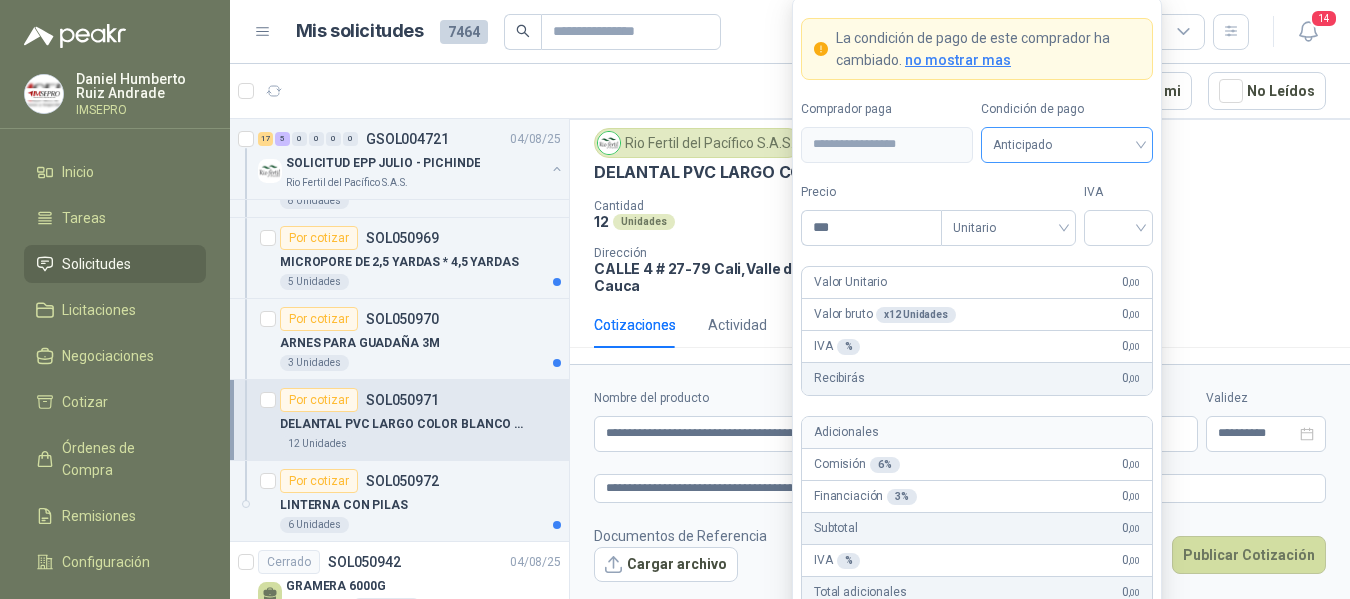 click on "Anticipado" at bounding box center [1067, 145] 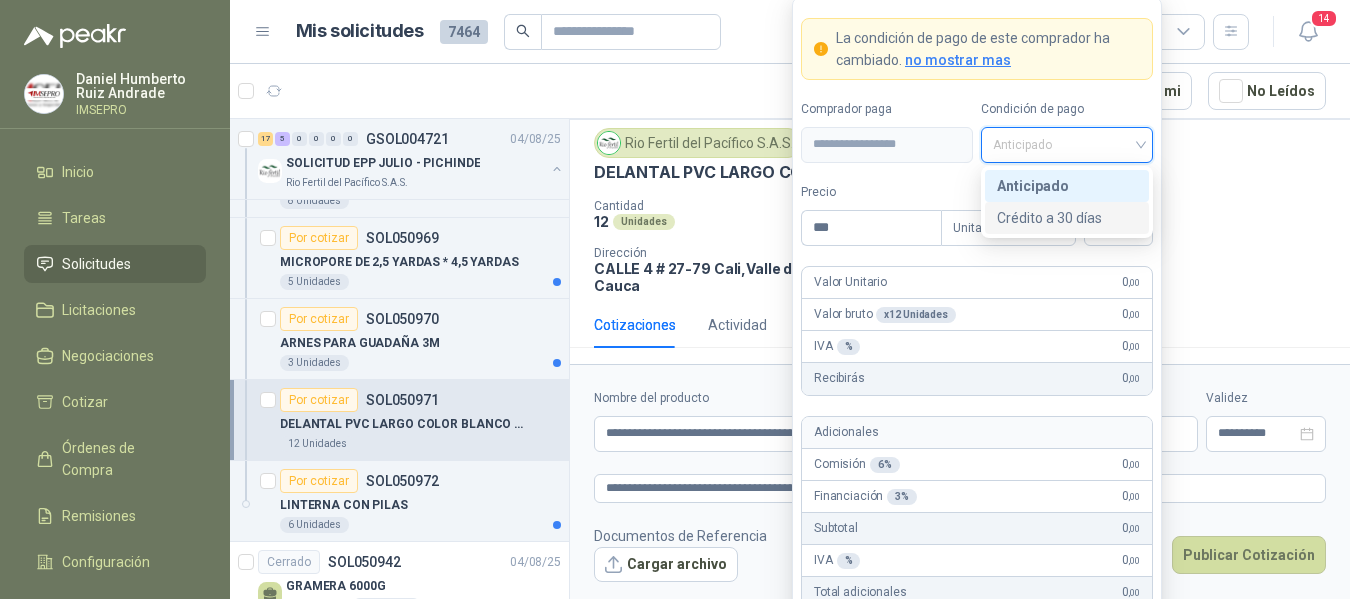 click on "Crédito a 30 días" at bounding box center (1067, 218) 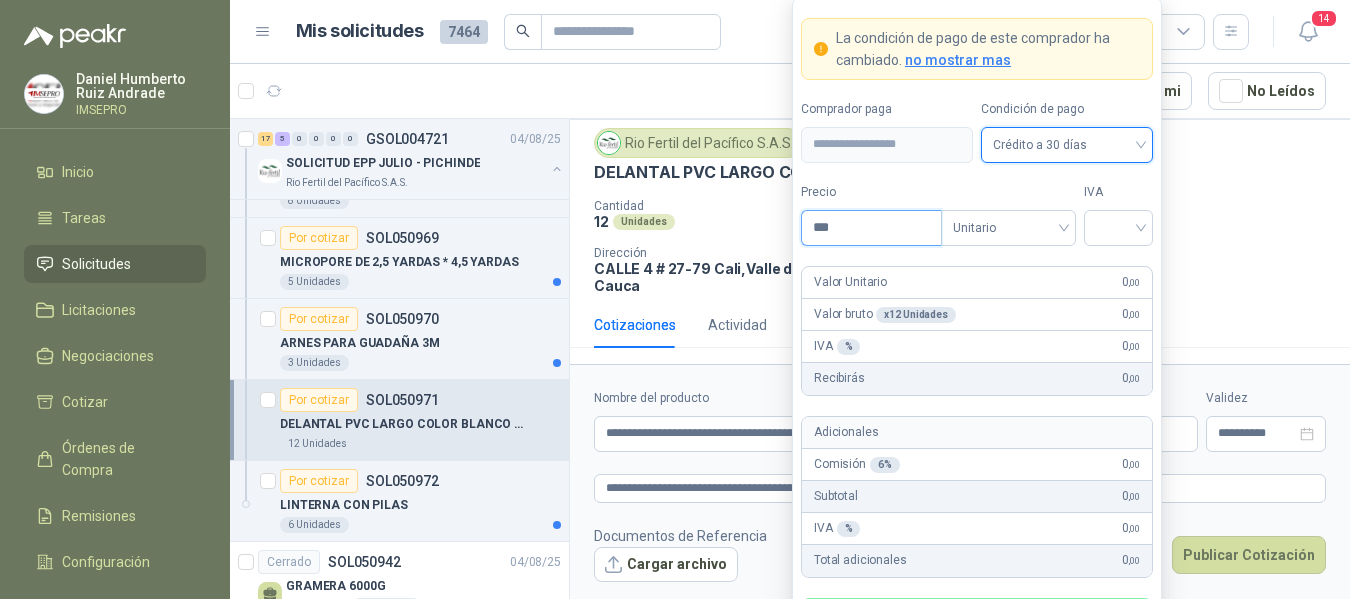 click on "***" at bounding box center (871, 228) 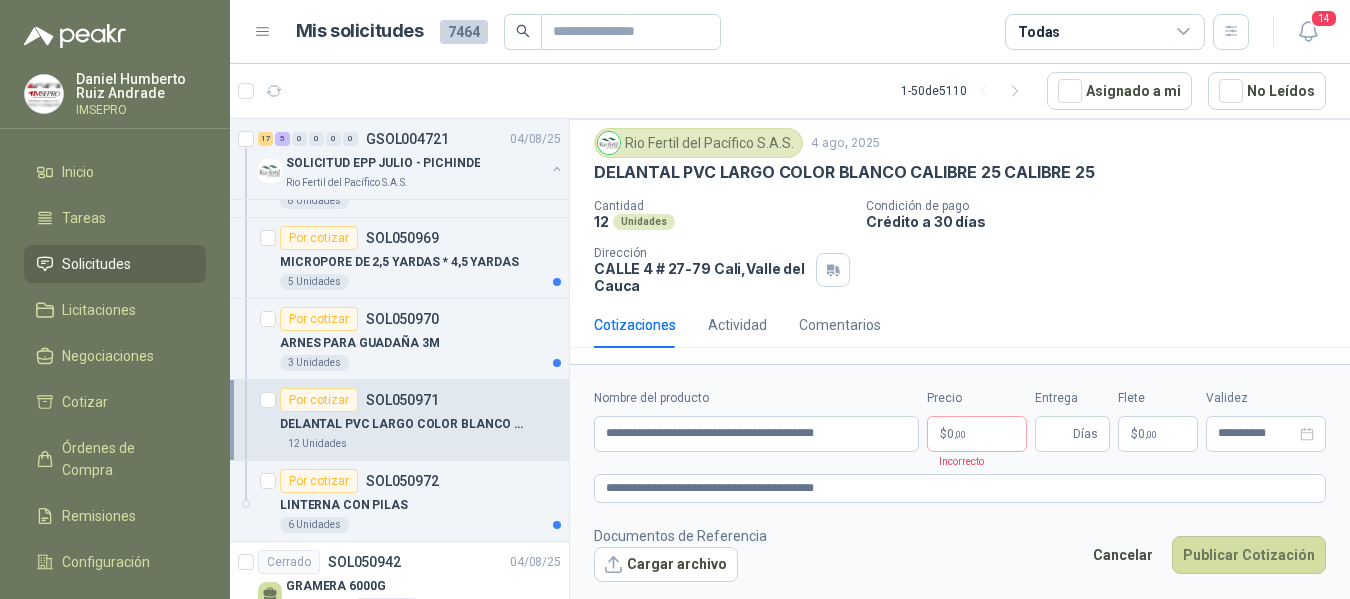 click on "1 - 50  de  5110 Asignado a mi No Leídos" at bounding box center (790, 91) 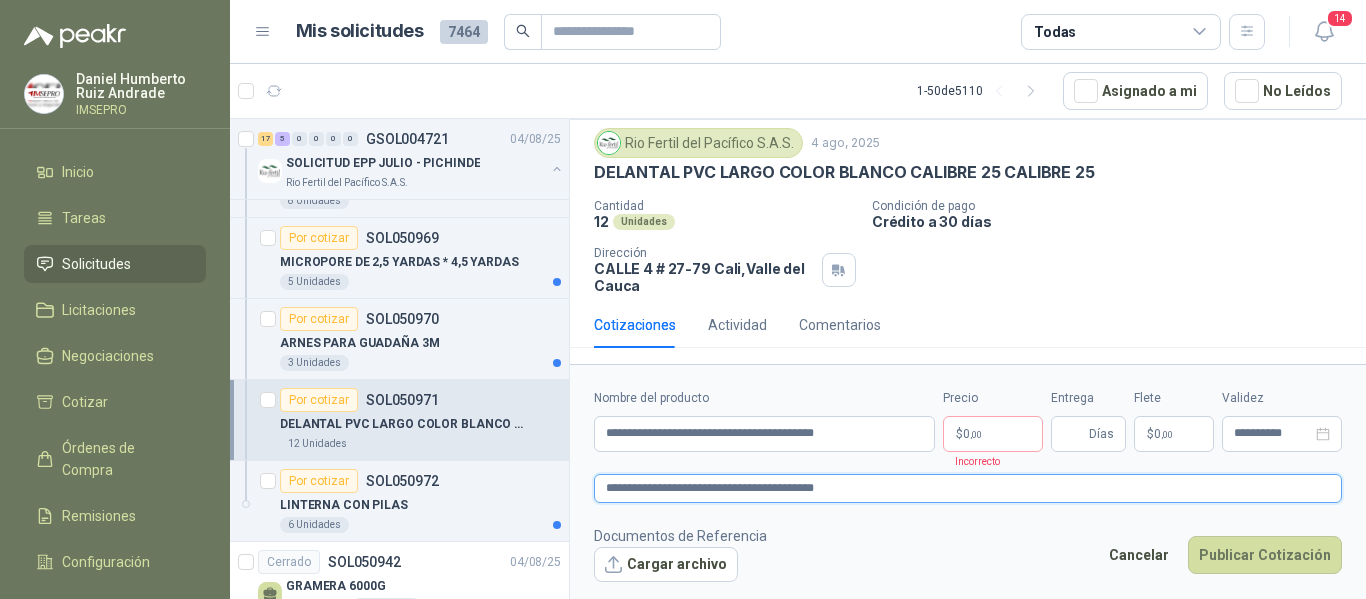 click on "**********" at bounding box center [968, 488] 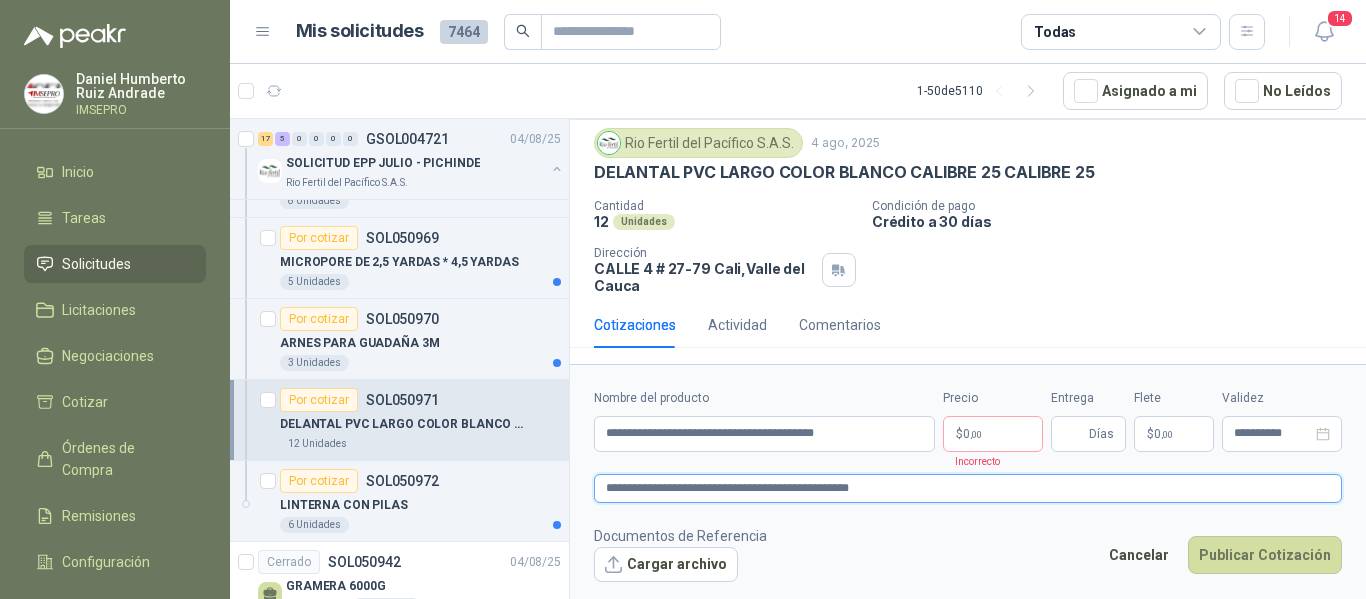 click on "**********" at bounding box center (968, 488) 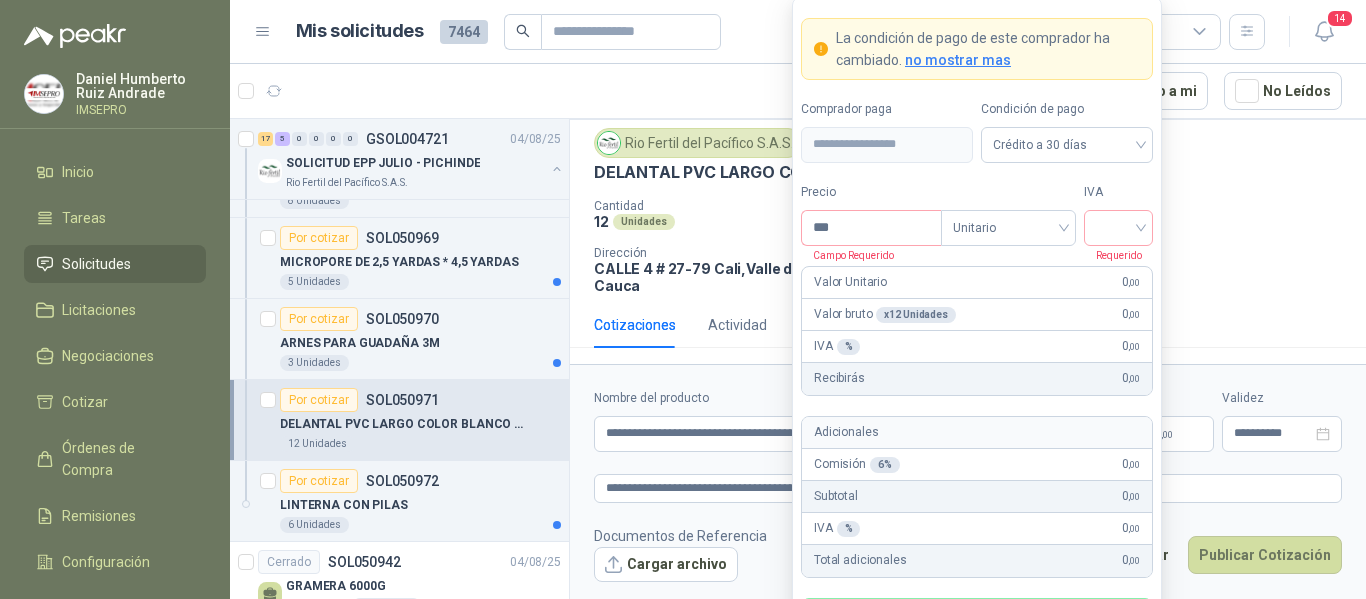 click on "[FIRST] [LAST] IMSEPRO   Inicio   Tareas   Solicitudes   Licitaciones   Negociaciones   Cotizar   Órdenes de Compra   Remisiones   Configuración   Manuales y ayuda Mis solicitudes 7464 Todas 14 1 - 50  de  5110 Asignado a mi No Leídos 1   0   0   0   0   0   GSOL004772 06/08/25   VARIOS - SEDES Y SERVICIOS Caracol TV   1   0   0   0   0   0   GSOL004771 05/08/25   PEDIDO ADMINISTRACIÓN Colegio Bennett   3   0   0   0   0   0   GSOL004770 05/08/25   PEDIDO BACHILLERATO 2 Colegio Bennett   1   0   0   0   0   0   GSOL004769 05/08/25   PEDIDO PARA TRANSPORTE Colegio Bennett   1   0   0   0   0   0   GSOL004768 05/08/25   Insumos TI Caracol TV   Por cotizar SOL051241 05/08/25   Probador de red RJ11 / RJ45 / BNC UNI-T (UT681C-UT681L) Lafayette SAS 1   Unidades 7   0   0   0   0   0   GSOL004763 05/08/25   169609   Club Campestre de Cali   1   0   0   0   0   0   GSOL004762 05/08/25   169499 BISAGRA 169500 AMARRA 169601 BUJ 169617 CER Club Campestre de Cali   3   0   0   0   0   0" at bounding box center [683, 299] 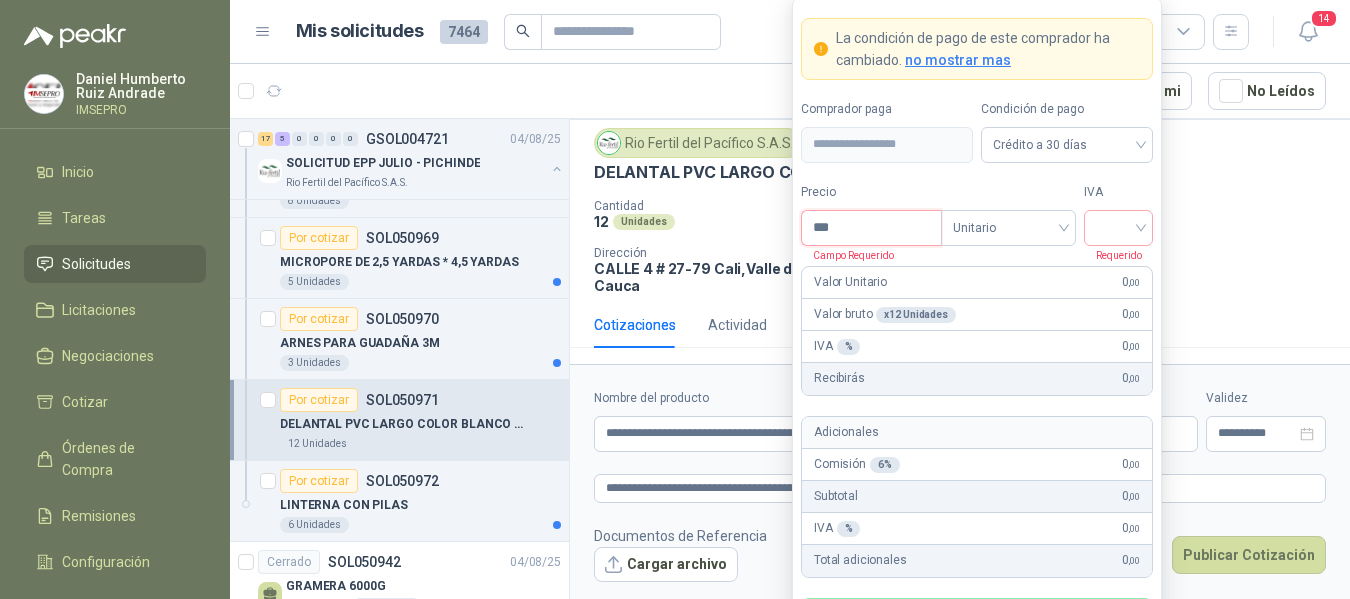 click on "***" at bounding box center (871, 228) 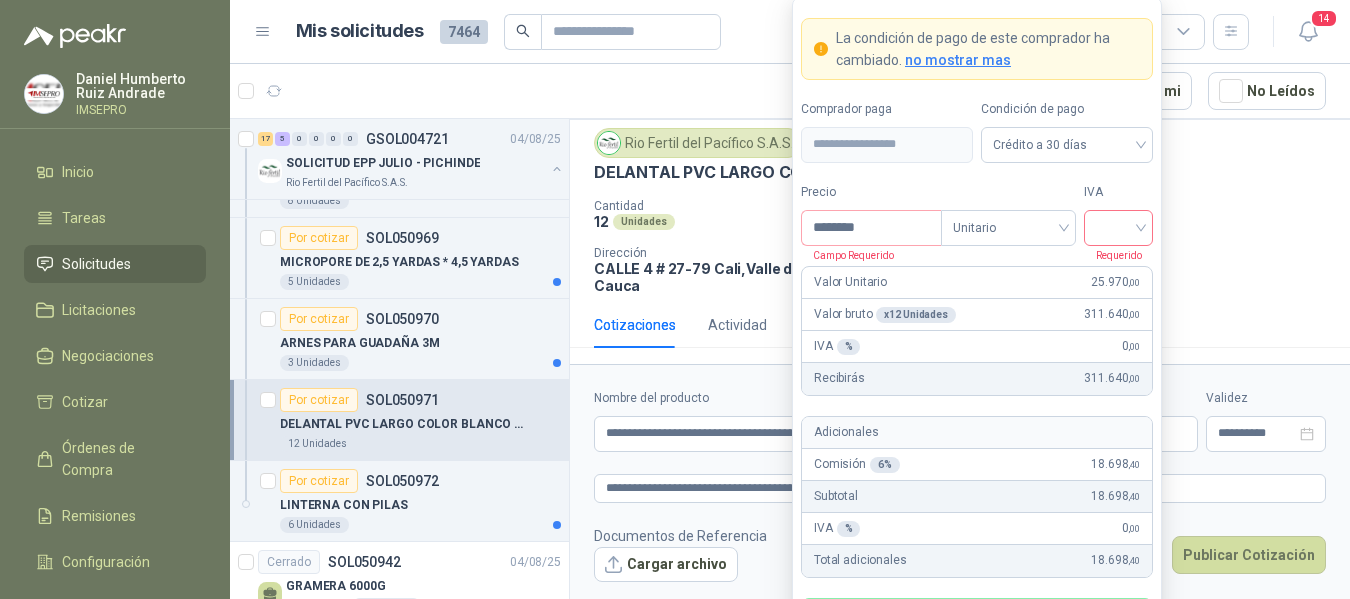 click at bounding box center [1118, 226] 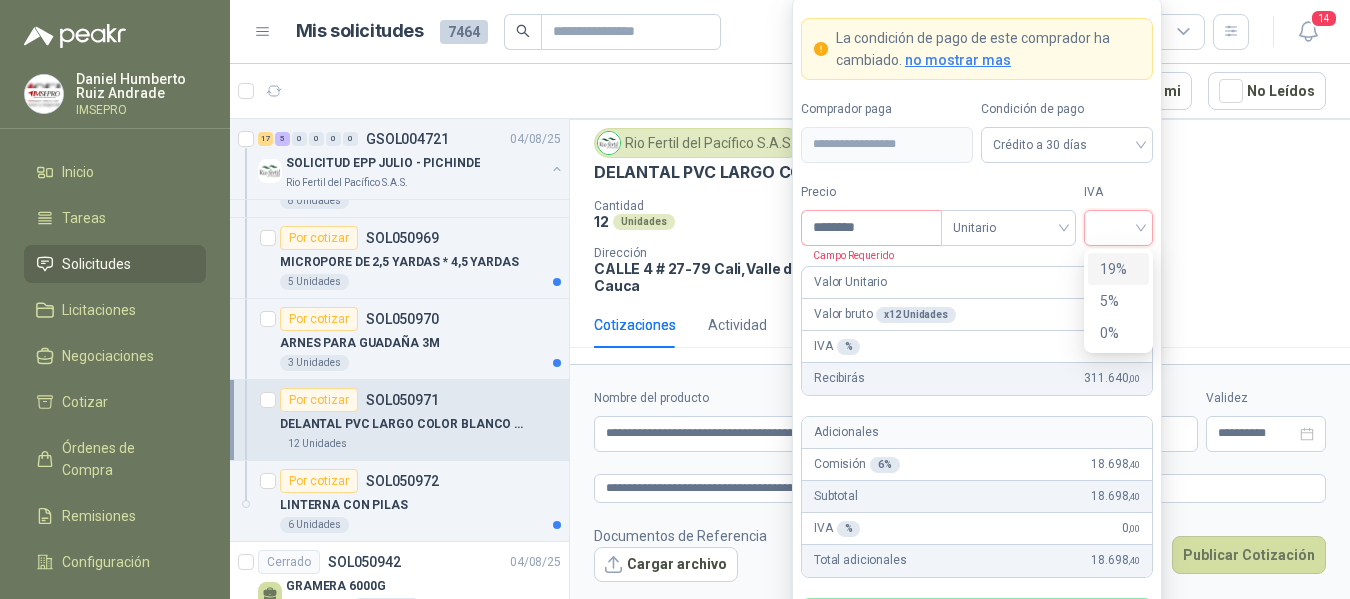 click on "19%" at bounding box center (1118, 269) 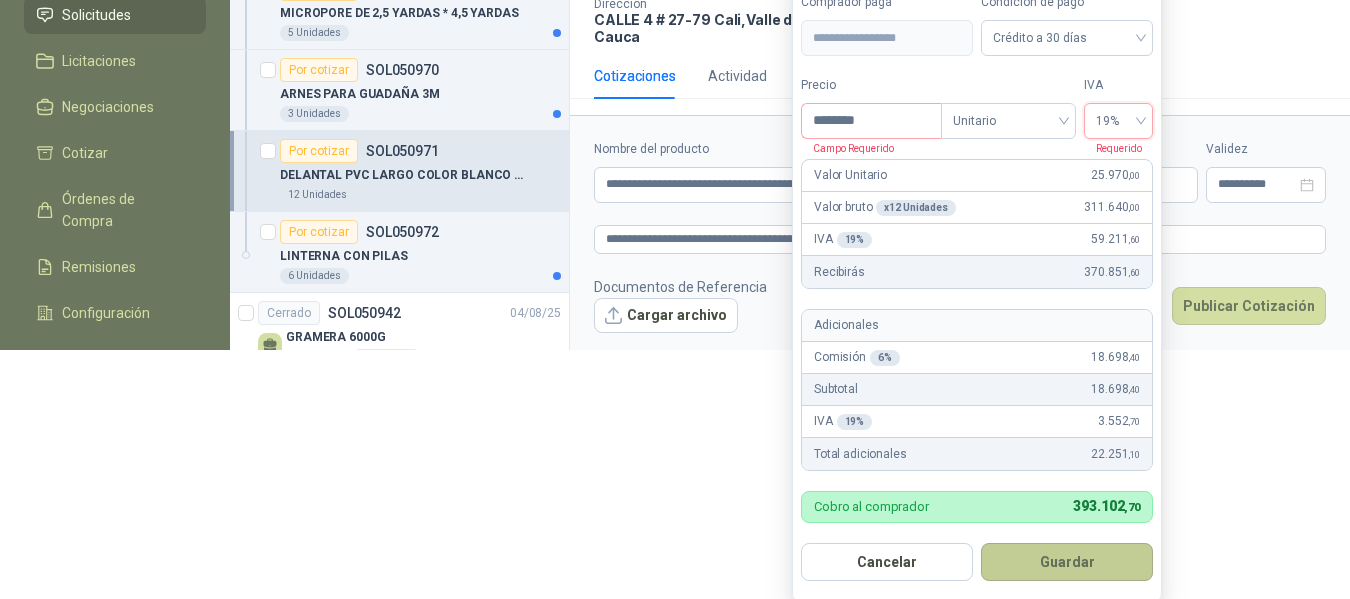 click on "Guardar" at bounding box center [1067, 562] 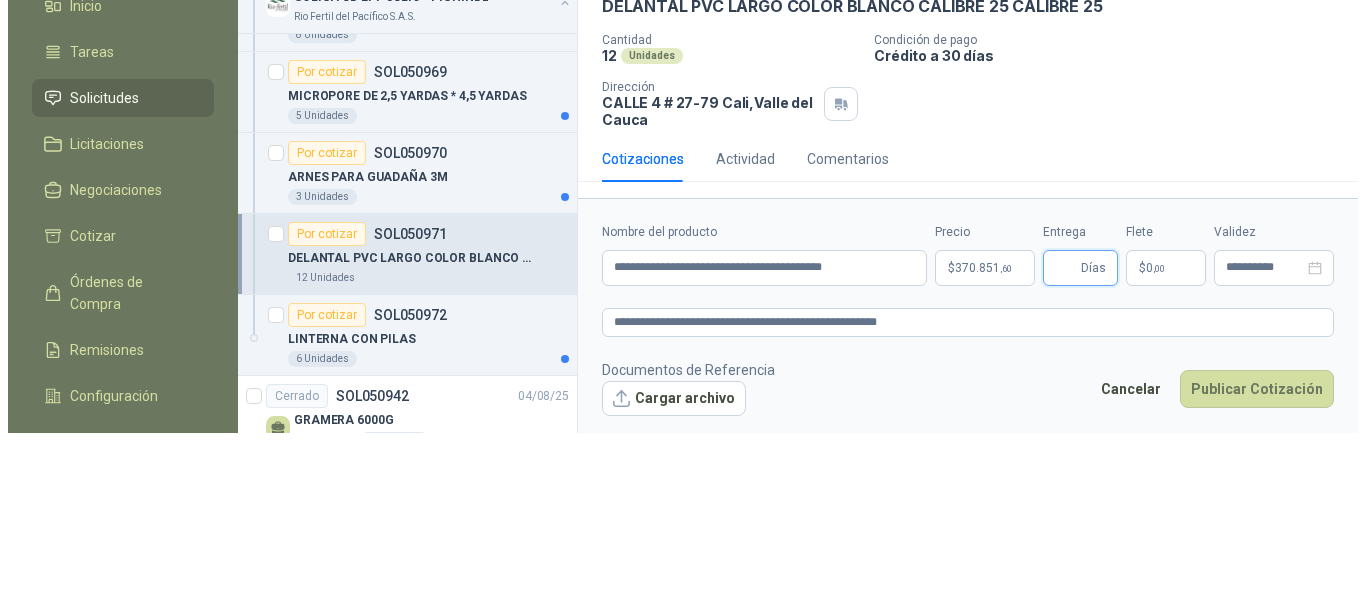 scroll, scrollTop: 0, scrollLeft: 0, axis: both 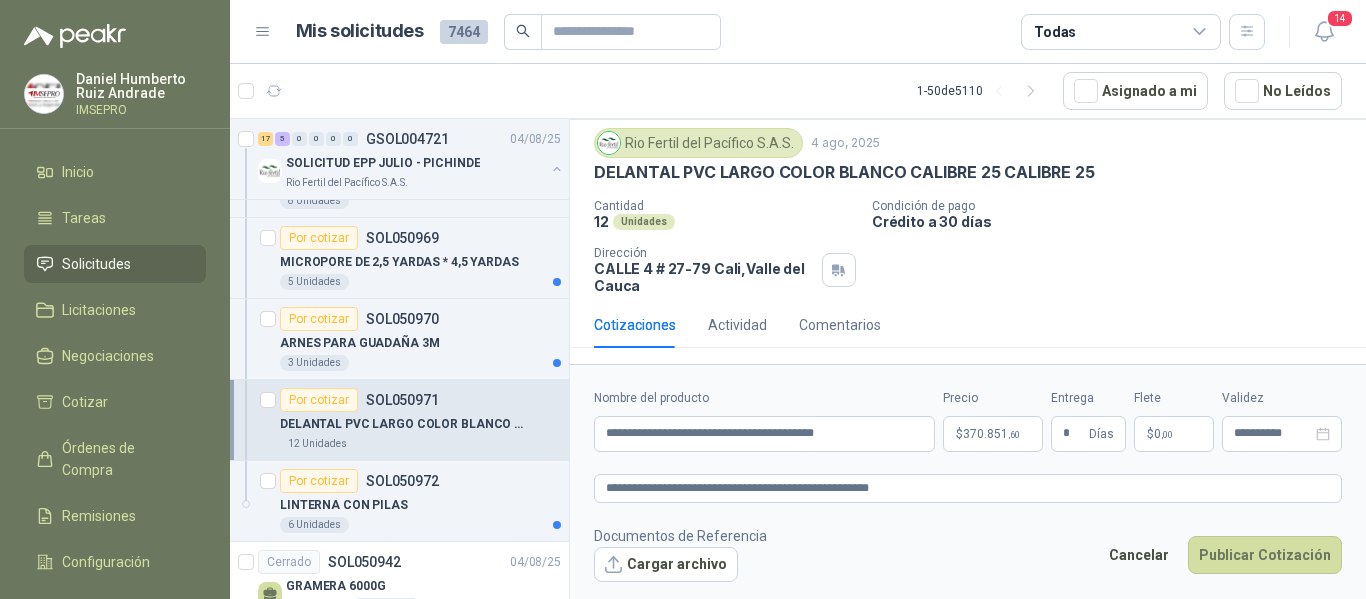 click on "$    0 ,00" at bounding box center [1174, 434] 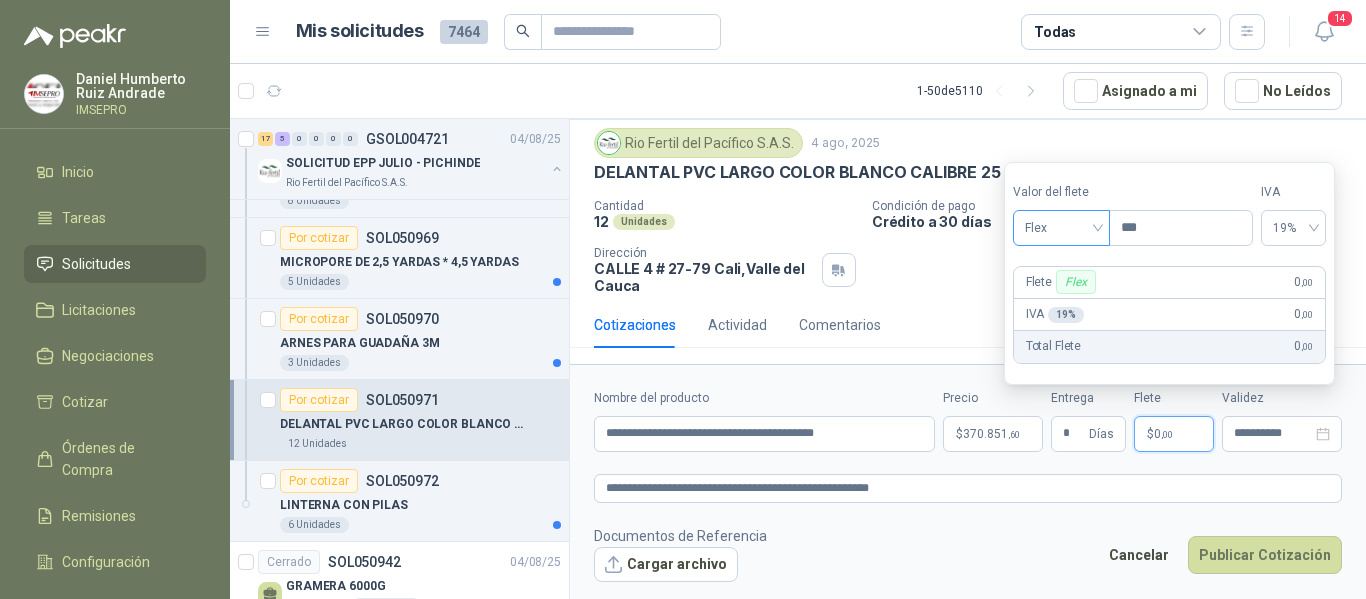 click on "Flex" at bounding box center (1061, 228) 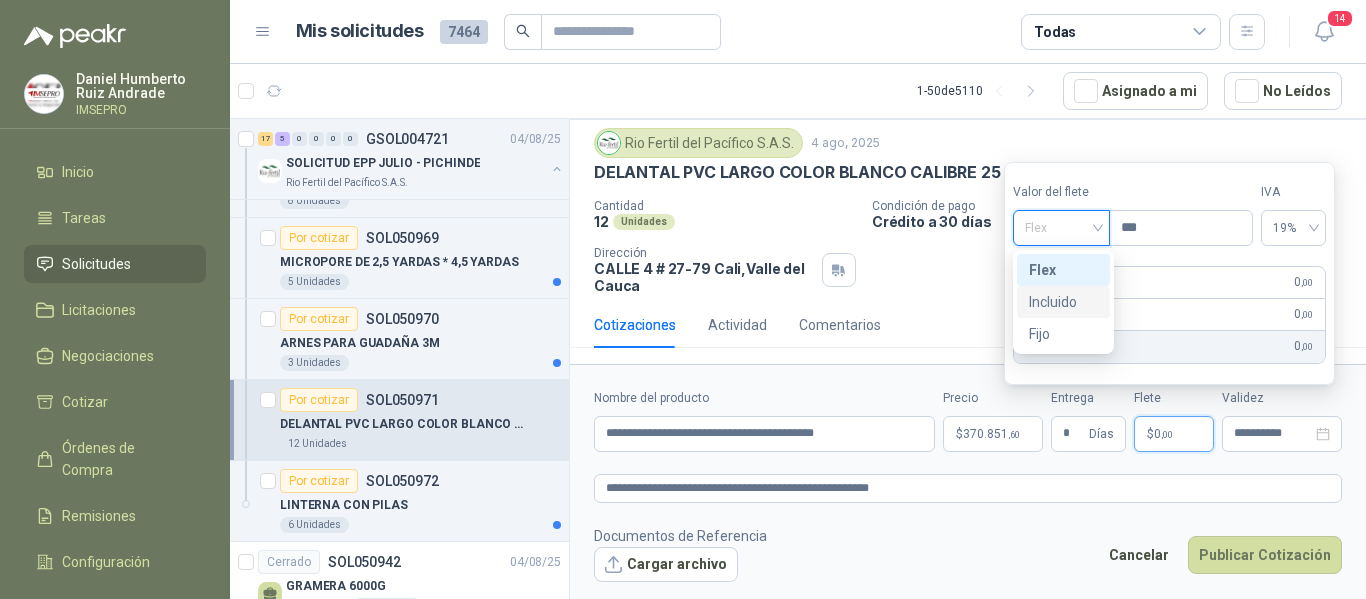 click on "Incluido" at bounding box center [1063, 302] 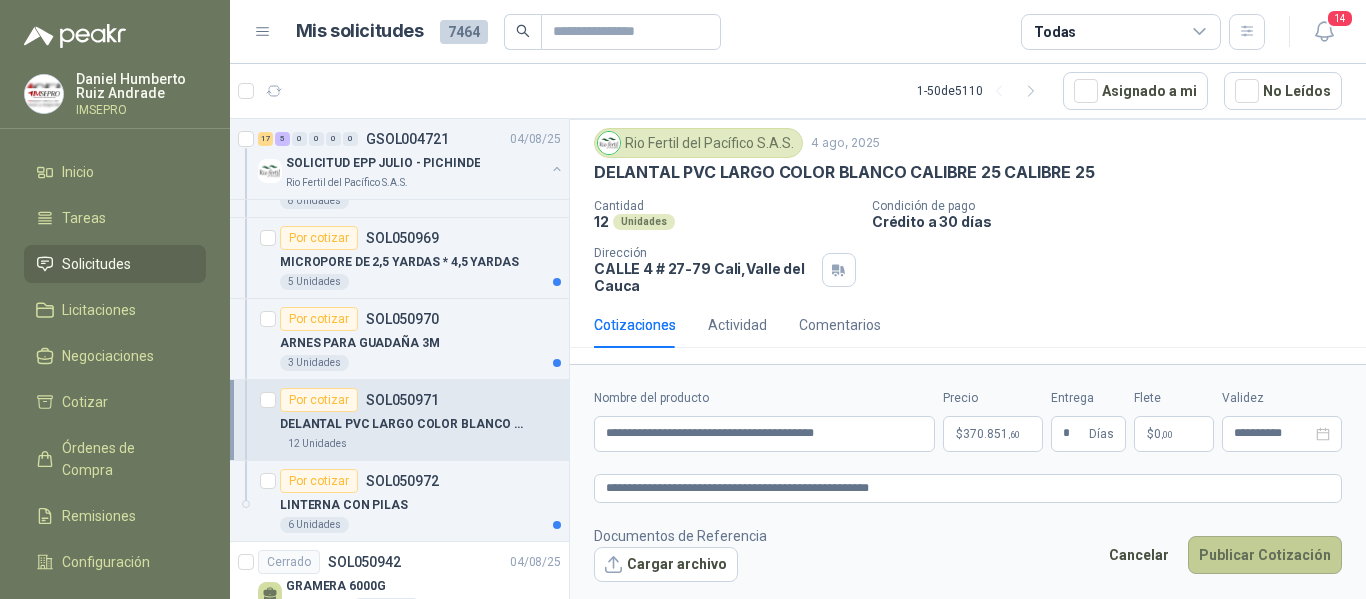 click on "Publicar Cotización" at bounding box center (1265, 555) 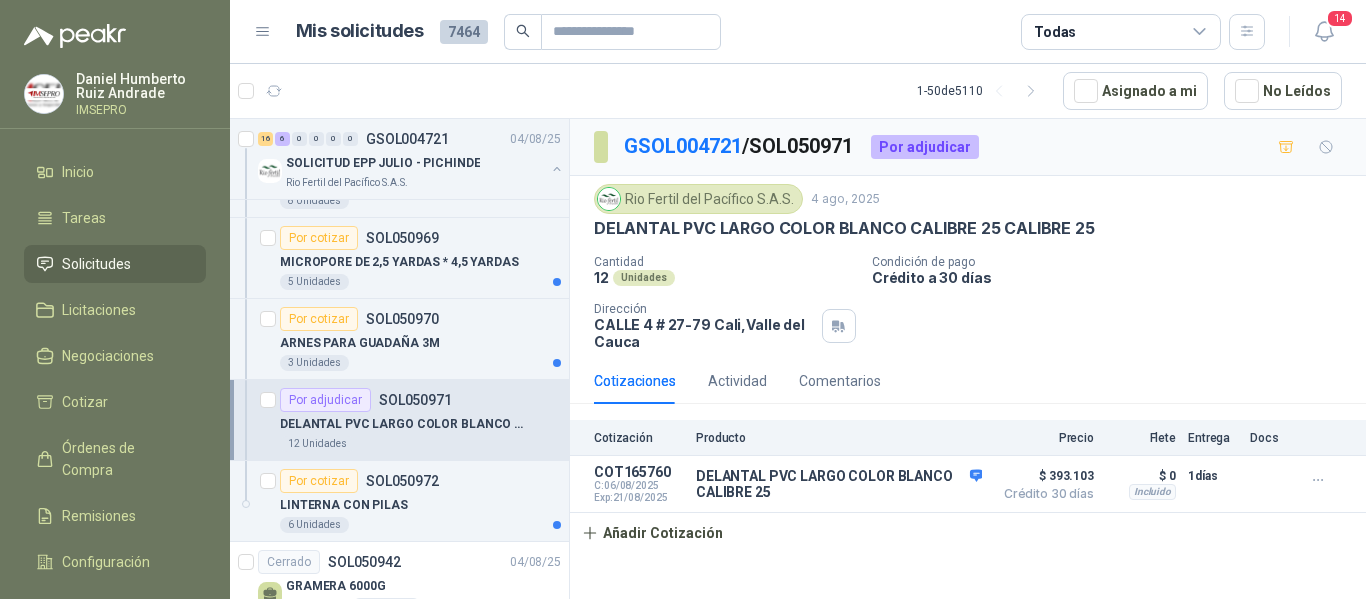 scroll, scrollTop: 0, scrollLeft: 0, axis: both 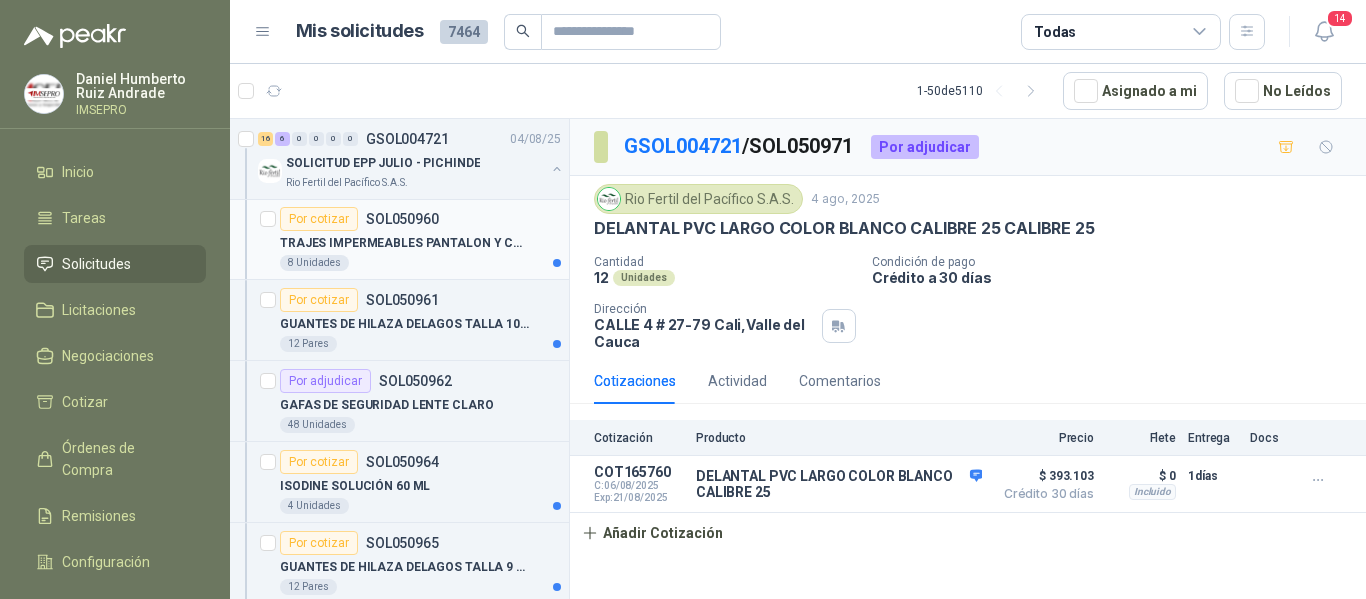 click on "TRAJES IMPERMEABLES PANTALON Y CAMISA NEGRO TALLA L" at bounding box center (404, 243) 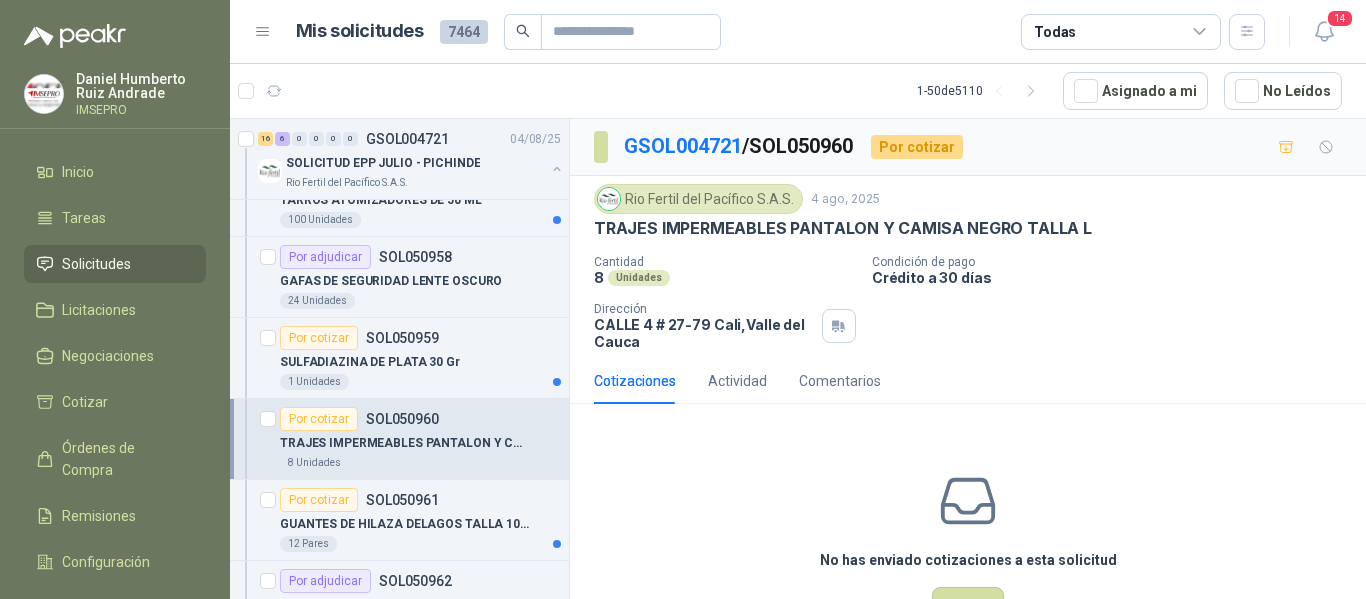 scroll, scrollTop: 5452, scrollLeft: 0, axis: vertical 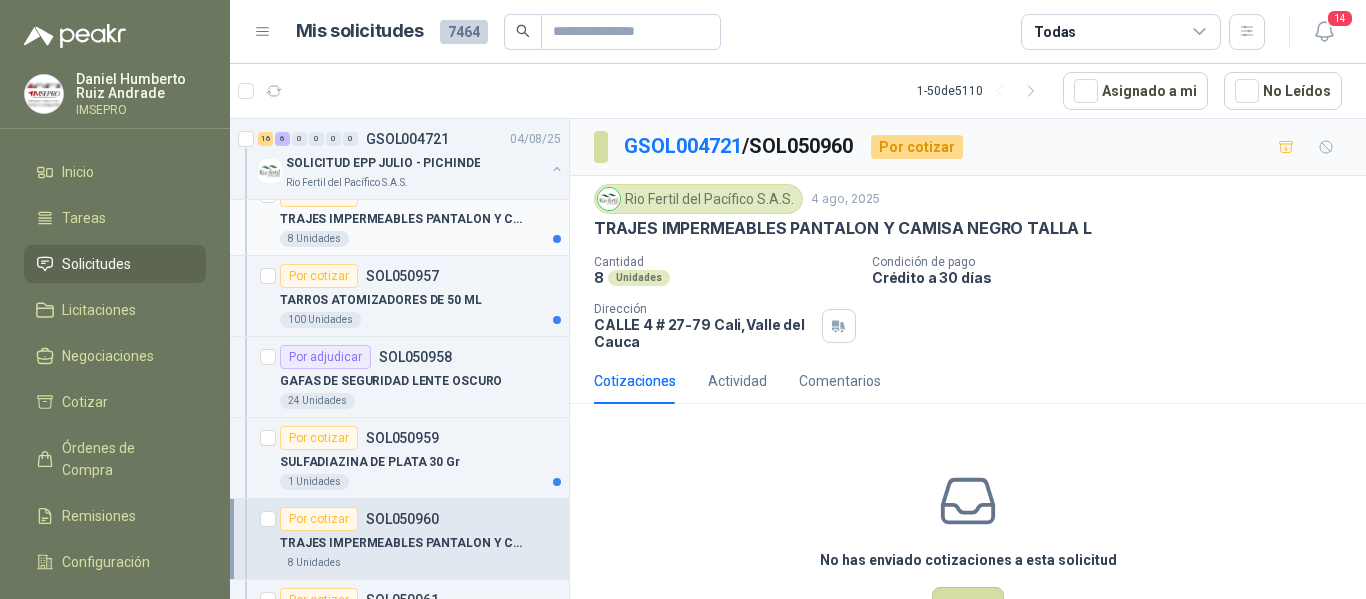 click on "8   Unidades" at bounding box center [420, 239] 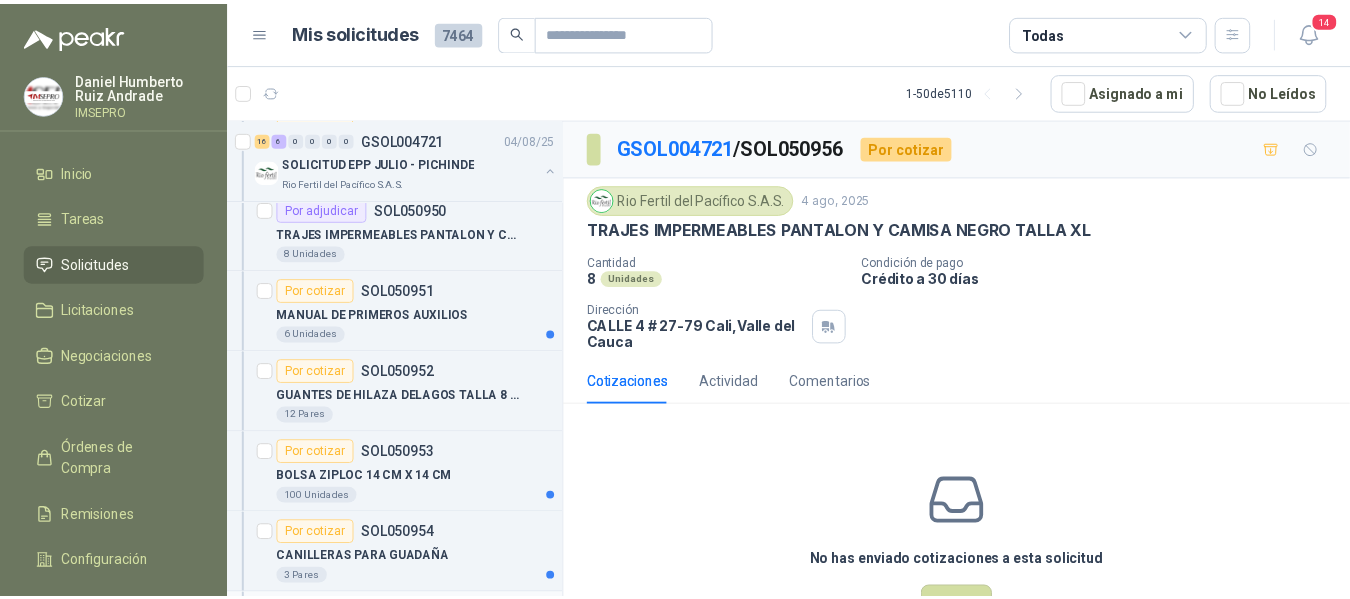 scroll, scrollTop: 4852, scrollLeft: 0, axis: vertical 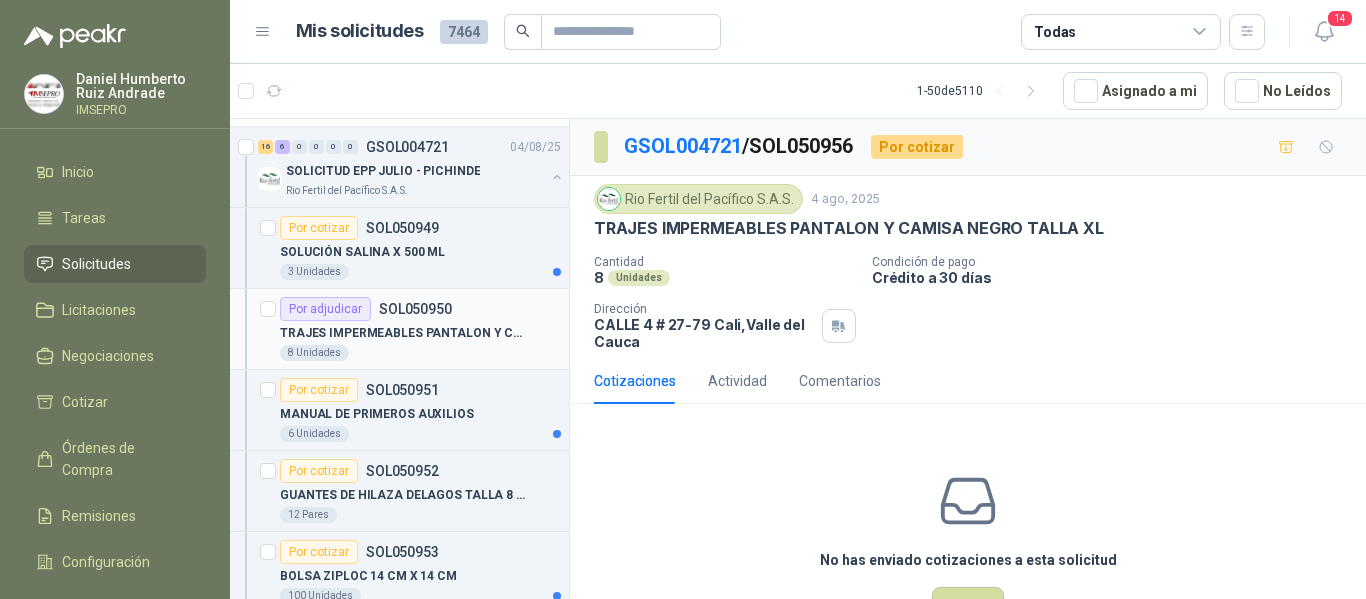 click on "TRAJES IMPERMEABLES PANTALON Y CAMISA NEGRO TALLA M" at bounding box center [404, 333] 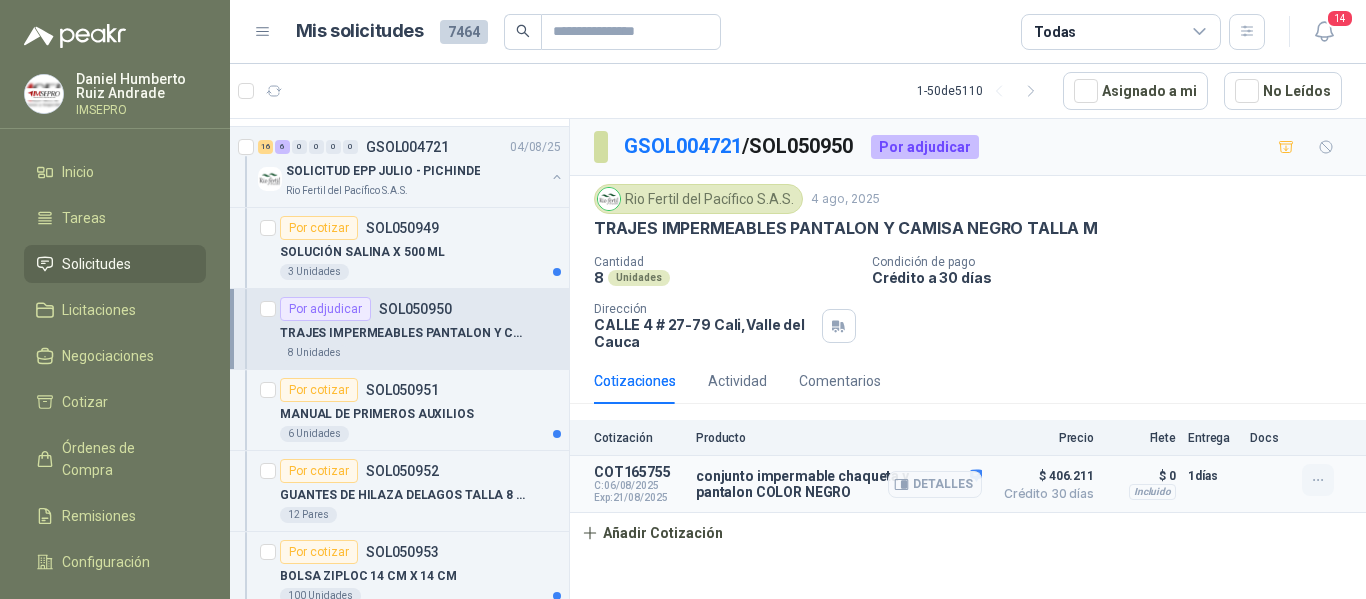 click 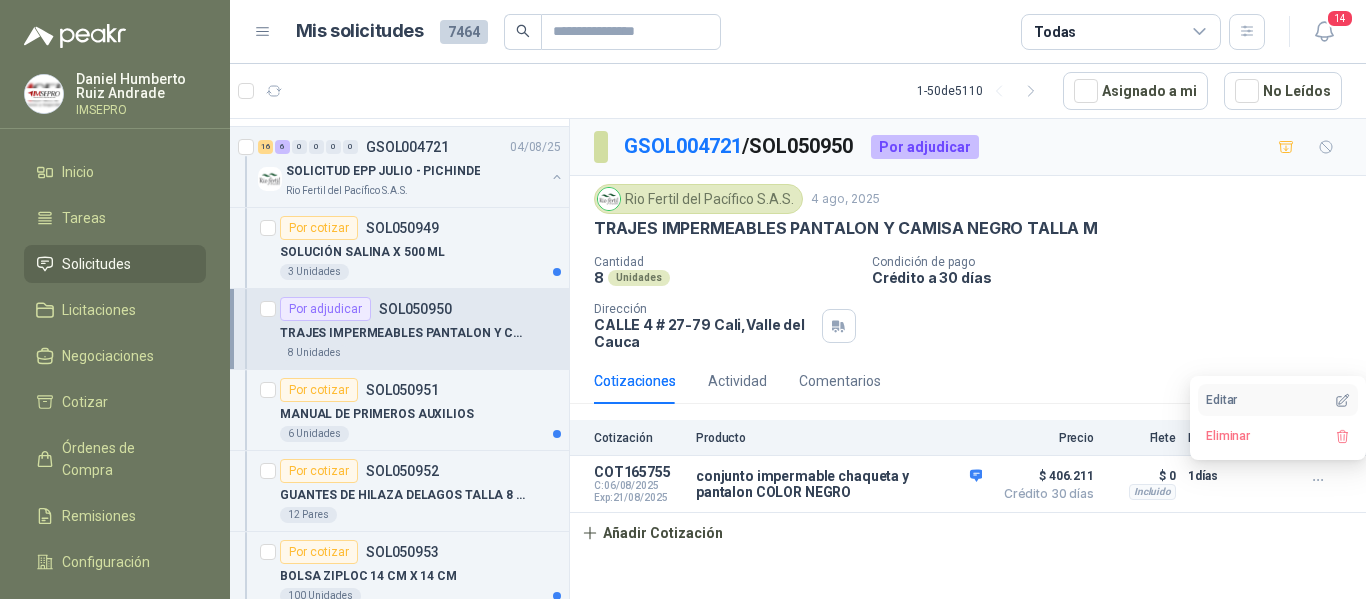 click on "Editar" at bounding box center (1278, 400) 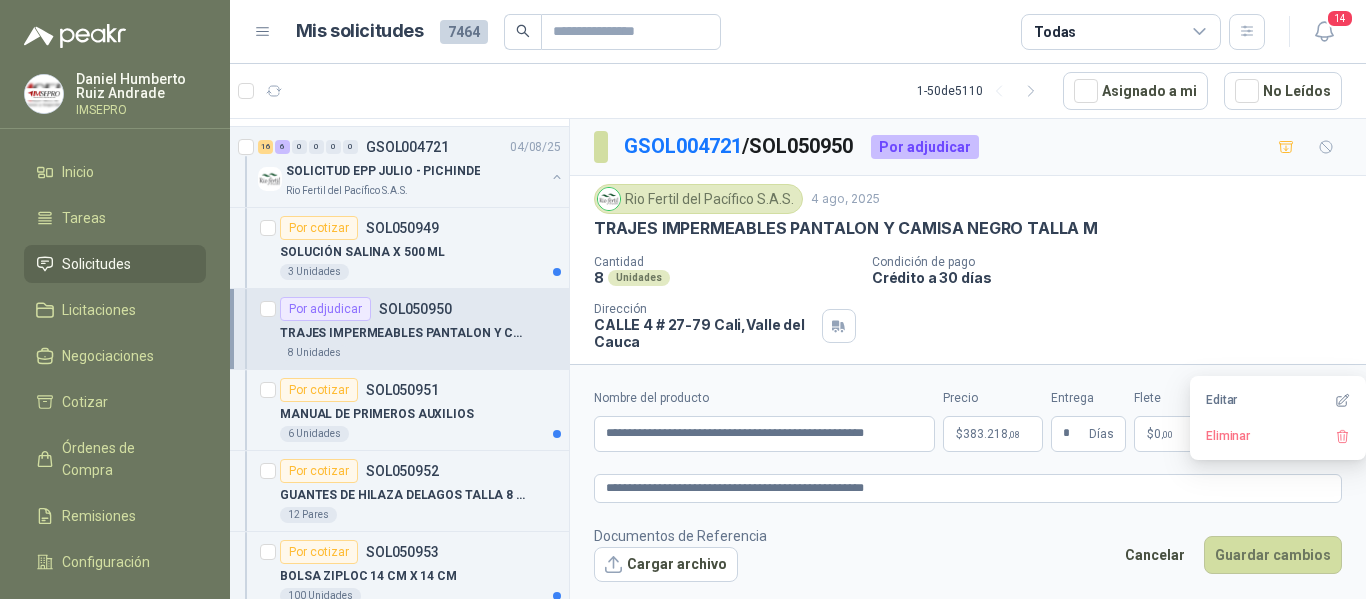 click on "[FIRST] [LAST] IMSEPRO   Inicio   Tareas   Solicitudes   Licitaciones   Negociaciones   Cotizar   Órdenes de Compra   Remisiones   Configuración   Manuales y ayuda Mis solicitudes 7464 Todas 14 1 - 50  de  5110 Asignado a mi No Leídos 1   0   0   0   0   0   GSOL004772 06/08/25   VARIOS - SEDES Y SERVICIOS Caracol TV   1   0   0   0   0   0   GSOL004771 05/08/25   PEDIDO ADMINISTRACIÓN Colegio Bennett   3   0   0   0   0   0   GSOL004770 05/08/25   PEDIDO BACHILLERATO 2 Colegio Bennett   1   0   0   0   0   0   GSOL004769 05/08/25   PEDIDO PARA TRANSPORTE Colegio Bennett   1   0   0   0   0   0   GSOL004768 05/08/25   Insumos TI Caracol TV   Por cotizar SOL051241 05/08/25   Probador de red RJ11 / RJ45 / BNC UNI-T (UT681C-UT681L) Lafayette SAS 1   Unidades 7   0   0   0   0   0   GSOL004763 05/08/25   169609   Club Campestre de Cali   1   0   0   0   0   0   GSOL004762 05/08/25   169499 BISAGRA 169500 AMARRA 169601 BUJ 169617 CER Club Campestre de Cali   3   0   0   0   0   0" at bounding box center (683, 299) 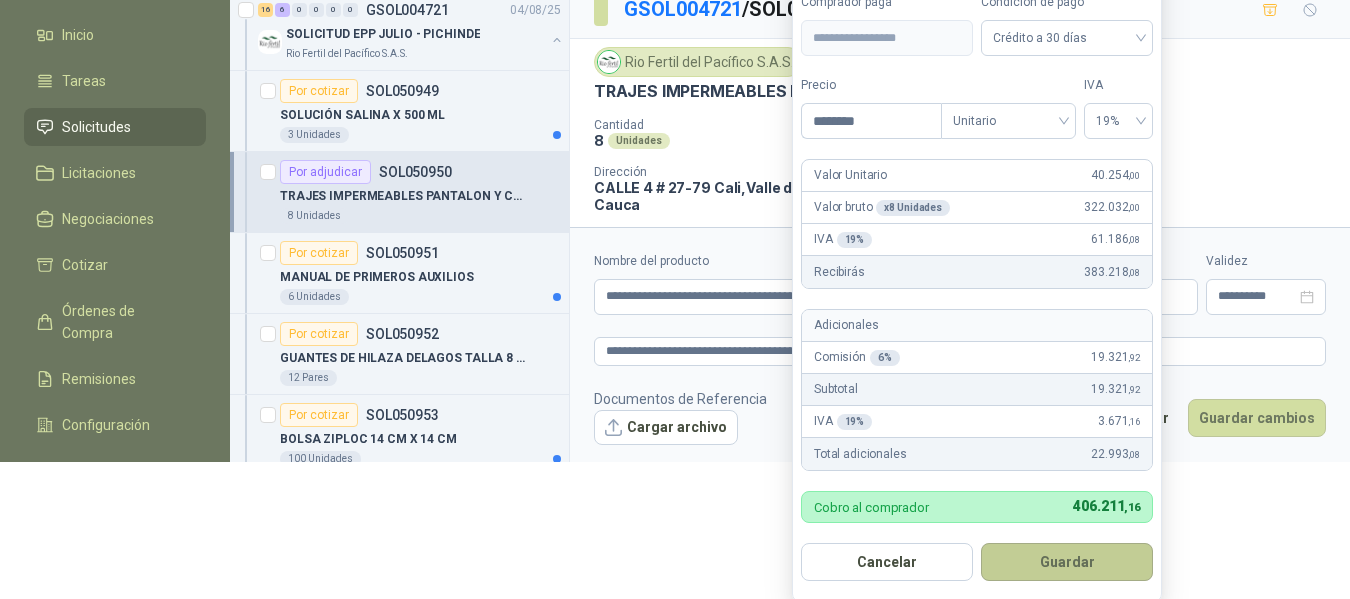 click on "Guardar" at bounding box center [1067, 562] 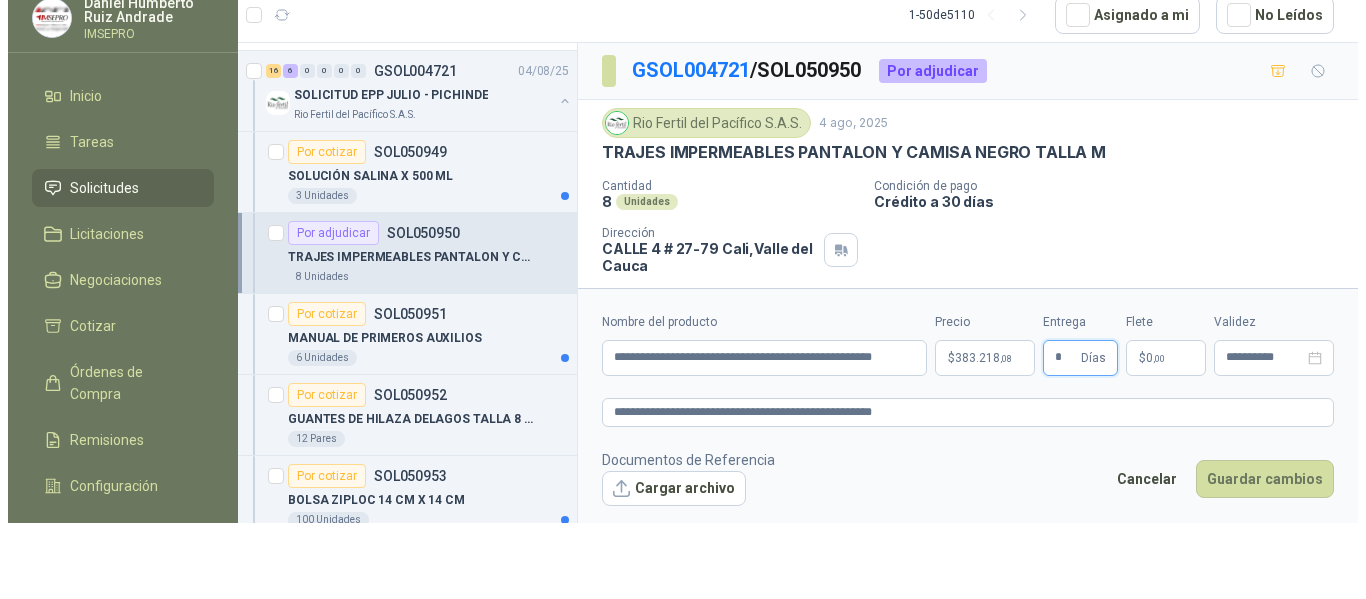 scroll, scrollTop: 0, scrollLeft: 0, axis: both 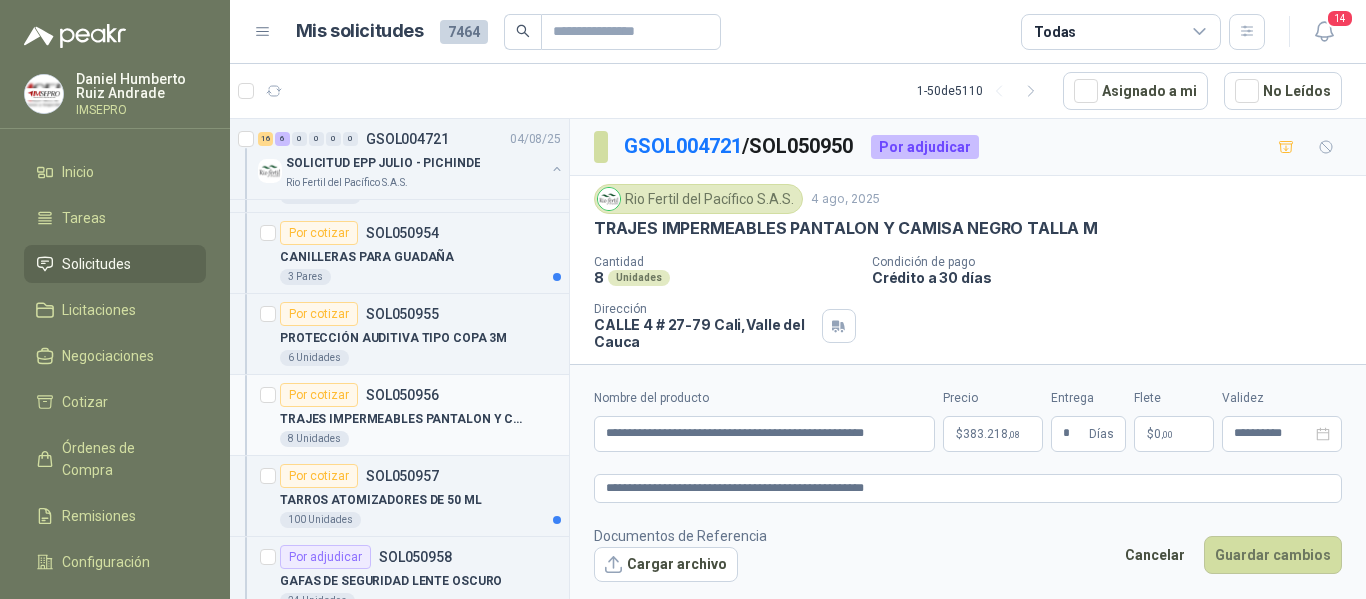 click on "TRAJES IMPERMEABLES PANTALON Y CAMISA NEGRO TALLA XL" at bounding box center [404, 419] 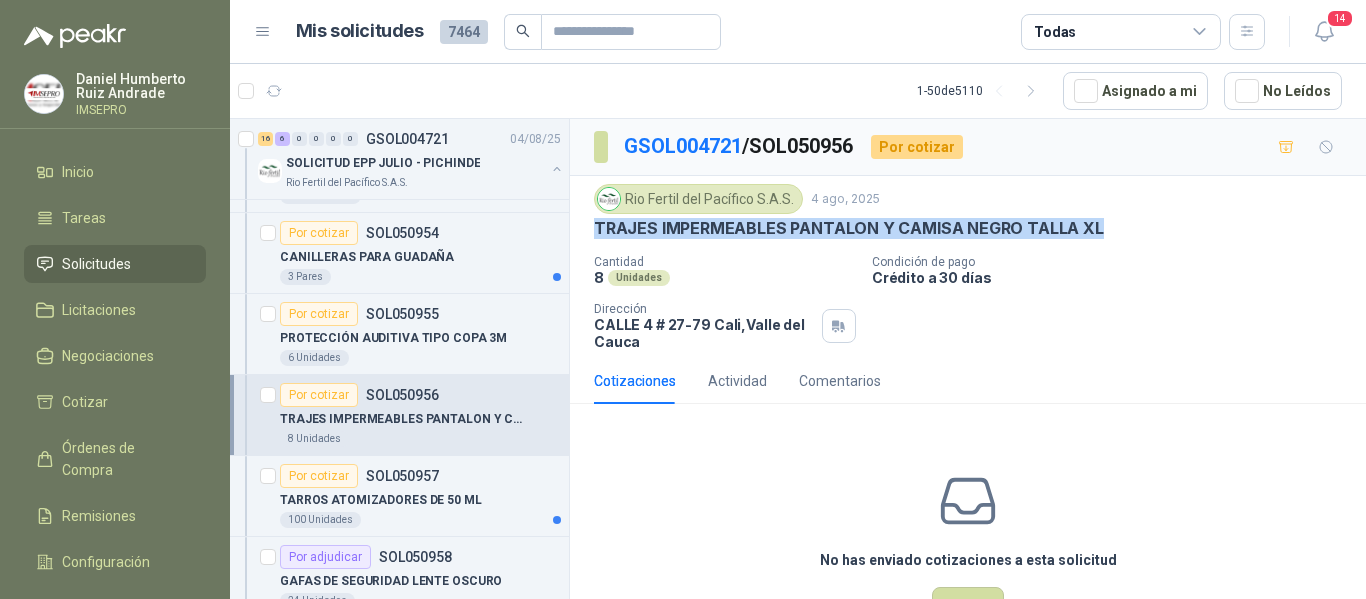 drag, startPoint x: 1095, startPoint y: 229, endPoint x: 589, endPoint y: 216, distance: 506.16696 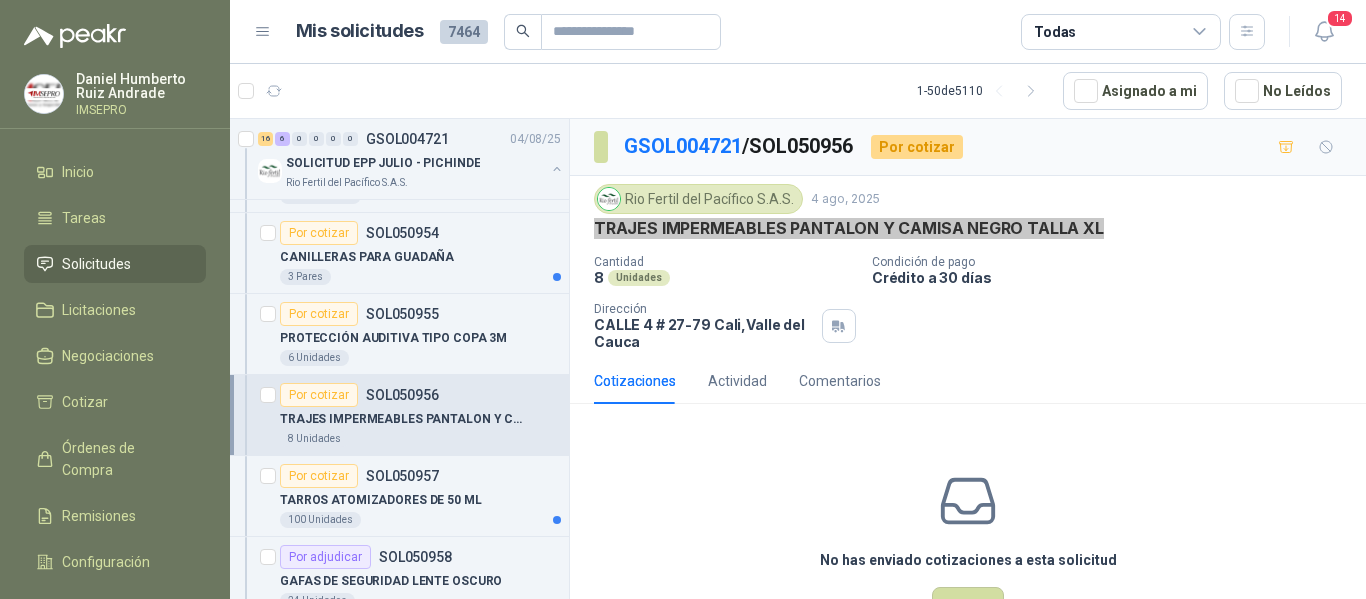 scroll, scrollTop: 70, scrollLeft: 0, axis: vertical 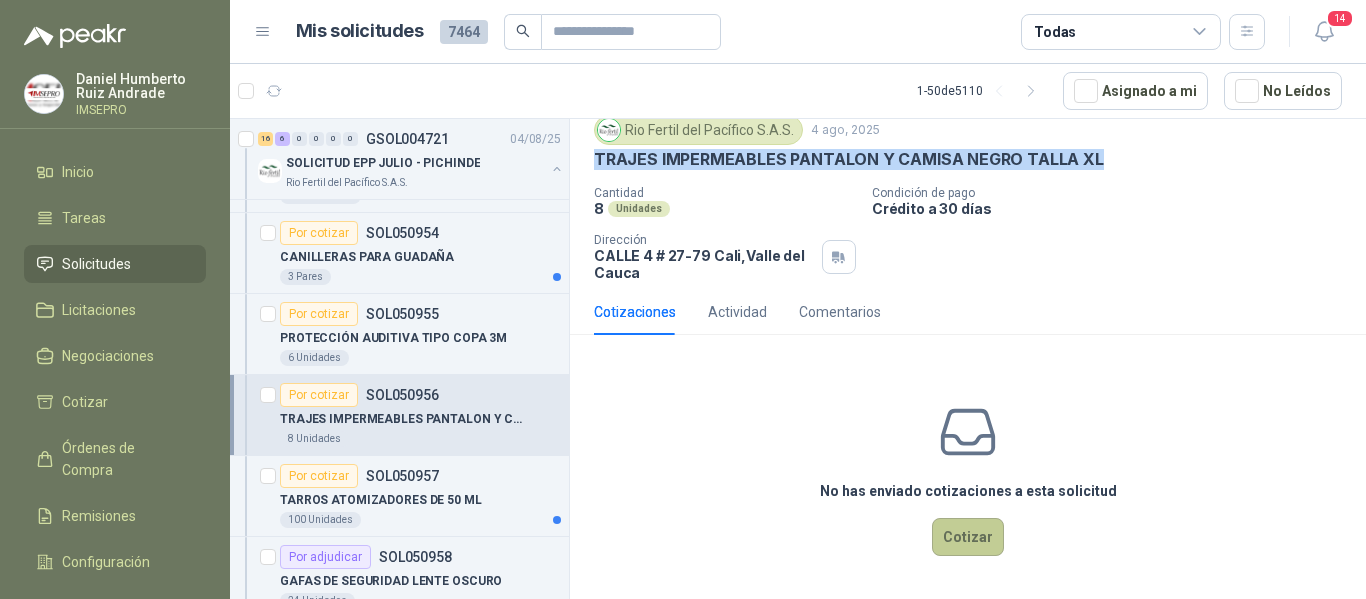 click on "Cotizar" at bounding box center [968, 537] 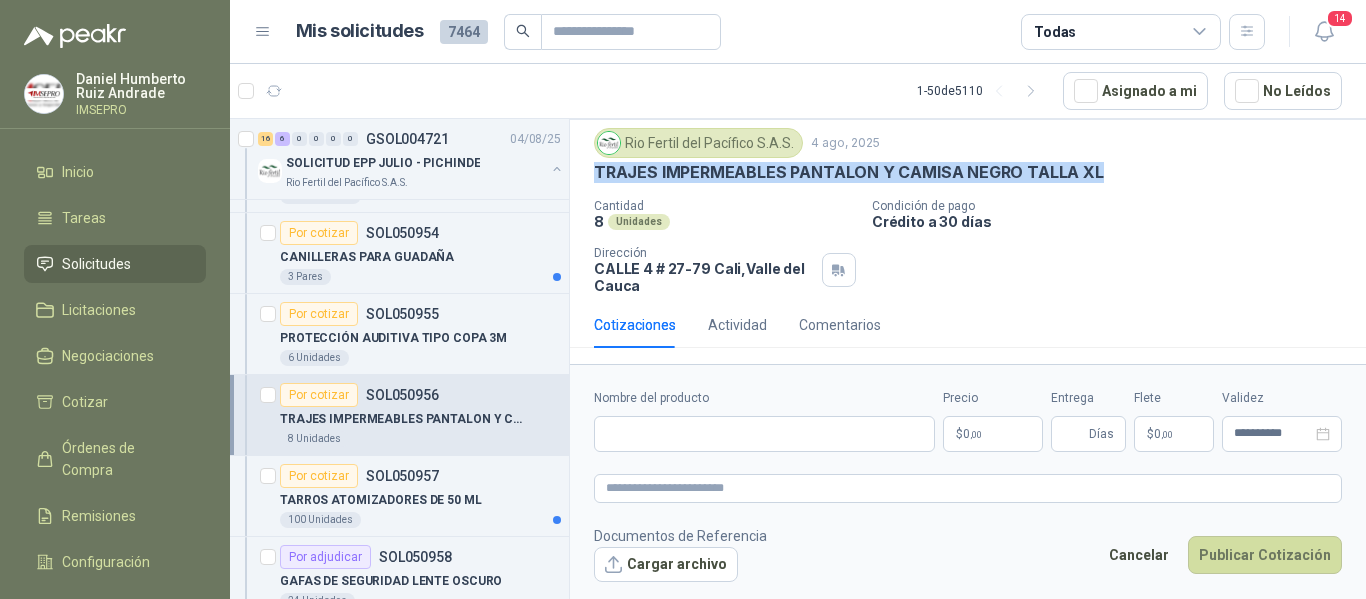 scroll, scrollTop: 56, scrollLeft: 0, axis: vertical 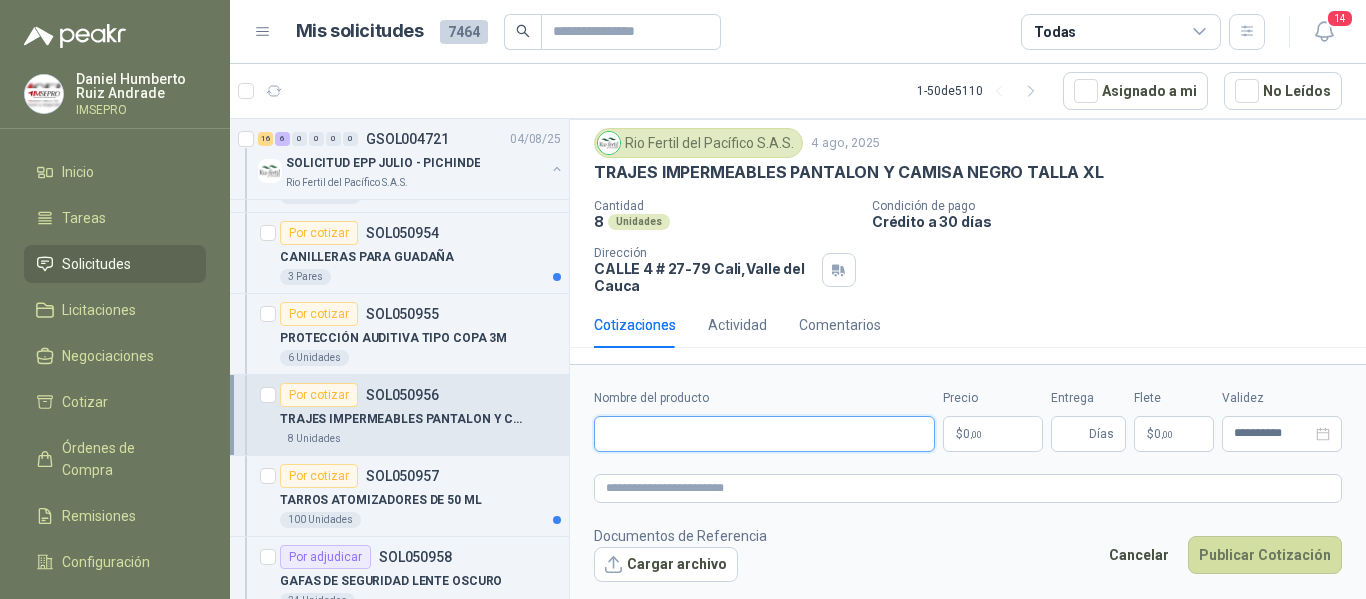 click on "Nombre del producto" at bounding box center [764, 434] 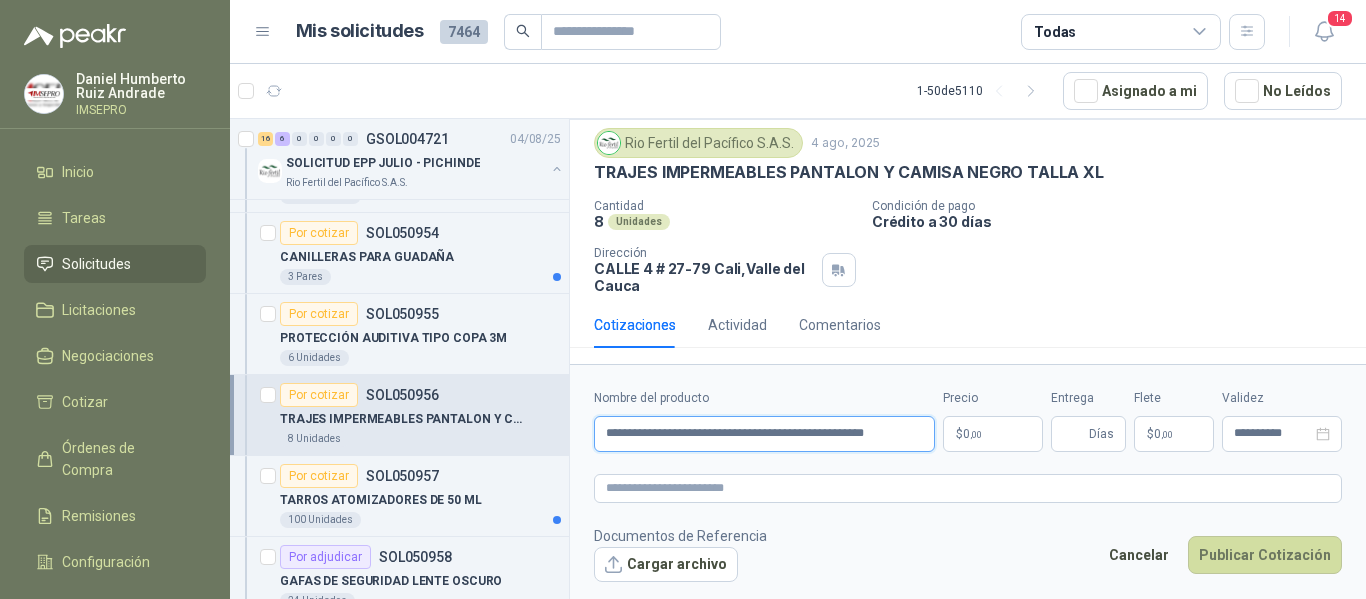 scroll, scrollTop: 0, scrollLeft: 35, axis: horizontal 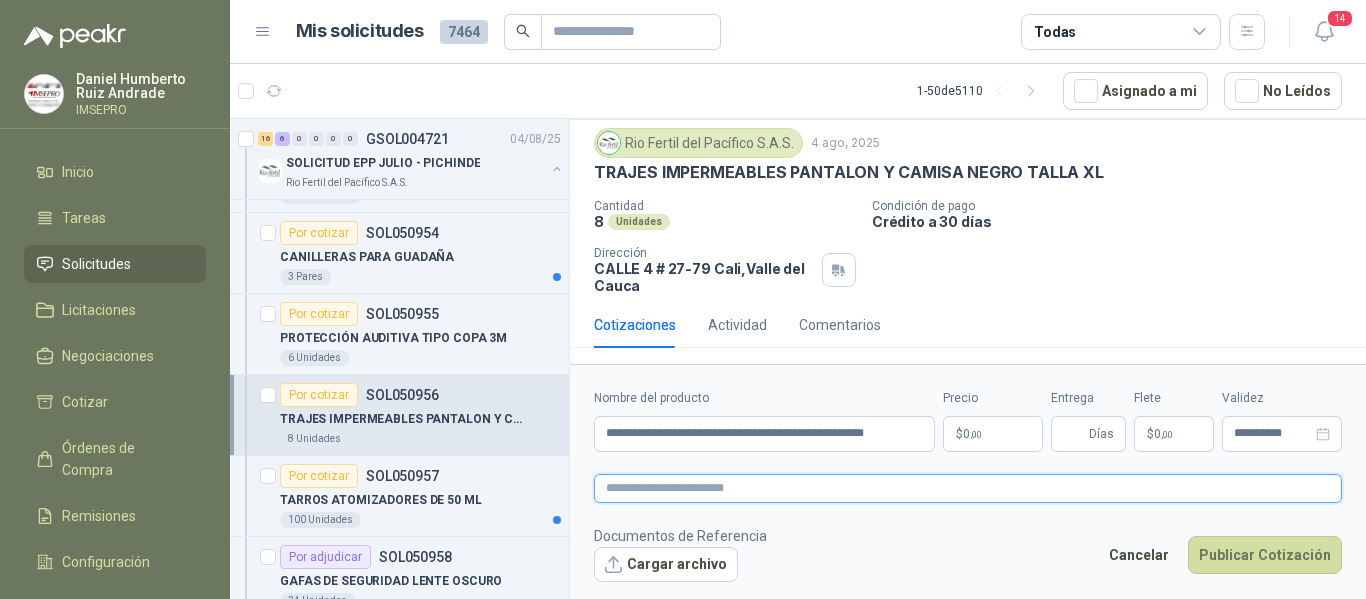 click at bounding box center (968, 488) 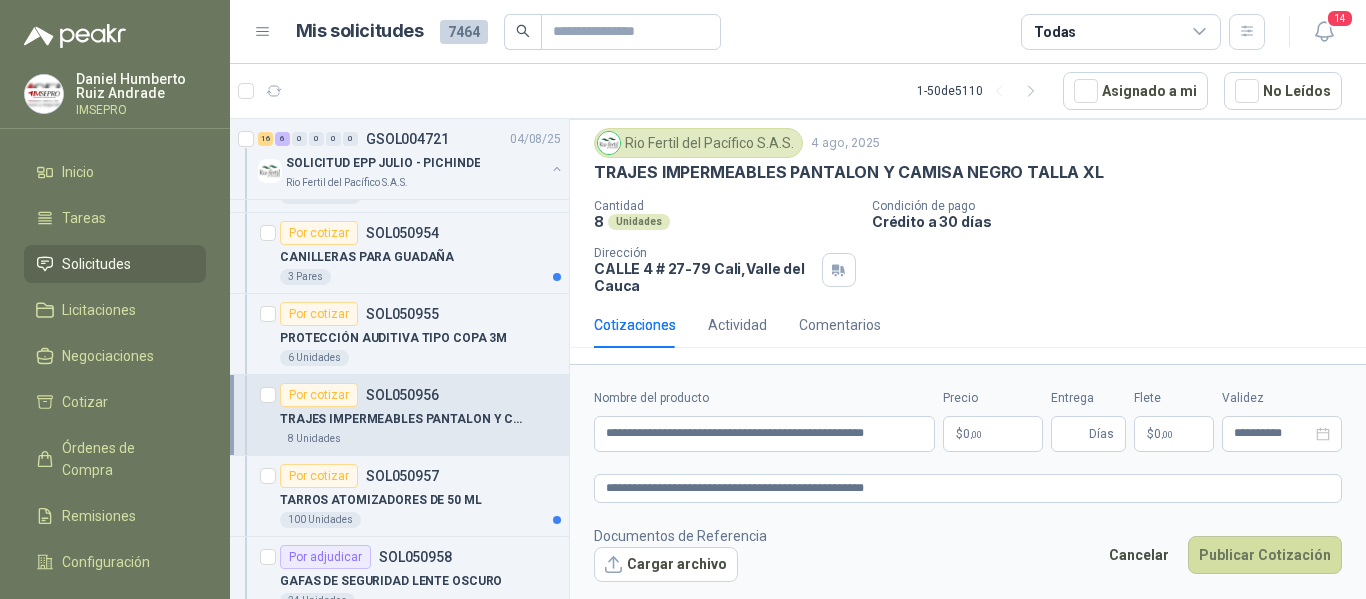 click on "[FIRST] [LAST] IMSEPRO   Inicio   Tareas   Solicitudes   Licitaciones   Negociaciones   Cotizar   Órdenes de Compra   Remisiones   Configuración   Manuales y ayuda Mis solicitudes 7464 Todas 14 1 - 50  de  5110 Asignado a mi No Leídos 1   0   0   0   0   0   GSOL004772 06/08/25   VARIOS - SEDES Y SERVICIOS Caracol TV   1   0   0   0   0   0   GSOL004771 05/08/25   PEDIDO ADMINISTRACIÓN Colegio Bennett   3   0   0   0   0   0   GSOL004770 05/08/25   PEDIDO BACHILLERATO 2 Colegio Bennett   1   0   0   0   0   0   GSOL004769 05/08/25   PEDIDO PARA TRANSPORTE Colegio Bennett   1   0   0   0   0   0   GSOL004768 05/08/25   Insumos TI Caracol TV   Por cotizar SOL051241 05/08/25   Probador de red RJ11 / RJ45 / BNC UNI-T (UT681C-UT681L) Lafayette SAS 1   Unidades 7   0   0   0   0   0   GSOL004763 05/08/25   169609   Club Campestre de Cali   1   0   0   0   0   0   GSOL004762 05/08/25   169499 BISAGRA 169500 AMARRA 169601 BUJ 169617 CER Club Campestre de Cali   3   0   0   0   0   0" at bounding box center (683, 299) 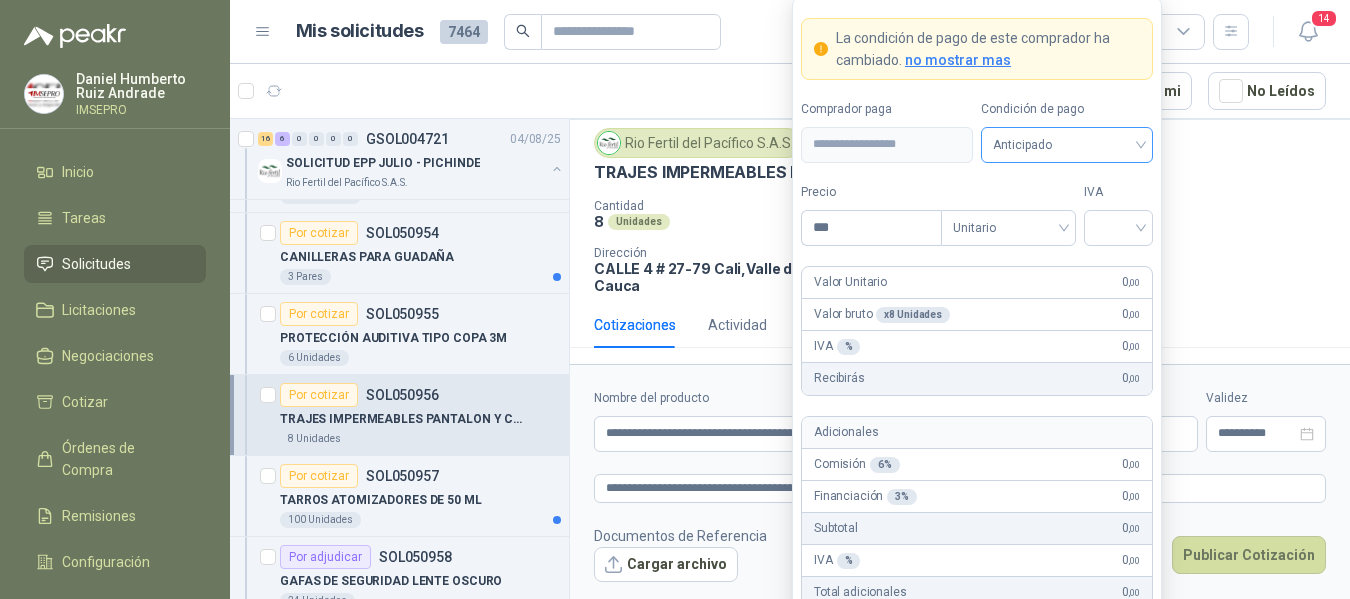 click on "Anticipado" at bounding box center [1067, 145] 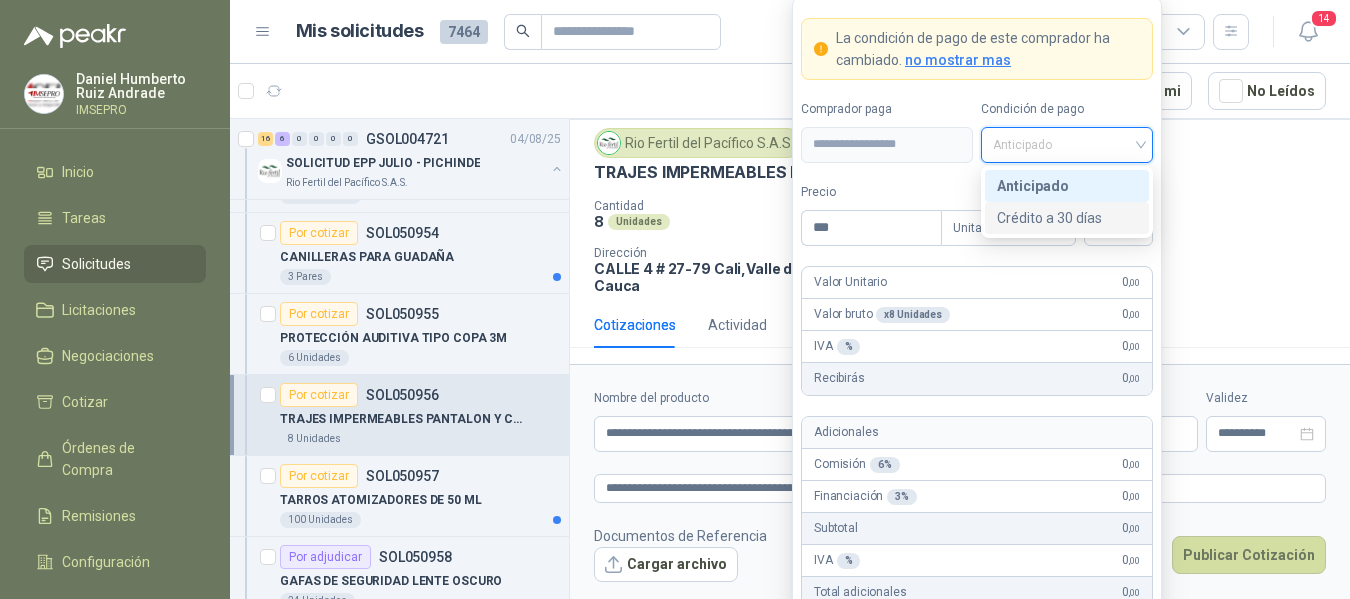 click on "Crédito a 30 días" at bounding box center (1067, 218) 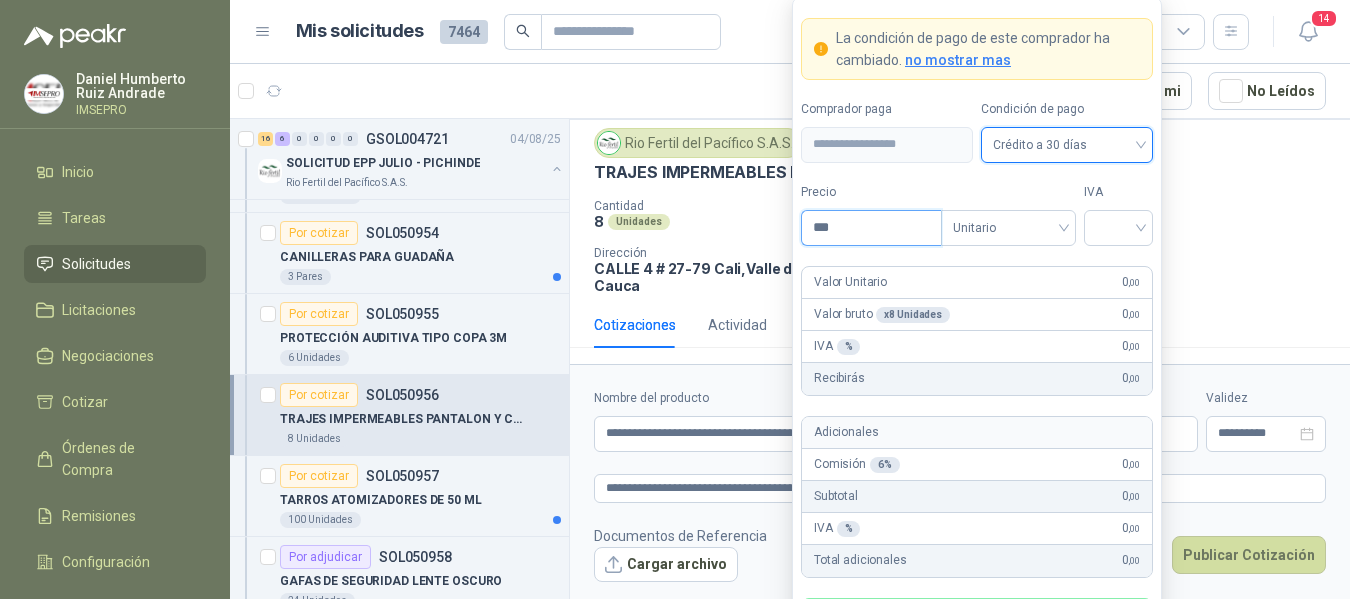 click on "***" at bounding box center [871, 228] 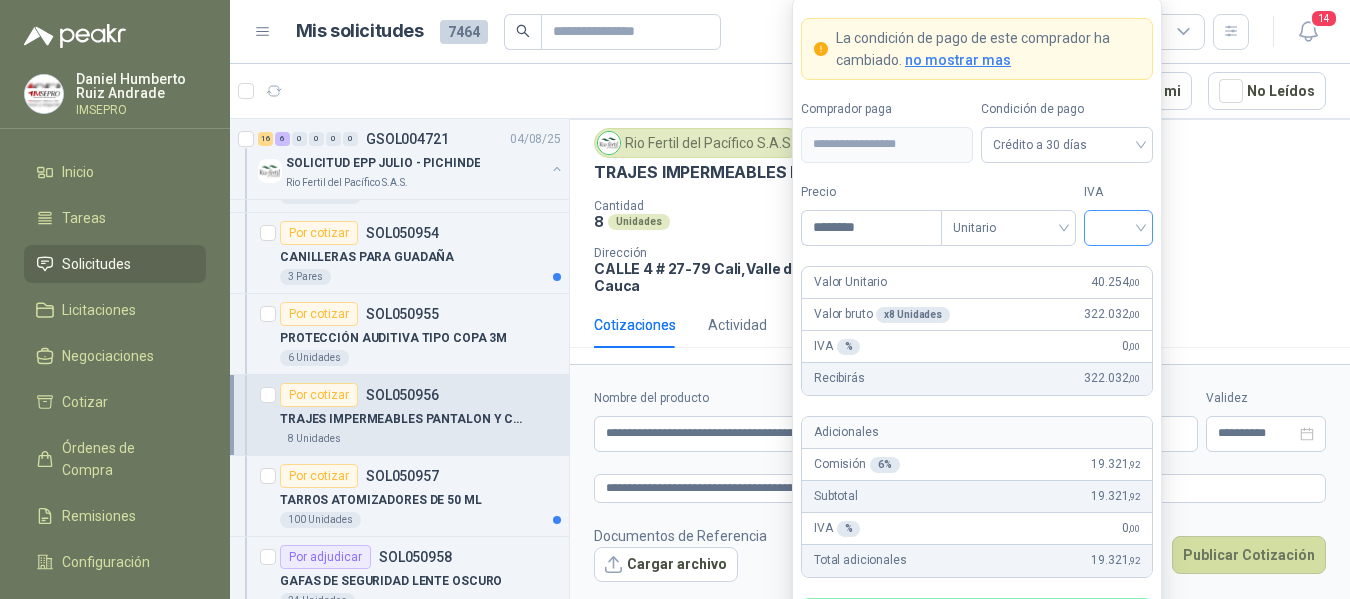 click at bounding box center [1118, 226] 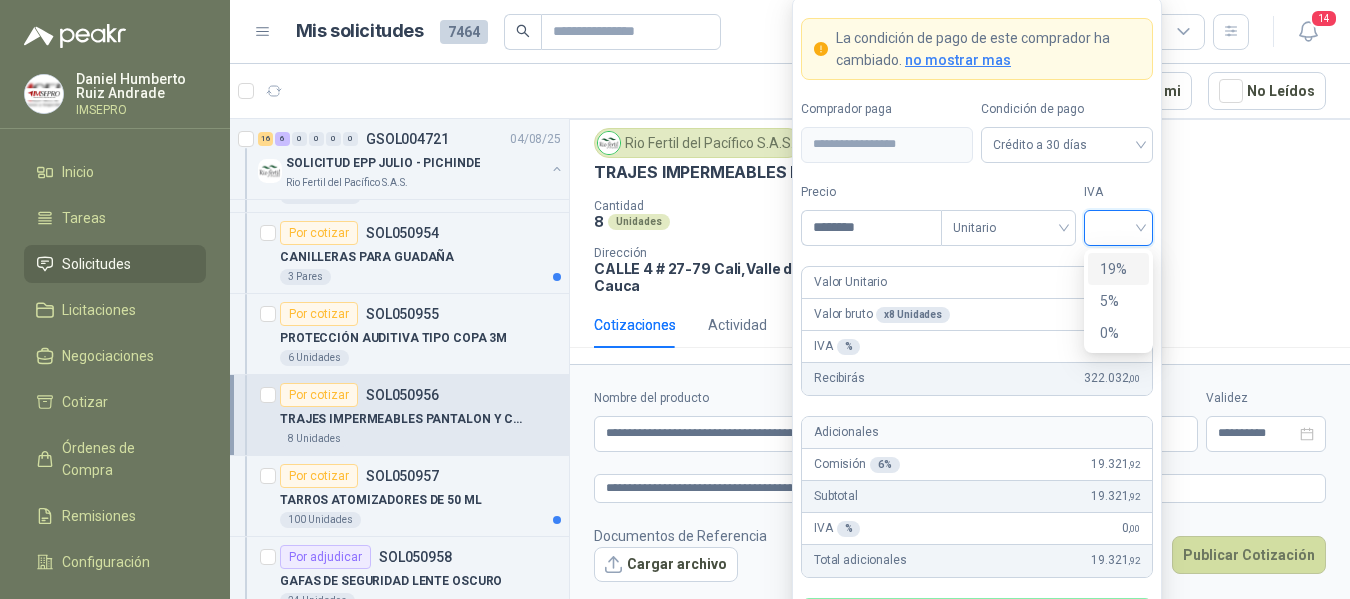 click on "19%" at bounding box center [1118, 269] 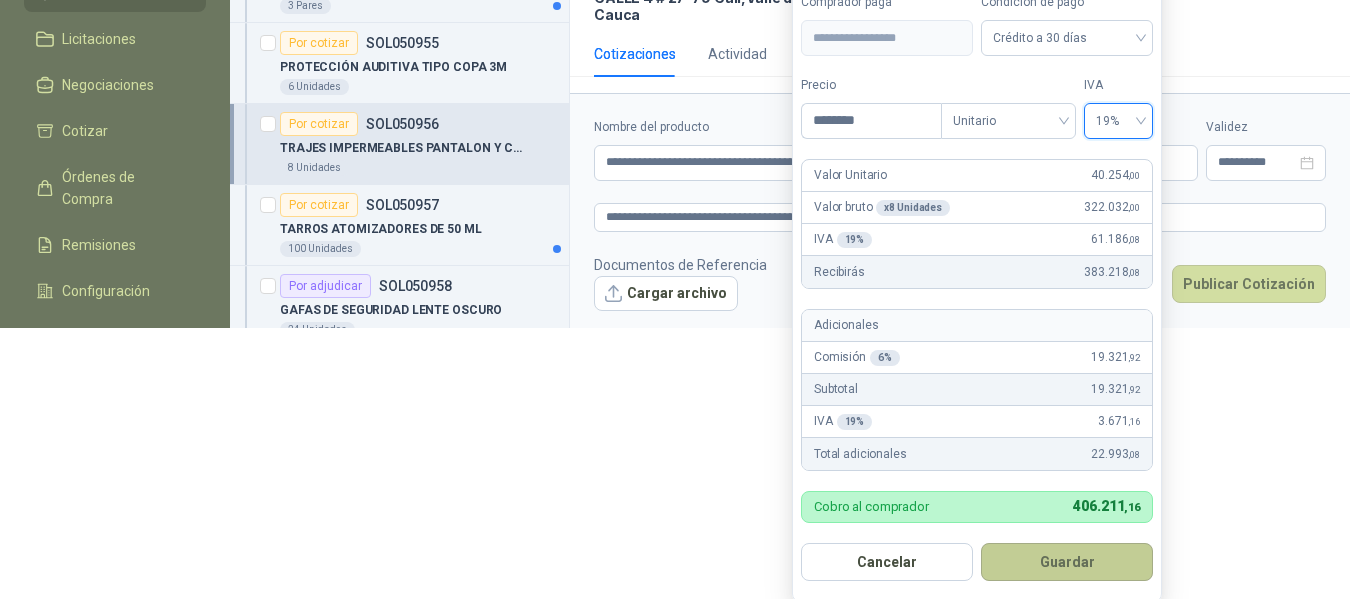 click on "Guardar" at bounding box center [1067, 562] 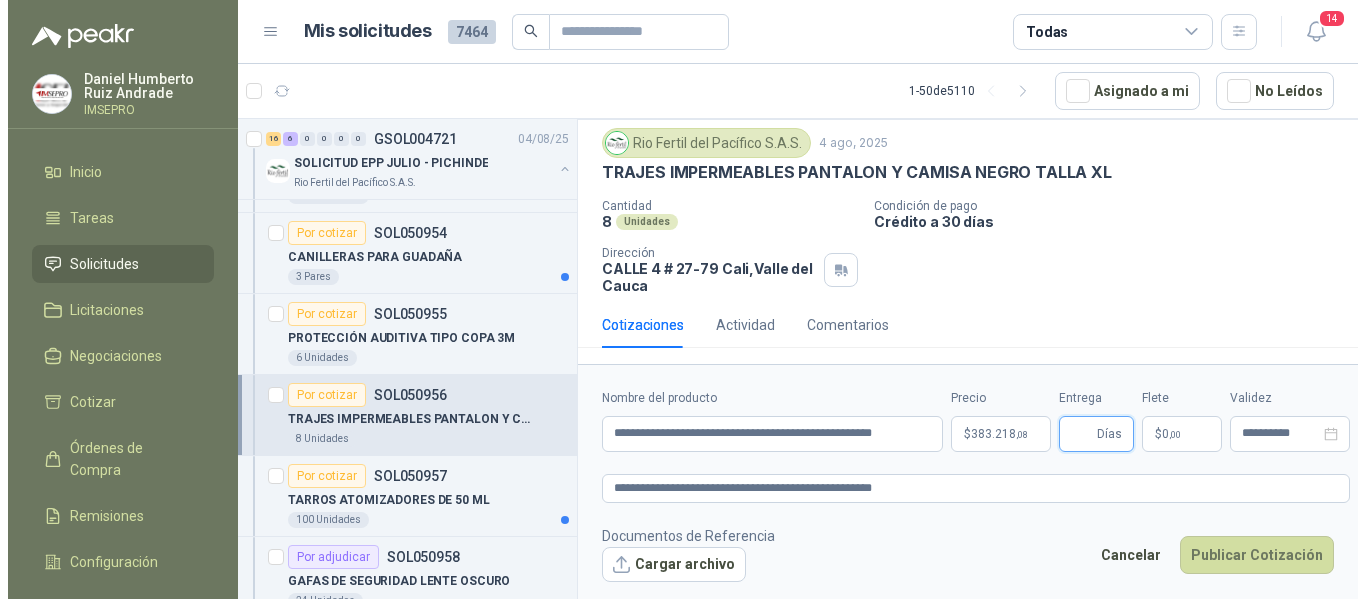 scroll, scrollTop: 0, scrollLeft: 0, axis: both 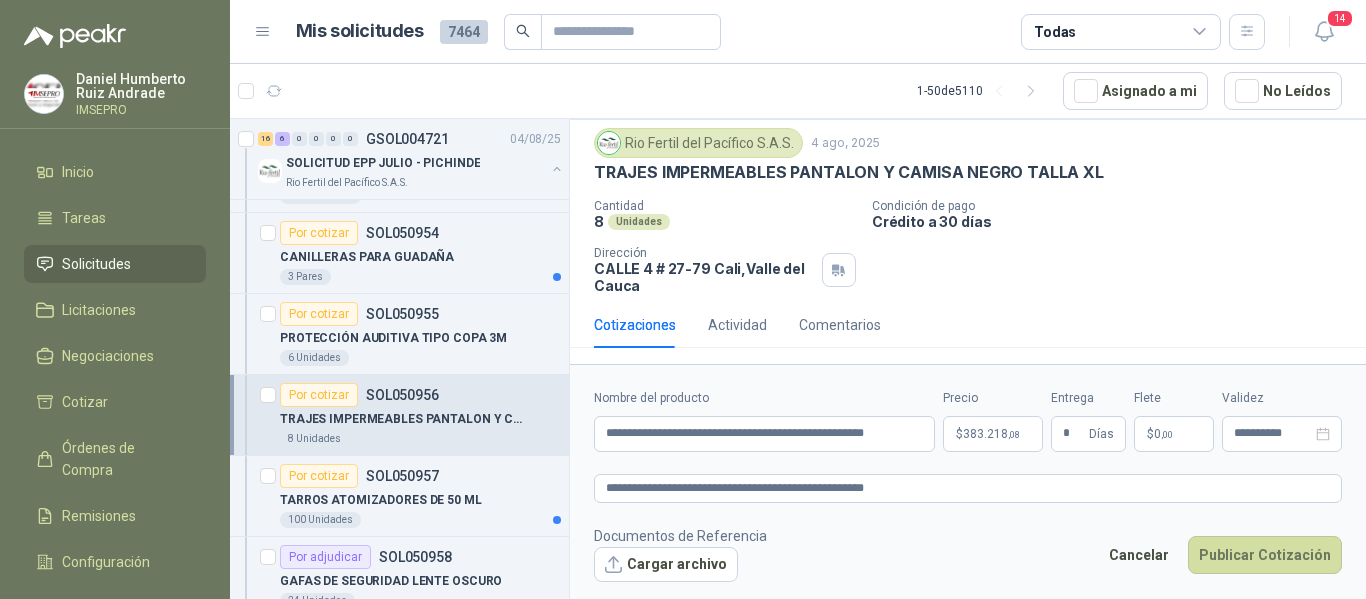 click on "$    0 ,00" at bounding box center [1174, 434] 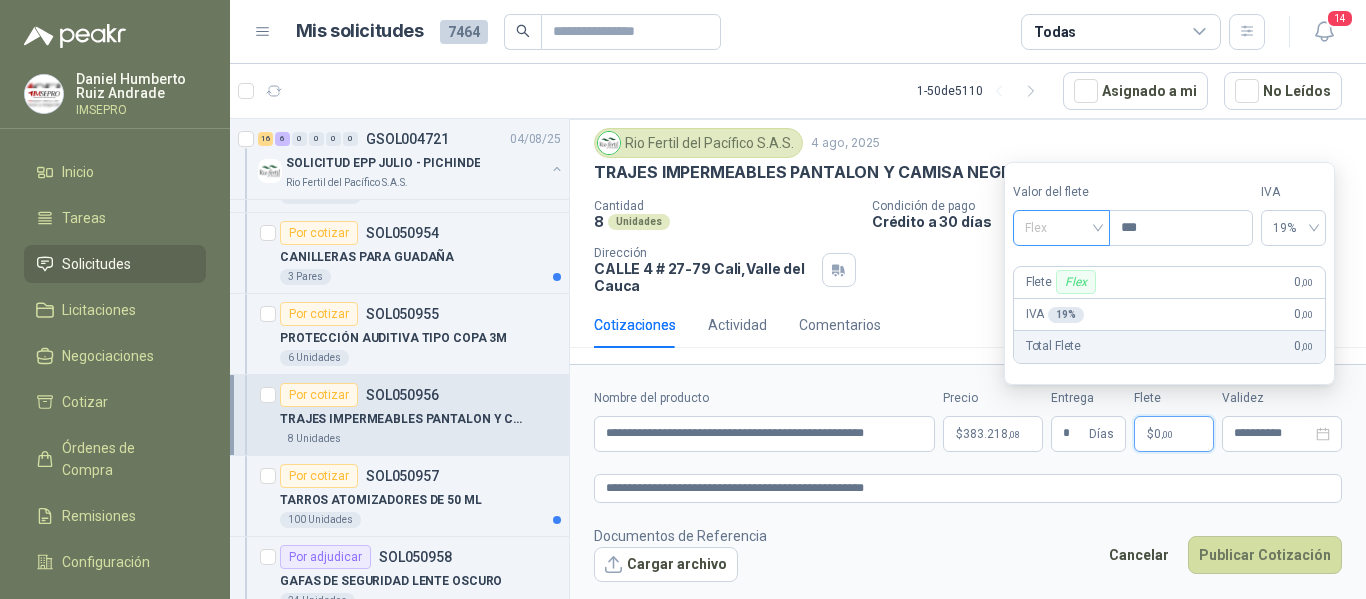 click on "Flex" at bounding box center (1061, 228) 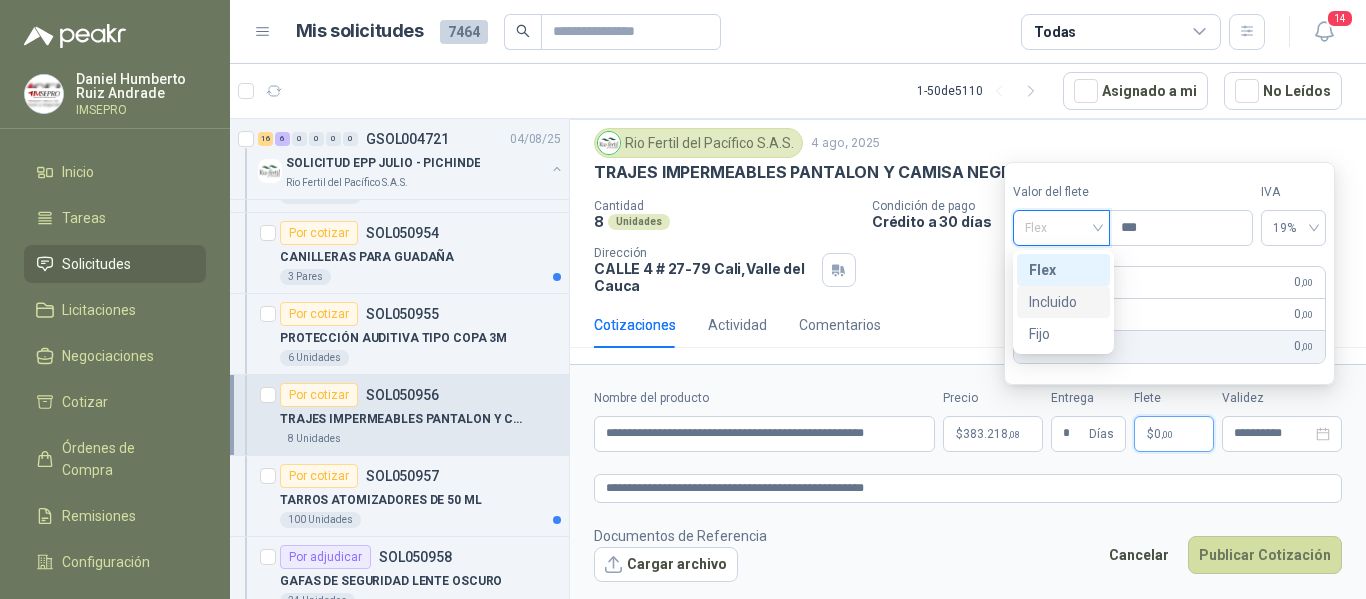 click on "Incluido" at bounding box center [1063, 302] 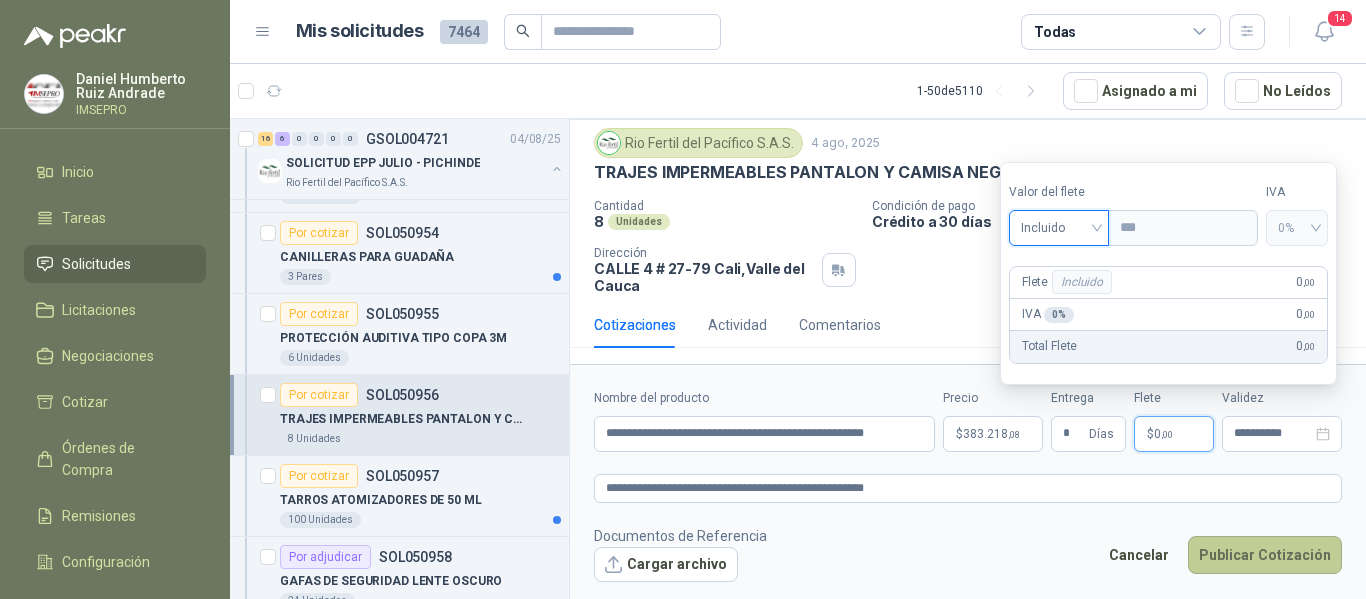 click on "Publicar Cotización" at bounding box center [1265, 555] 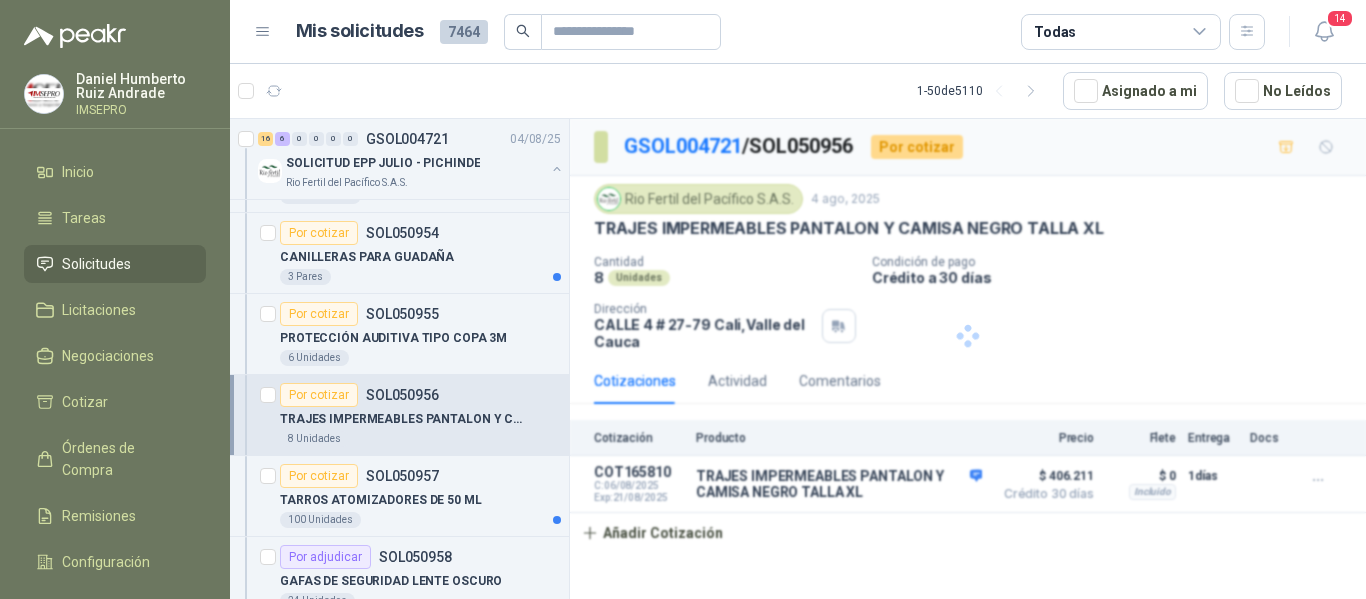 scroll, scrollTop: 0, scrollLeft: 0, axis: both 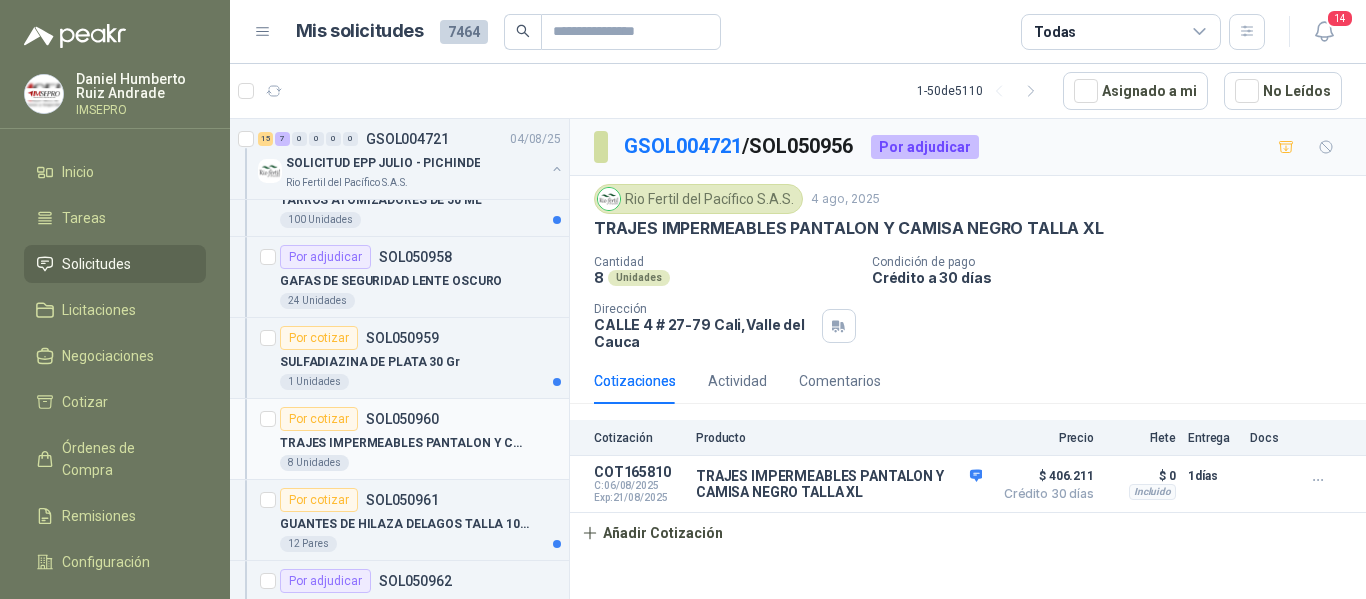 click on "TRAJES IMPERMEABLES PANTALON Y CAMISA NEGRO TALLA L" at bounding box center (404, 443) 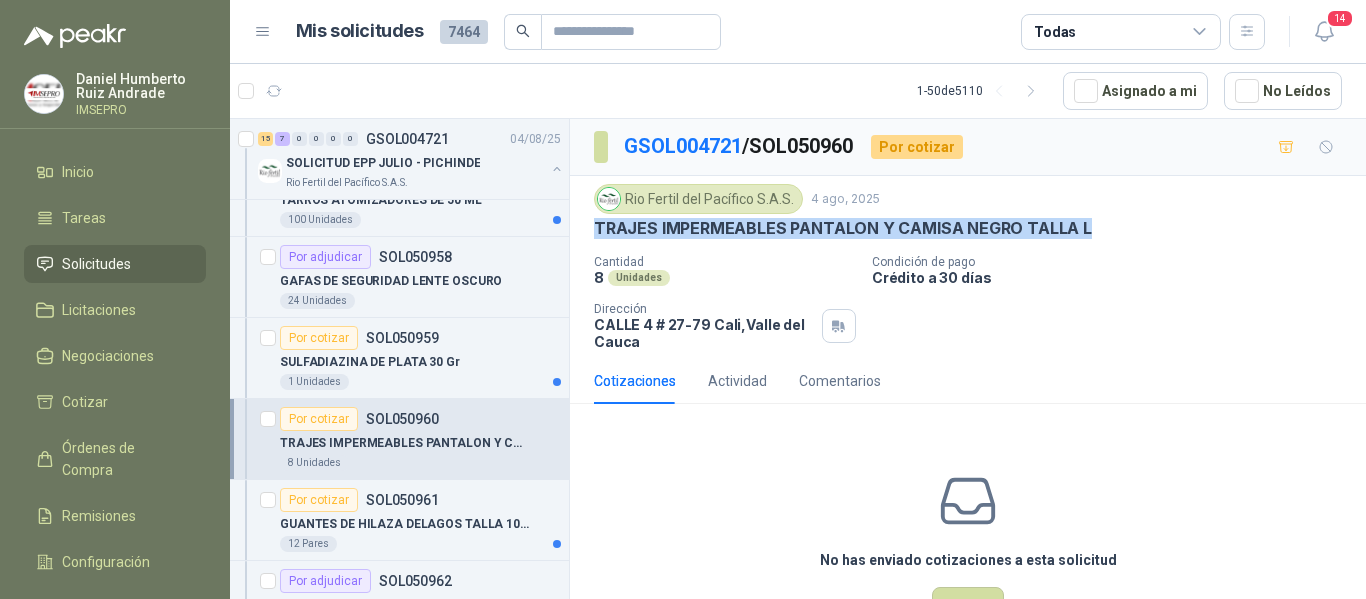 drag, startPoint x: 1083, startPoint y: 227, endPoint x: 578, endPoint y: 224, distance: 505.0089 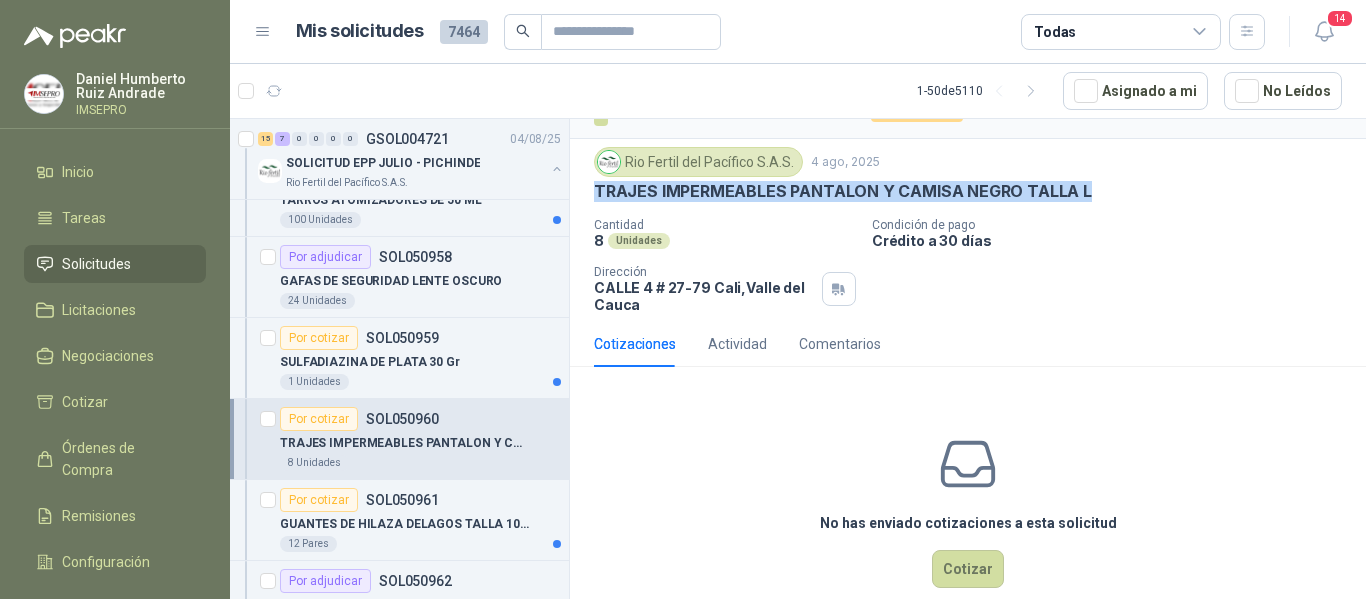scroll, scrollTop: 70, scrollLeft: 0, axis: vertical 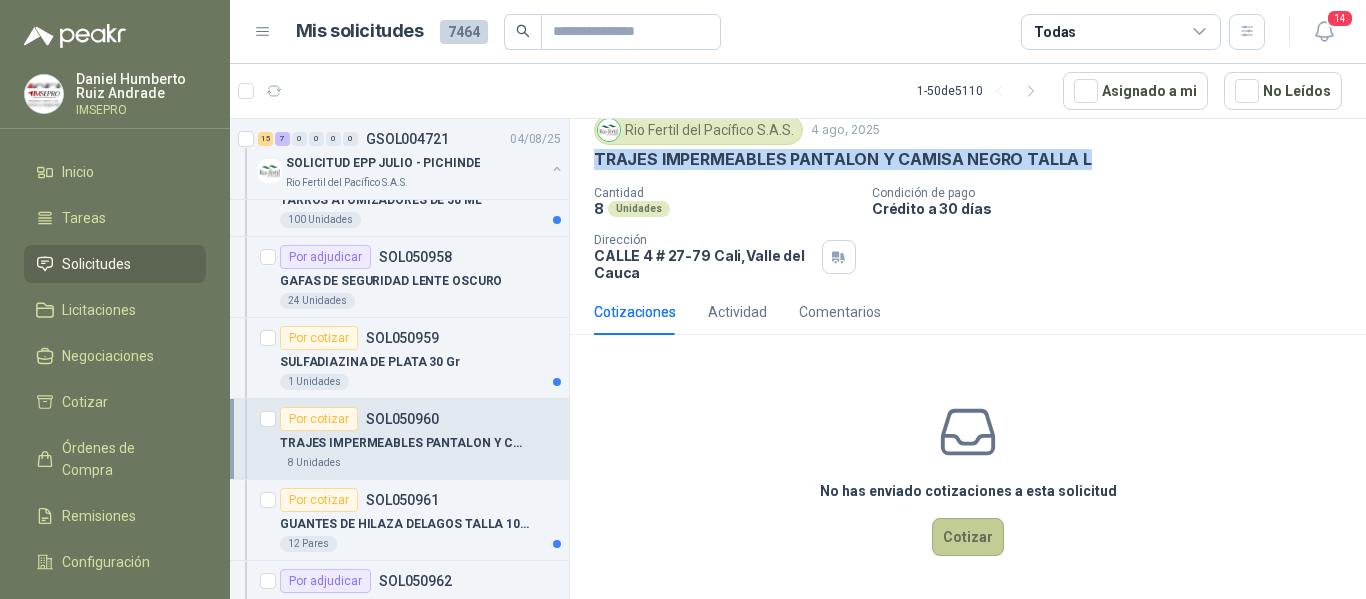 click on "Cotizar" at bounding box center (968, 537) 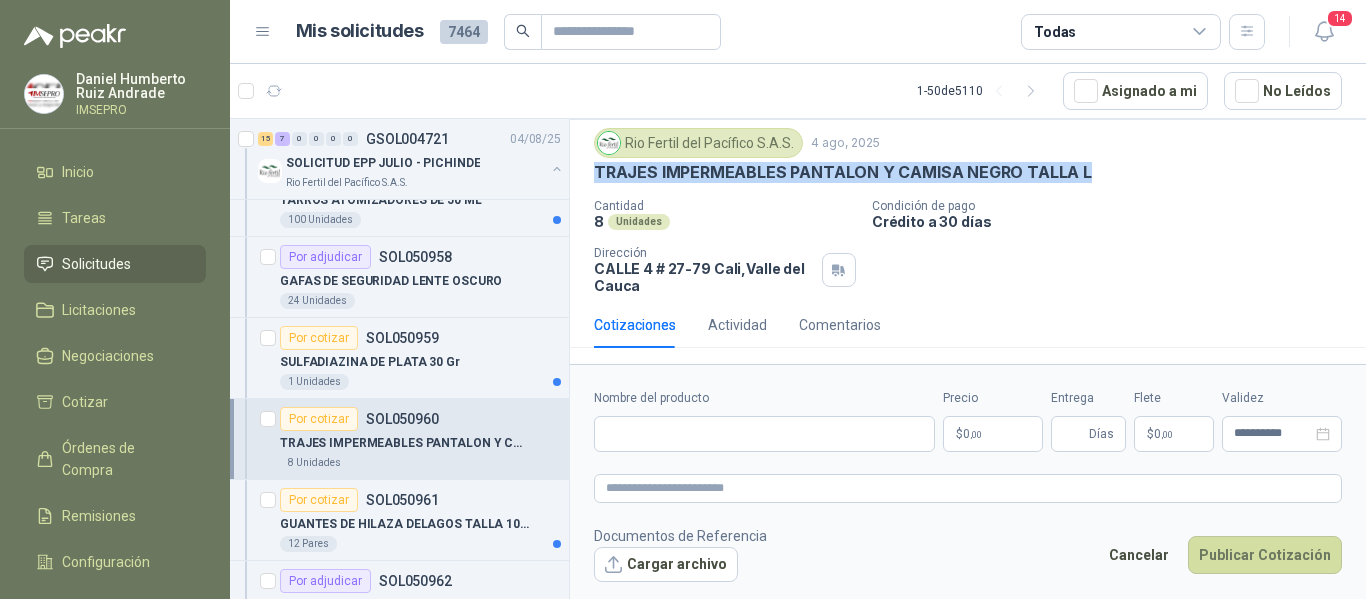 scroll, scrollTop: 56, scrollLeft: 0, axis: vertical 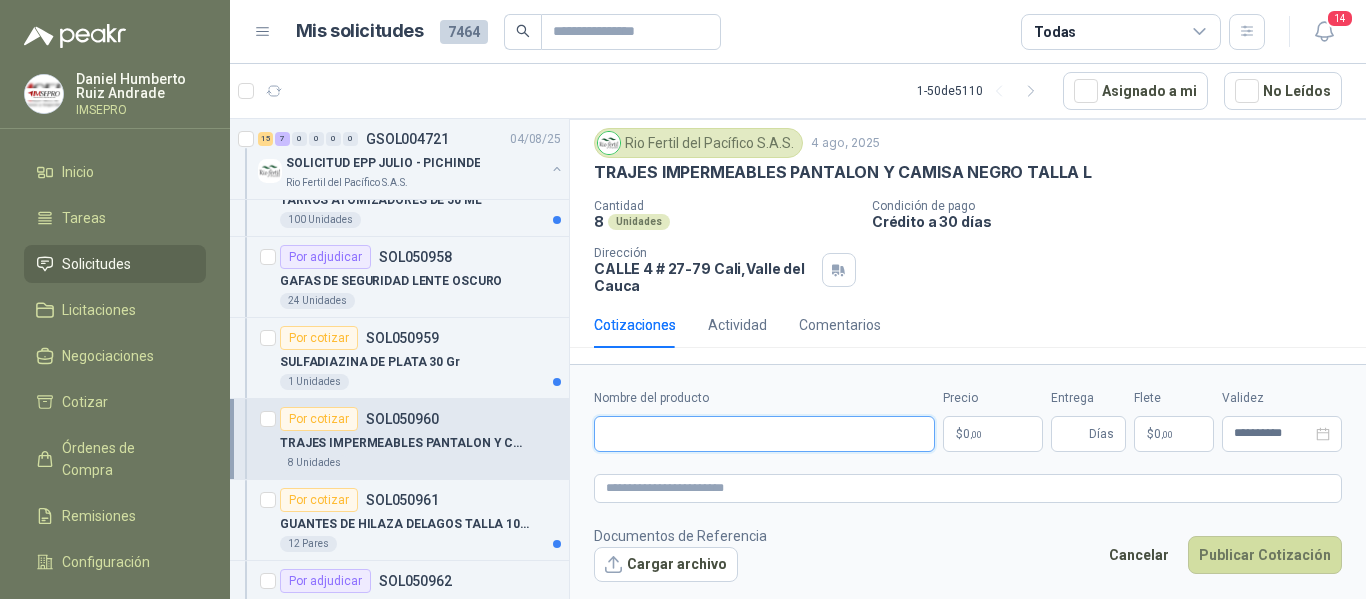 click on "Nombre del producto" at bounding box center [764, 434] 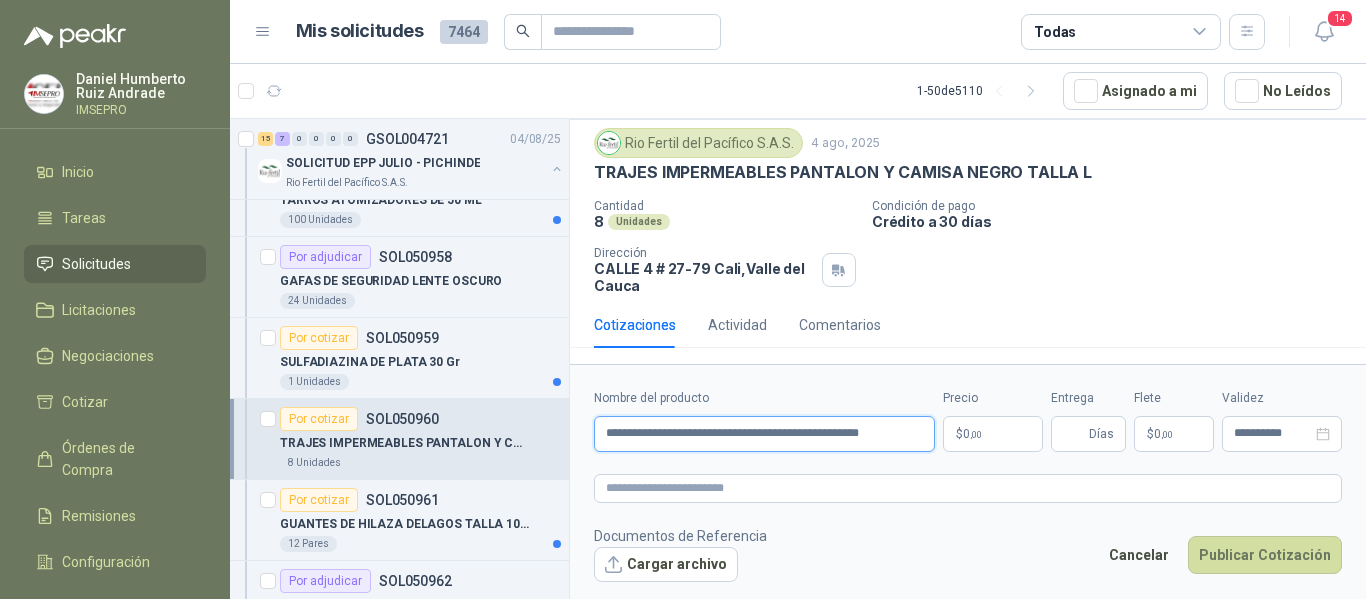 scroll, scrollTop: 0, scrollLeft: 28, axis: horizontal 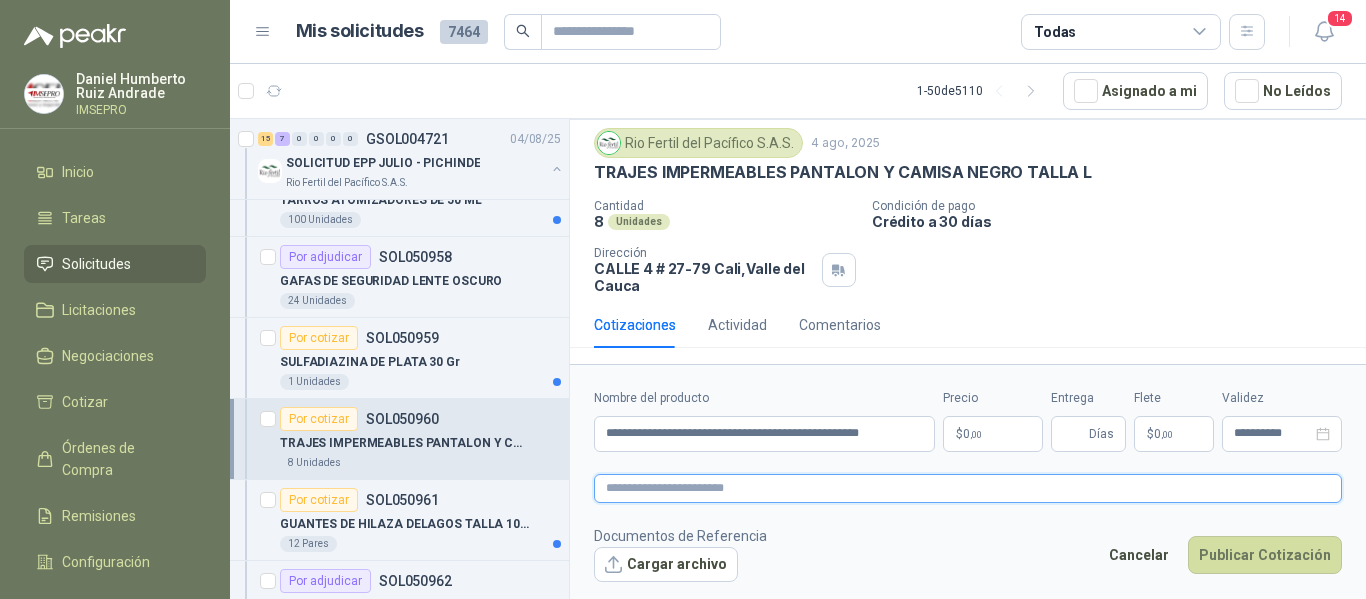 click at bounding box center (968, 488) 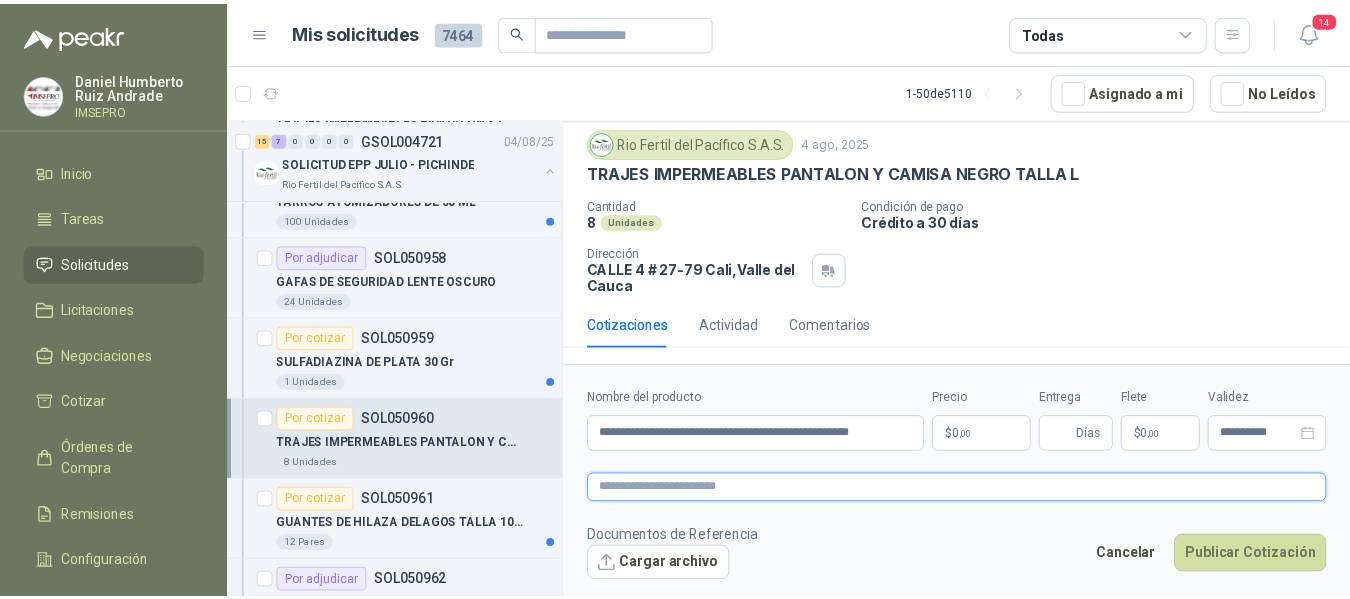 scroll, scrollTop: 0, scrollLeft: 0, axis: both 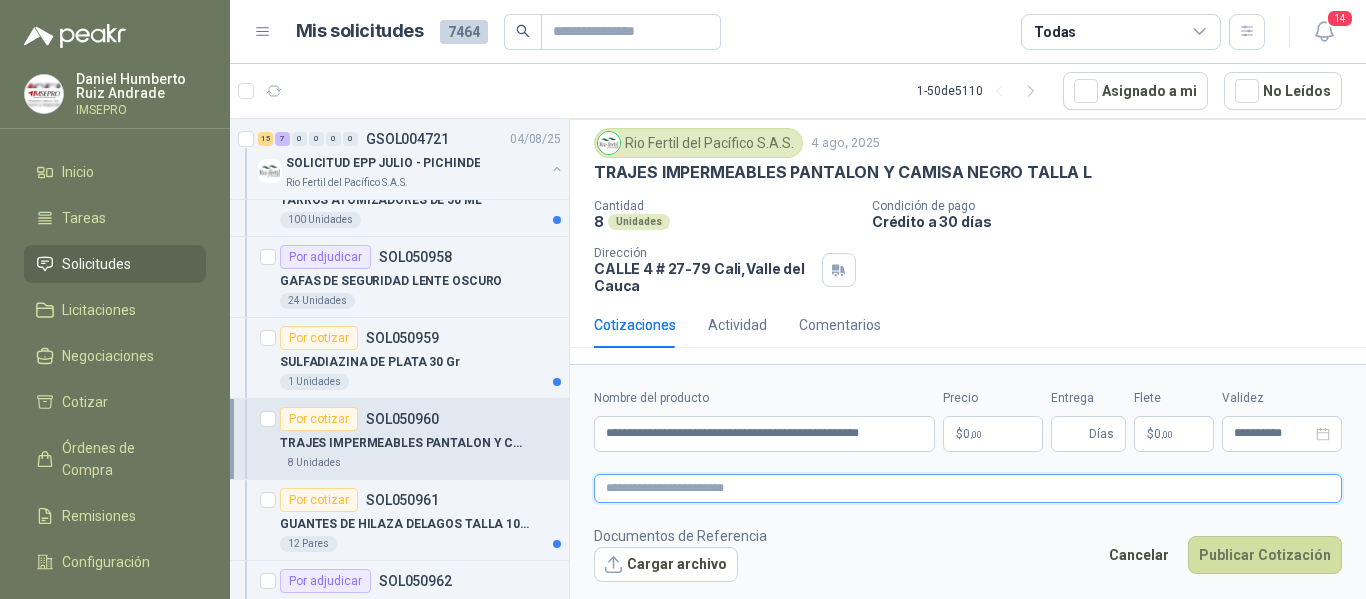 paste on "**********" 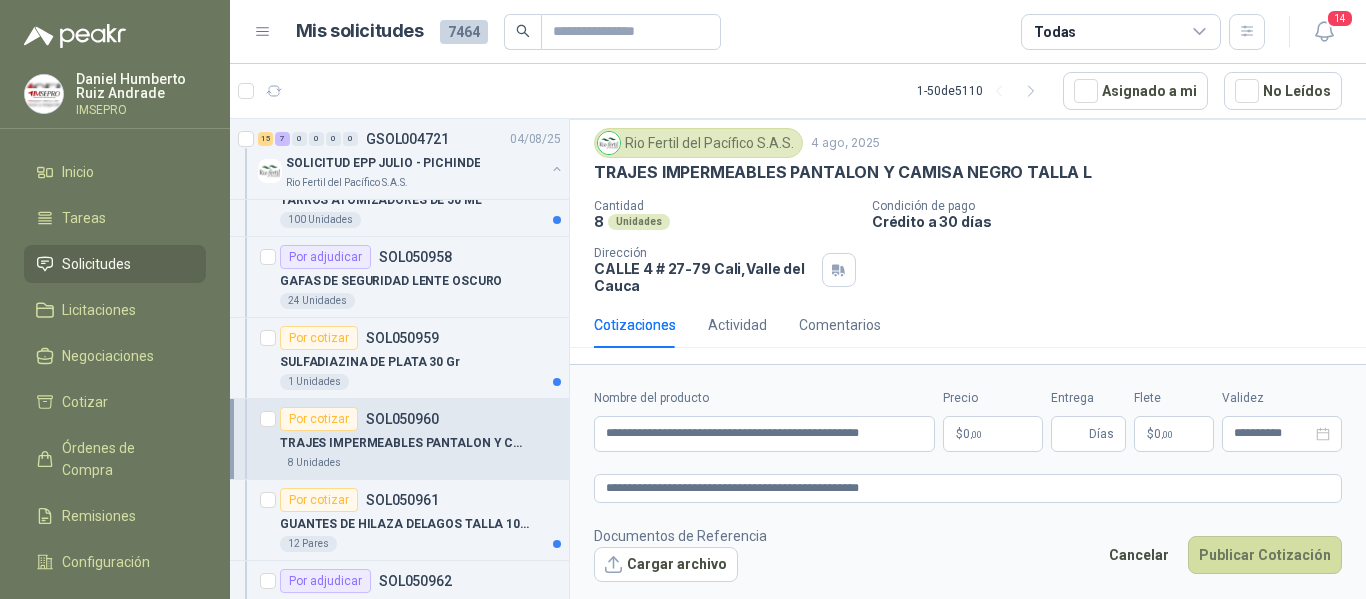 click on ",00" at bounding box center [976, 434] 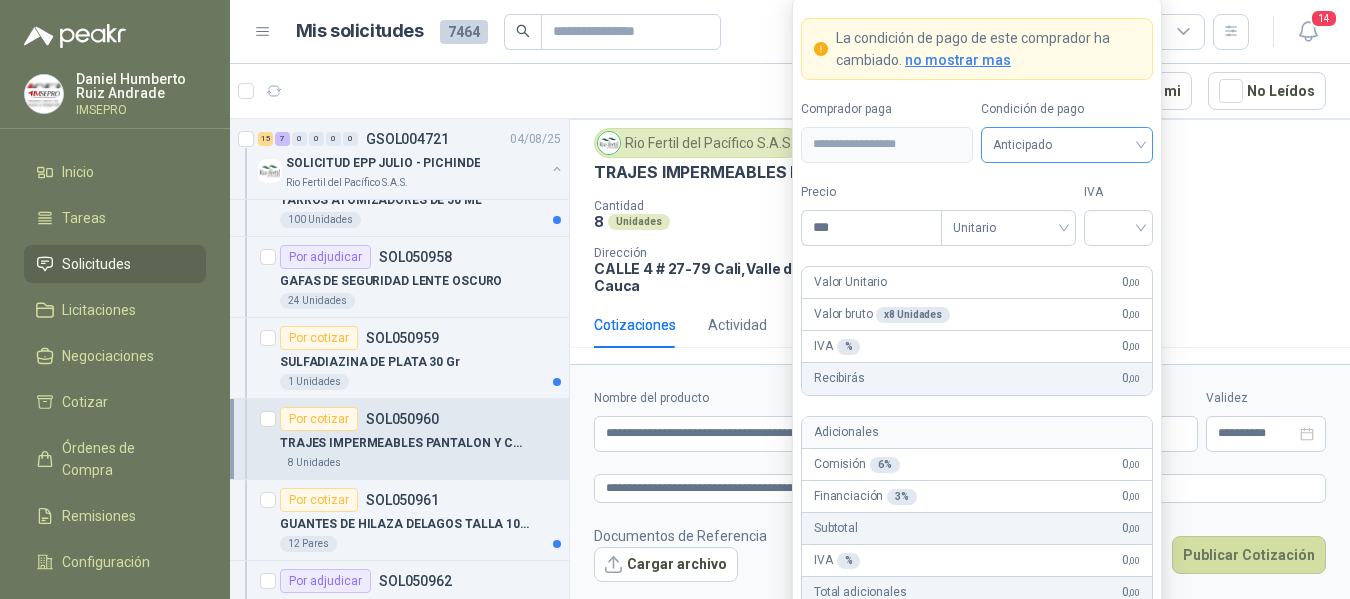 click on "Anticipado" at bounding box center (1067, 145) 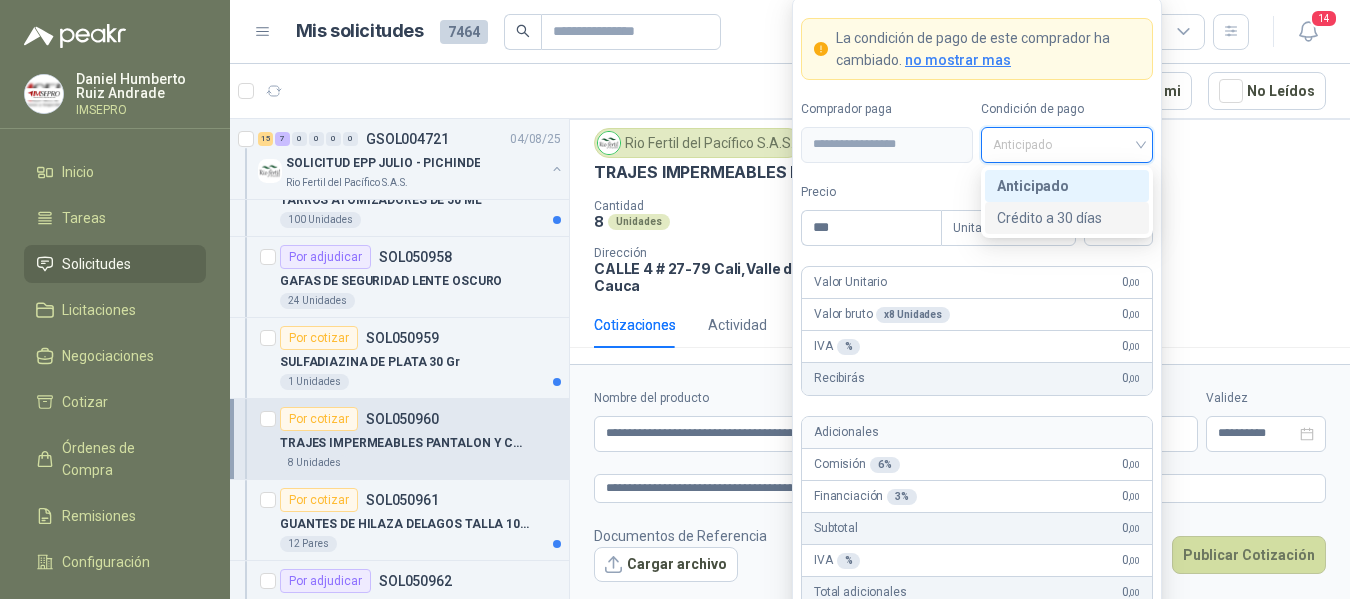 click on "Crédito a 30 días" at bounding box center (1067, 218) 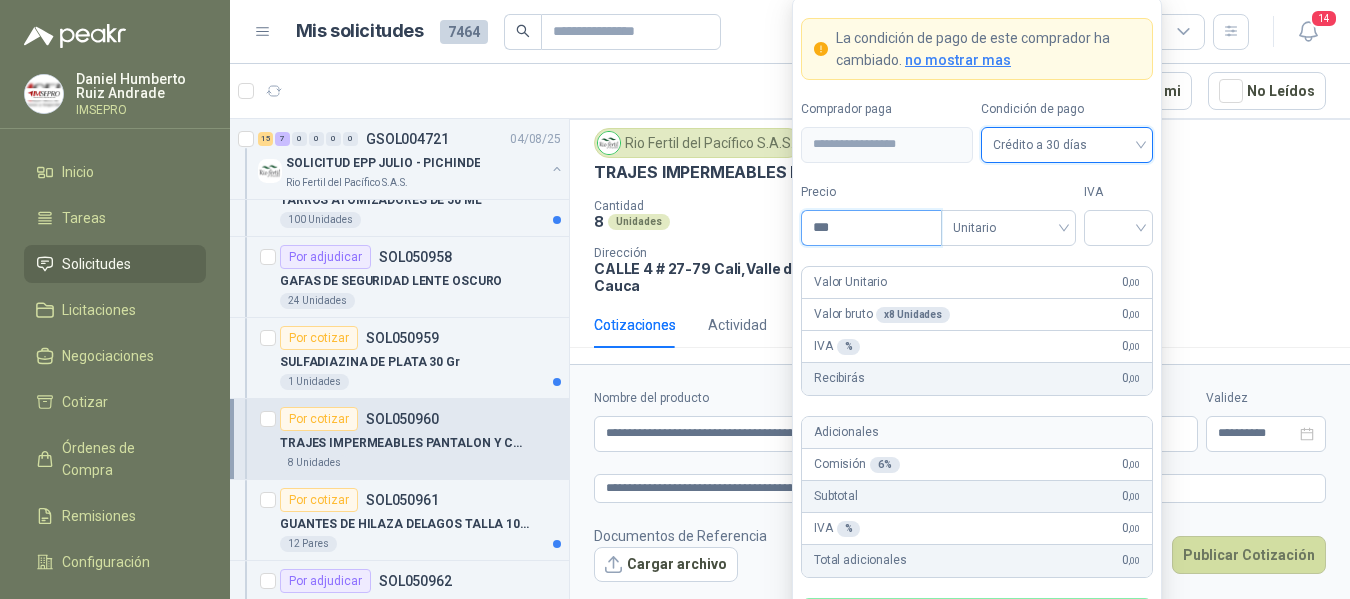click on "***" at bounding box center (871, 228) 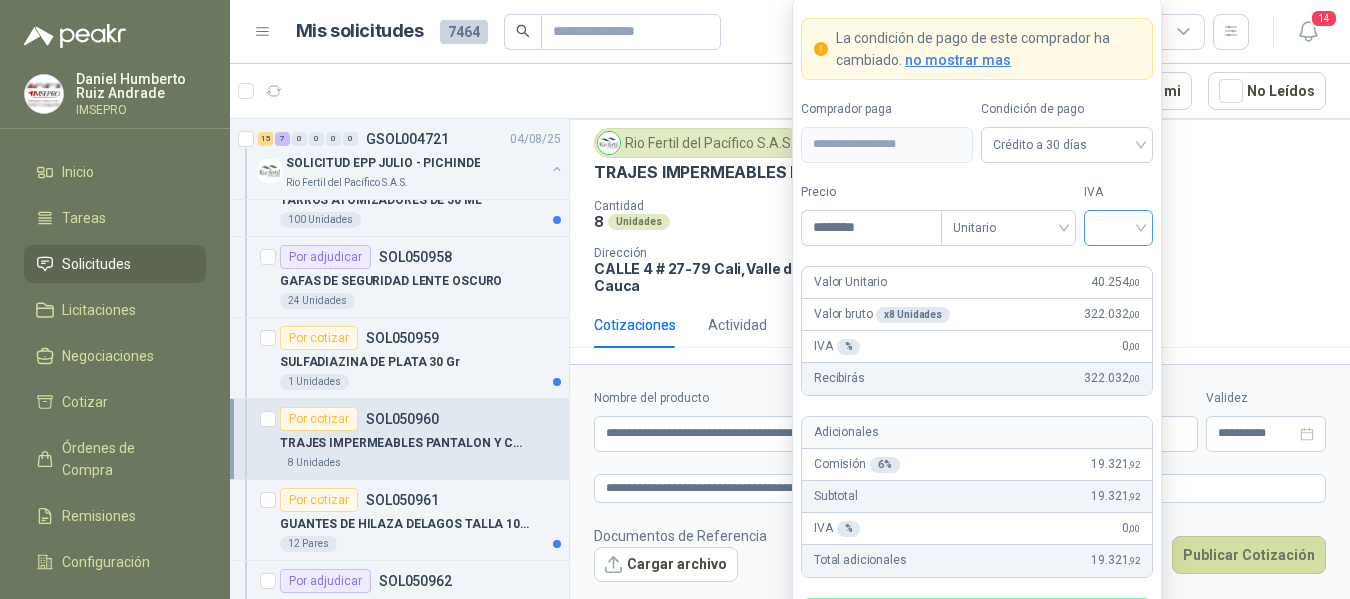 click at bounding box center [1118, 226] 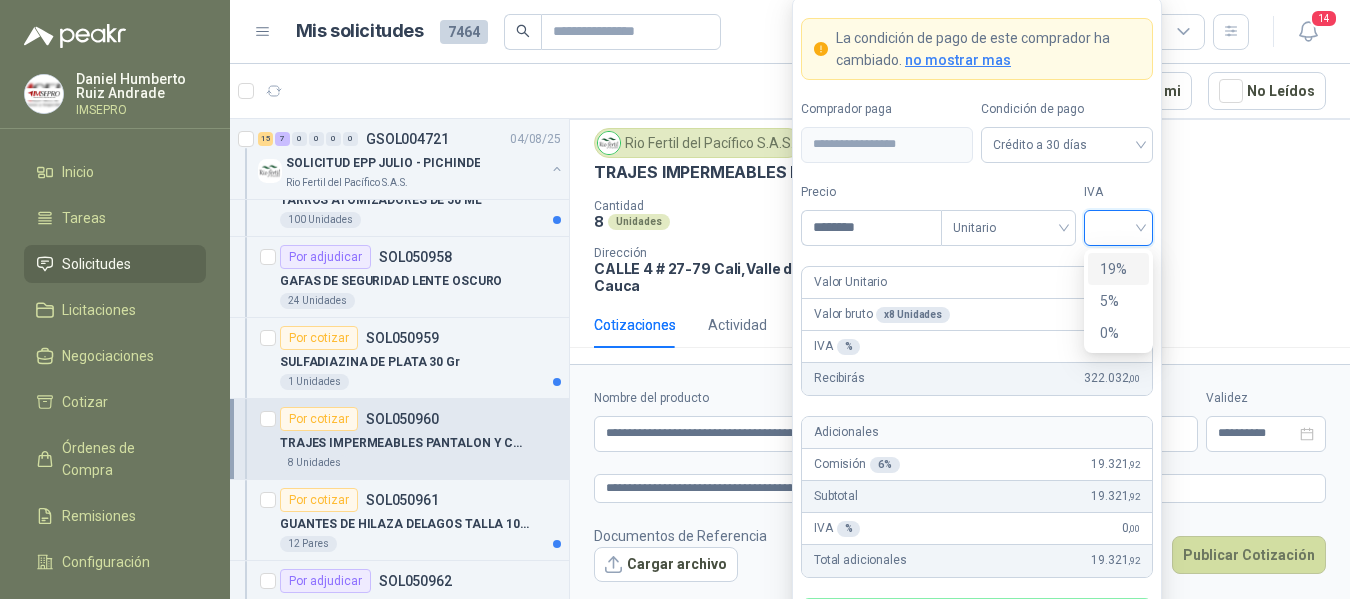click on "19%" at bounding box center [1118, 269] 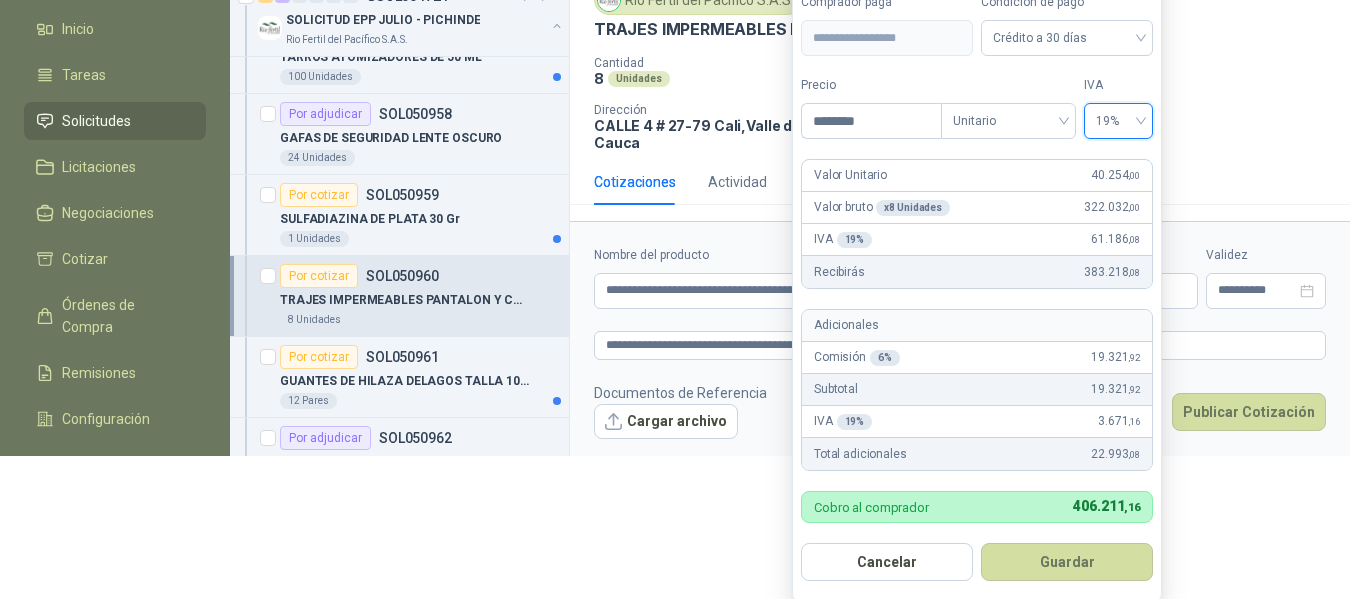 scroll, scrollTop: 147, scrollLeft: 0, axis: vertical 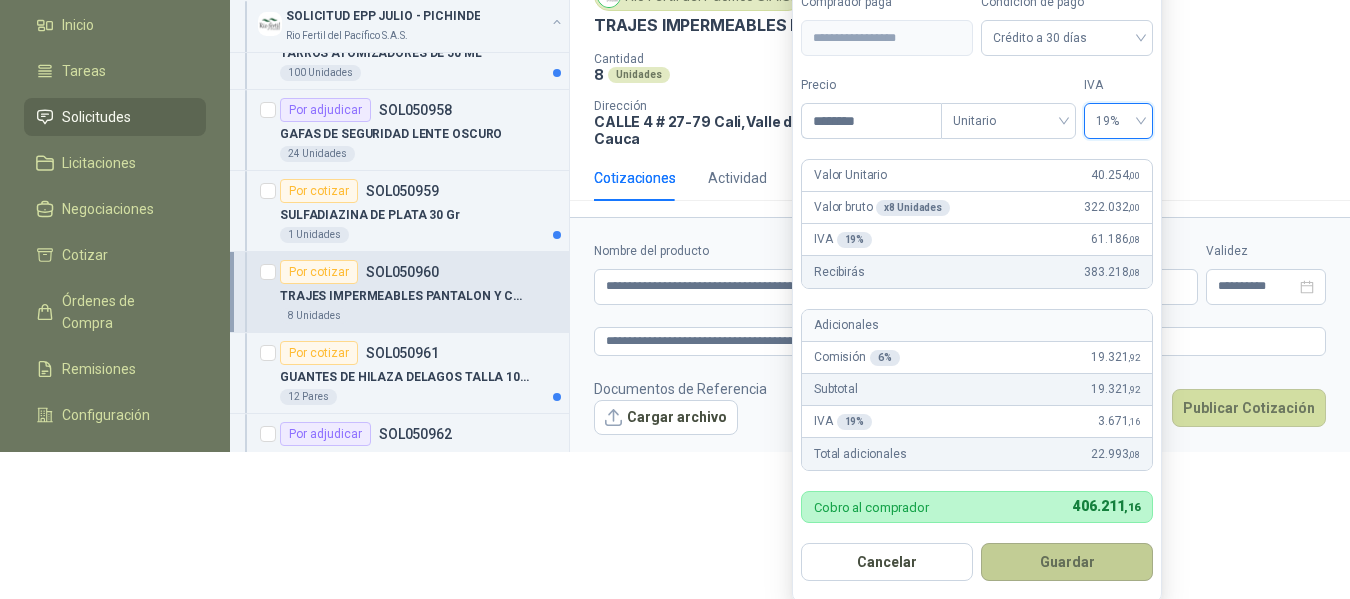 click on "Guardar" at bounding box center [1067, 562] 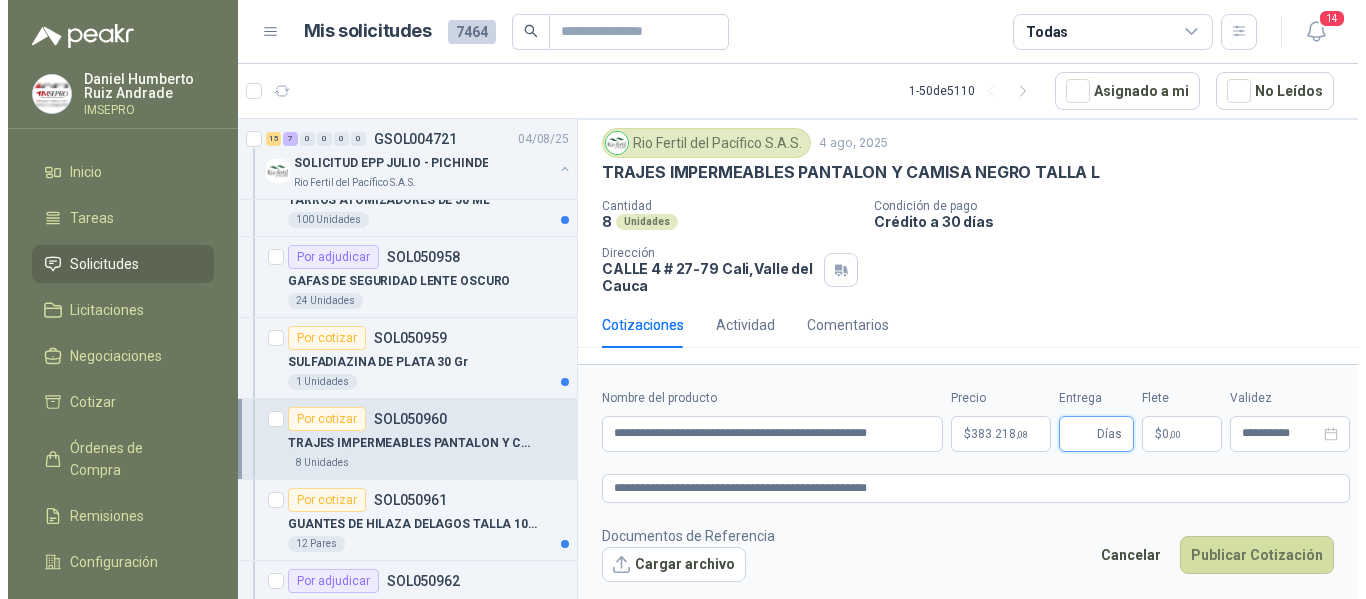 scroll, scrollTop: 0, scrollLeft: 0, axis: both 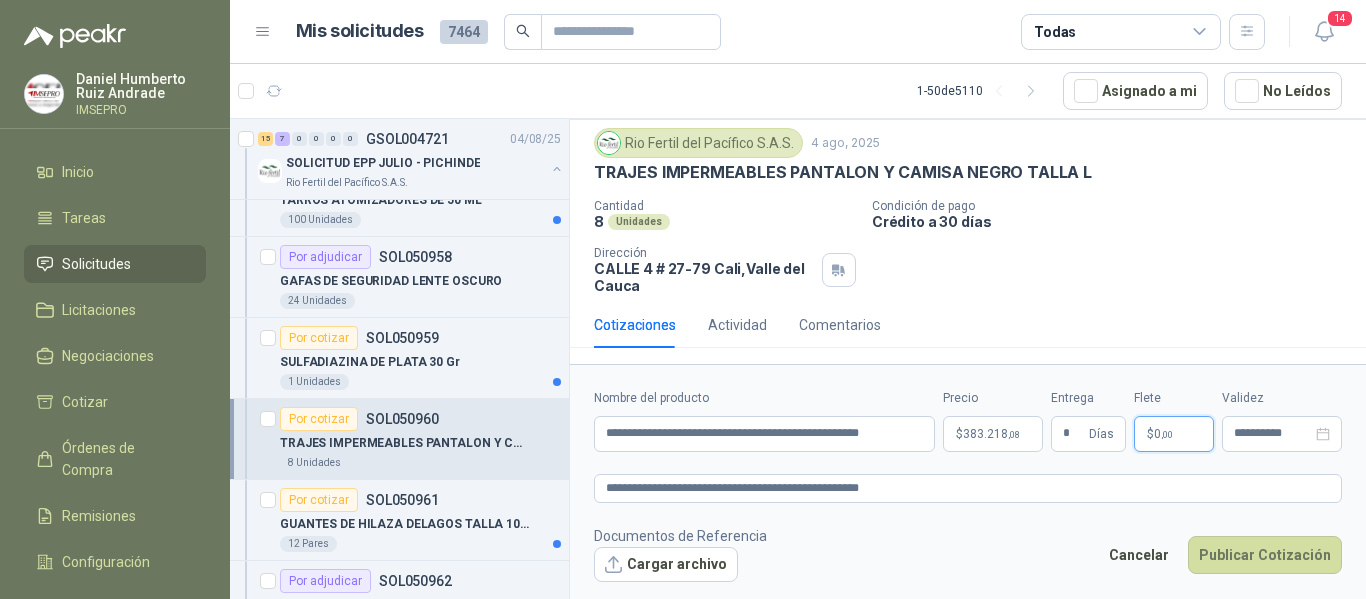 click on ",00" at bounding box center (1167, 434) 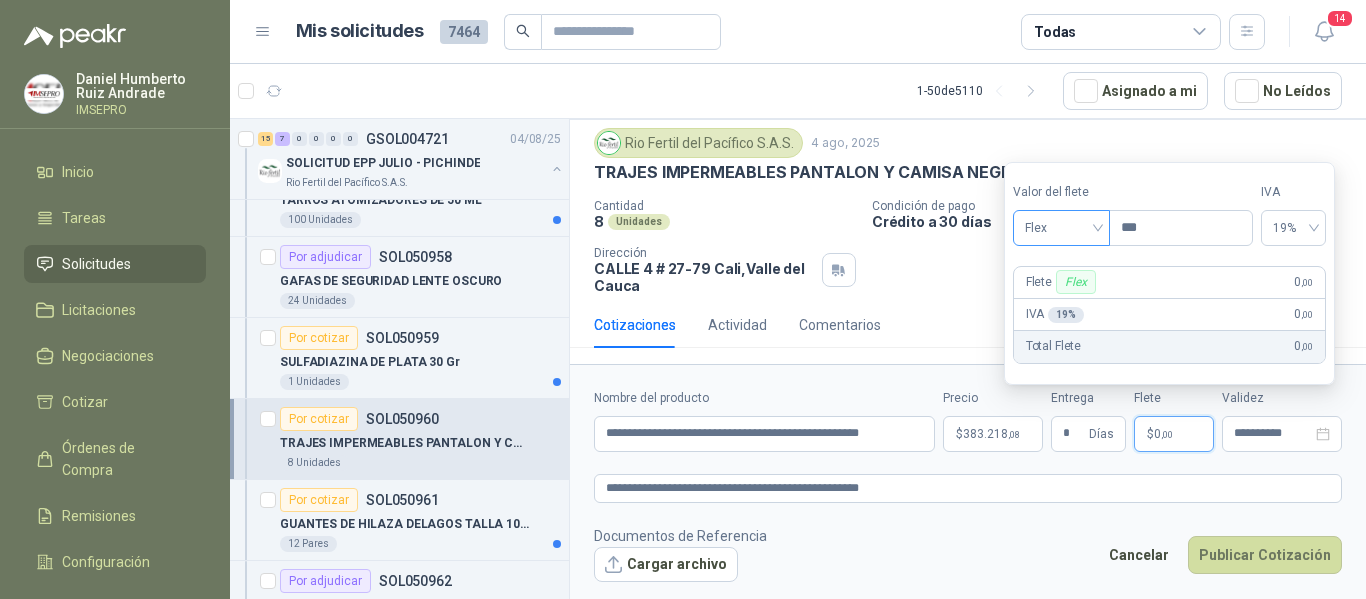 click on "Flex" at bounding box center [1061, 228] 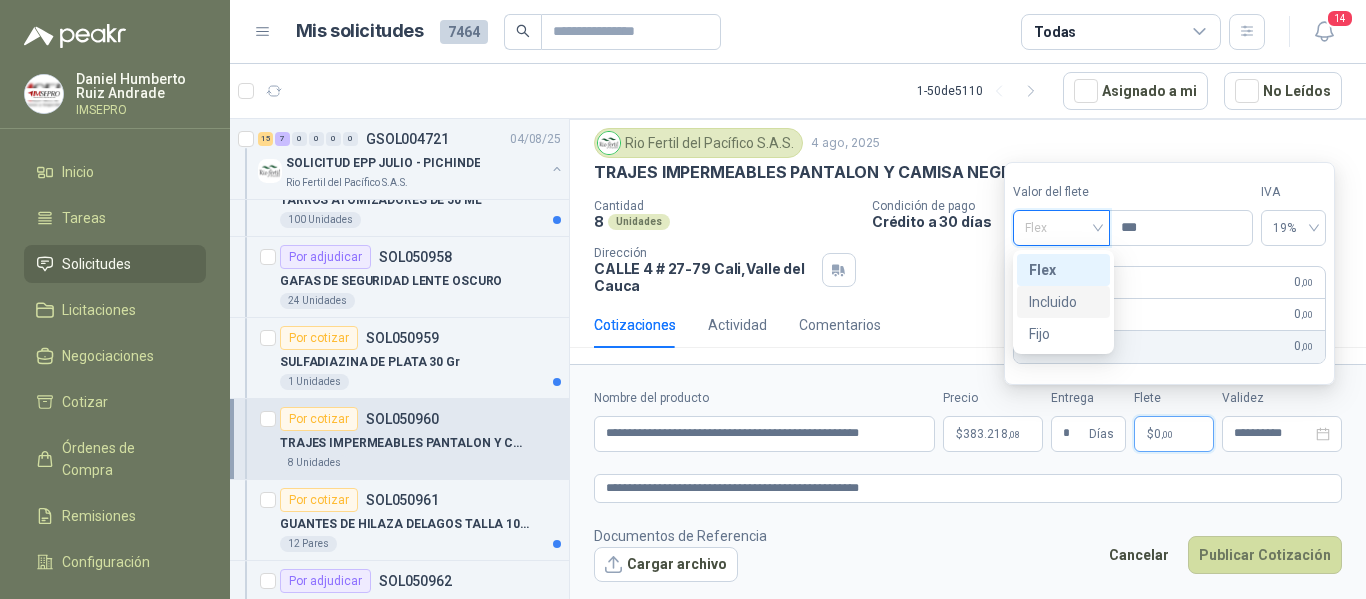 click on "Incluido" at bounding box center (1063, 302) 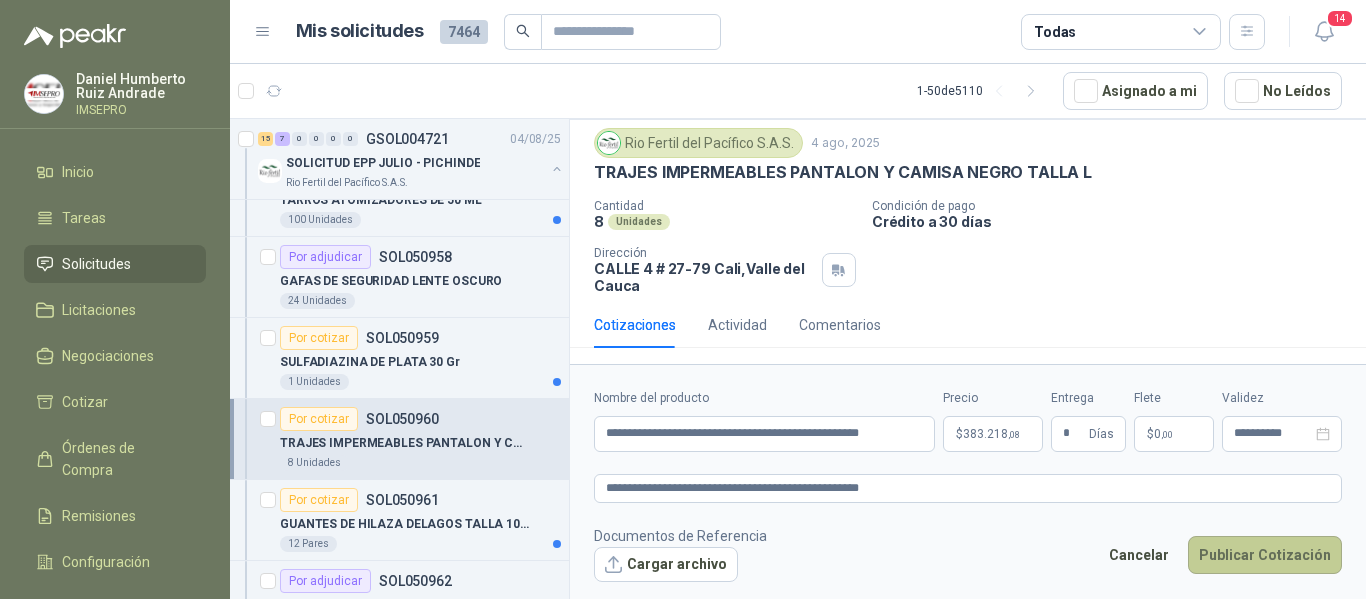 click on "Publicar Cotización" at bounding box center (1265, 555) 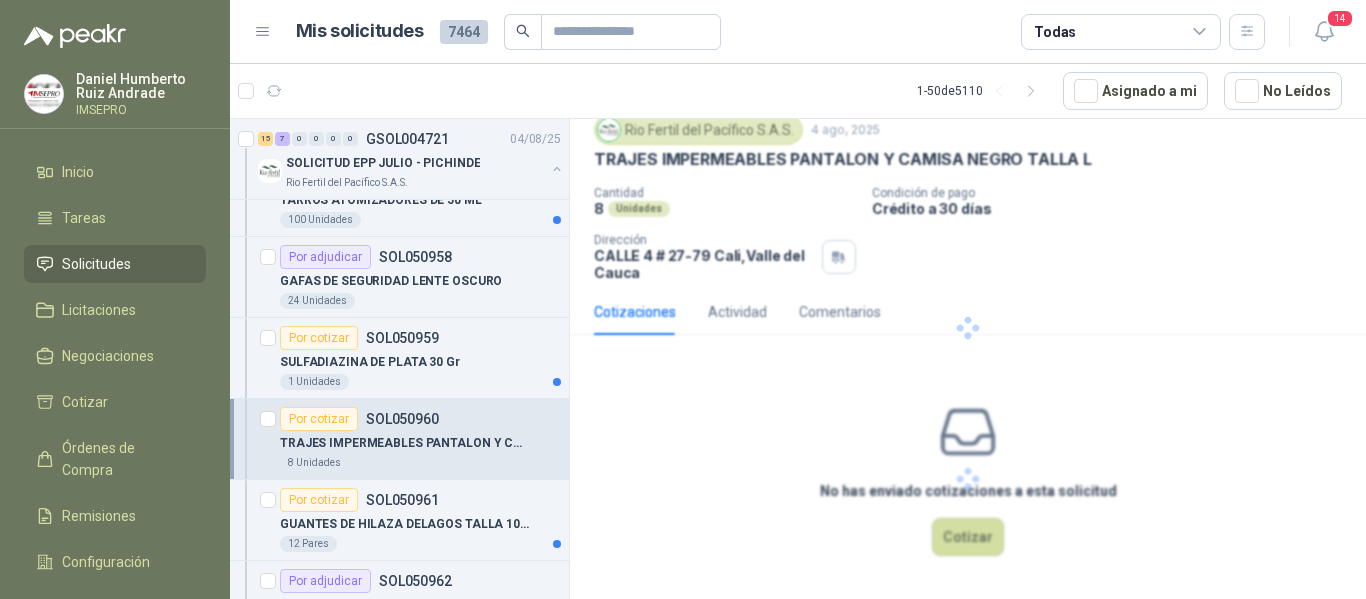 scroll, scrollTop: 0, scrollLeft: 0, axis: both 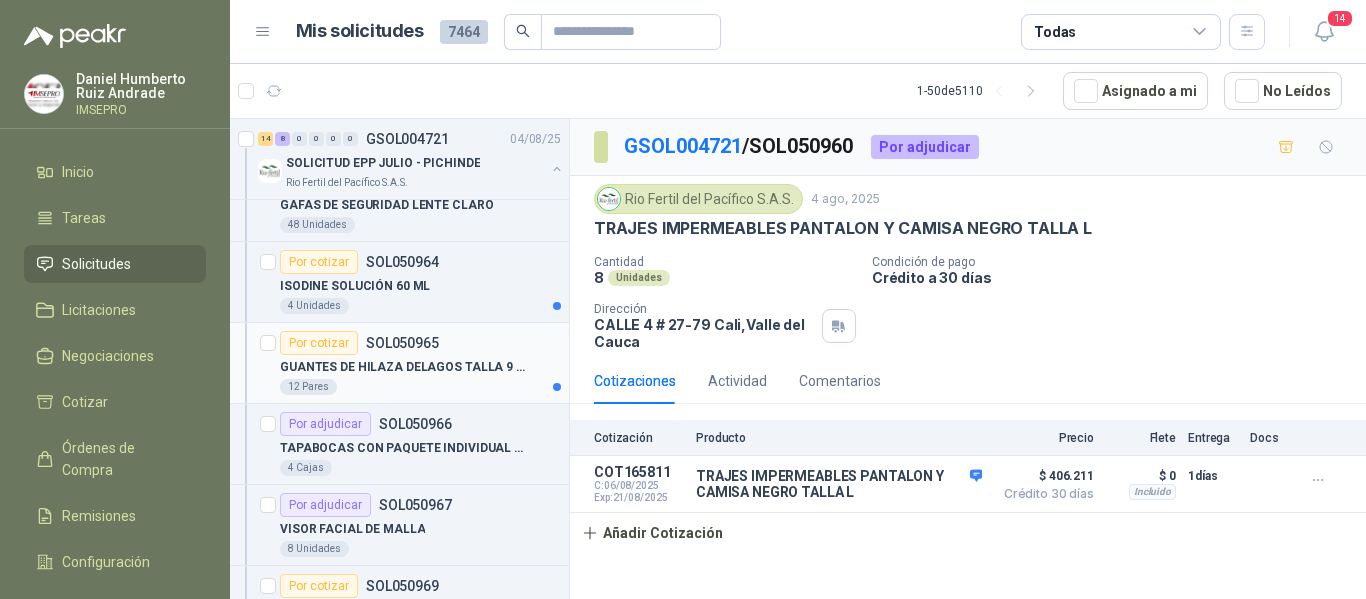 click on "GUANTES DE HILAZA DELAGOS TALLA 9 - ARTESANALES PARA RECOLECCIÓN DE FRUTO" at bounding box center (404, 367) 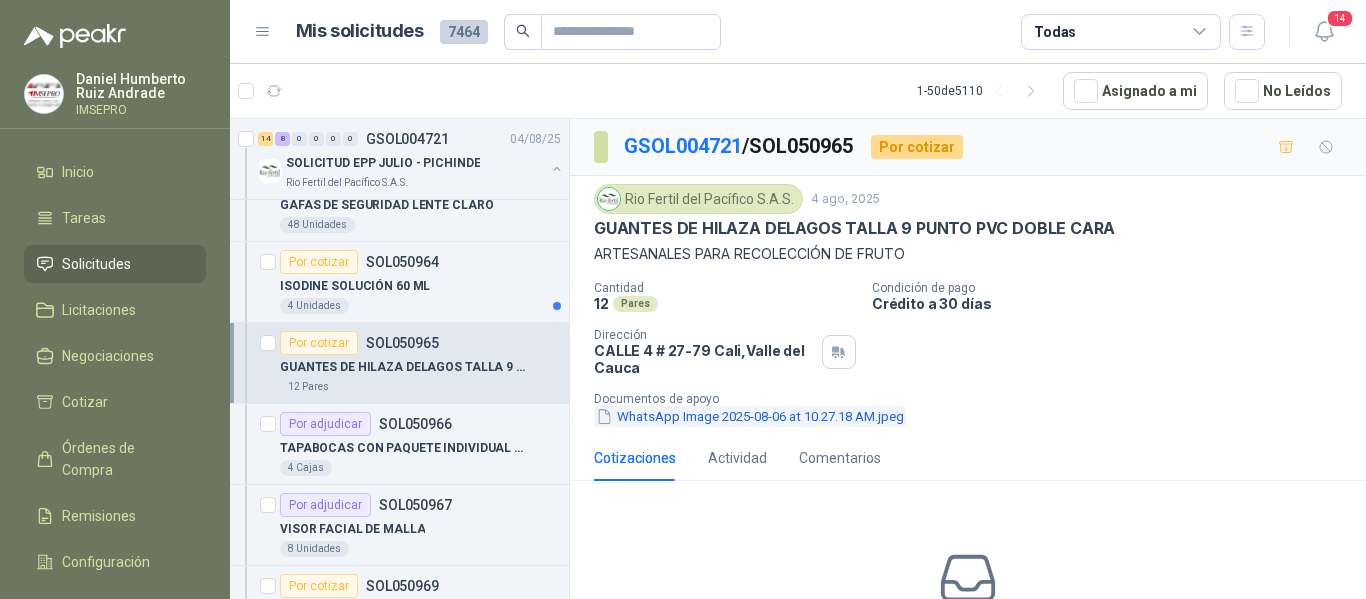 click on "WhatsApp Image 2025-08-06 at 10.27.18 AM.jpeg" at bounding box center (750, 416) 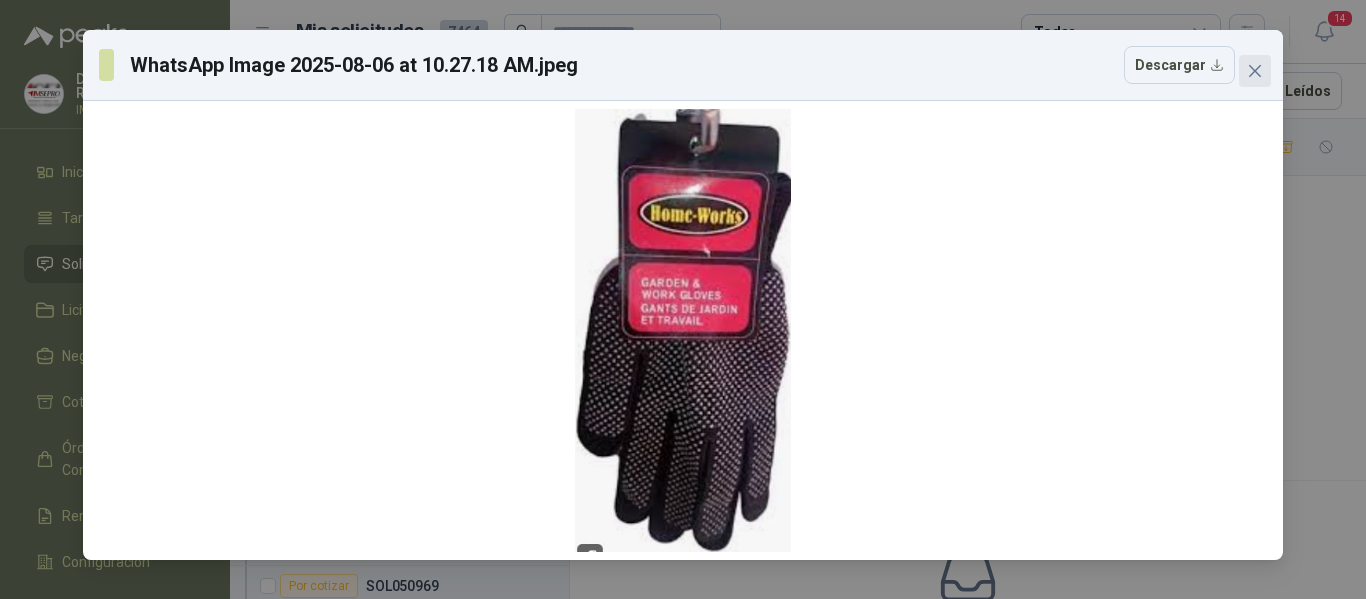click 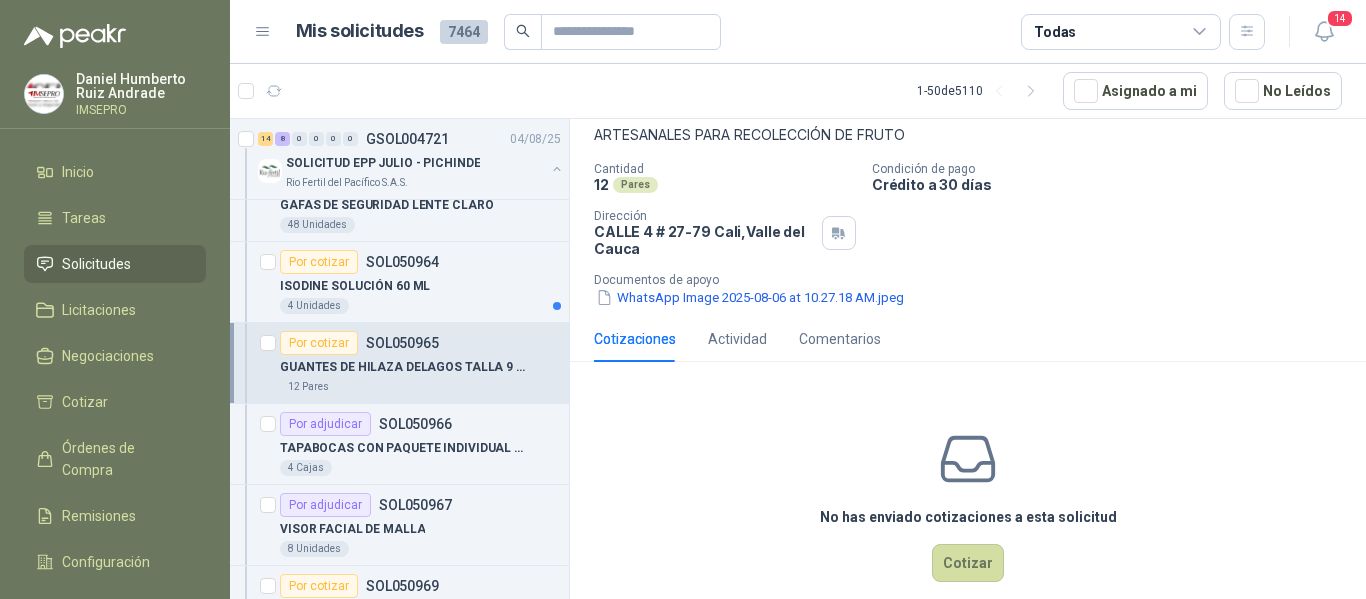 scroll, scrollTop: 146, scrollLeft: 0, axis: vertical 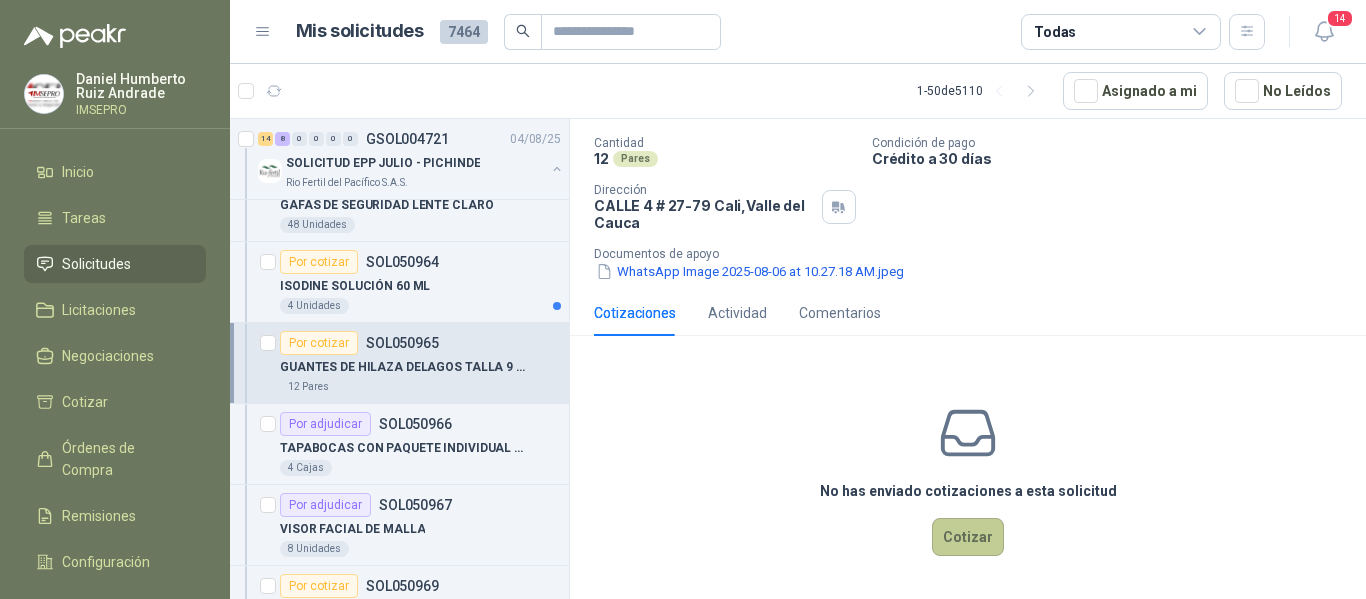 click on "Cotizar" at bounding box center (968, 537) 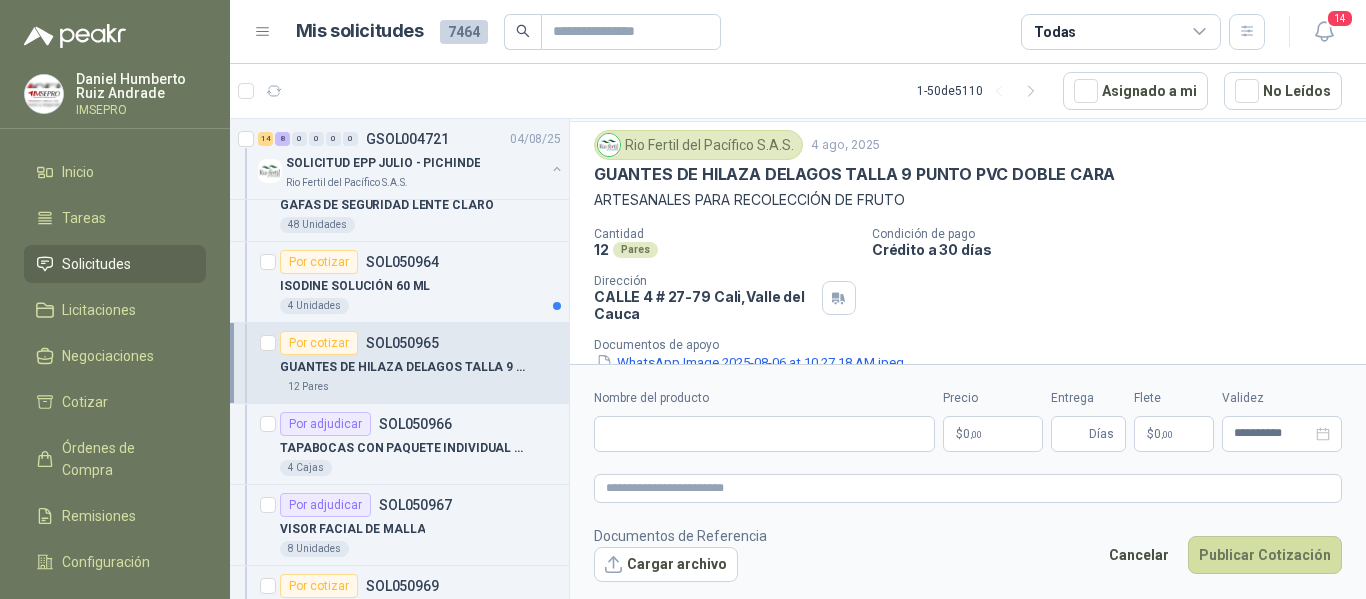 scroll, scrollTop: 100, scrollLeft: 0, axis: vertical 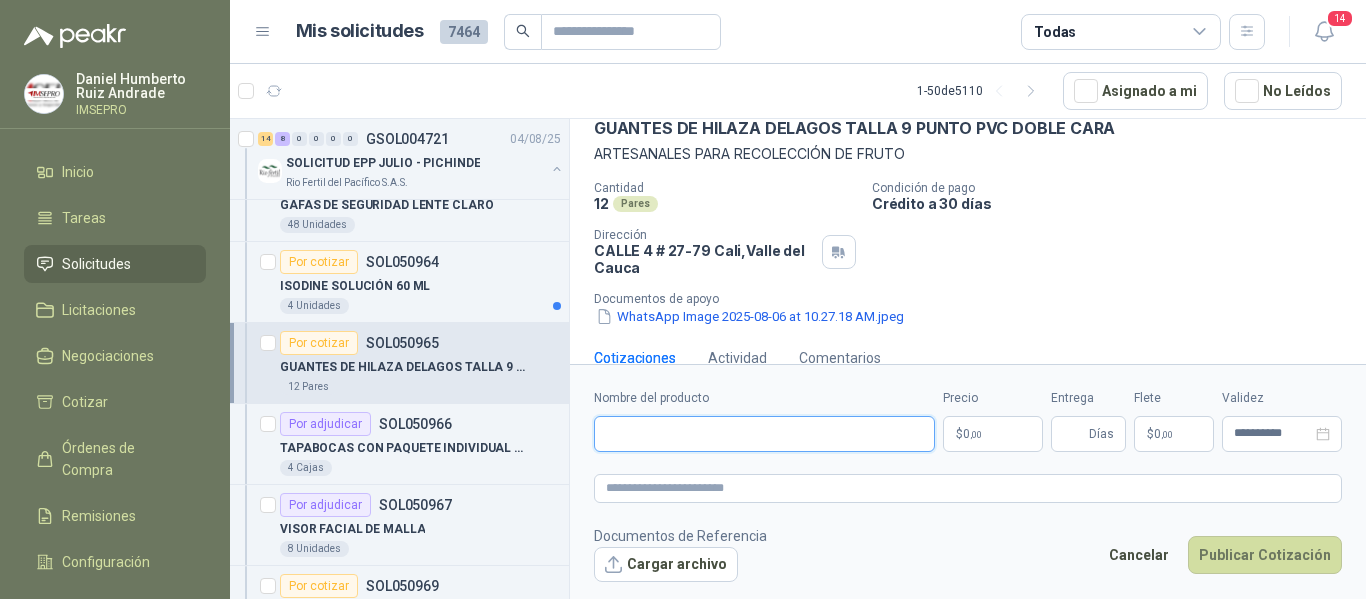click on "Nombre del producto" at bounding box center [764, 434] 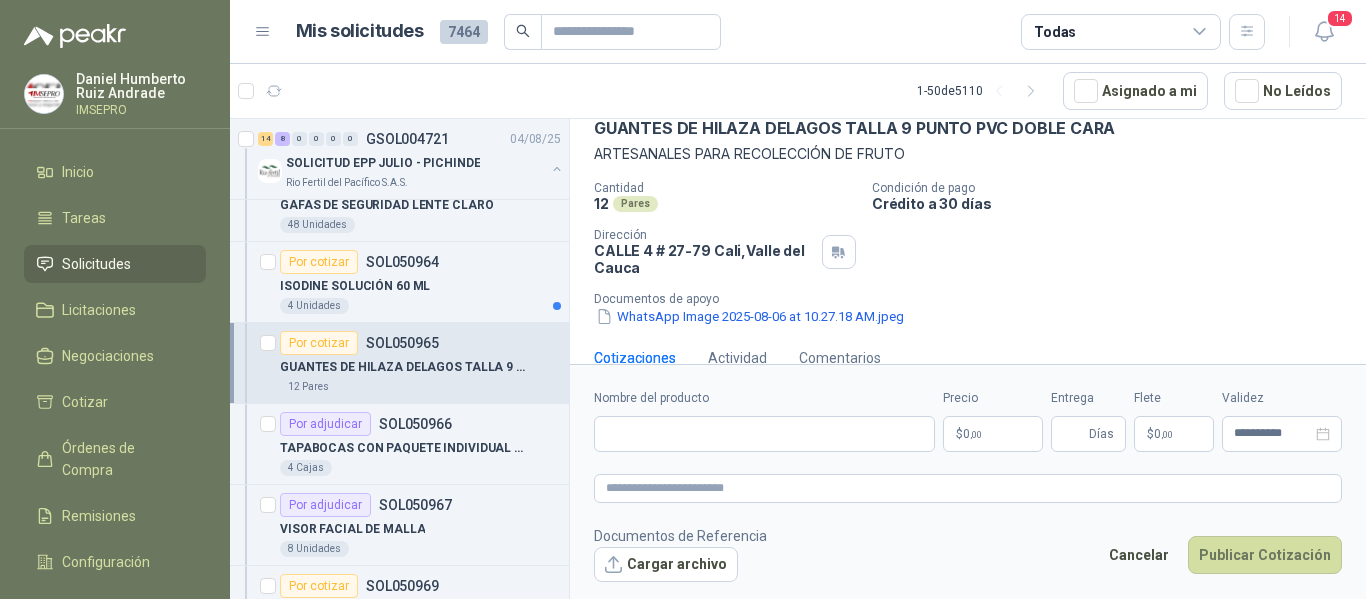 click on "Documentos de apoyo" at bounding box center [976, 299] 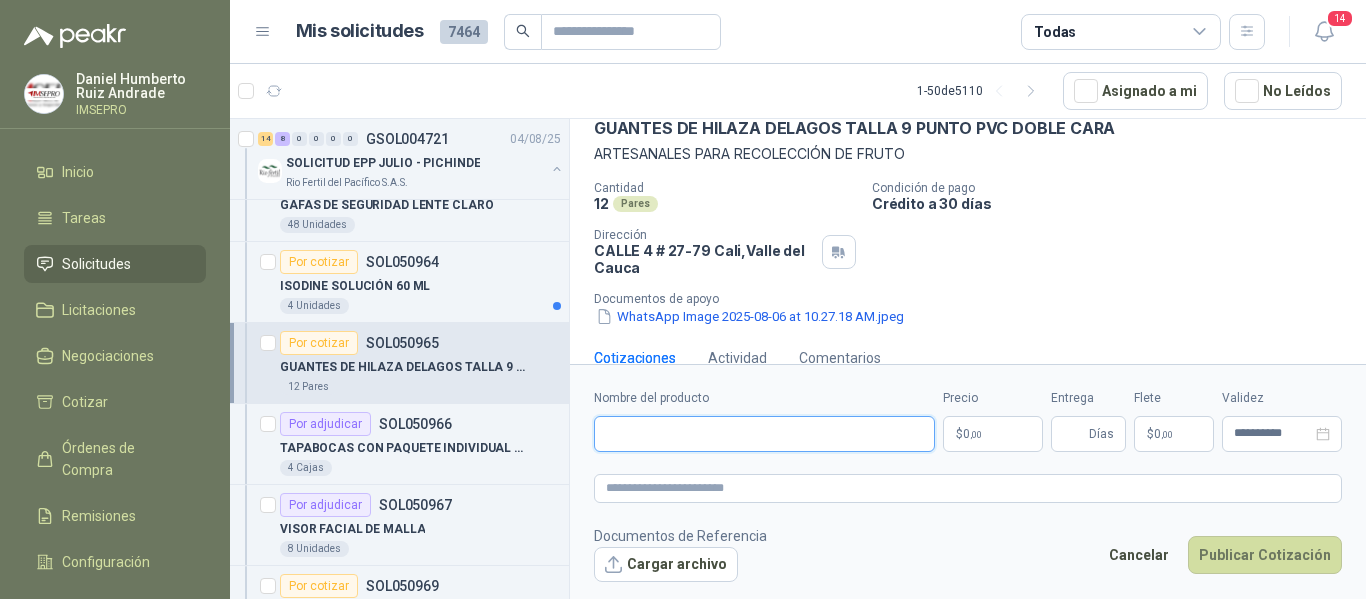 click on "Nombre del producto" at bounding box center [764, 434] 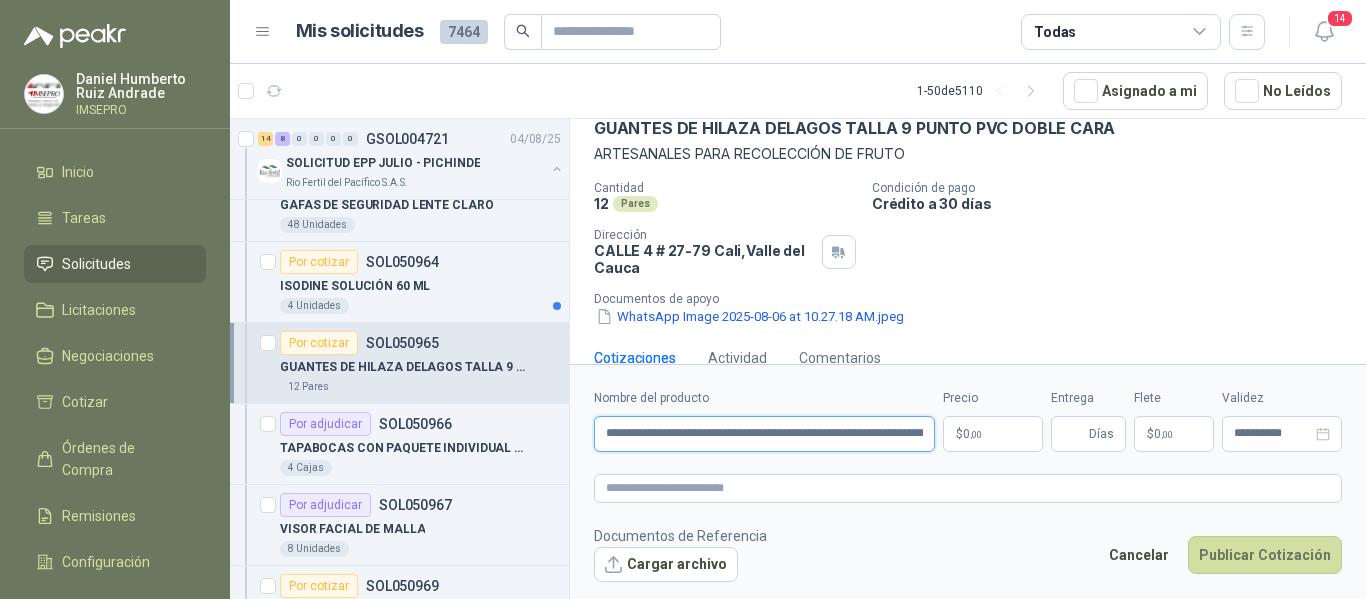 scroll, scrollTop: 0, scrollLeft: 191, axis: horizontal 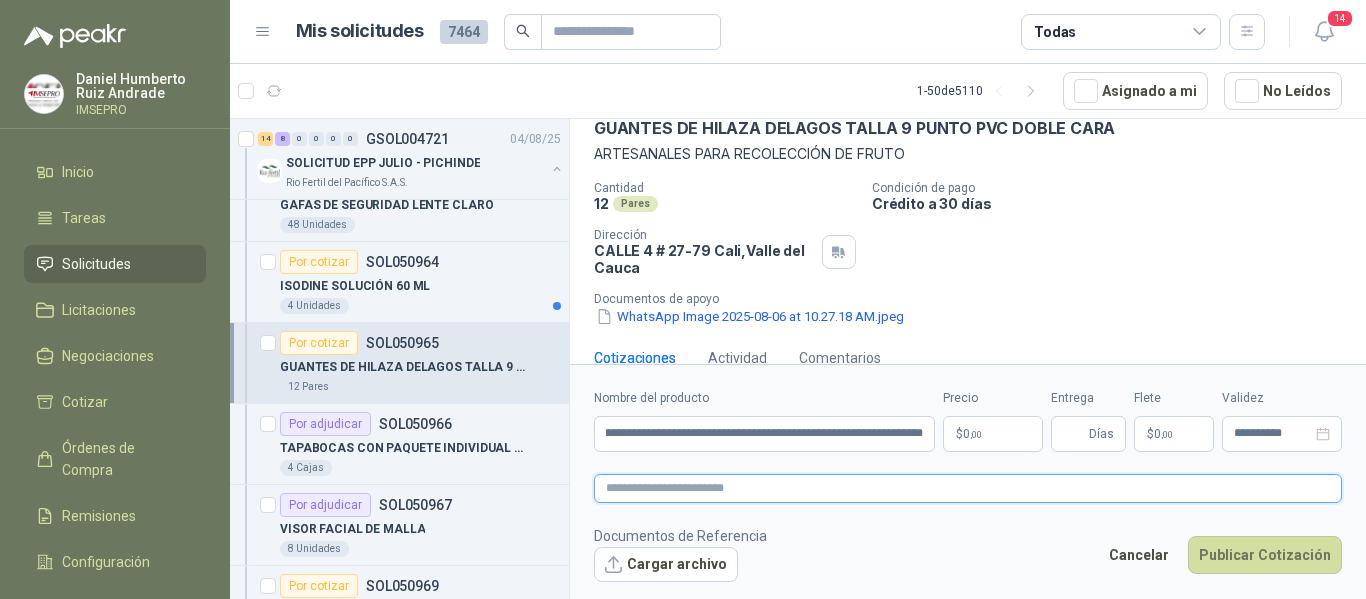click at bounding box center [968, 488] 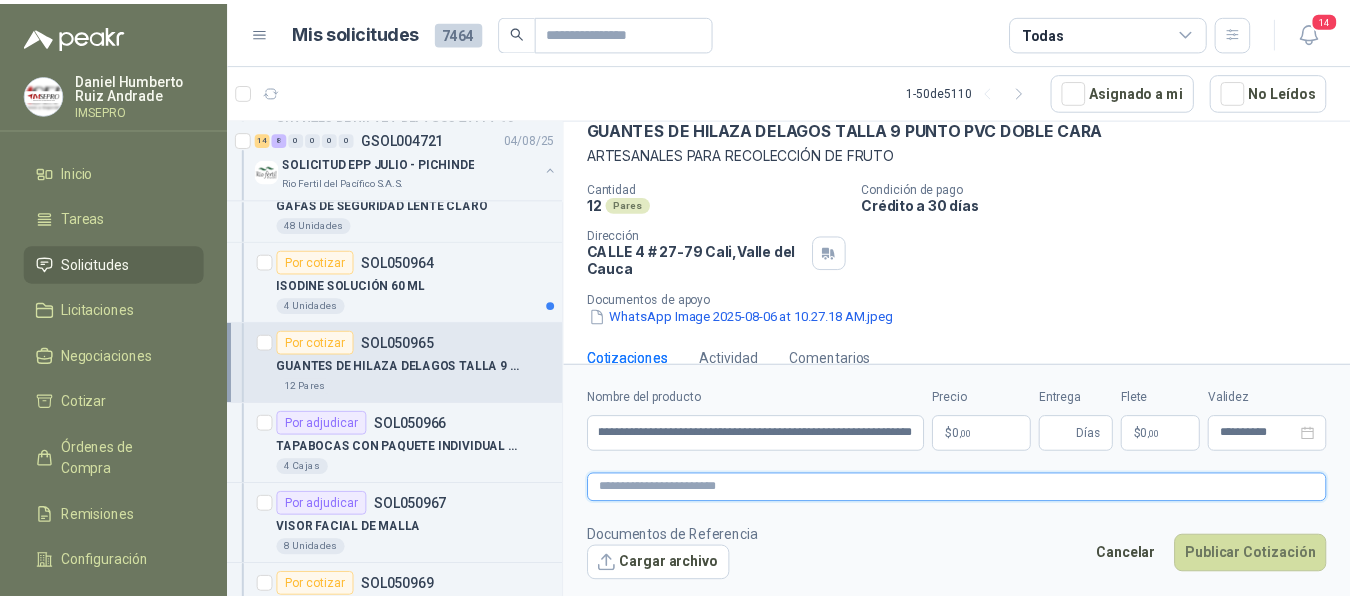 scroll, scrollTop: 0, scrollLeft: 0, axis: both 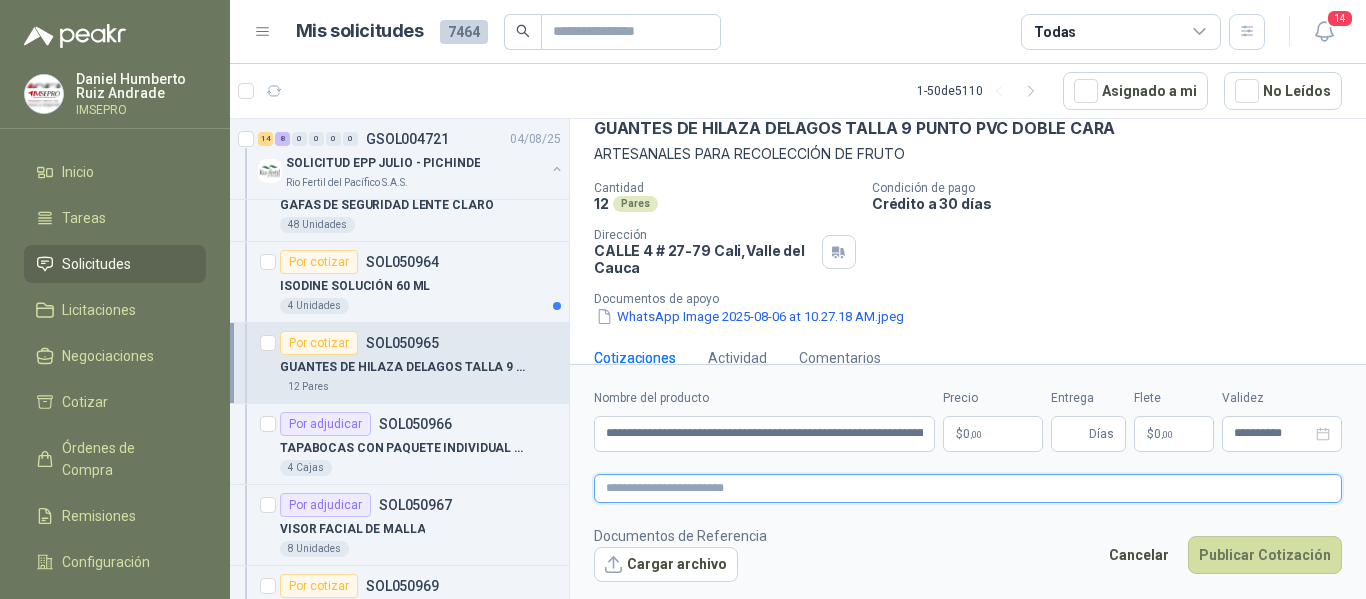 paste on "**********" 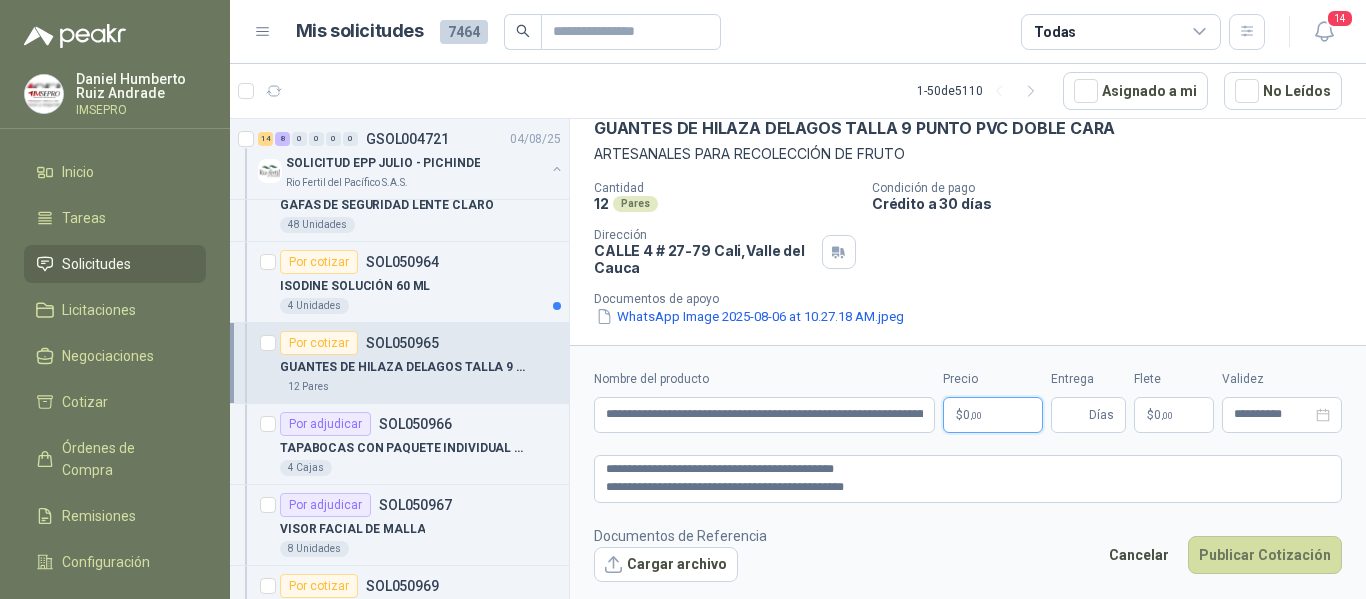 click on "[FIRST] [LAST] IMSEPRO   Inicio   Tareas   Solicitudes   Licitaciones   Negociaciones   Cotizar   Órdenes de Compra   Remisiones   Configuración   Manuales y ayuda Mis solicitudes 7464 Todas 14 1 - 50  de  5110 Asignado a mi No Leídos 1   0   0   0   0   0   GSOL004772 06/08/25   VARIOS - SEDES Y SERVICIOS Caracol TV   1   0   0   0   0   0   GSOL004771 05/08/25   PEDIDO ADMINISTRACIÓN Colegio Bennett   3   0   0   0   0   0   GSOL004770 05/08/25   PEDIDO BACHILLERATO 2 Colegio Bennett   1   0   0   0   0   0   GSOL004769 05/08/25   PEDIDO PARA TRANSPORTE Colegio Bennett   1   0   0   0   0   0   GSOL004768 05/08/25   Insumos TI Caracol TV   Por cotizar SOL051241 05/08/25   Probador de red RJ11 / RJ45 / BNC UNI-T (UT681C-UT681L) Lafayette SAS 1   Unidades 7   0   0   0   0   0   GSOL004763 05/08/25   169609   Club Campestre de Cali   1   0   0   0   0   0   GSOL004762 05/08/25   169499 BISAGRA 169500 AMARRA 169601 BUJ 169617 CER Club Campestre de Cali   3   0   0   0   0   0" at bounding box center [683, 299] 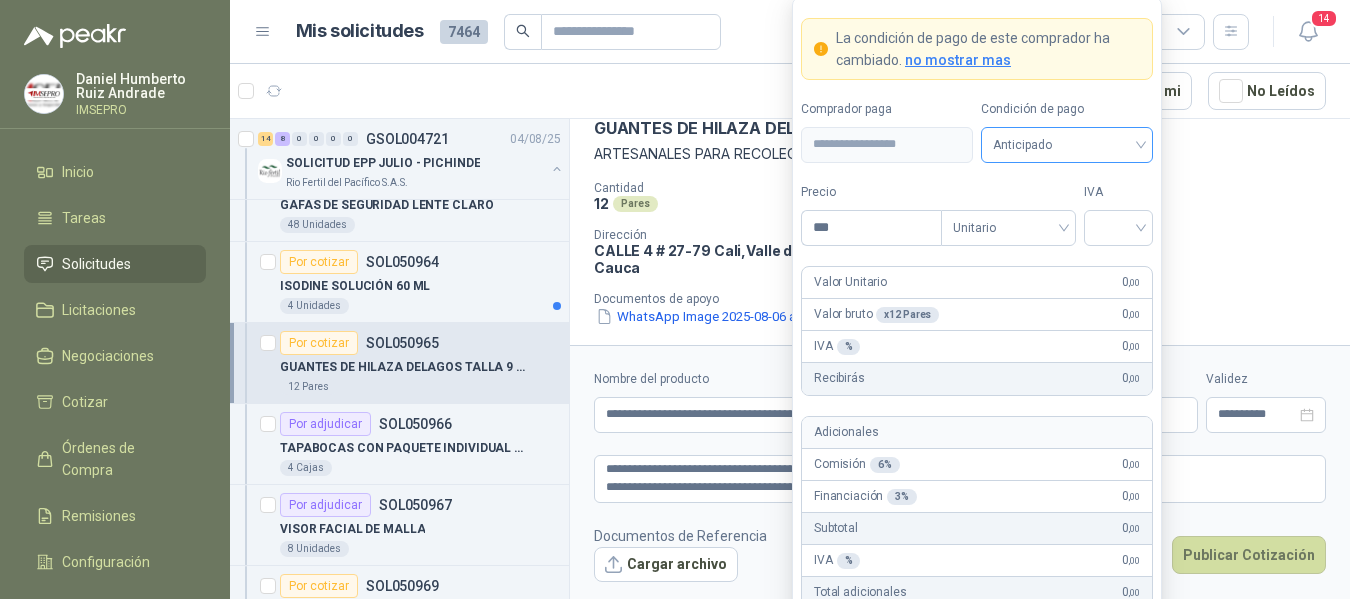 click on "Anticipado" at bounding box center [1067, 145] 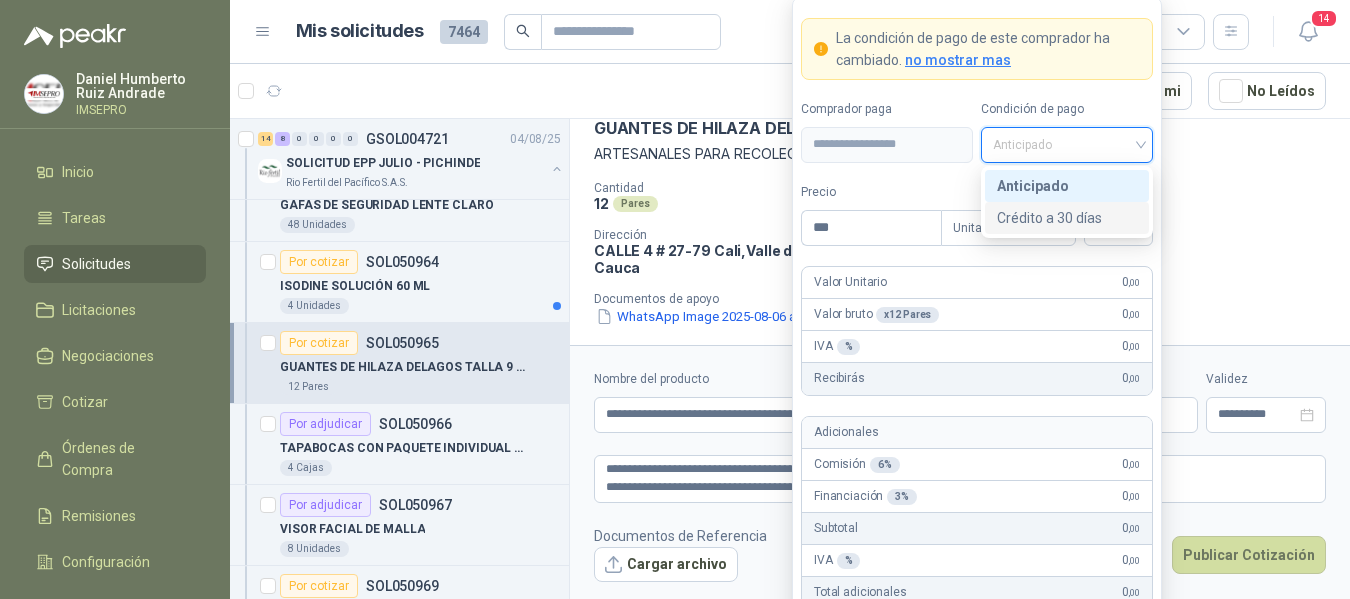 click on "Crédito a 30 días" at bounding box center (1067, 218) 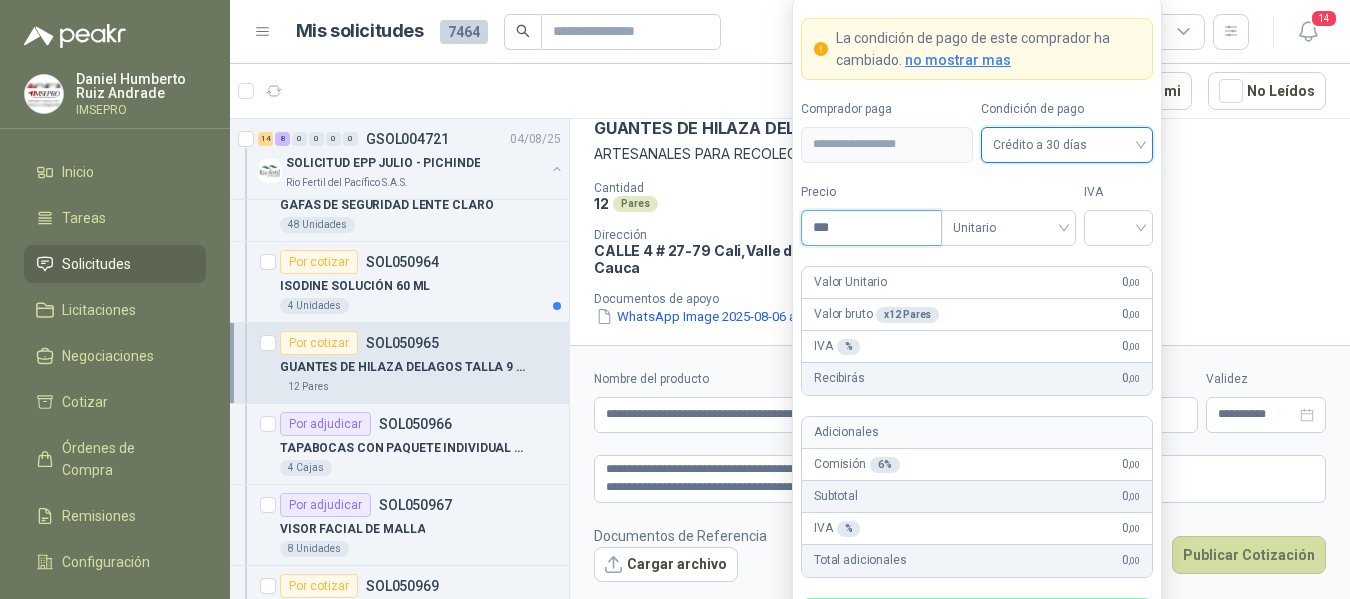 click on "***" at bounding box center (871, 228) 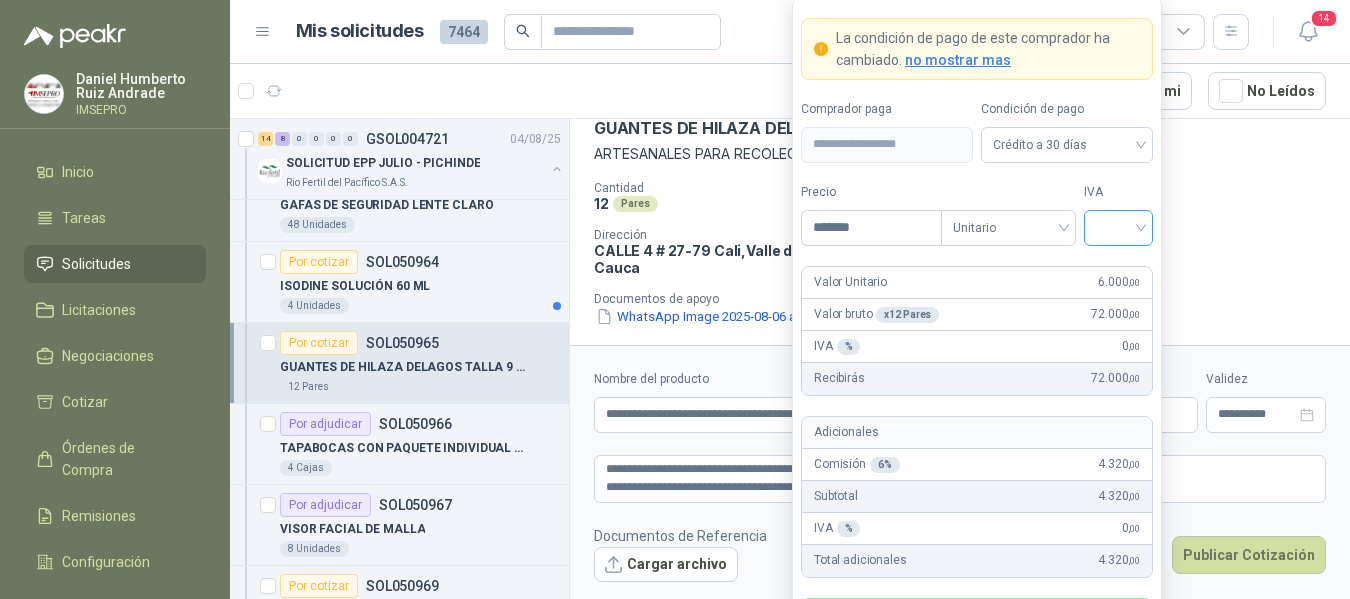 click at bounding box center [1118, 226] 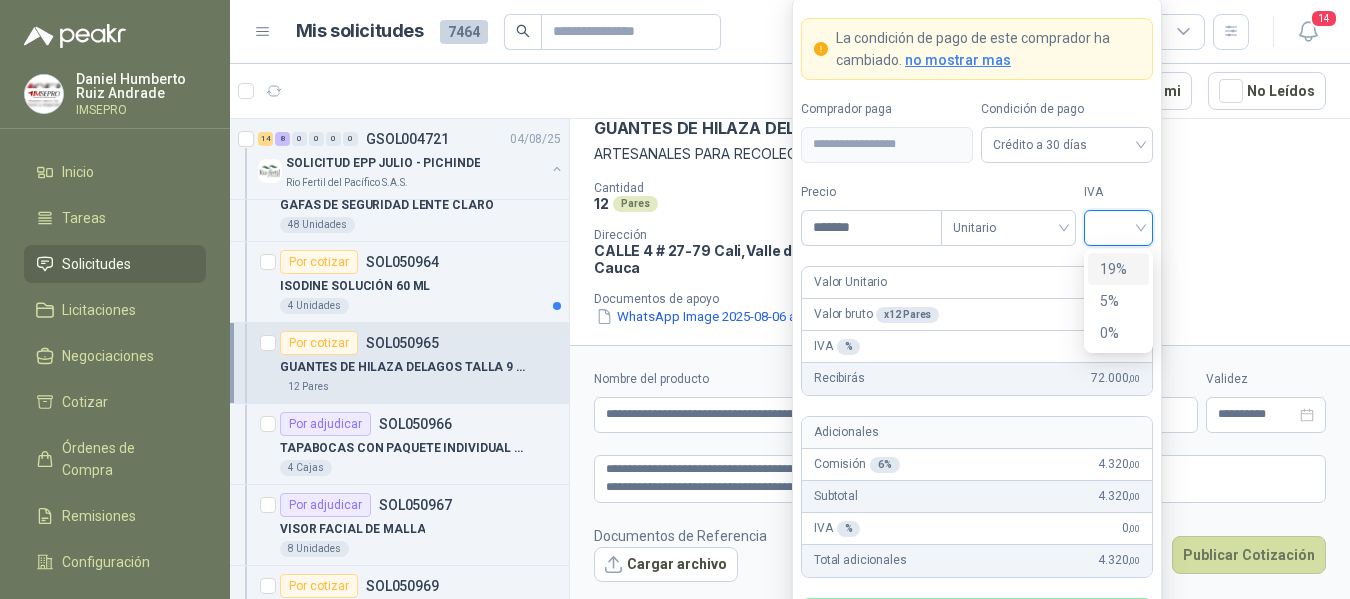 click on "19%" at bounding box center (1118, 269) 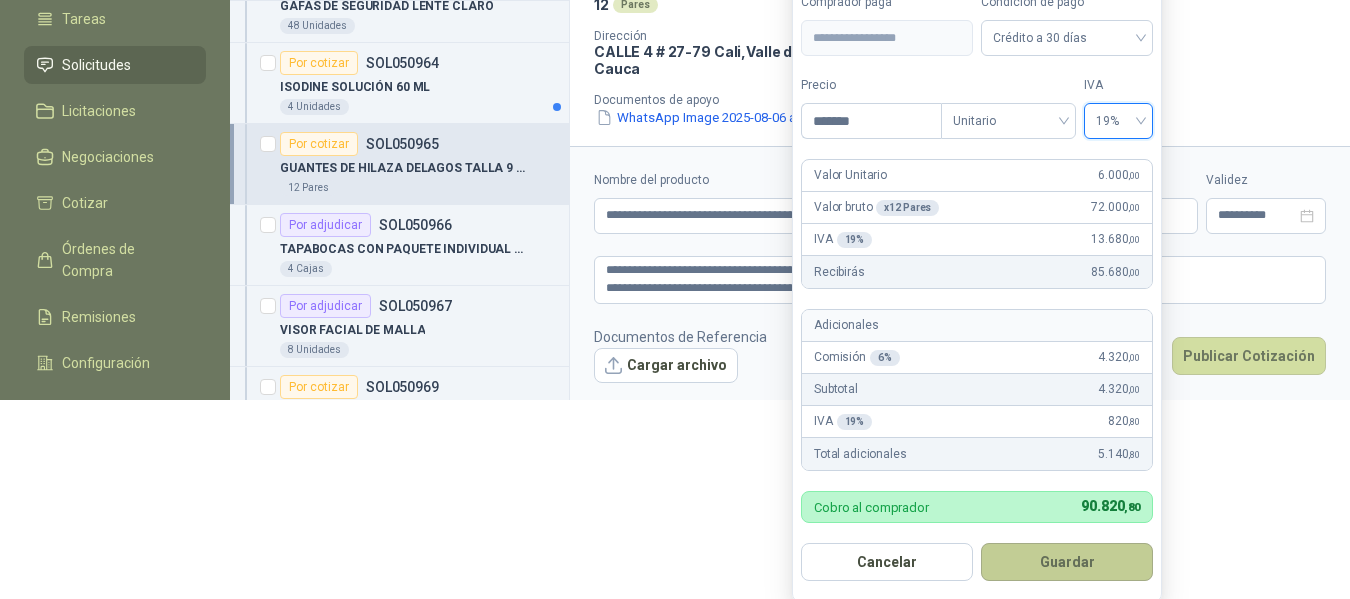 click on "Guardar" at bounding box center (1067, 562) 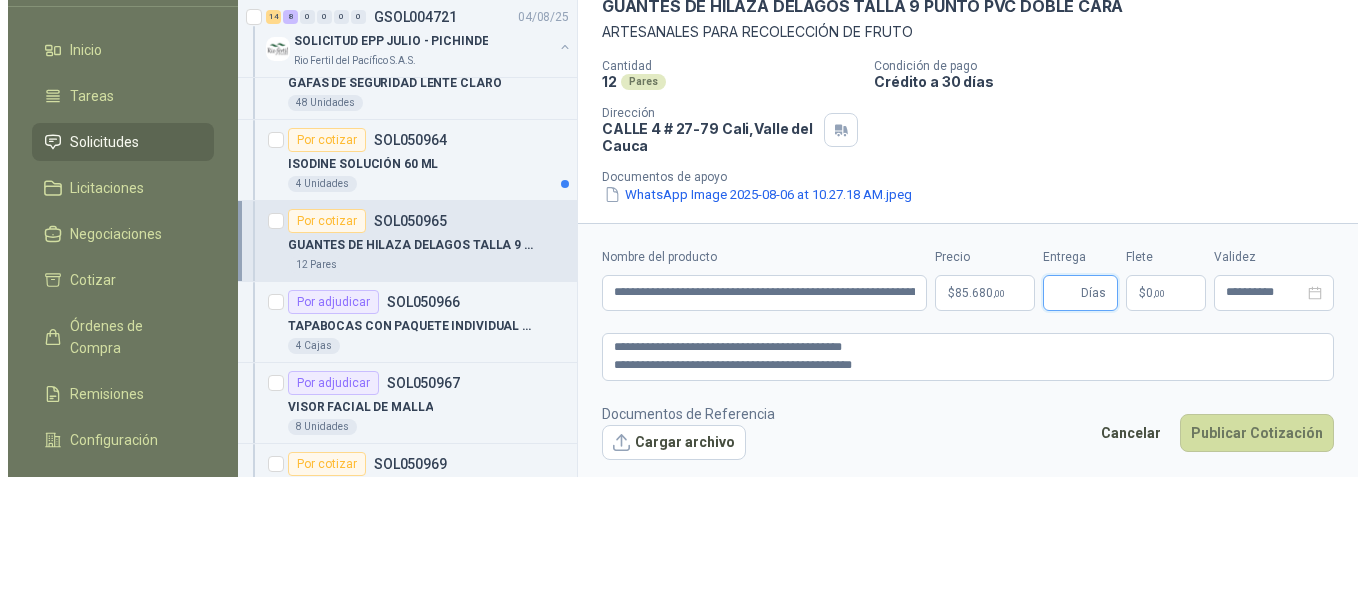 scroll, scrollTop: 0, scrollLeft: 0, axis: both 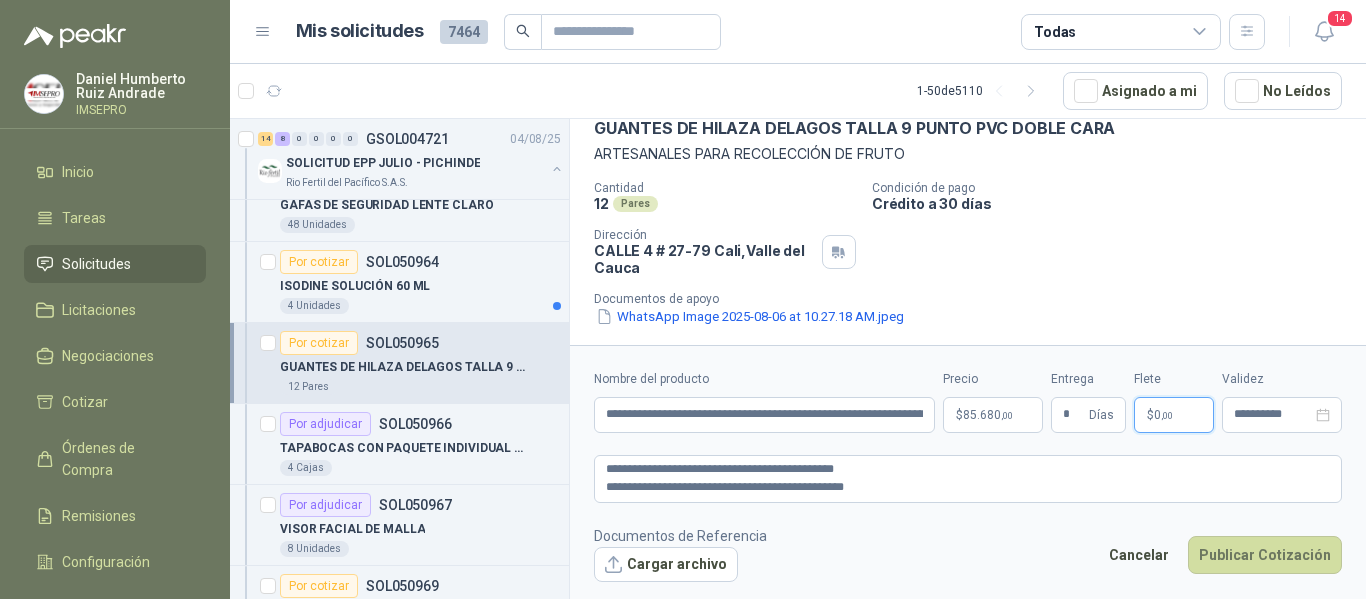 click on "$    0 ,00" at bounding box center (1174, 415) 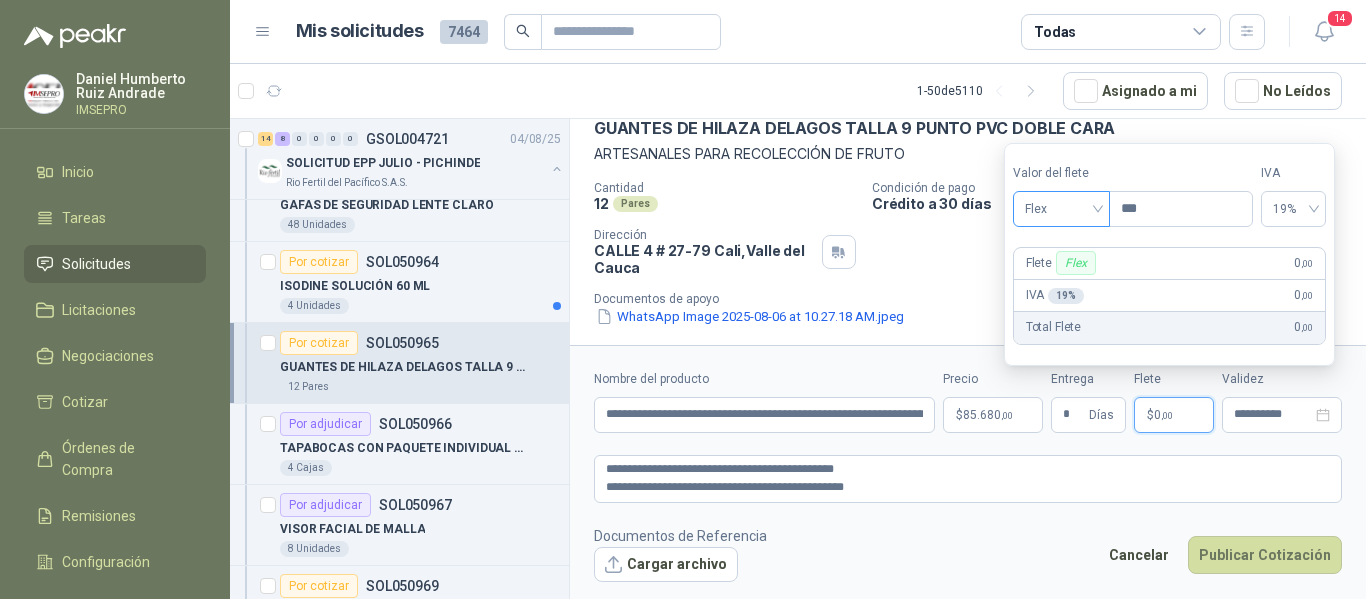 click on "Flex" at bounding box center (1061, 209) 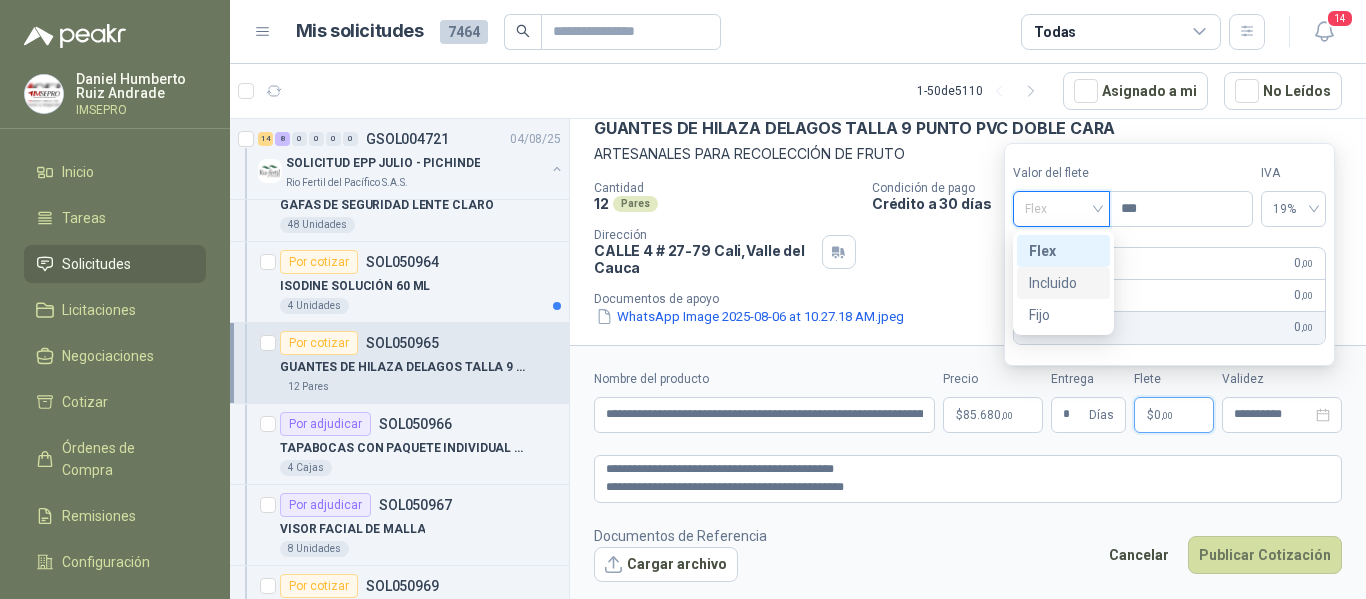 click on "Incluido" at bounding box center [1063, 283] 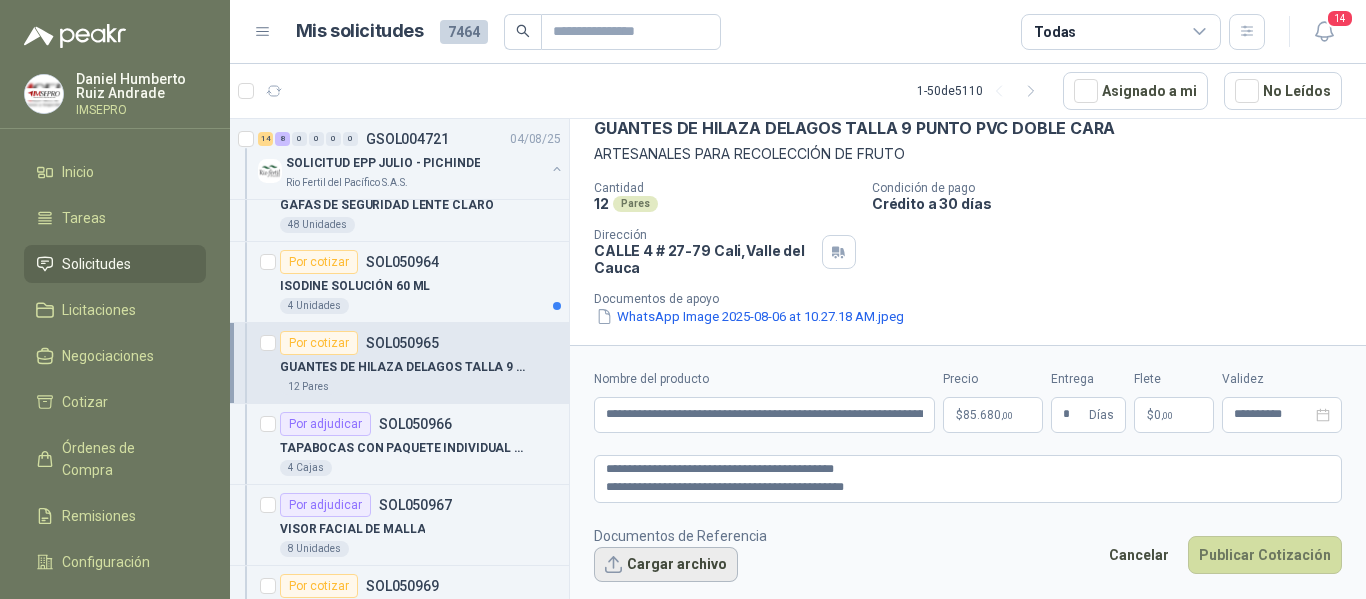 click on "Cargar archivo" at bounding box center [666, 565] 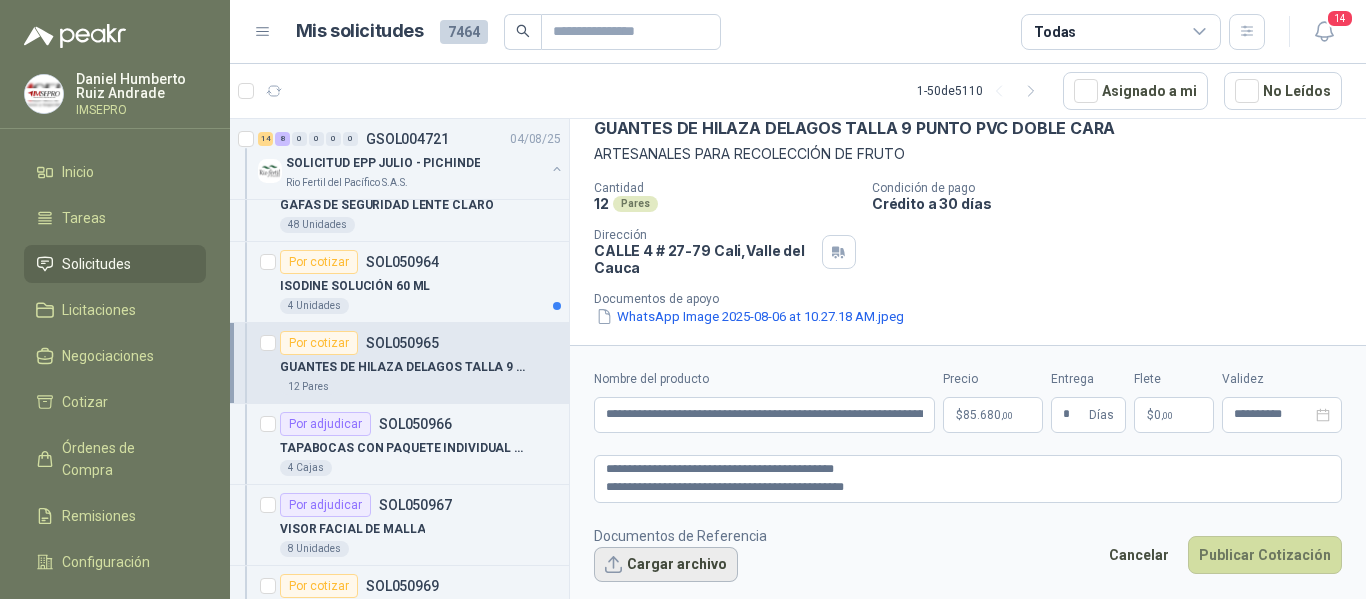 click on "Cargar archivo" at bounding box center [666, 565] 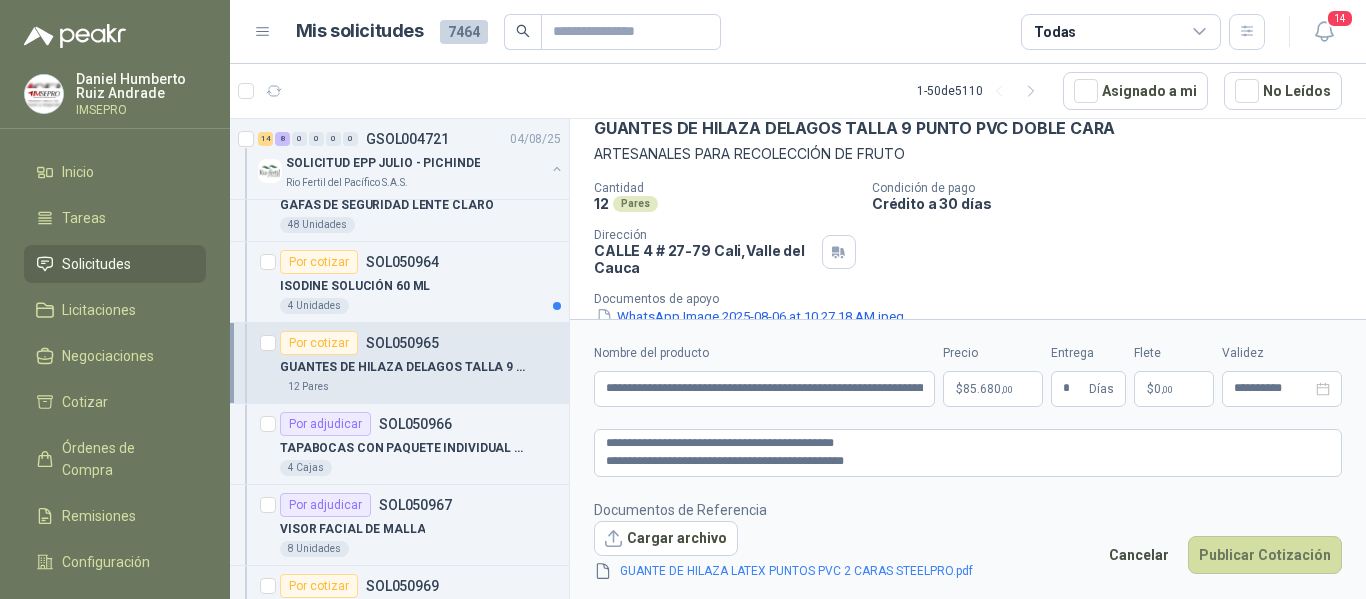 click on "ARTESANALES PARA RECOLECCIÓN DE FRUTO" at bounding box center (968, 154) 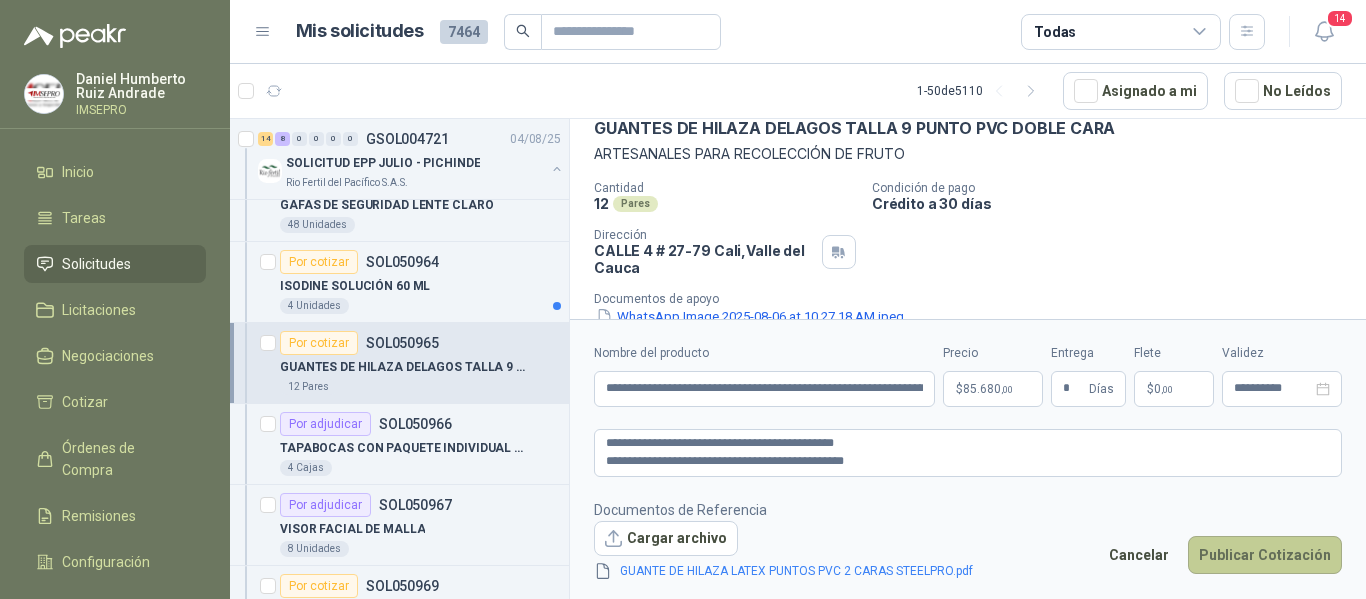 click on "Publicar Cotización" at bounding box center [1265, 555] 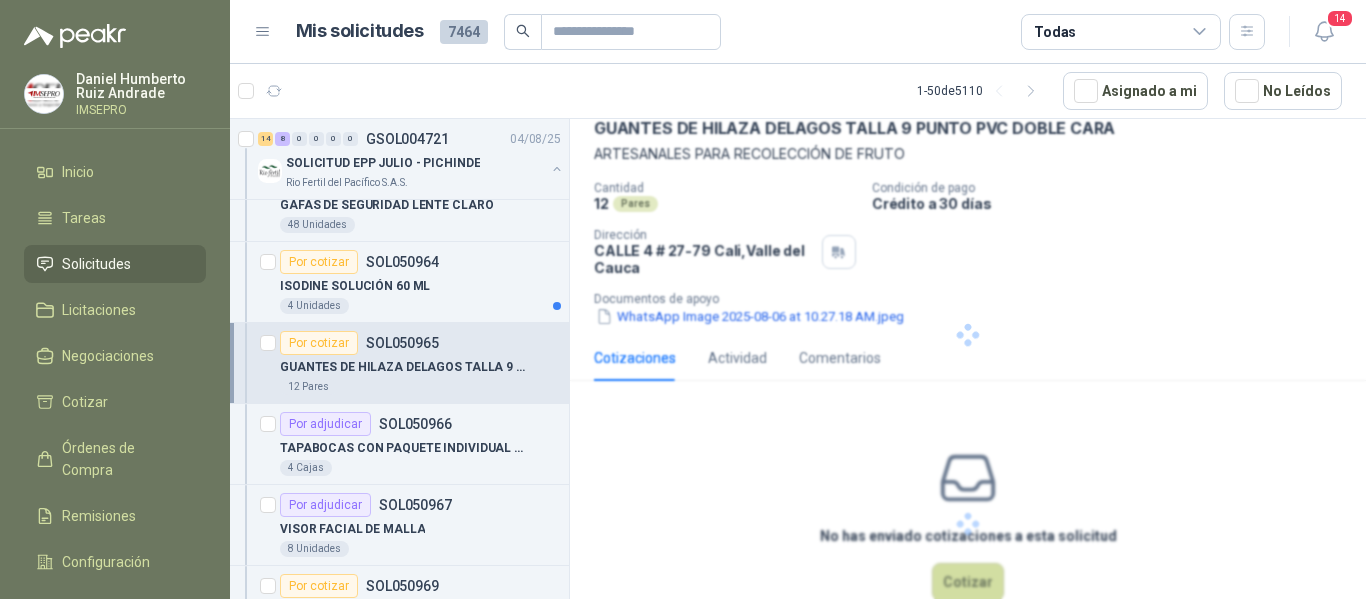 scroll, scrollTop: 34, scrollLeft: 0, axis: vertical 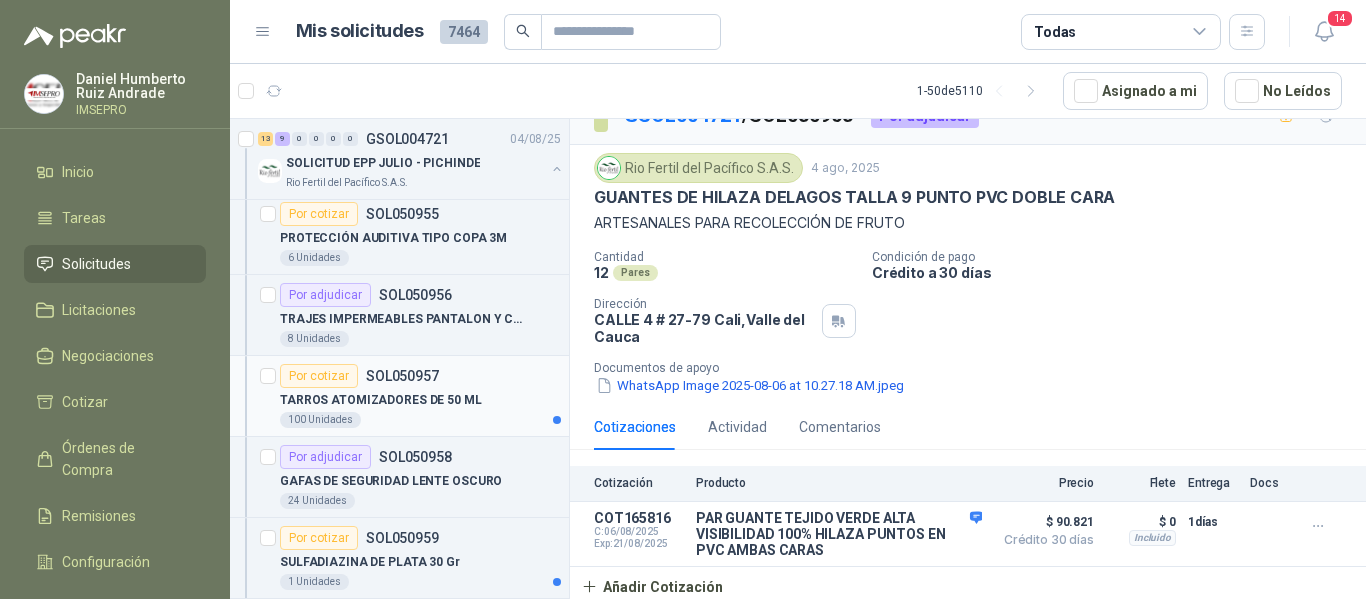click on "TARROS ATOMIZADORES DE 50 ML" at bounding box center [381, 400] 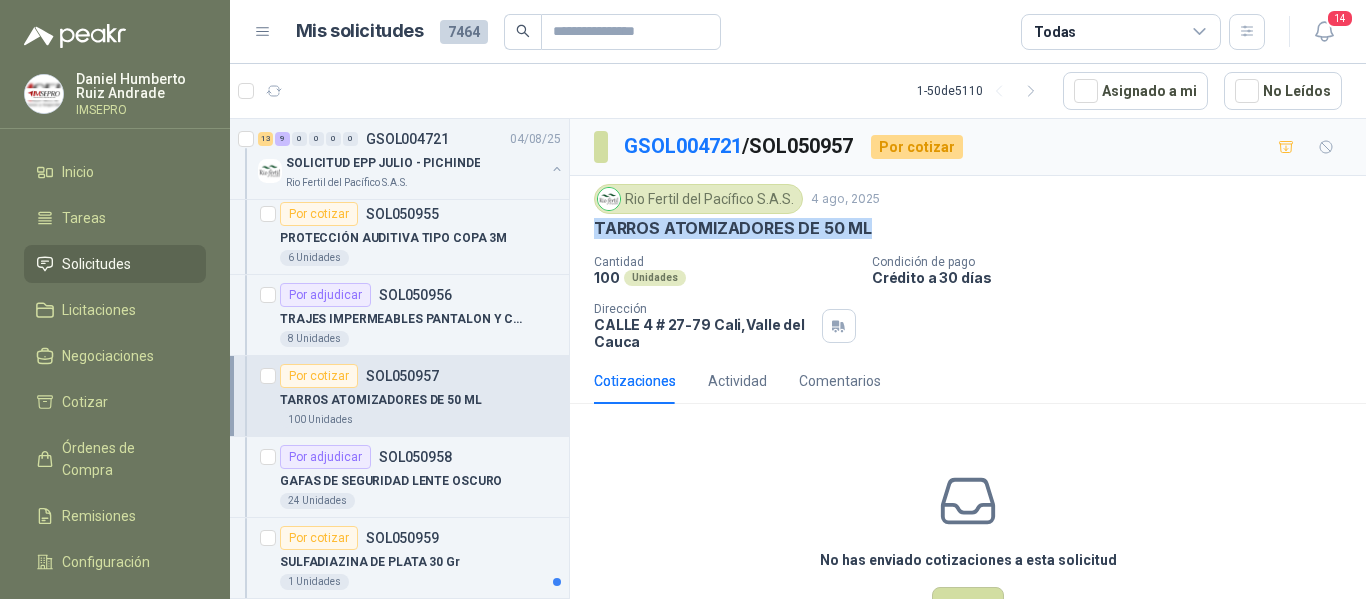 drag, startPoint x: 865, startPoint y: 230, endPoint x: 592, endPoint y: 245, distance: 273.41177 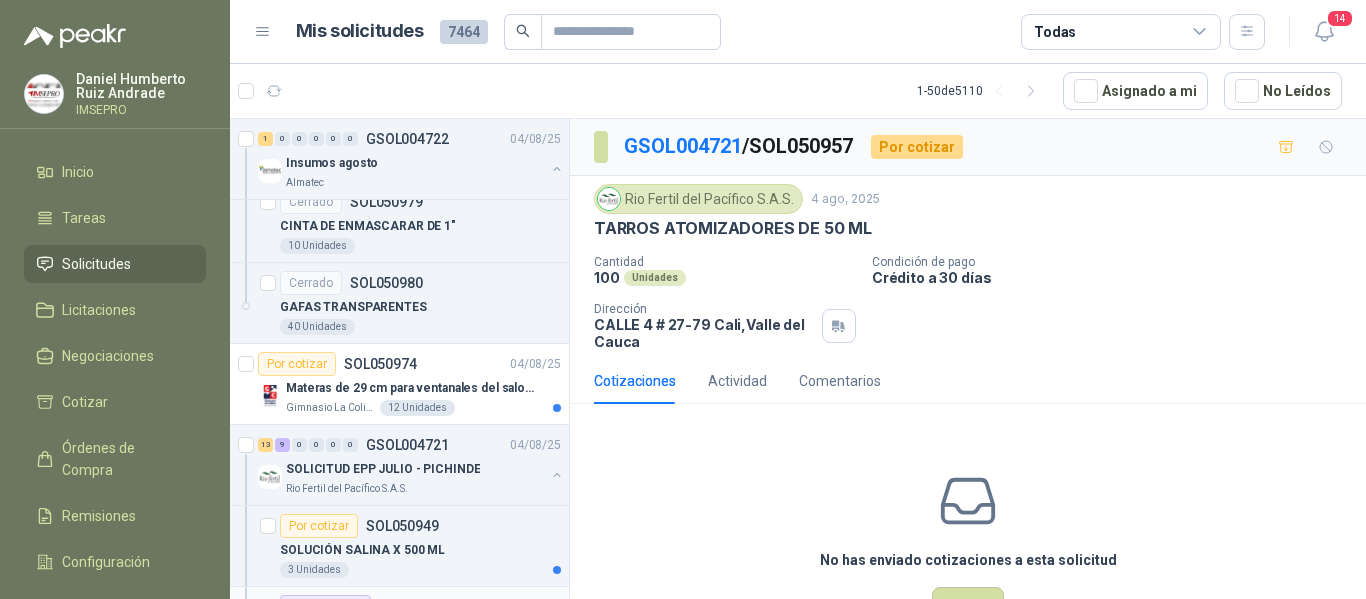 scroll, scrollTop: 4552, scrollLeft: 0, axis: vertical 